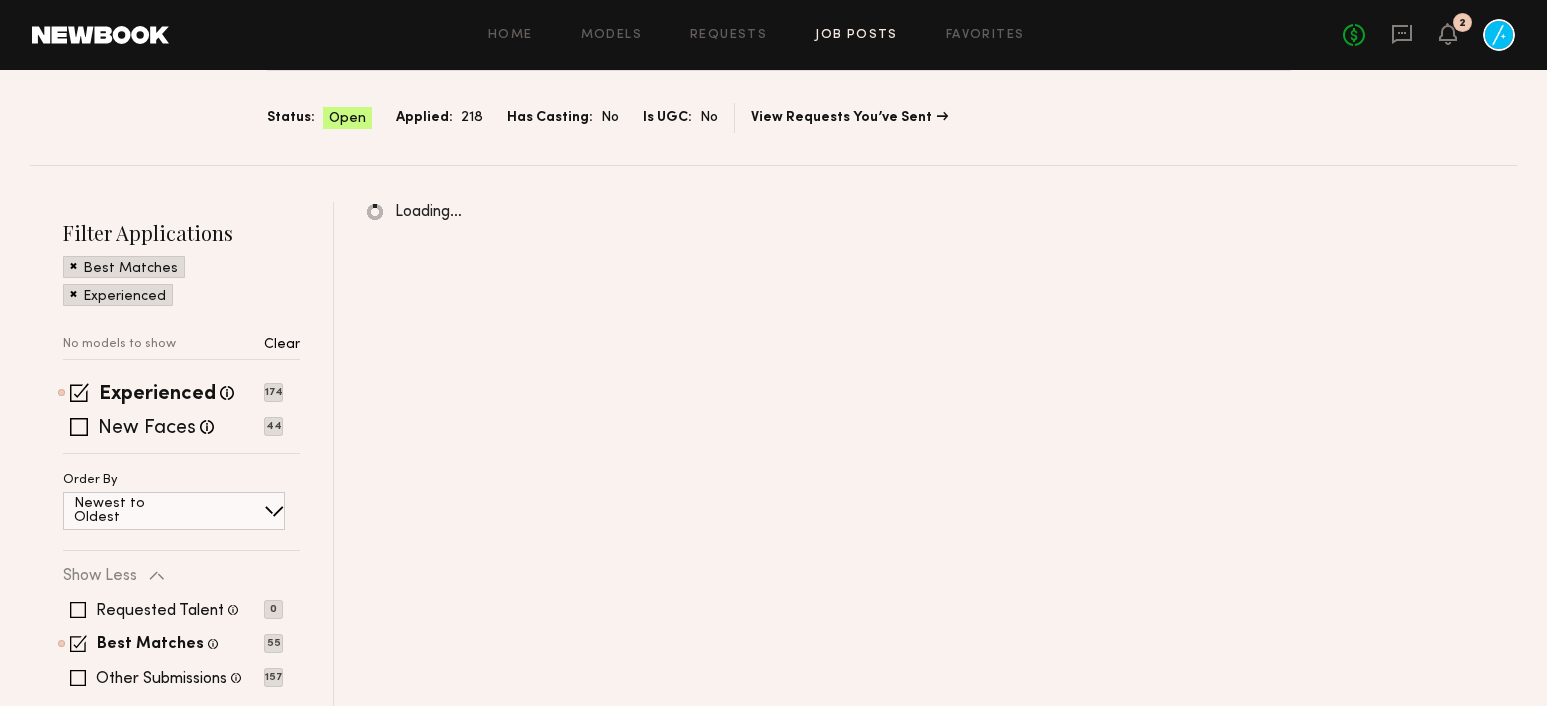 scroll, scrollTop: 172, scrollLeft: 0, axis: vertical 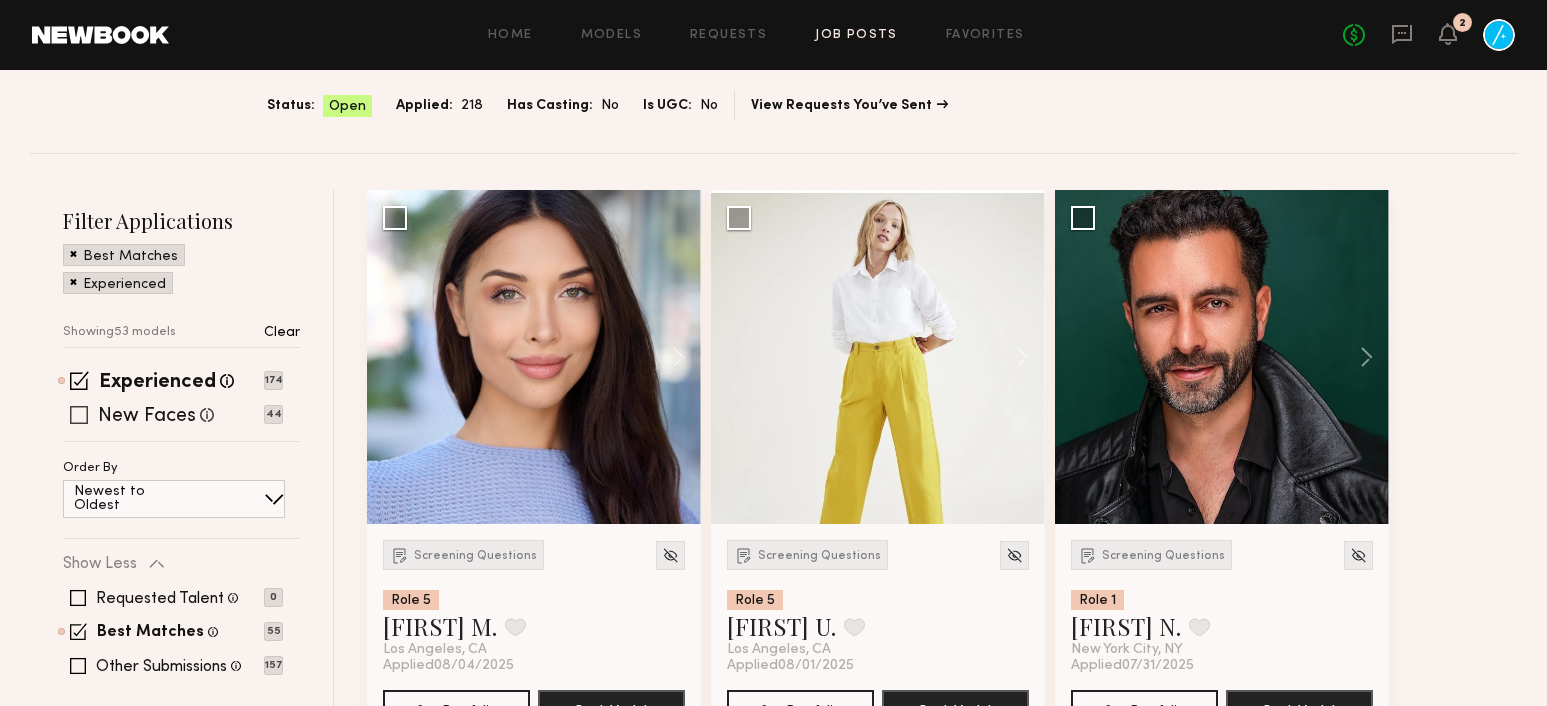 click 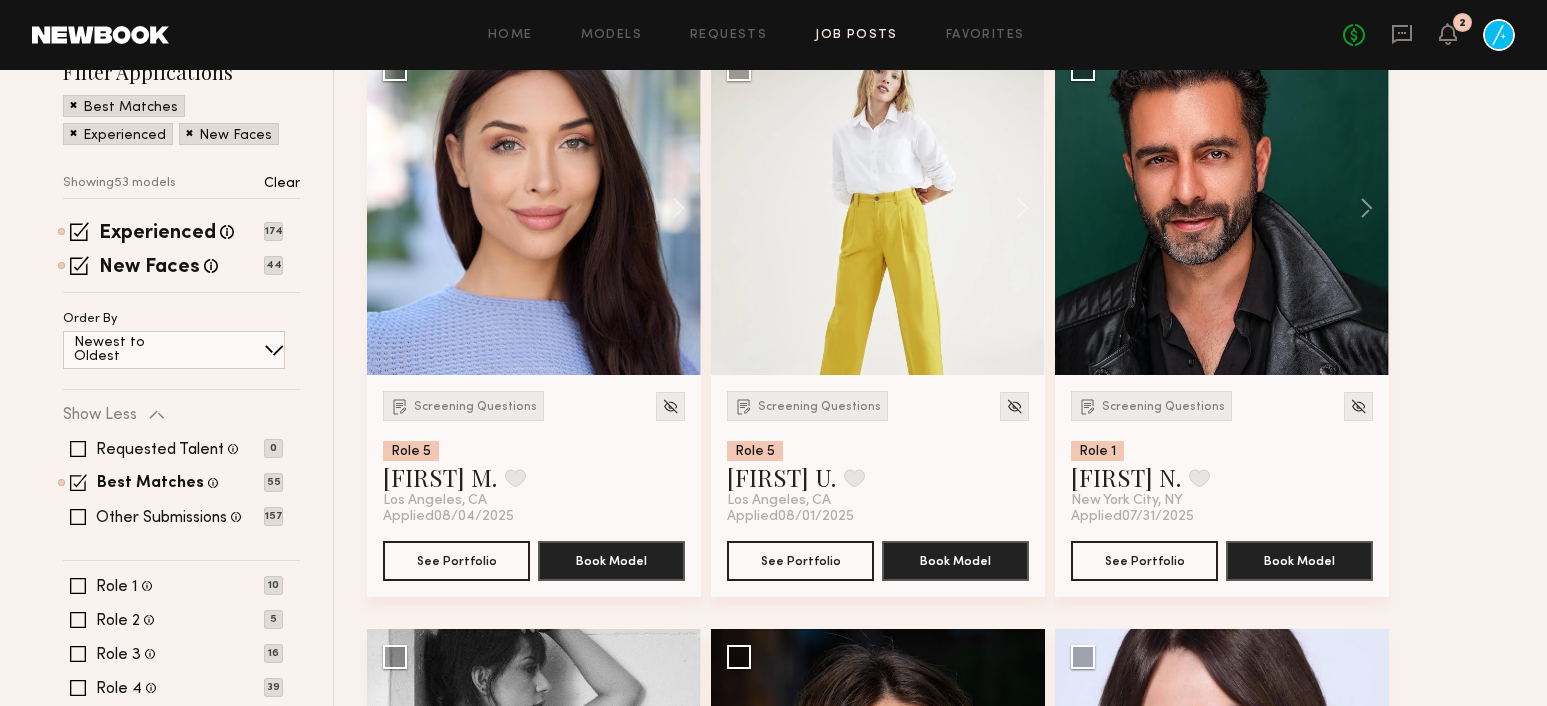 scroll, scrollTop: 408, scrollLeft: 0, axis: vertical 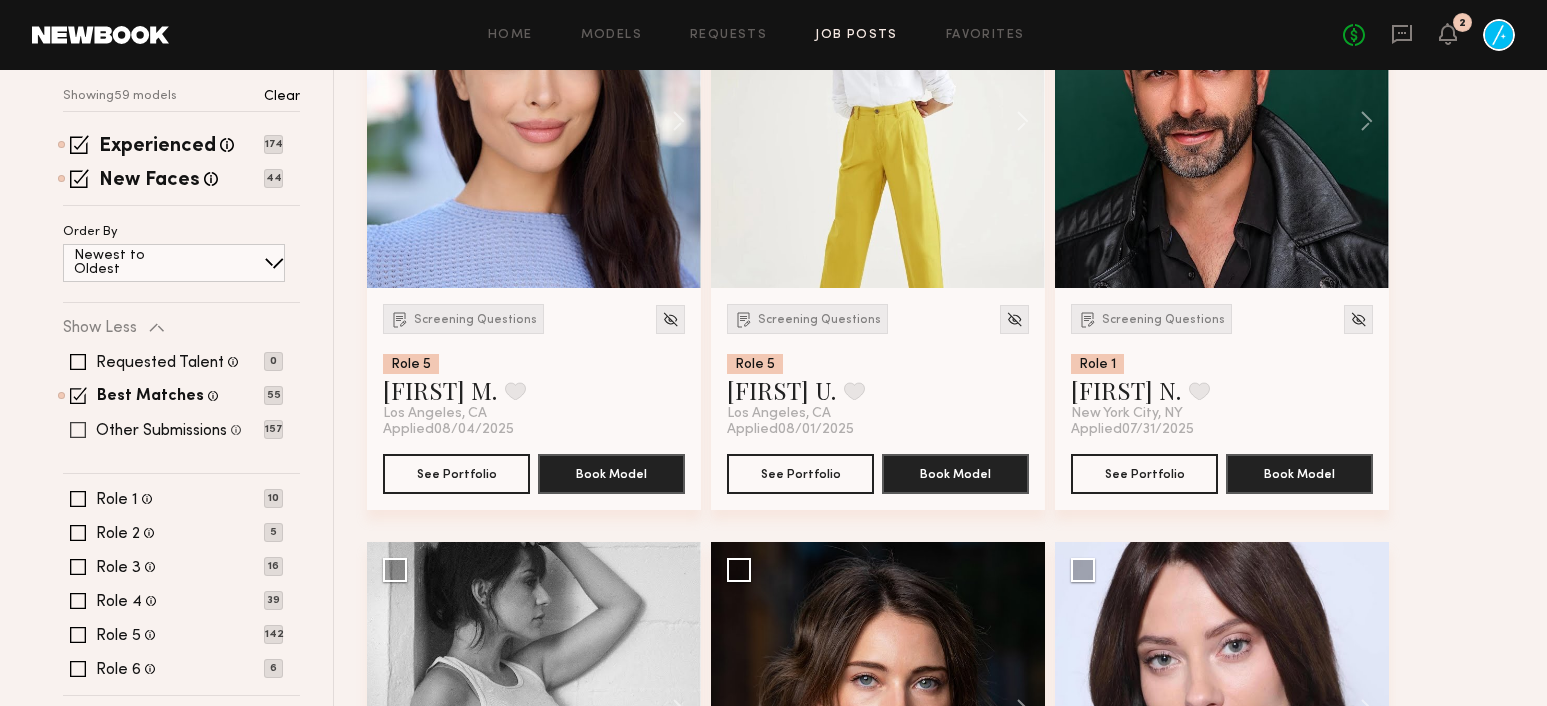 click 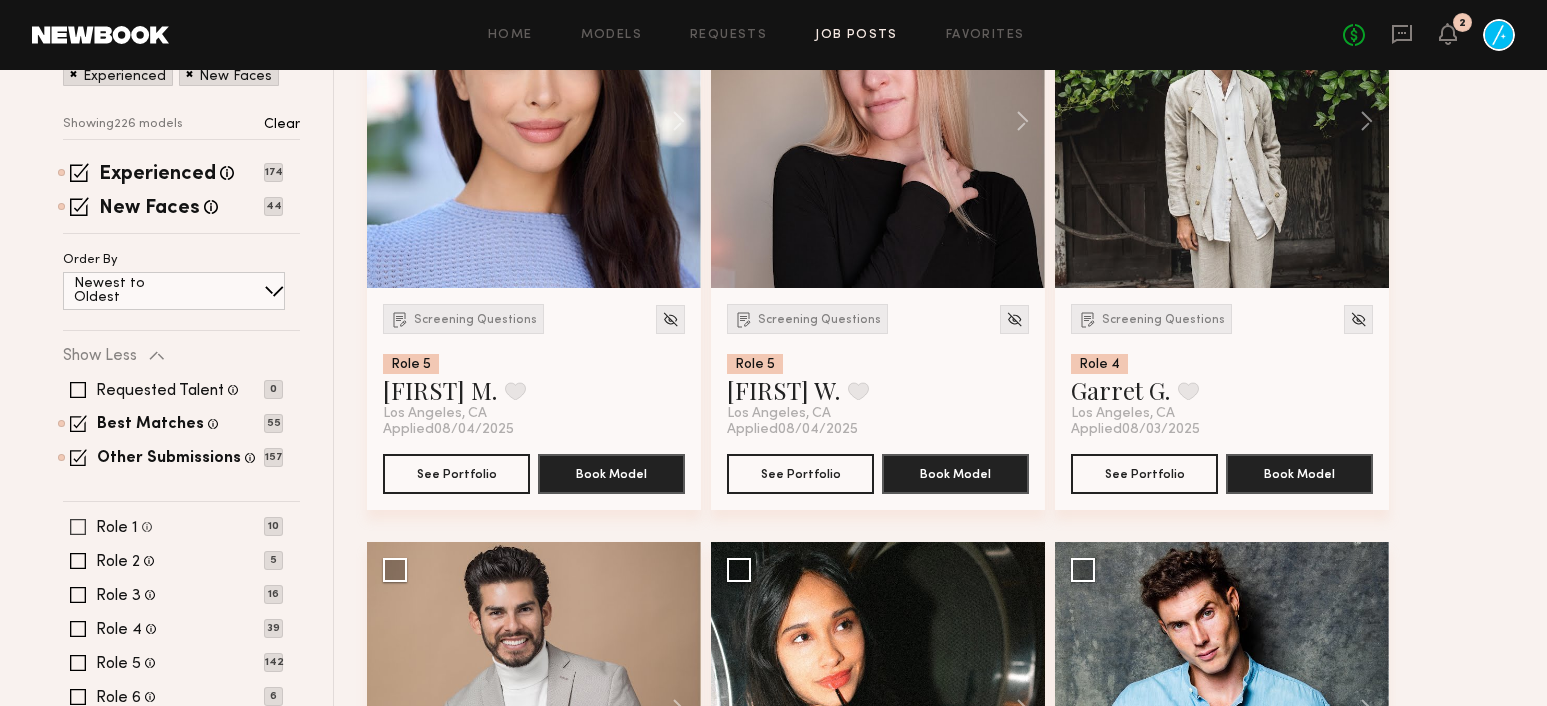 click 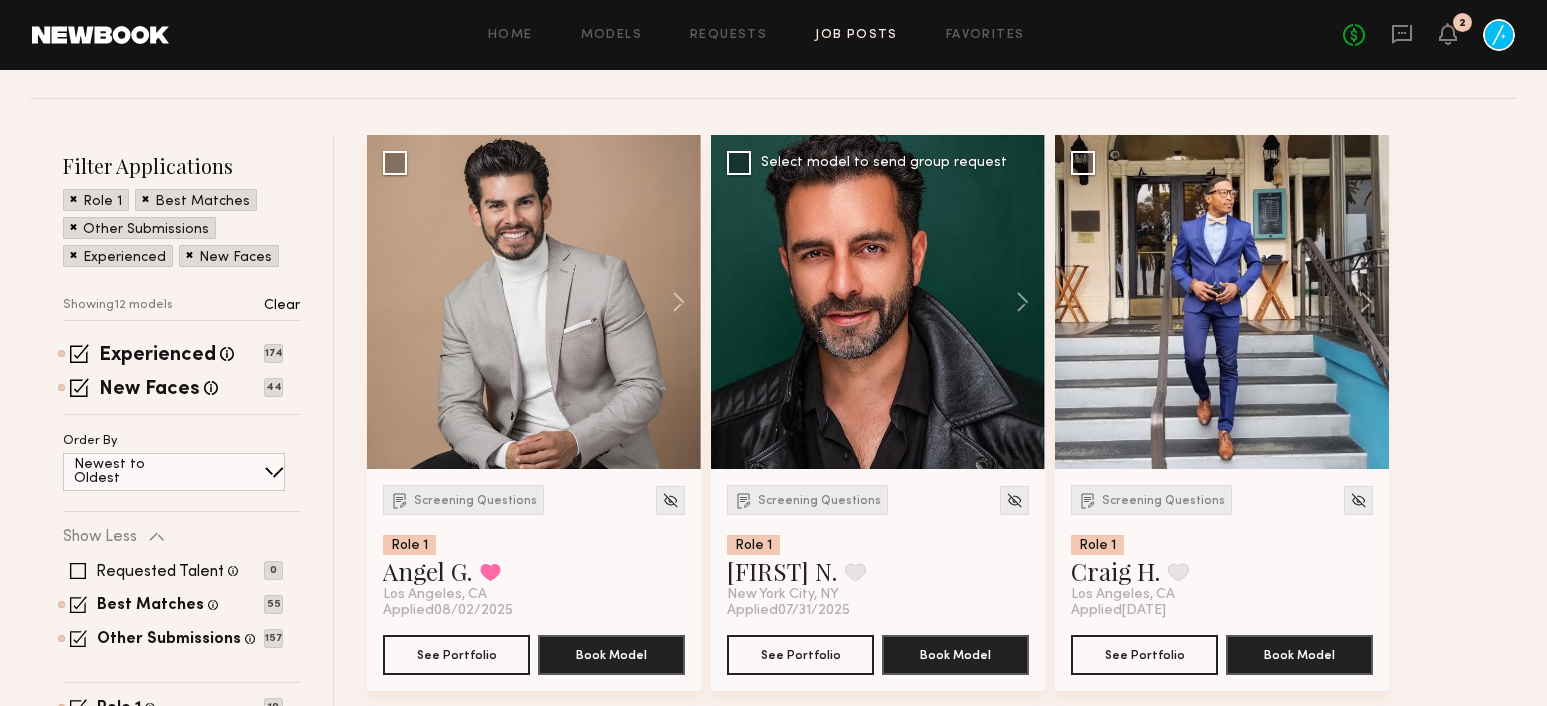 scroll, scrollTop: 172, scrollLeft: 0, axis: vertical 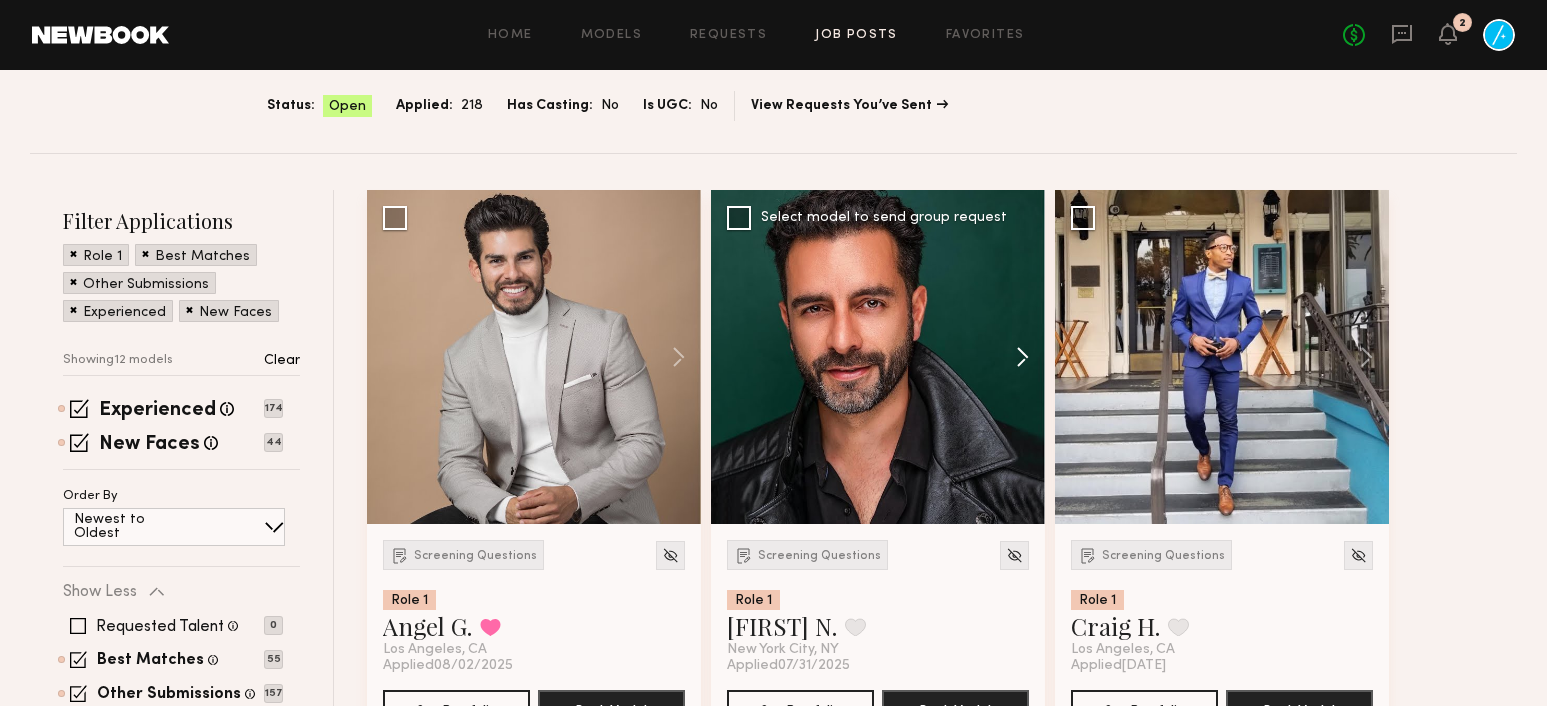 click 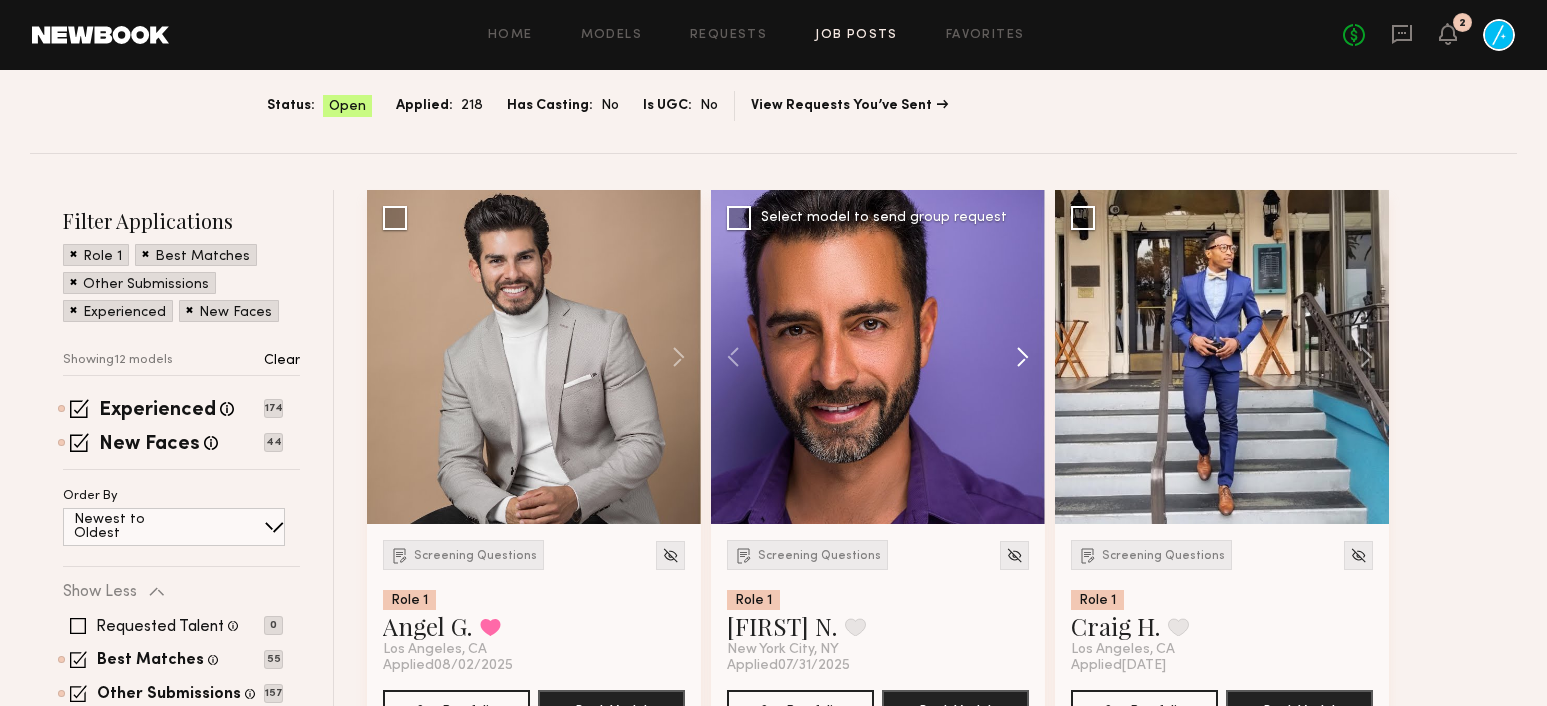 click 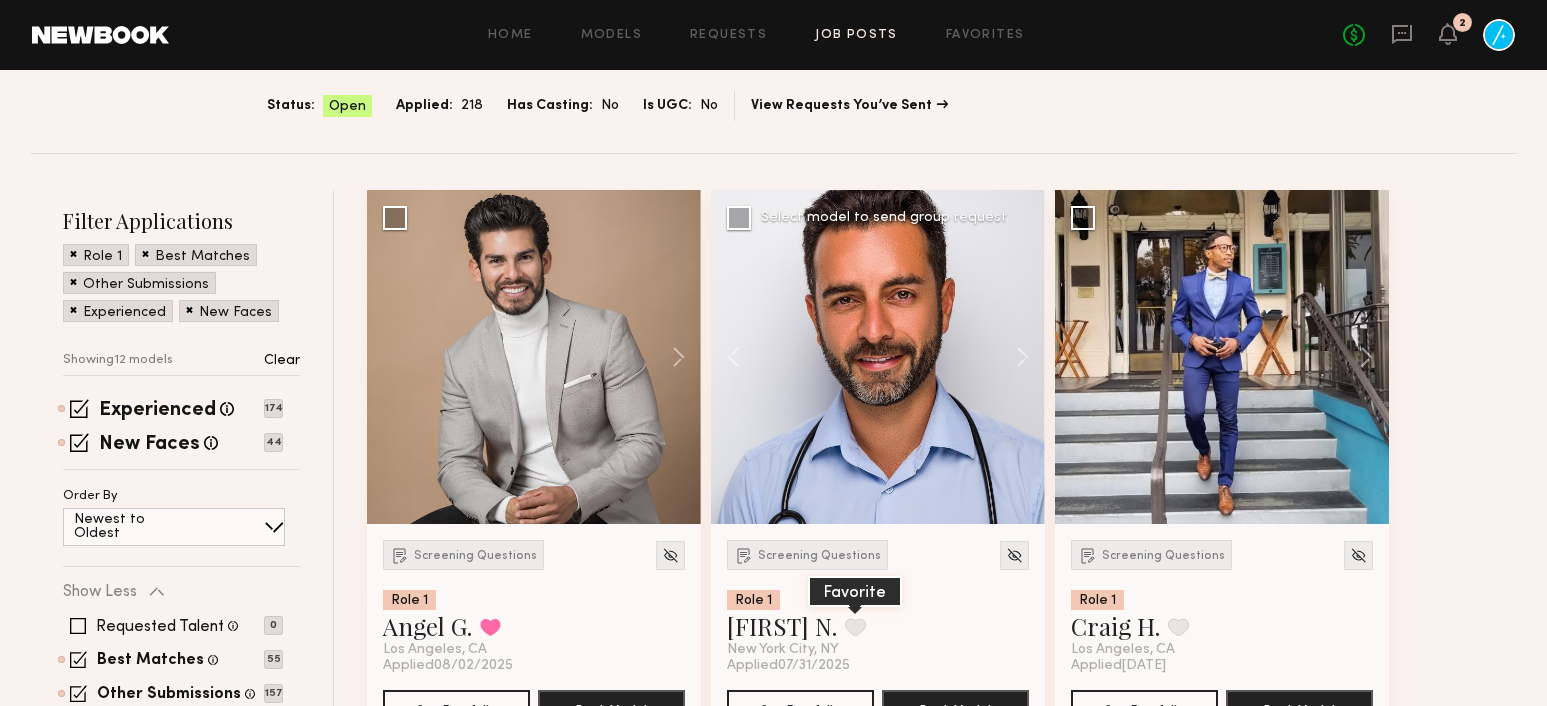 click 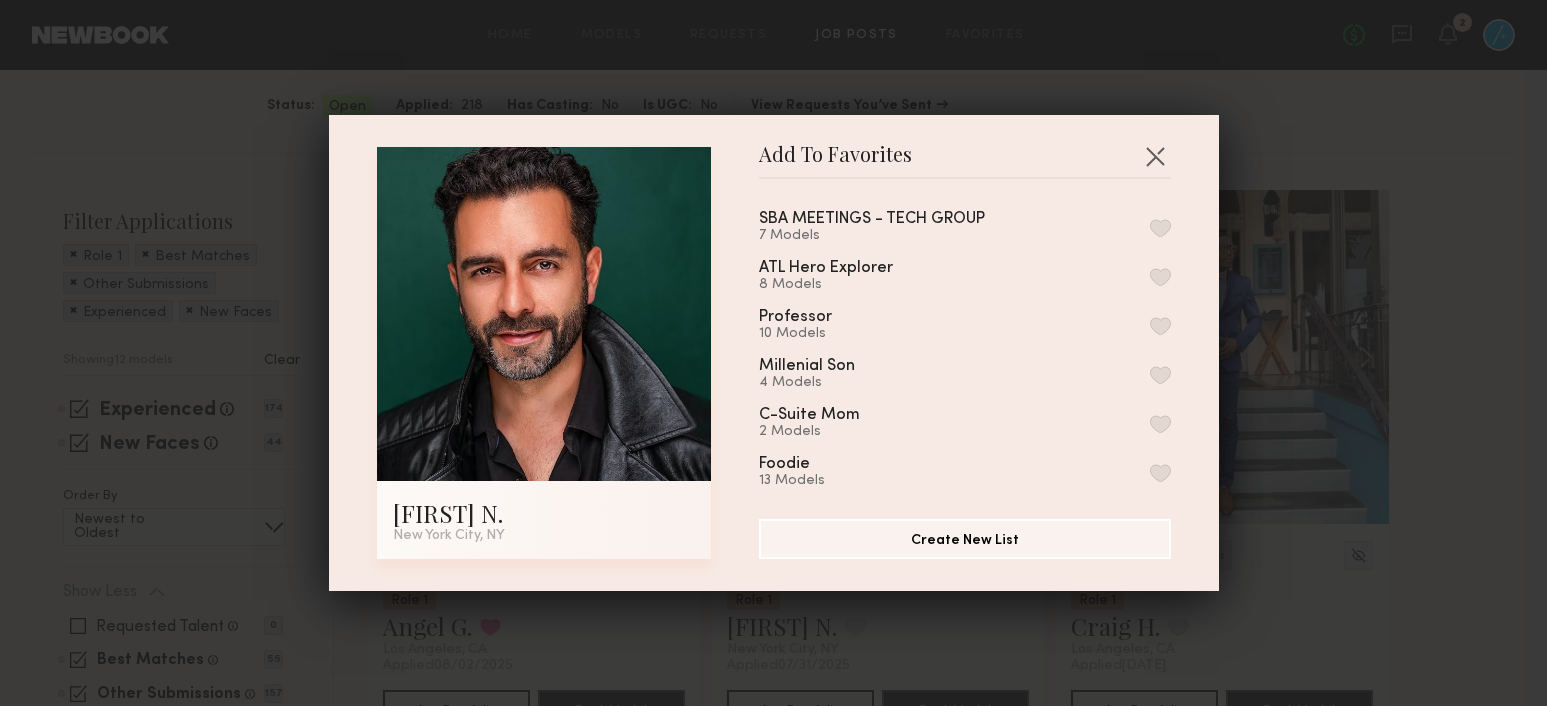 drag, startPoint x: 1169, startPoint y: 232, endPoint x: 1145, endPoint y: 234, distance: 24.083189 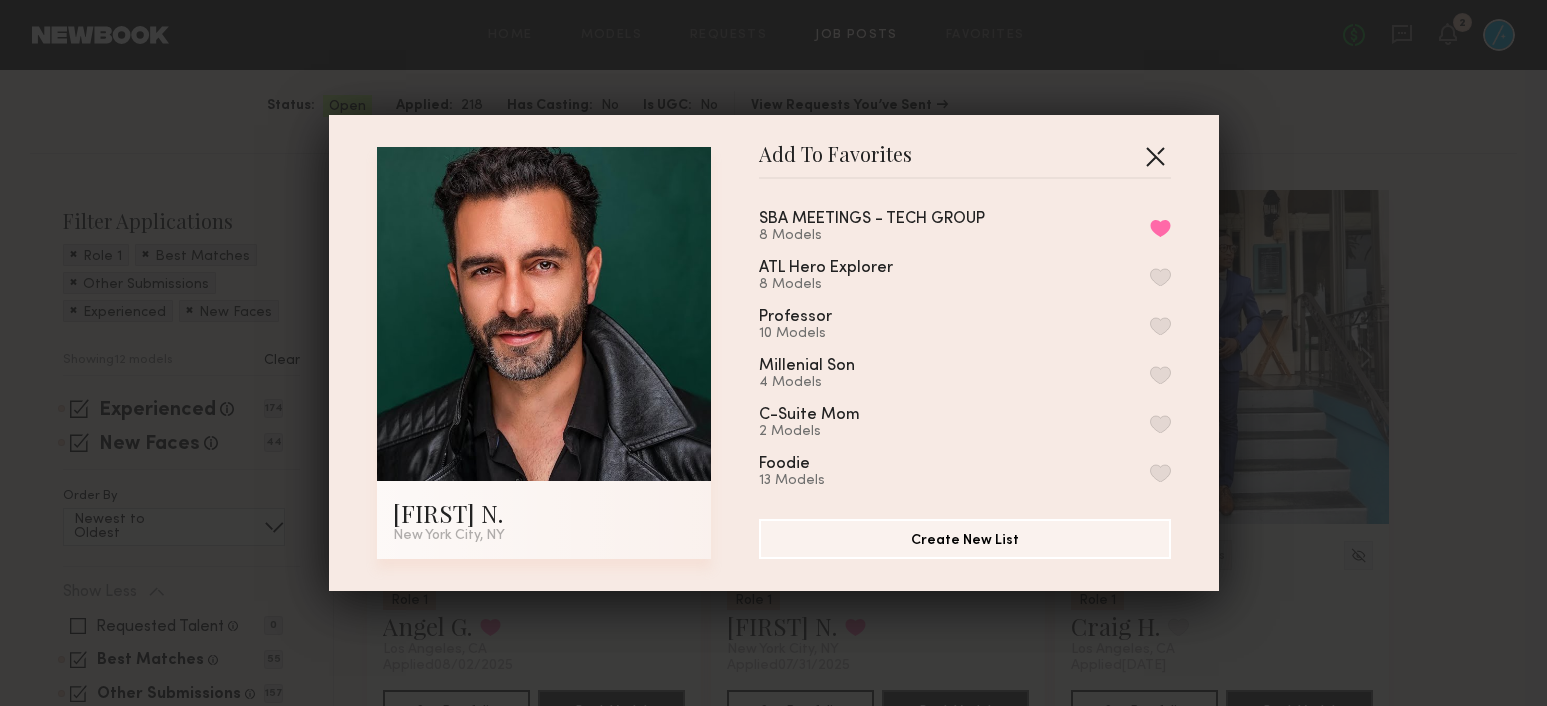 click at bounding box center (1155, 156) 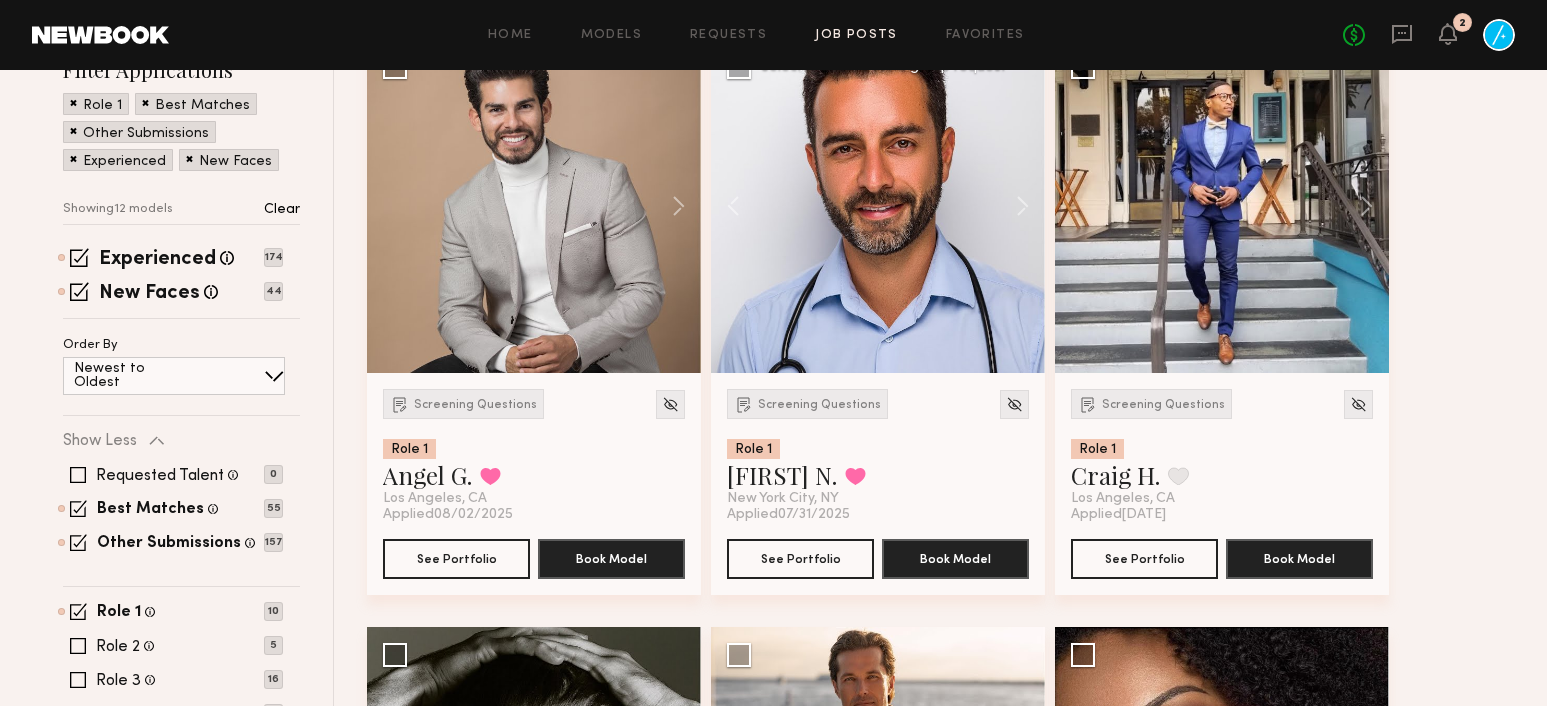 scroll, scrollTop: 231, scrollLeft: 0, axis: vertical 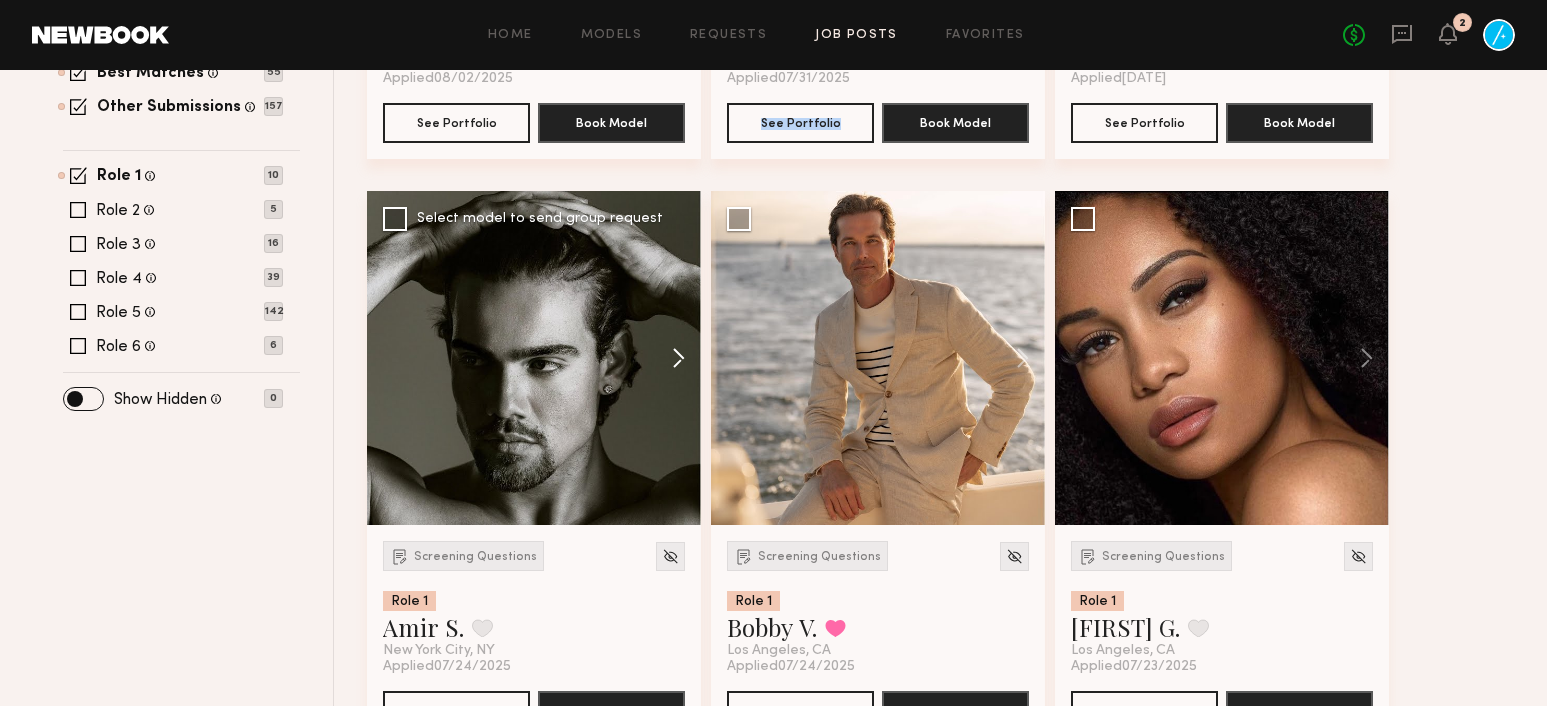 click 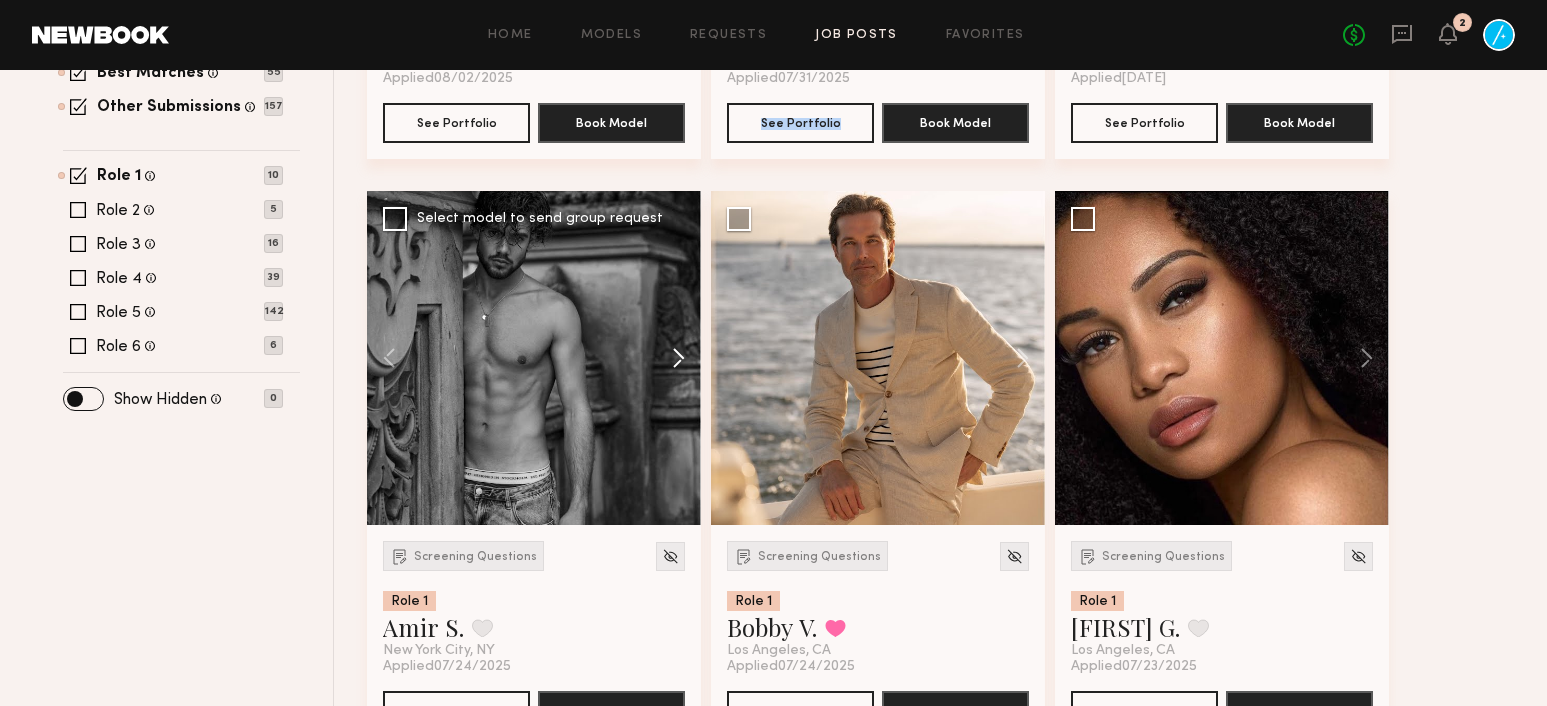 click 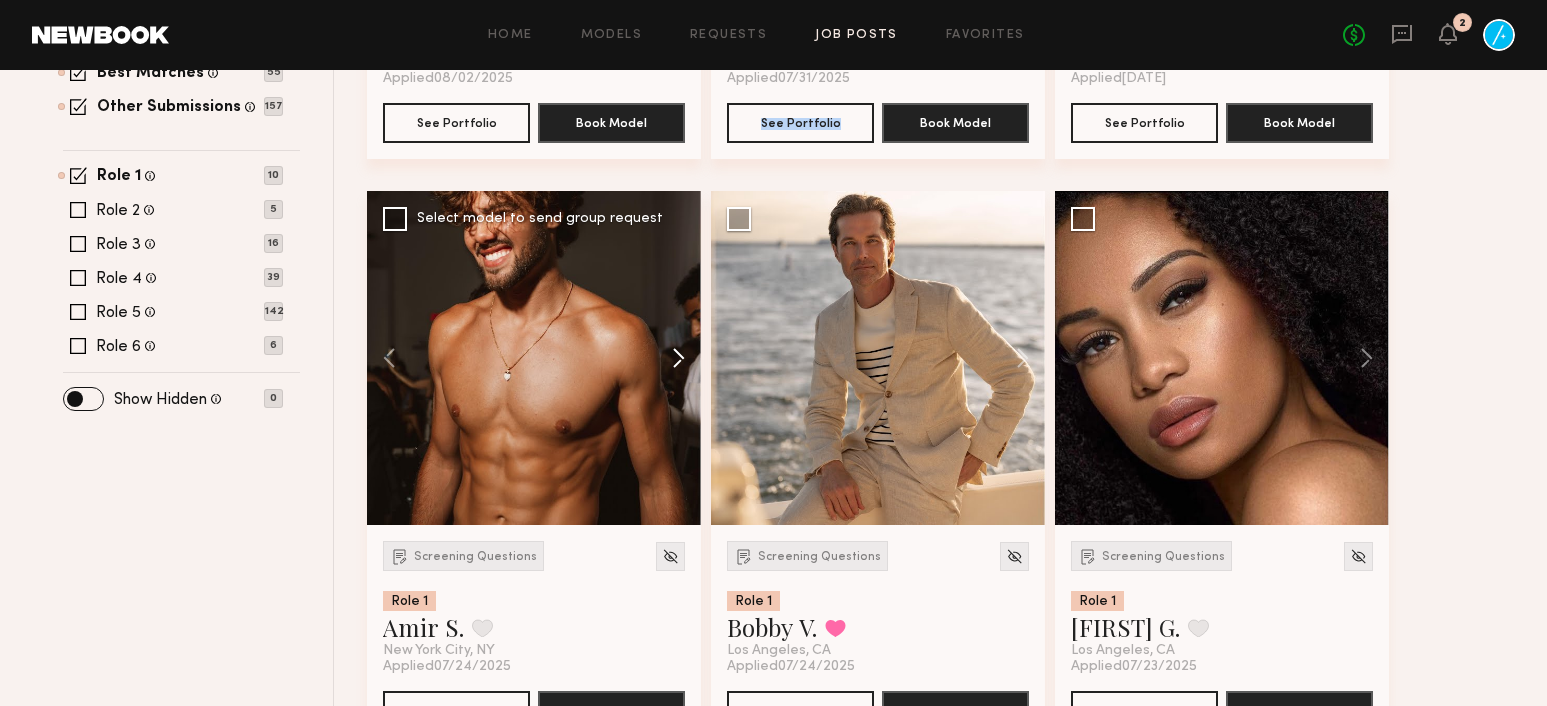 click 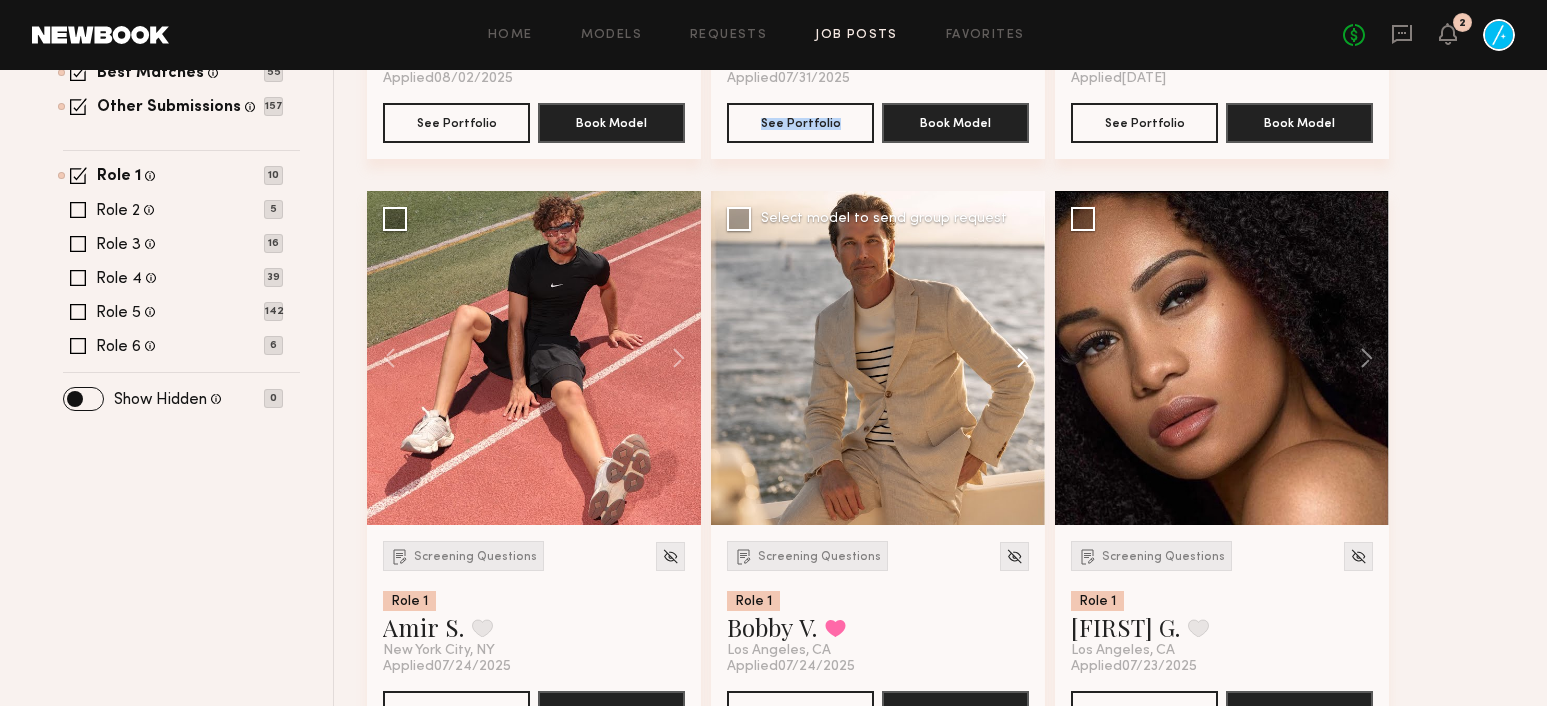 click 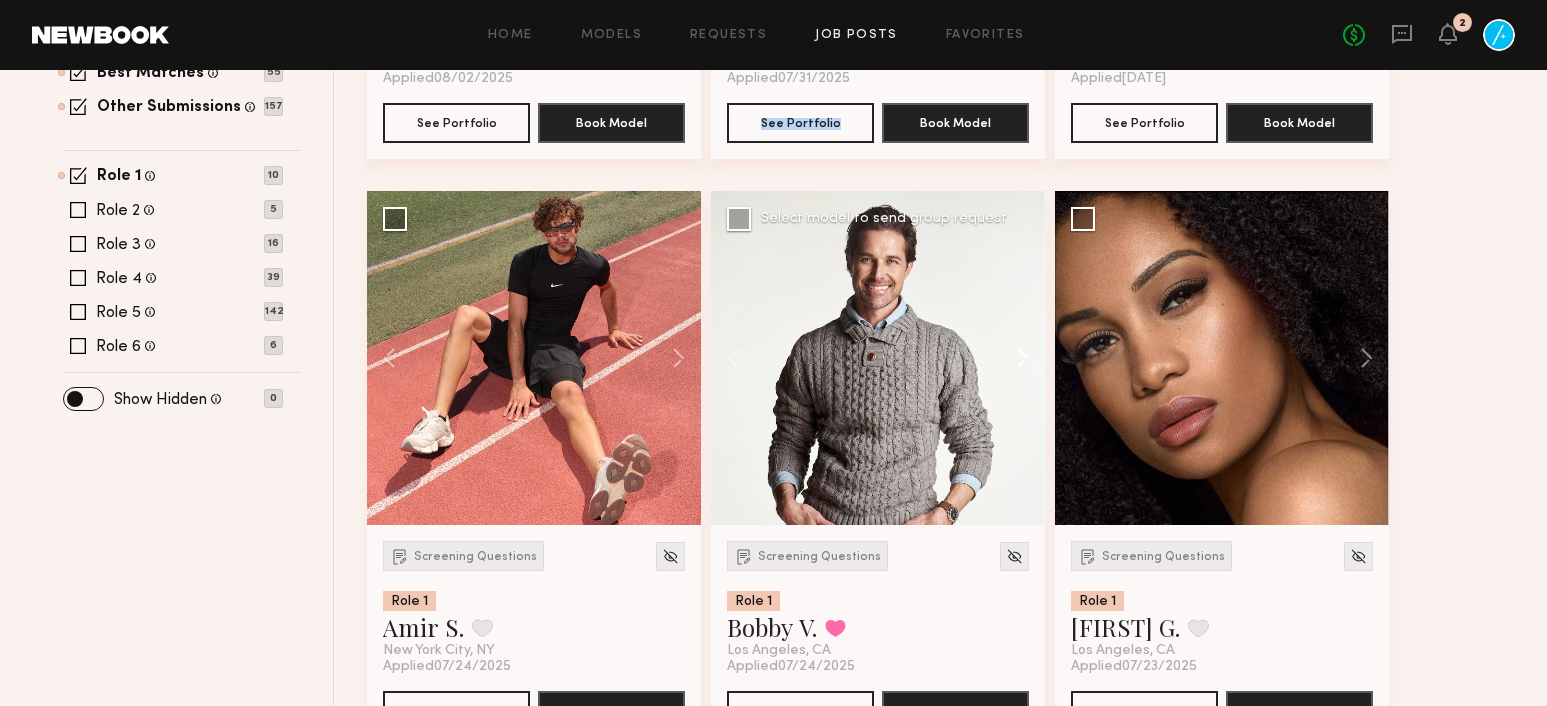 click 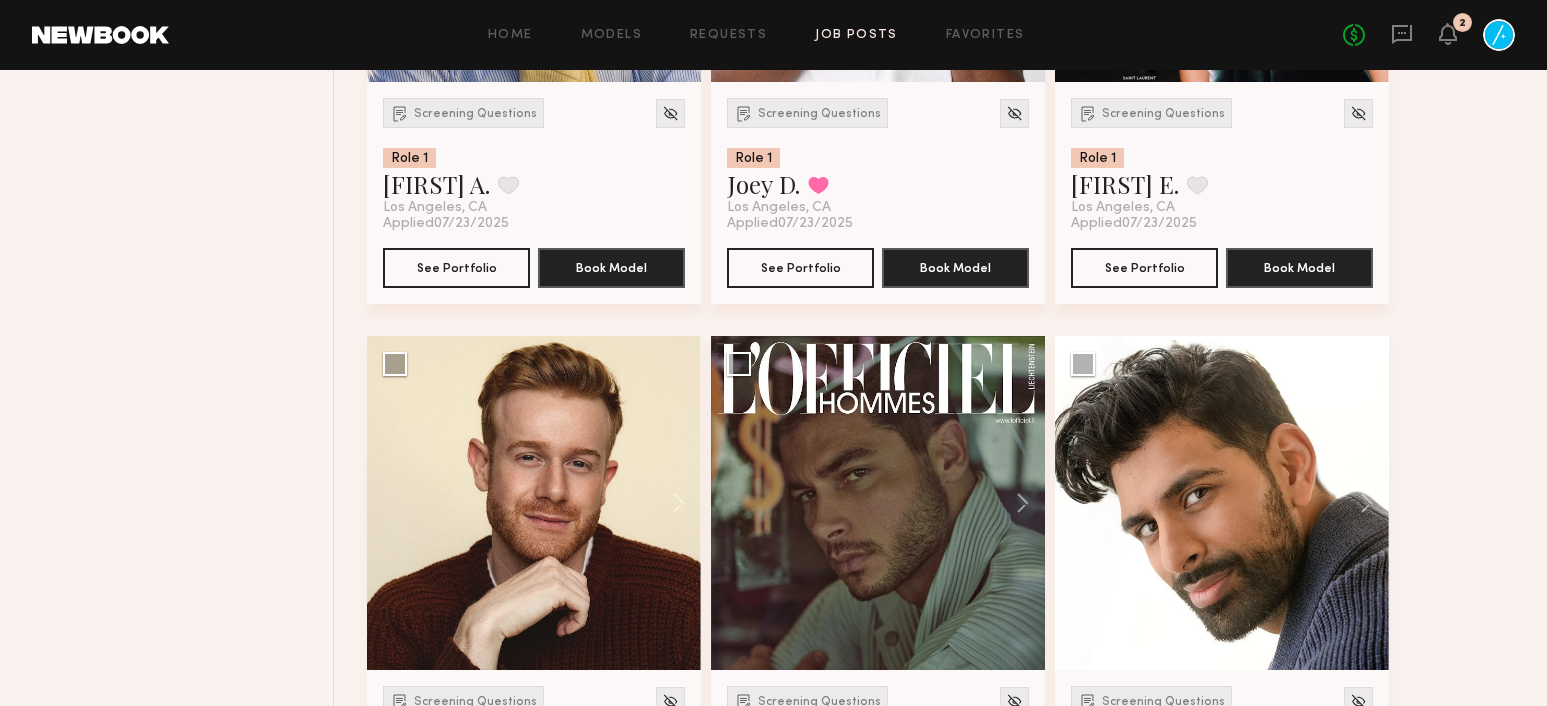 scroll, scrollTop: 1987, scrollLeft: 0, axis: vertical 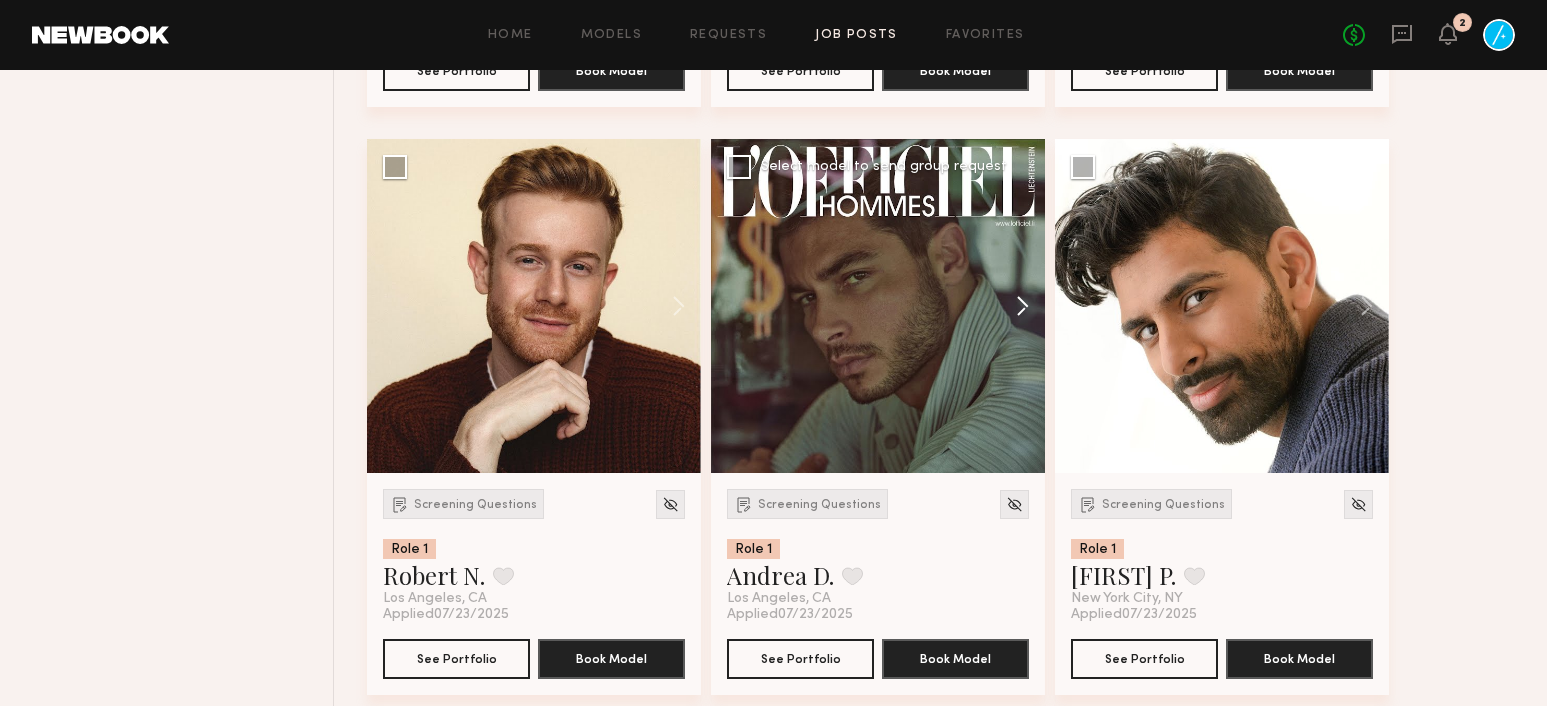 click 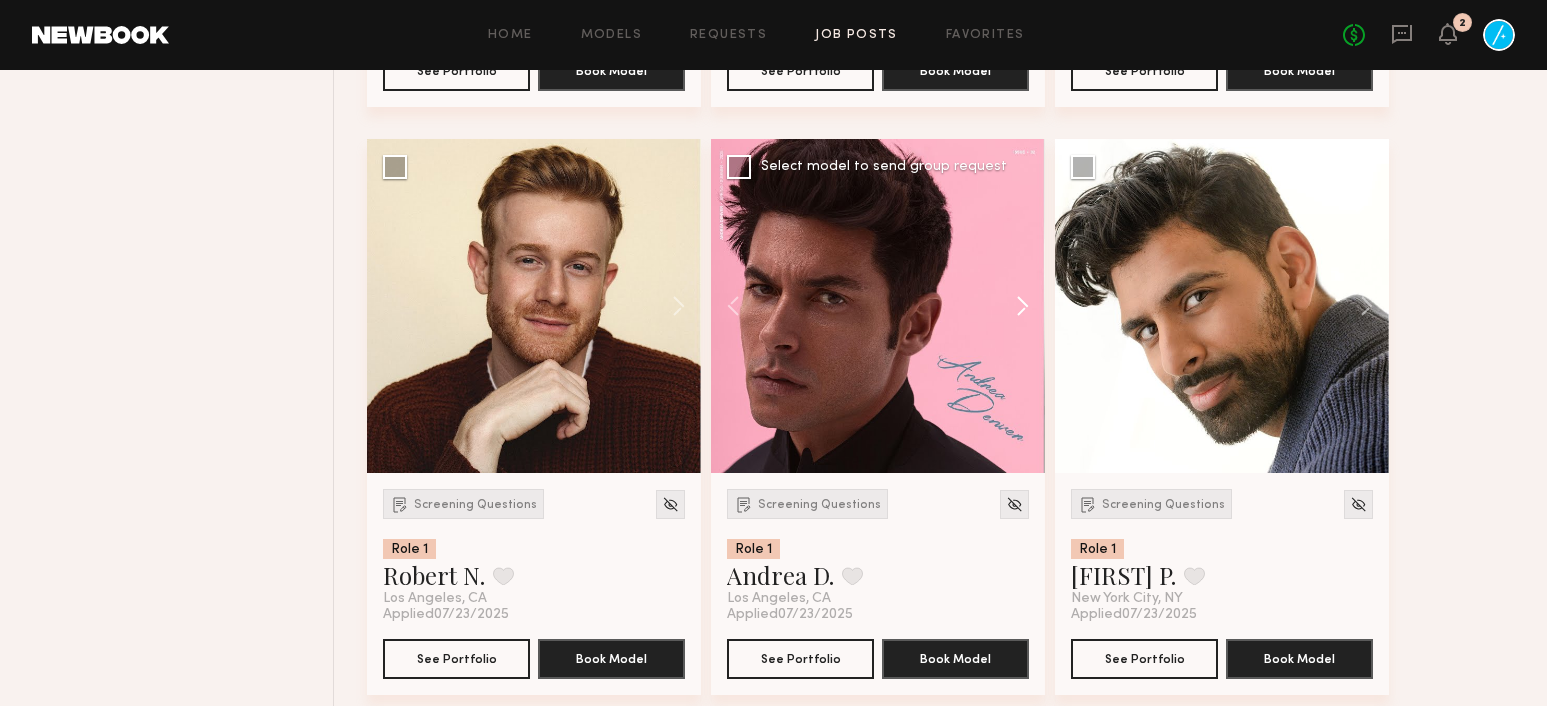 click 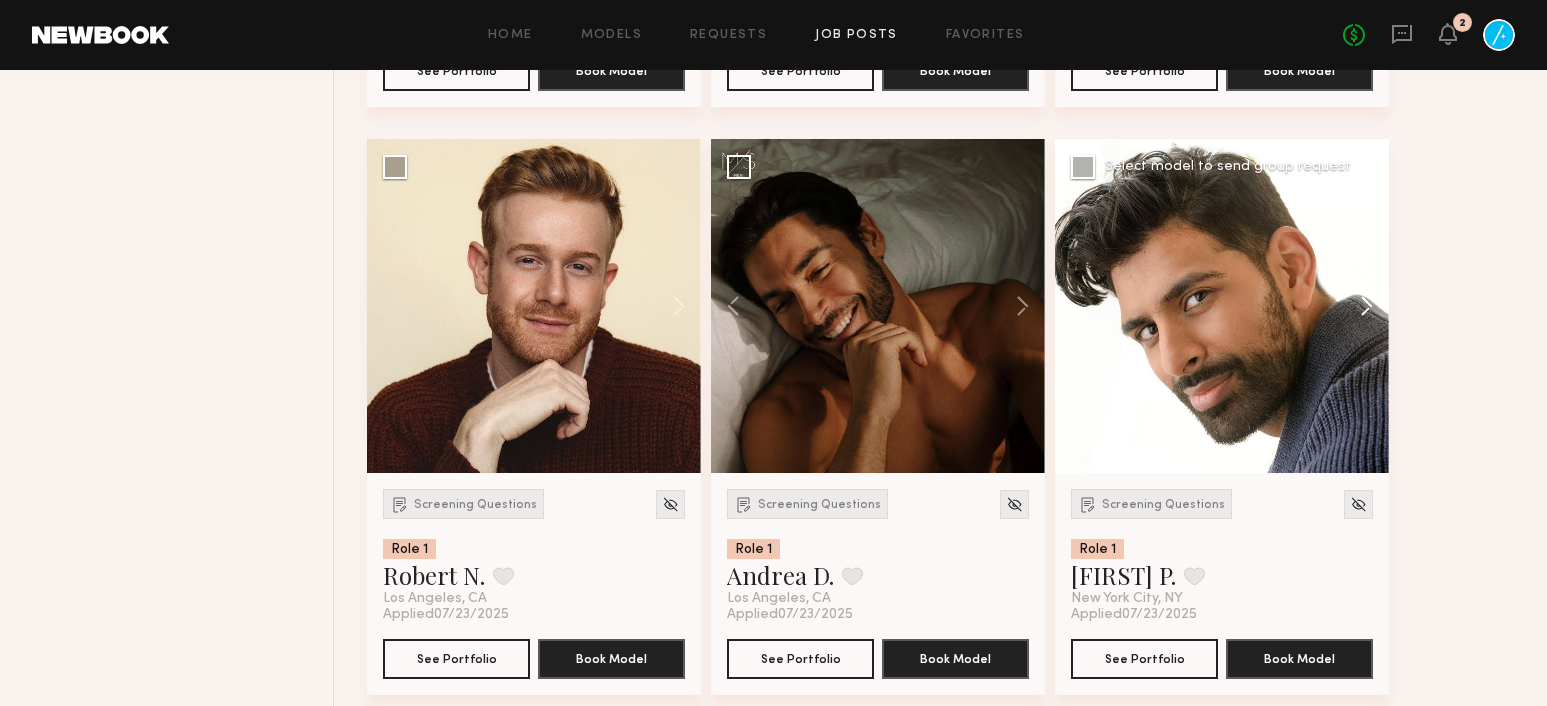 click 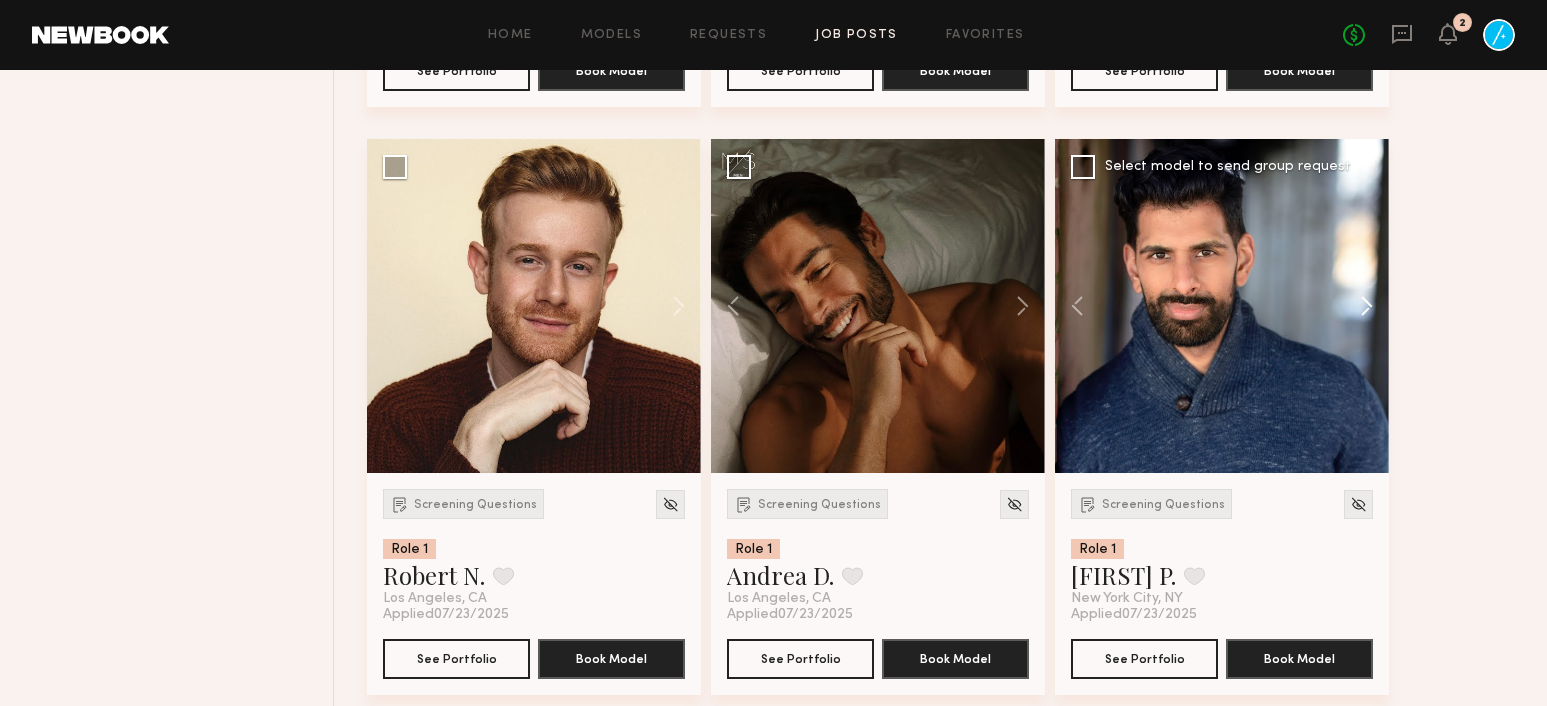click 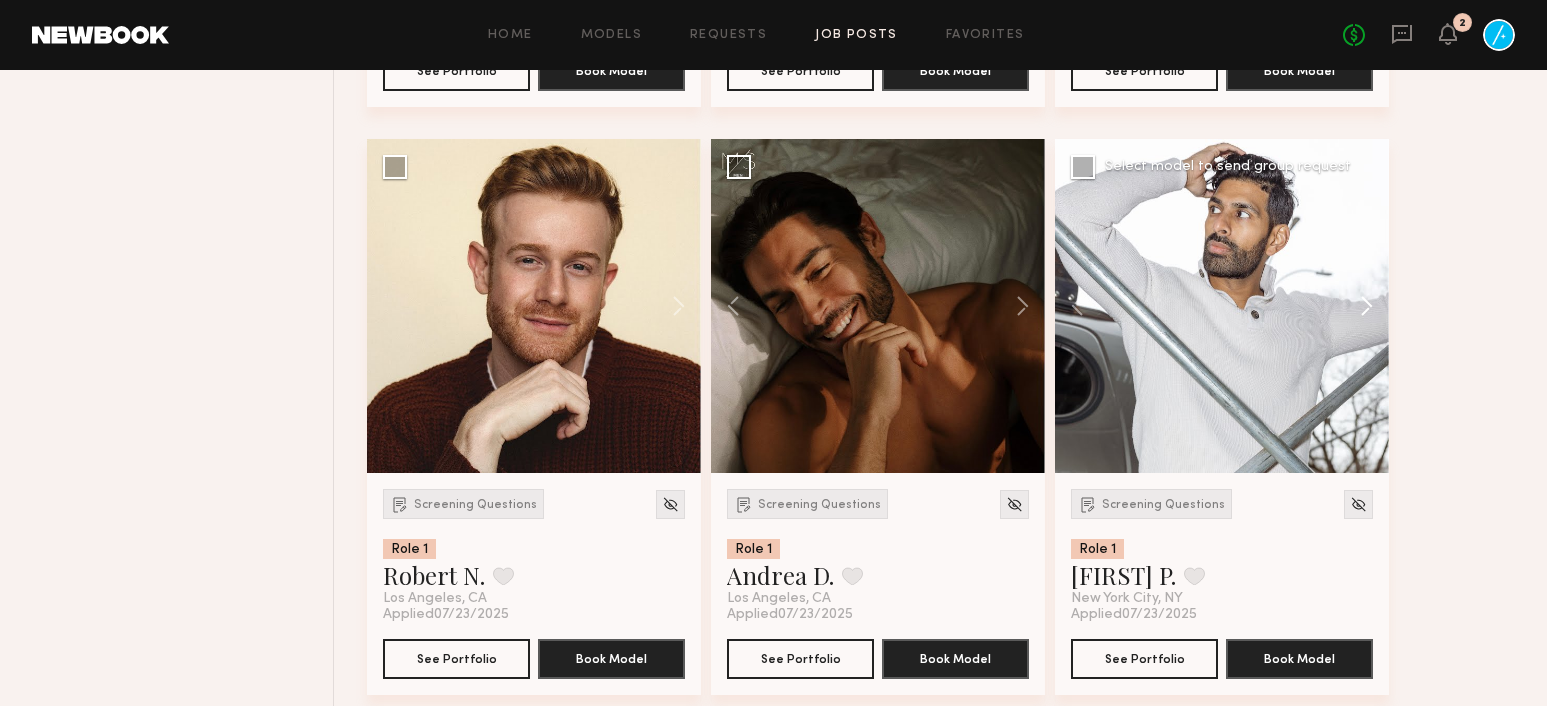 click 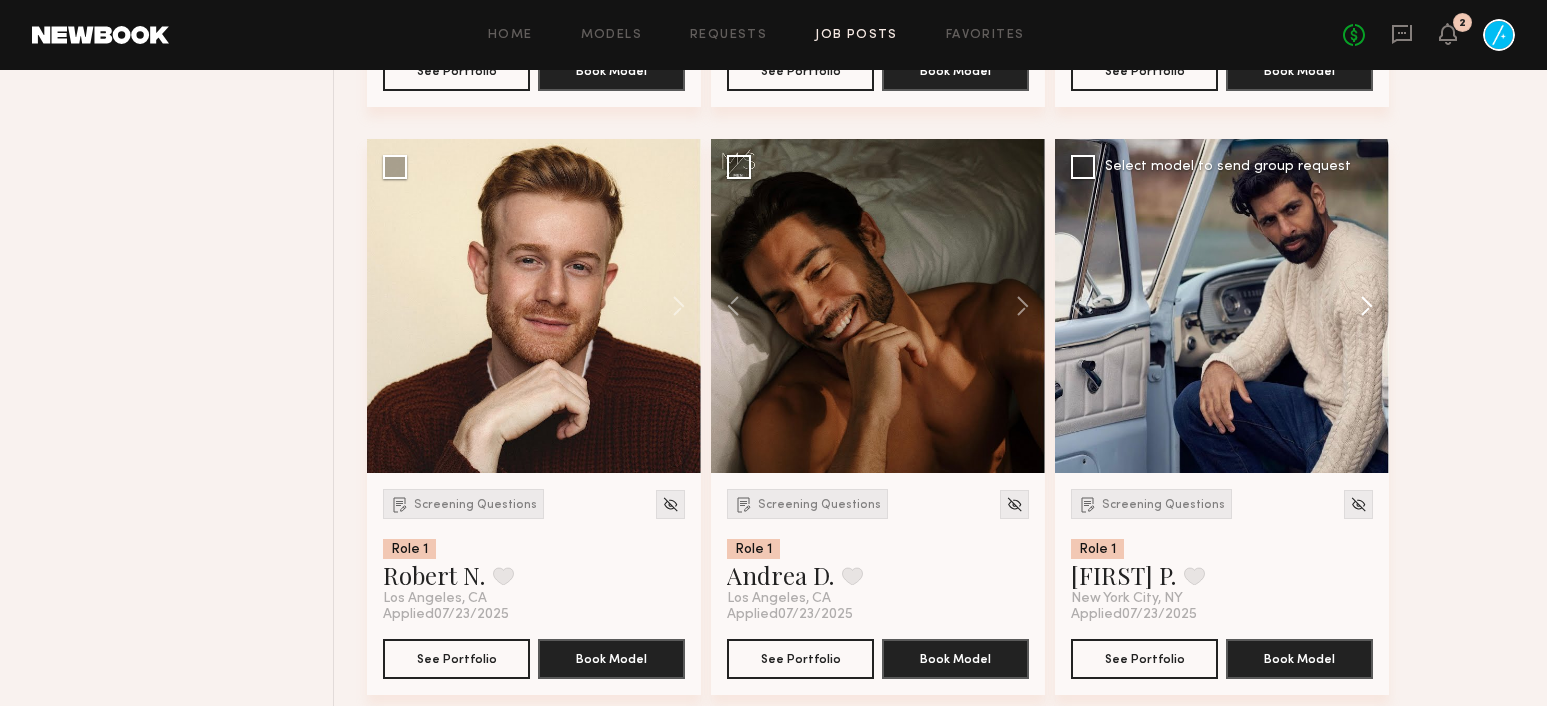 click 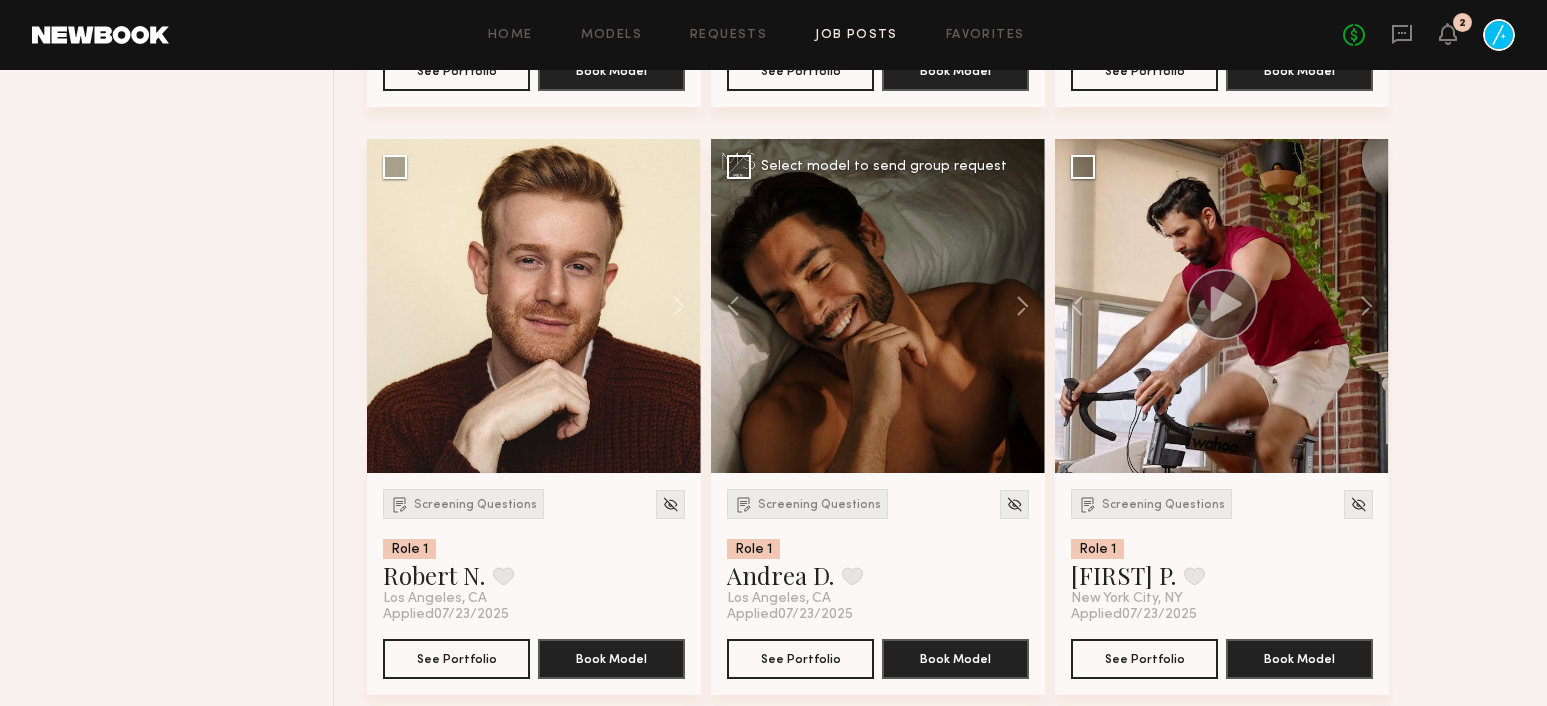scroll, scrollTop: 2070, scrollLeft: 0, axis: vertical 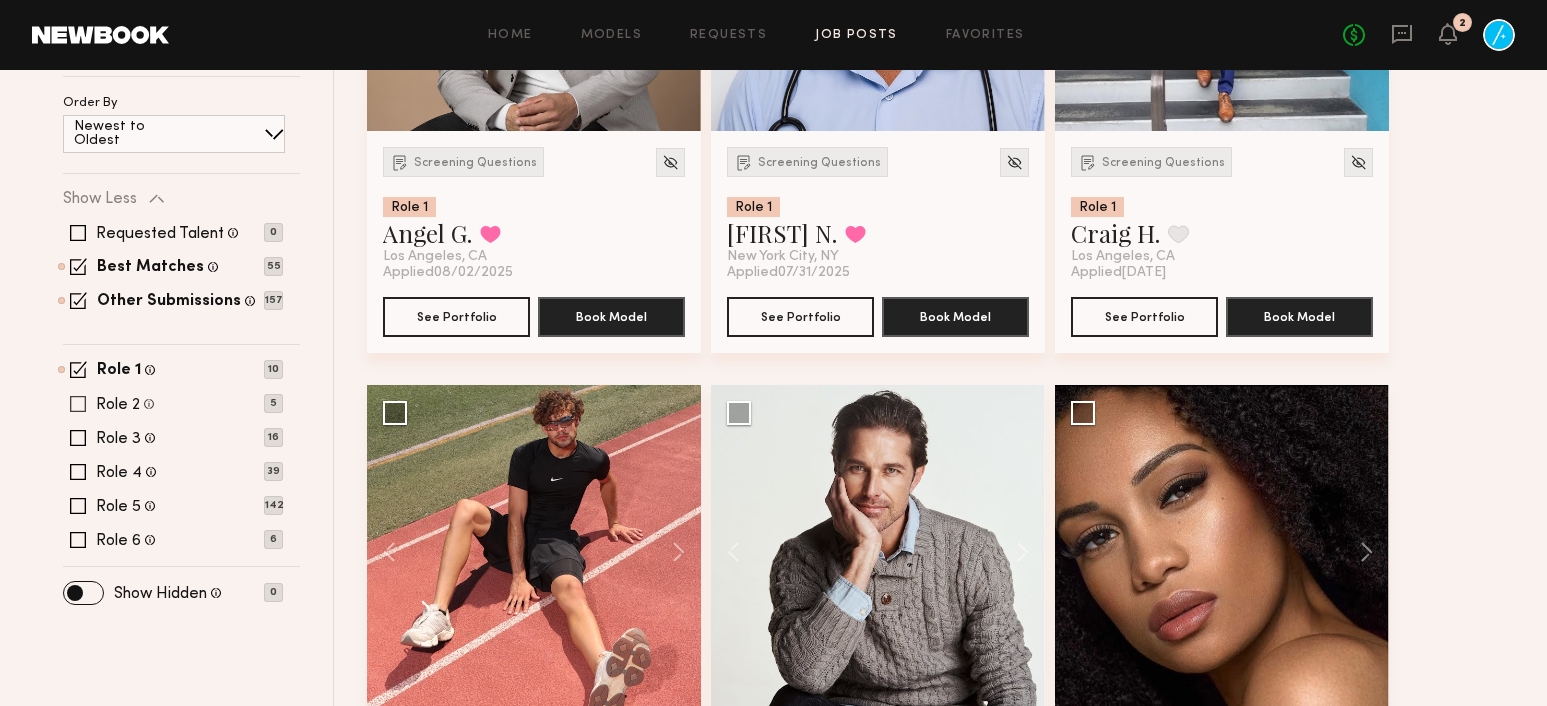 click 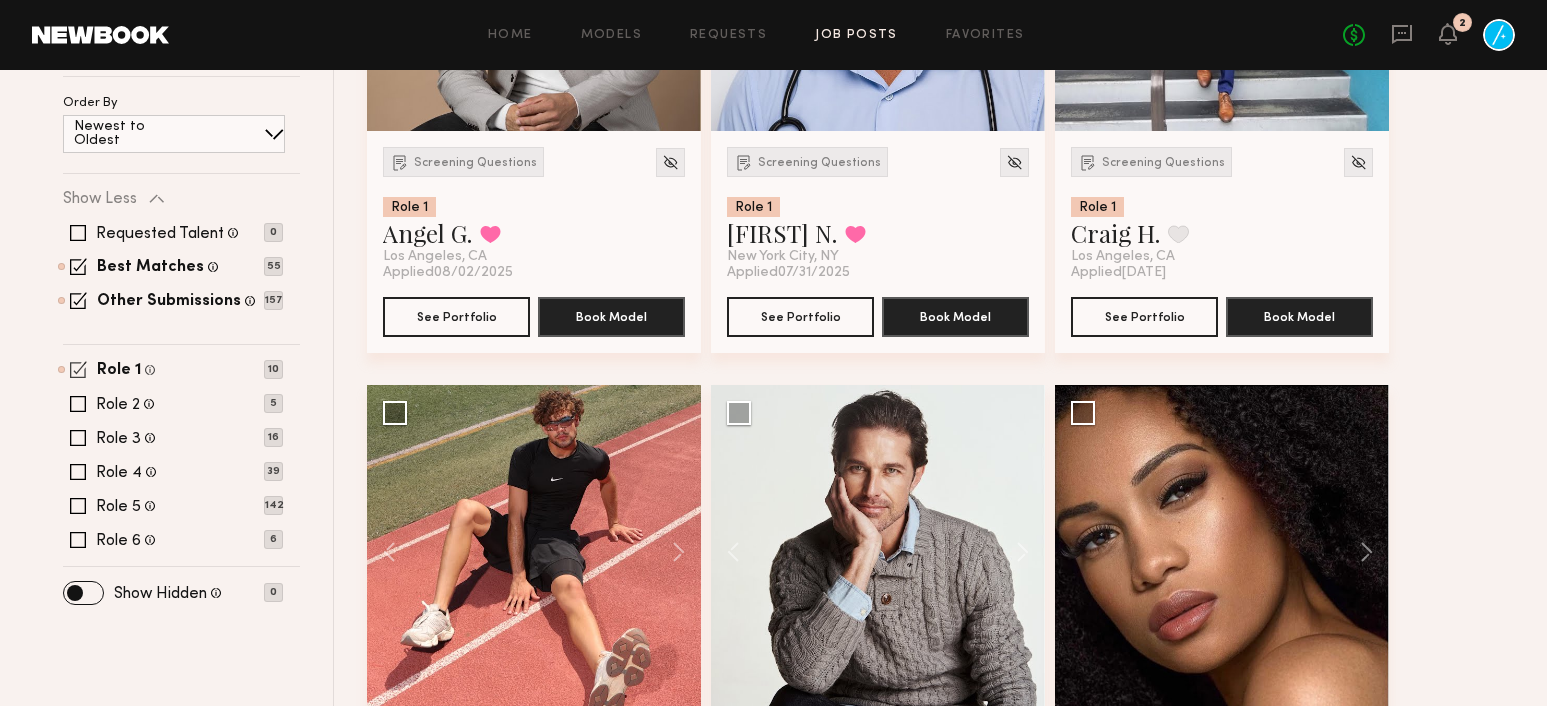 scroll, scrollTop: 593, scrollLeft: 0, axis: vertical 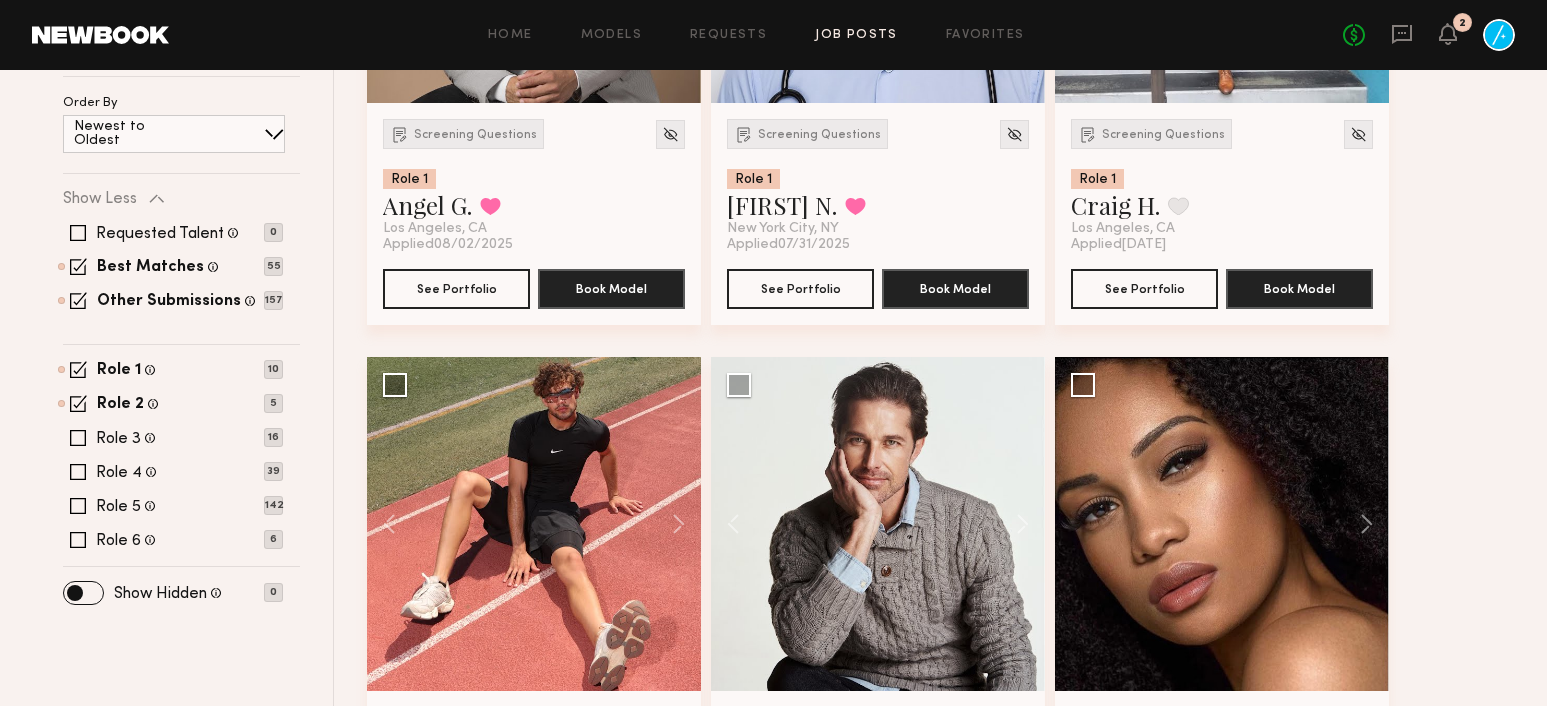 click on "Filter Applications Role 1 Role 2 Best Matches Other Submissions Experienced New Faces Showing  12   models Clear Experienced Talent we've deemed to have ample paid, professional modeling experience 174 New Faces Talent we've deemed to be in the early stages of their professional careers 44 Order By Newest to Oldest Newest to Oldest Oldest to Newest Show Less Requested Talent Models you have reached out to with requests 0 Best Matches Models shown below match all requirements specified in your job post 55 Other Submissions Models shown below have applied to this job but do not match all requirements specified in your job posting 157 Role 1 Male, 40–45, Black/ African American, Hispanic / Latino, Asian, Multiracial, Middle Eastern 10 Role 2 Male, 50–60, White / Caucasian 5 Role 3 Female, 45–55, Hispanic / Latino, Asian, Multiracial, Middle Eastern 16 Role 4 Male, 35–45, White / Caucasian, Asian, Multiracial 39 Role 5 Female, 30–40, White / Caucasian, Hispanic / Latino 142 Role 6 6 Show Hidden 0" 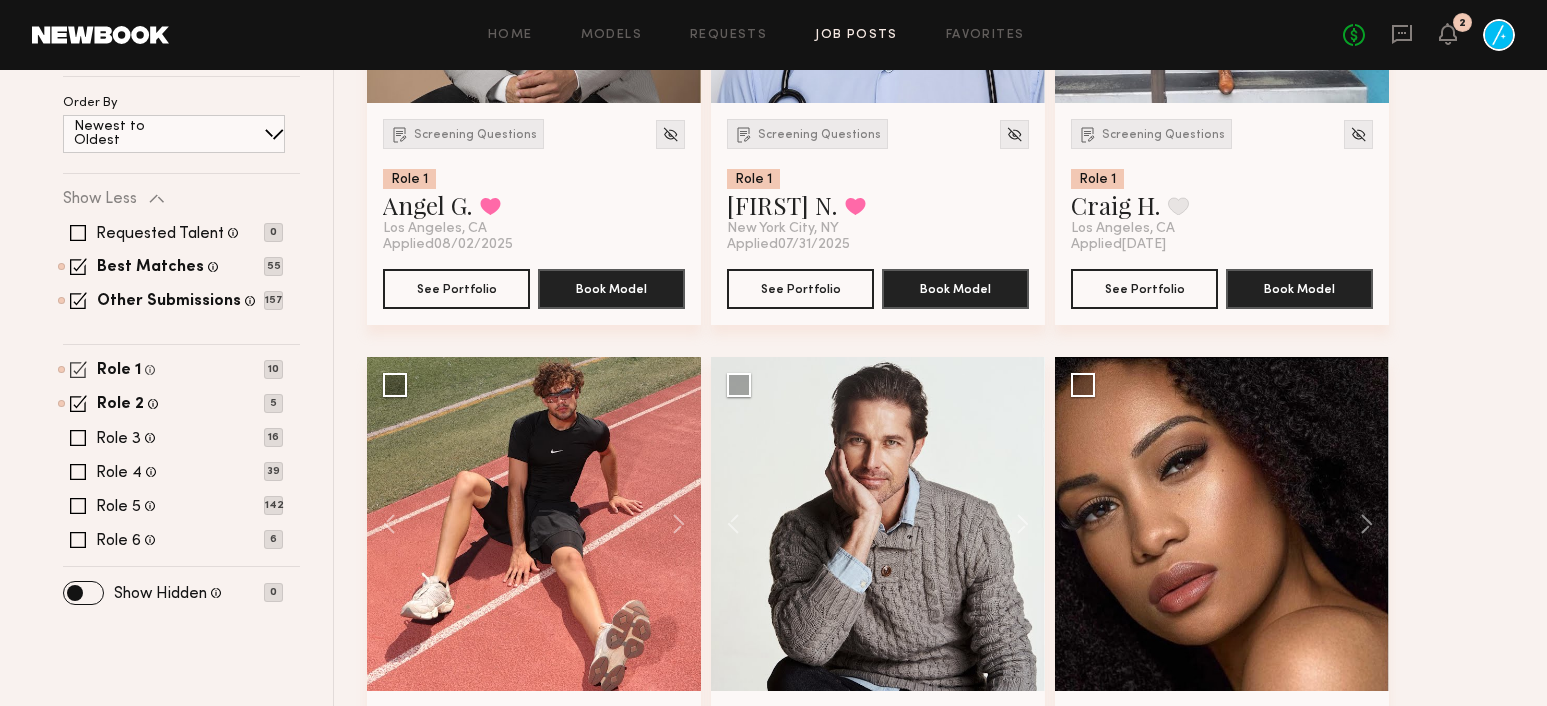 click 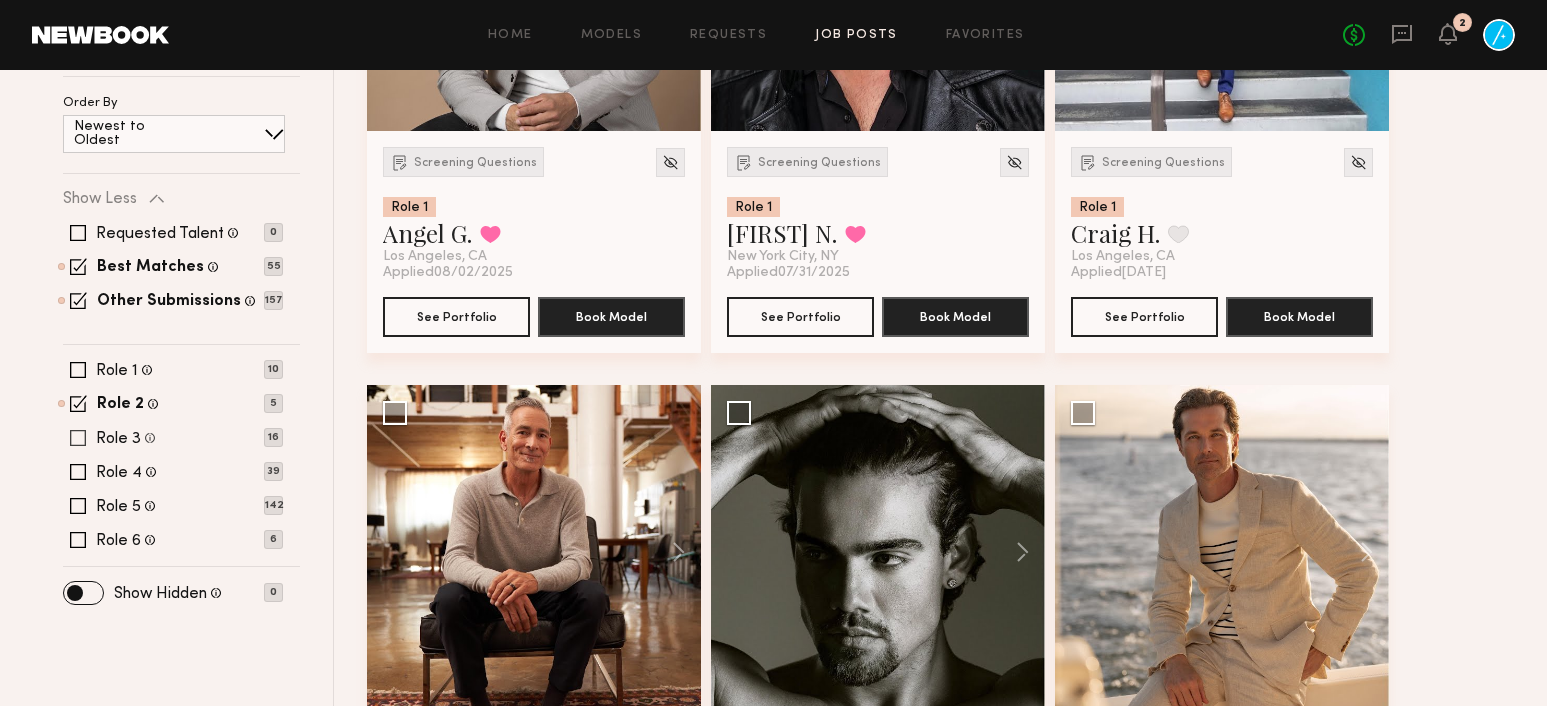 click 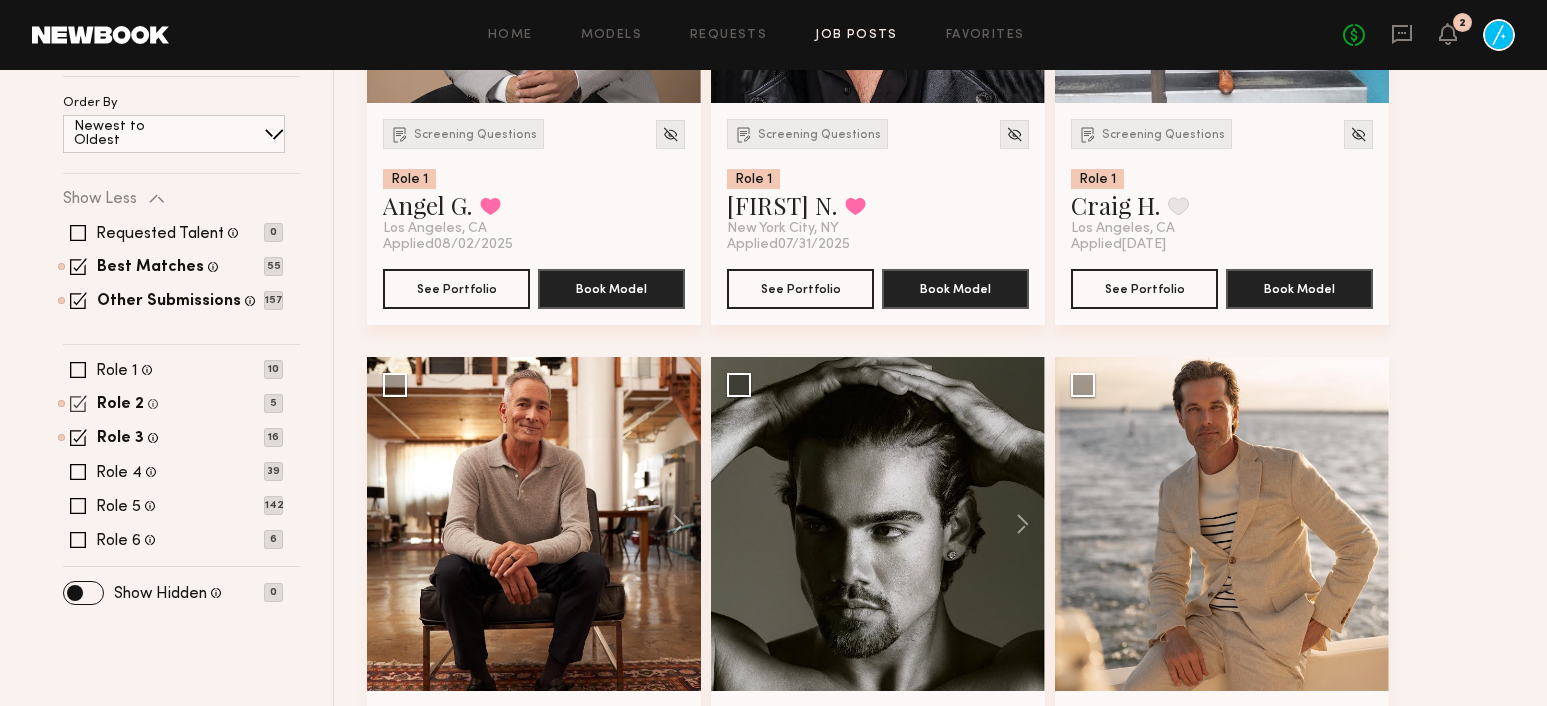 click 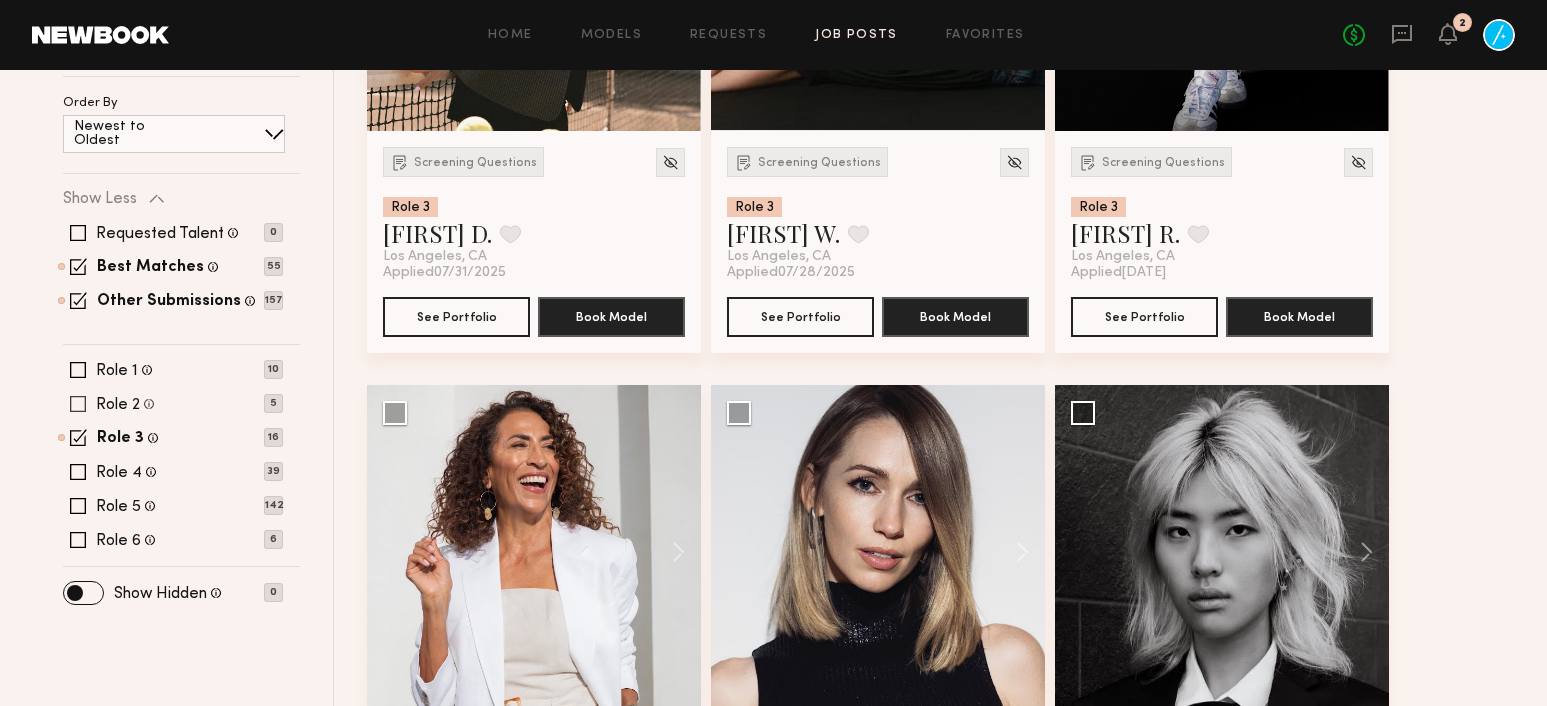 click 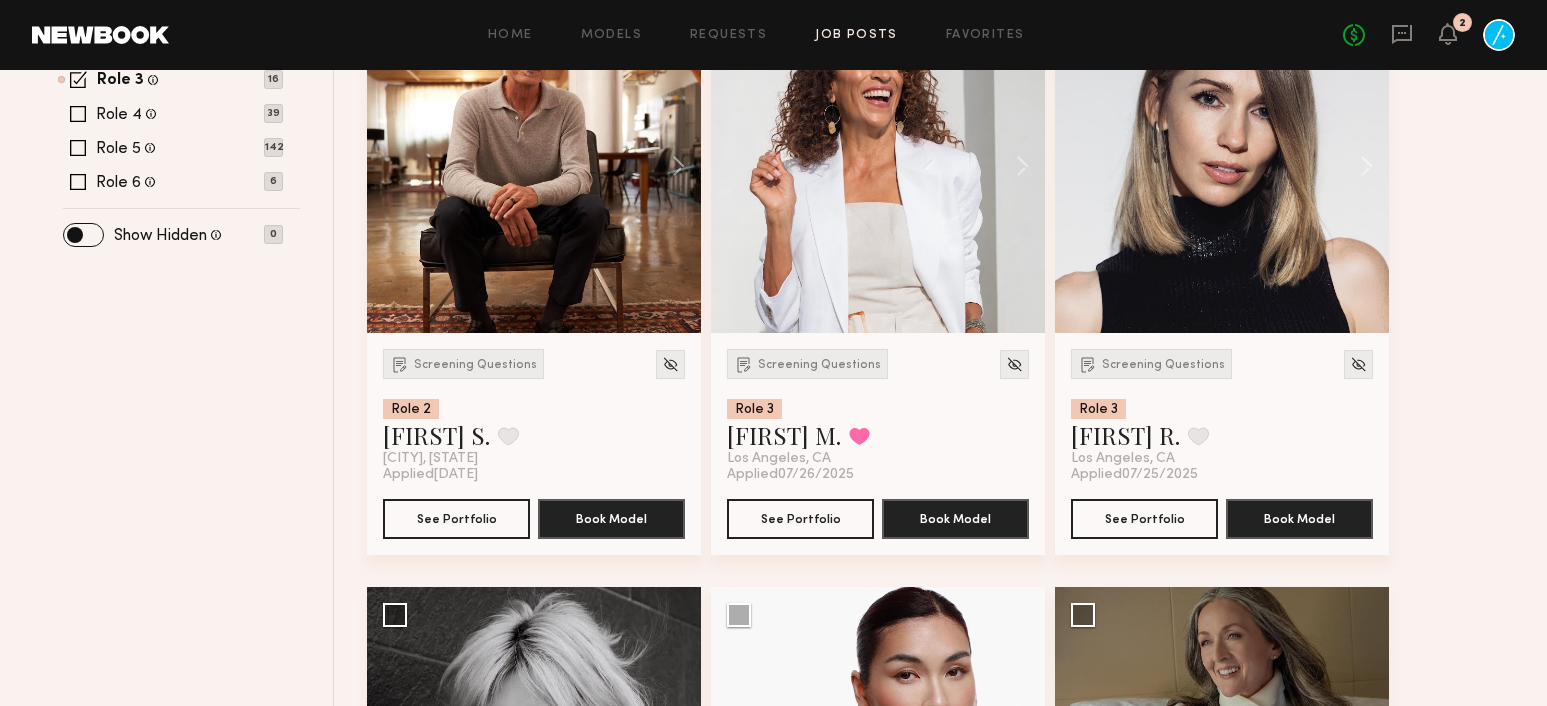 scroll, scrollTop: 976, scrollLeft: 0, axis: vertical 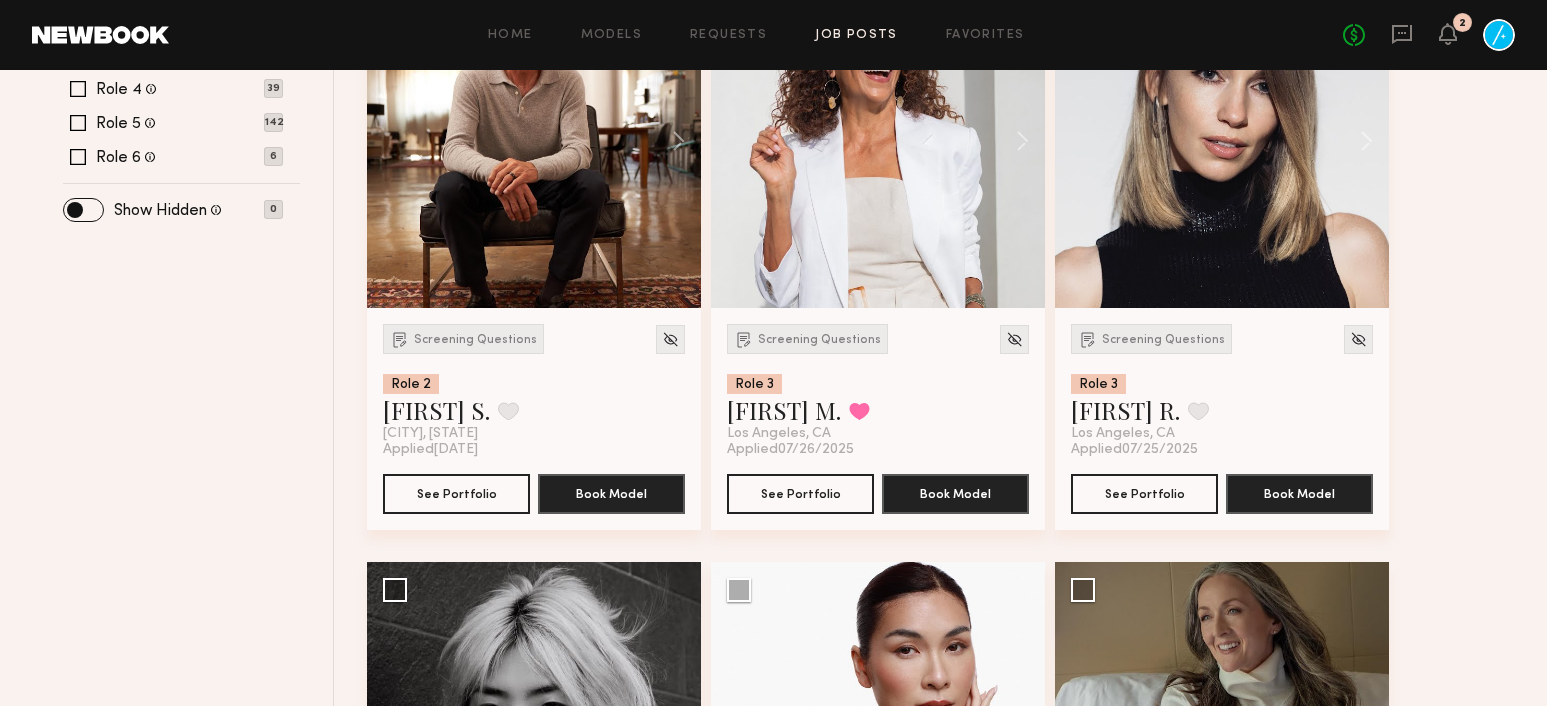 click 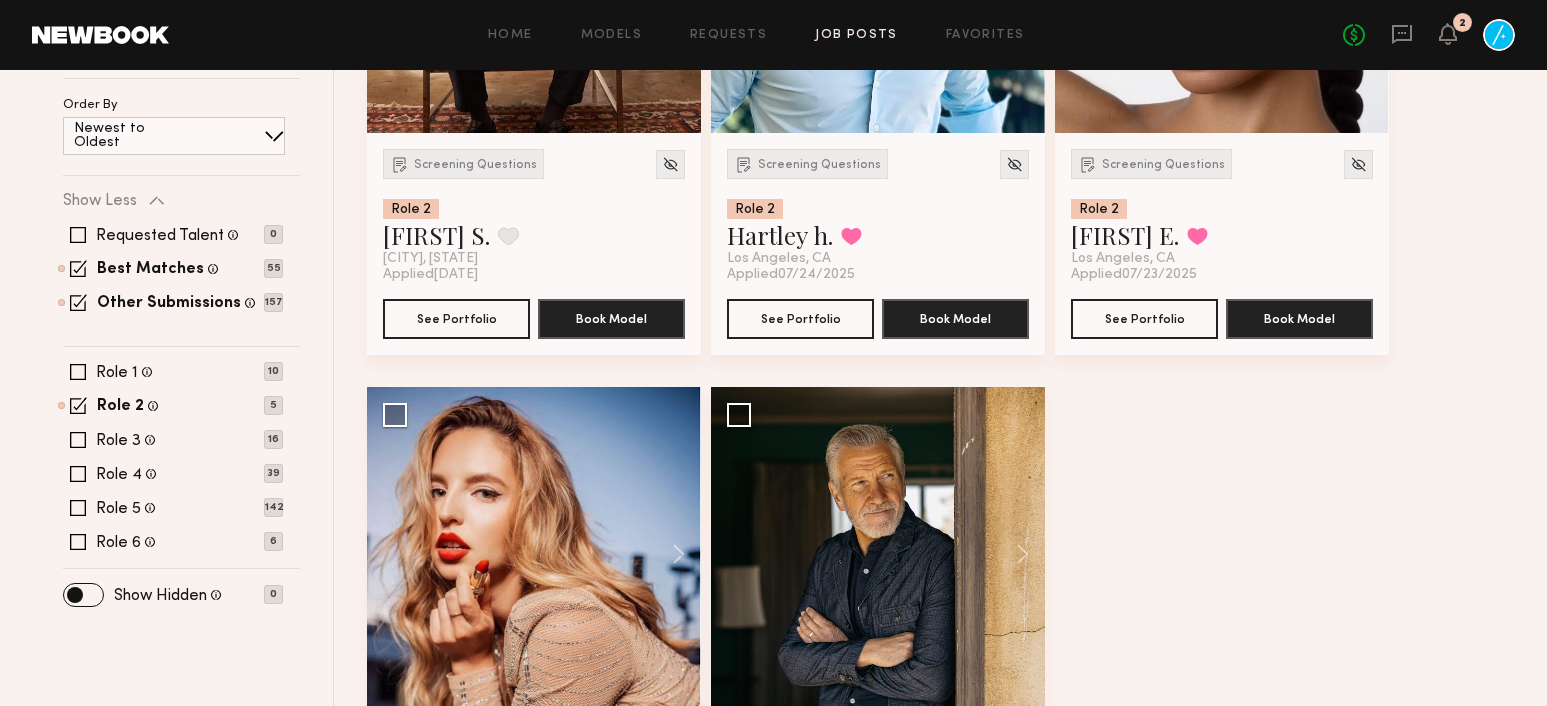 scroll, scrollTop: 710, scrollLeft: 0, axis: vertical 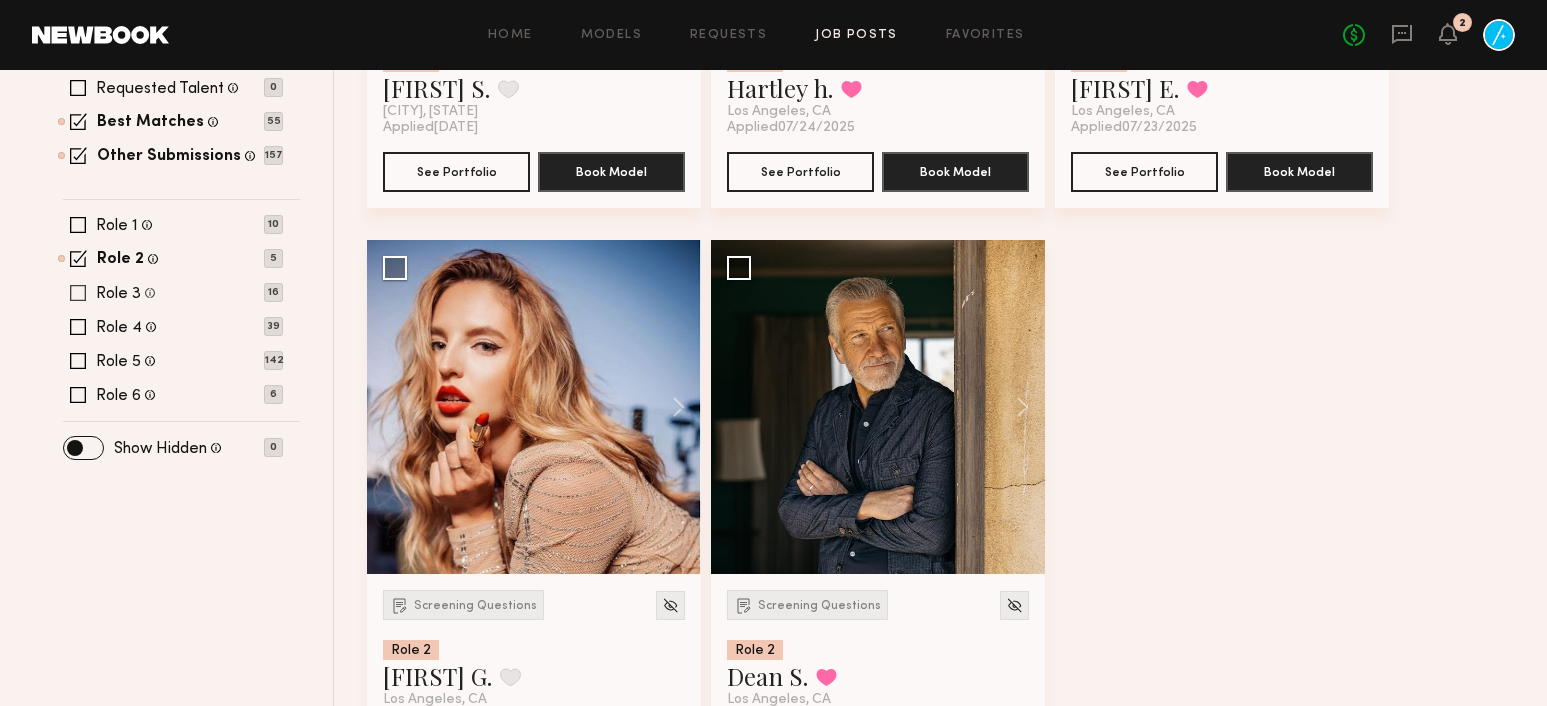 click 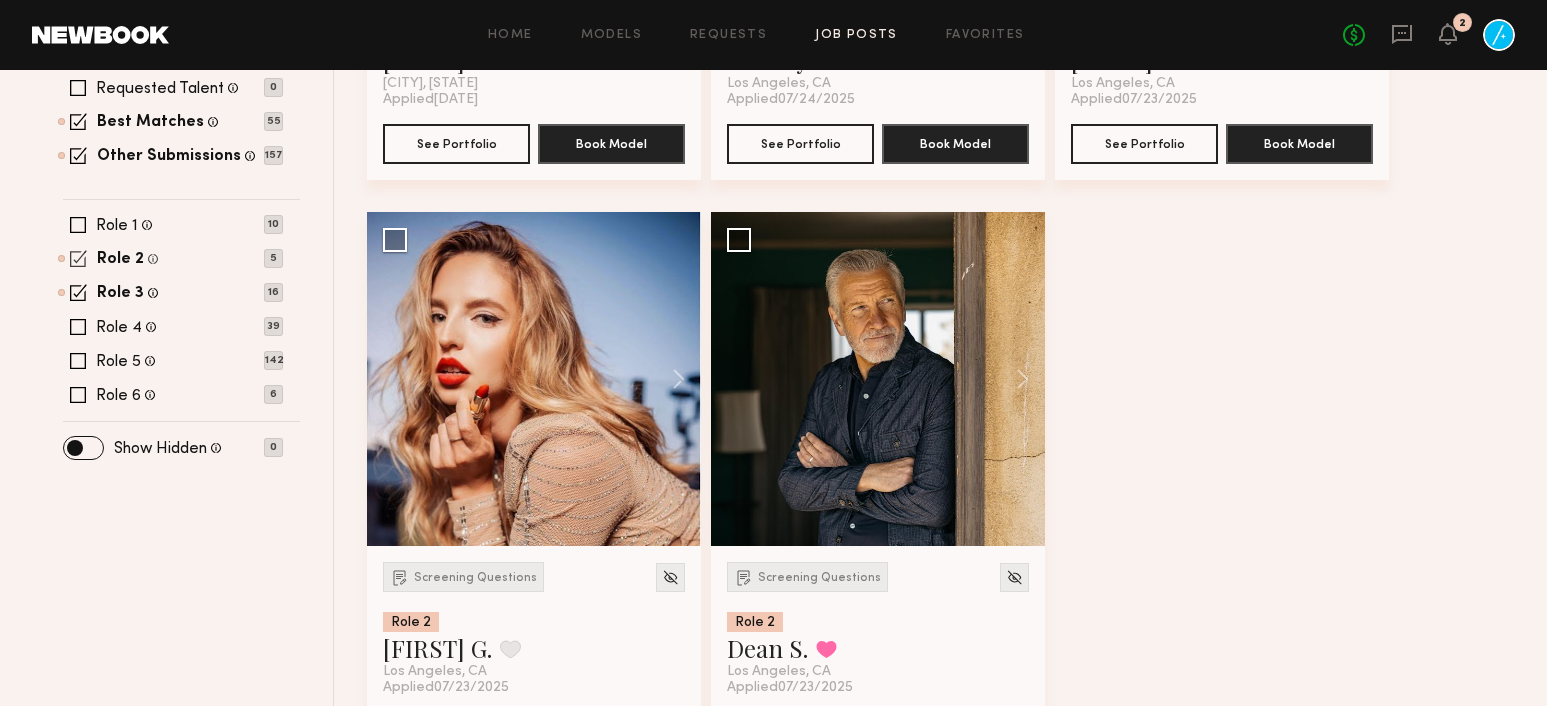 click 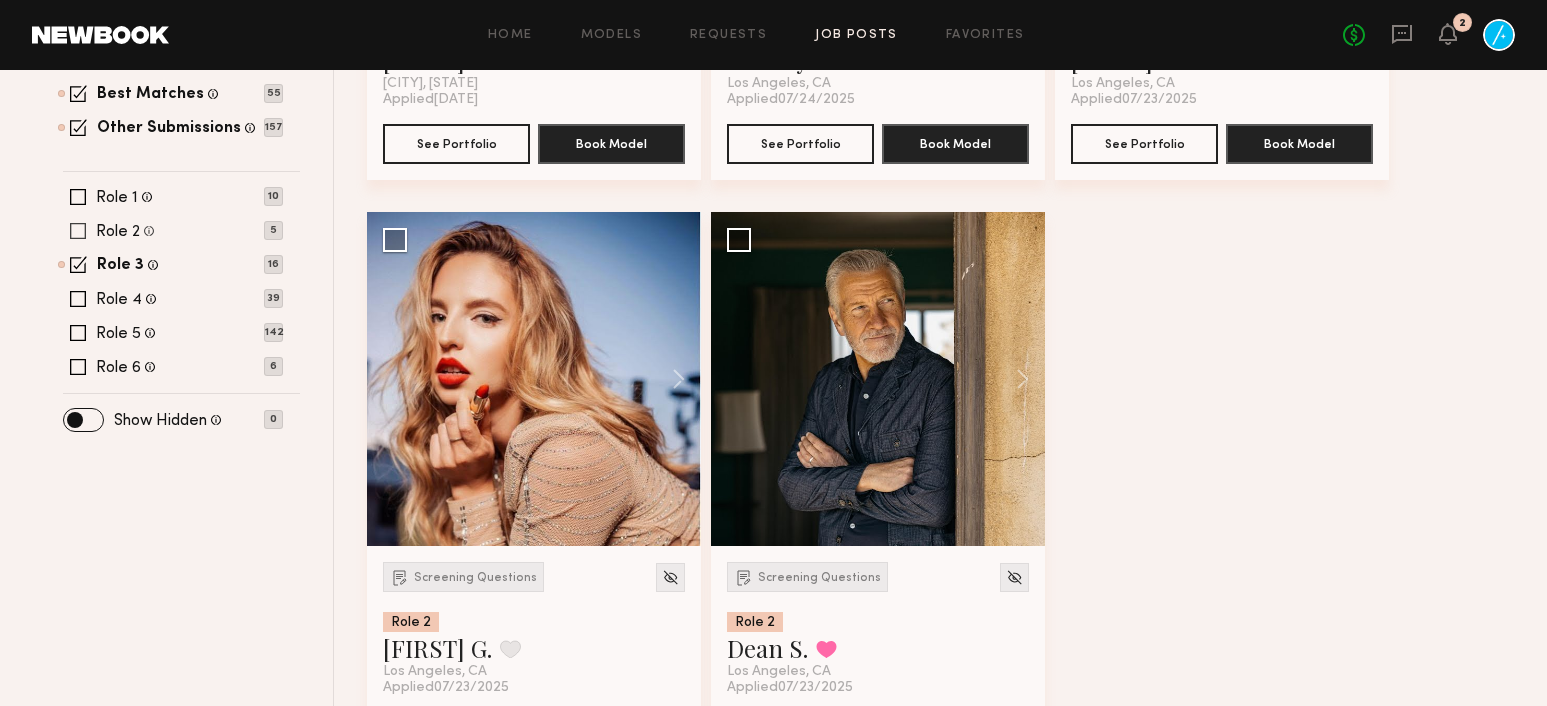scroll, scrollTop: 710, scrollLeft: 0, axis: vertical 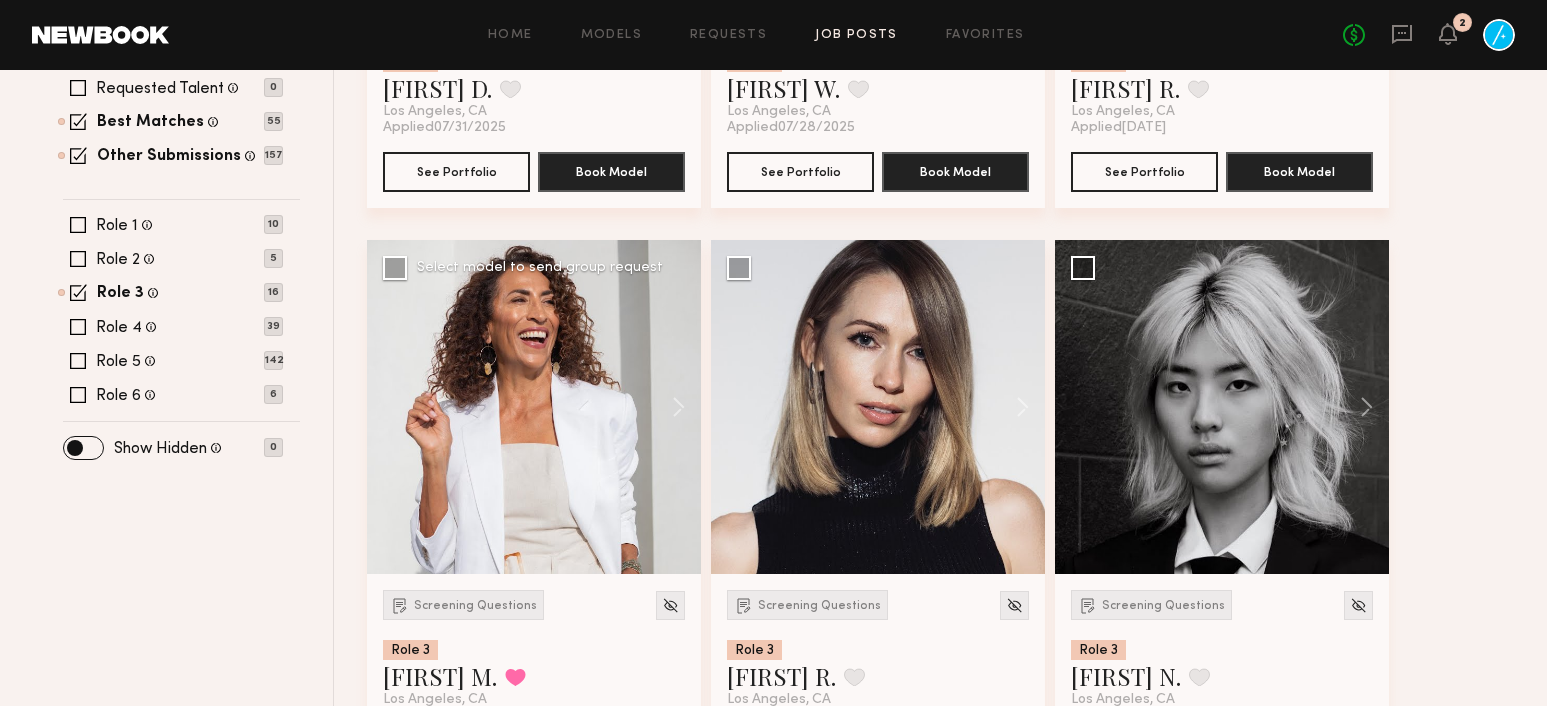 click 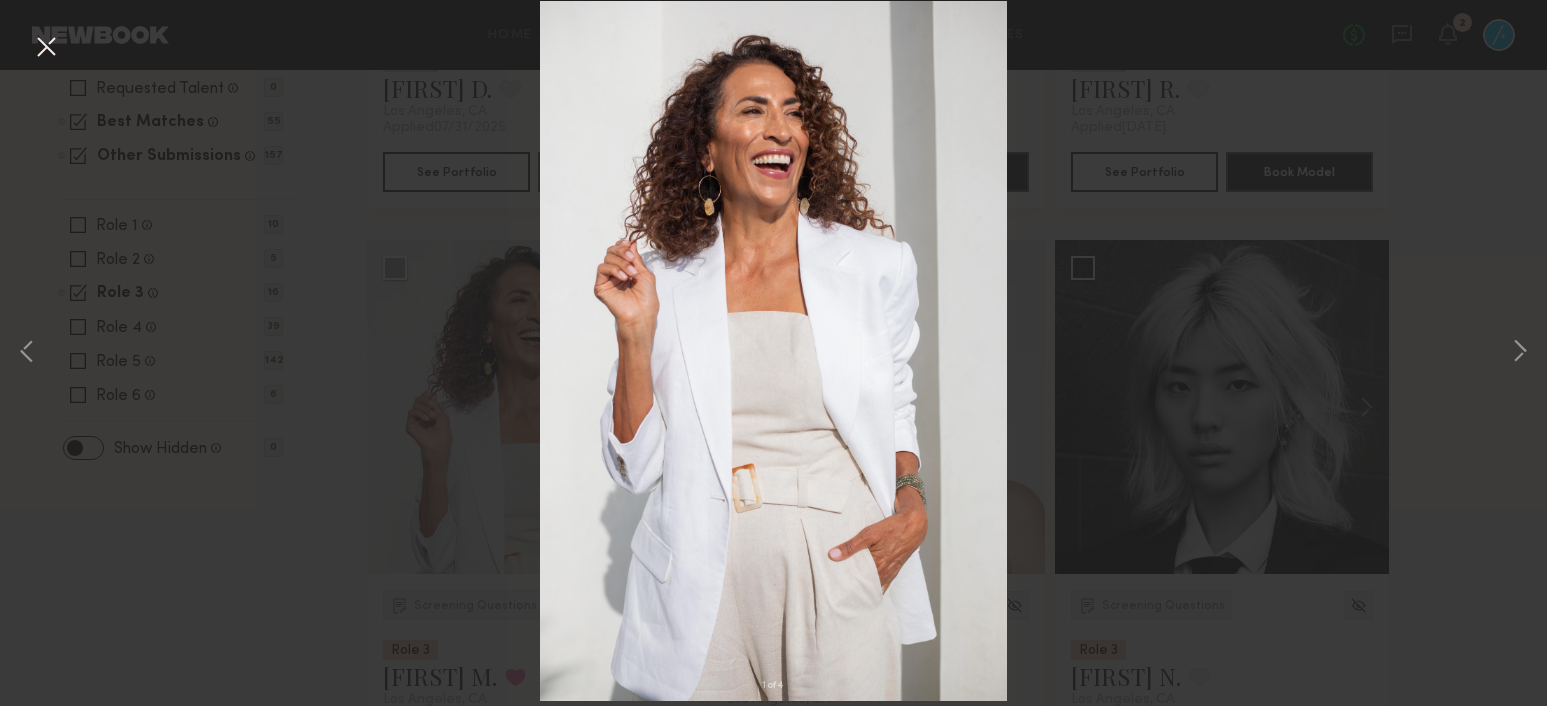 click at bounding box center [46, 48] 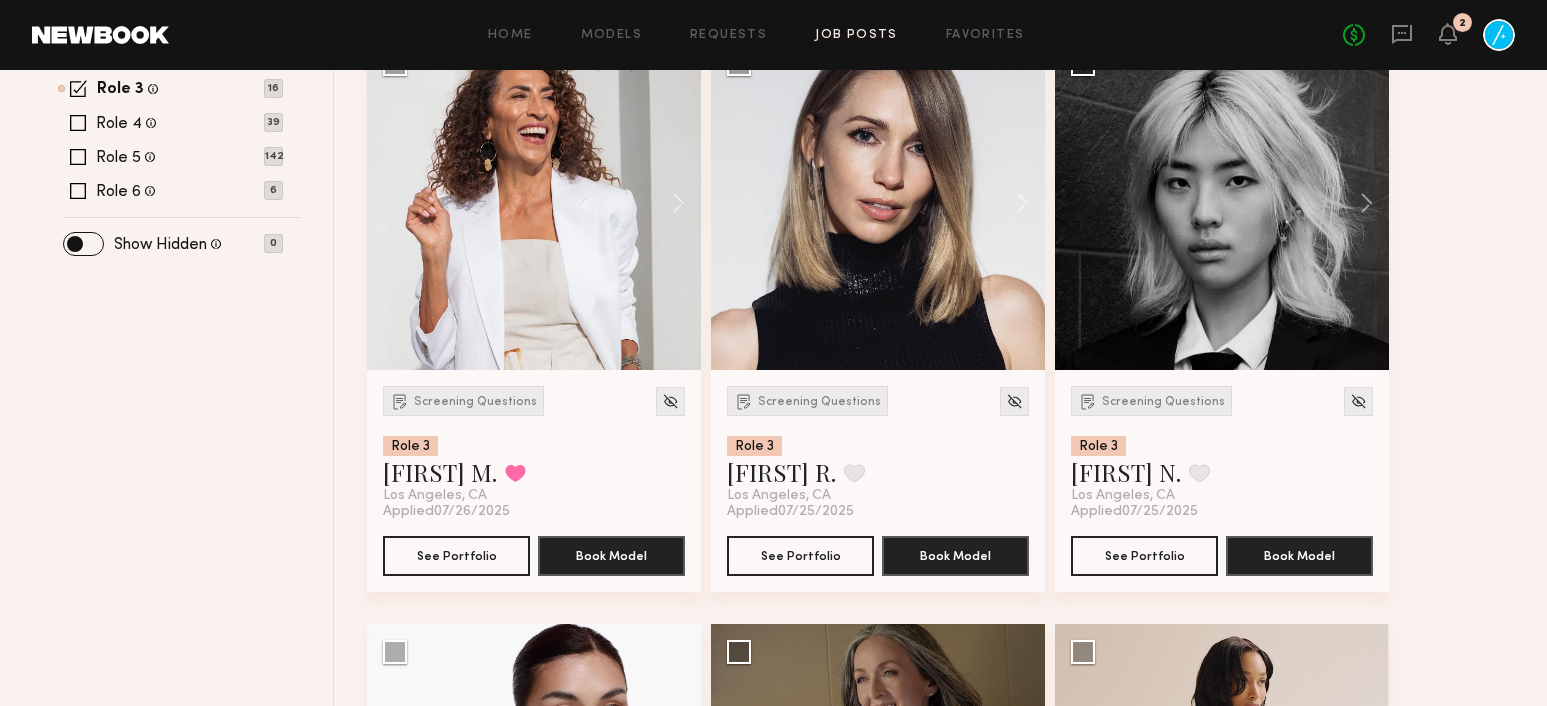 scroll, scrollTop: 918, scrollLeft: 0, axis: vertical 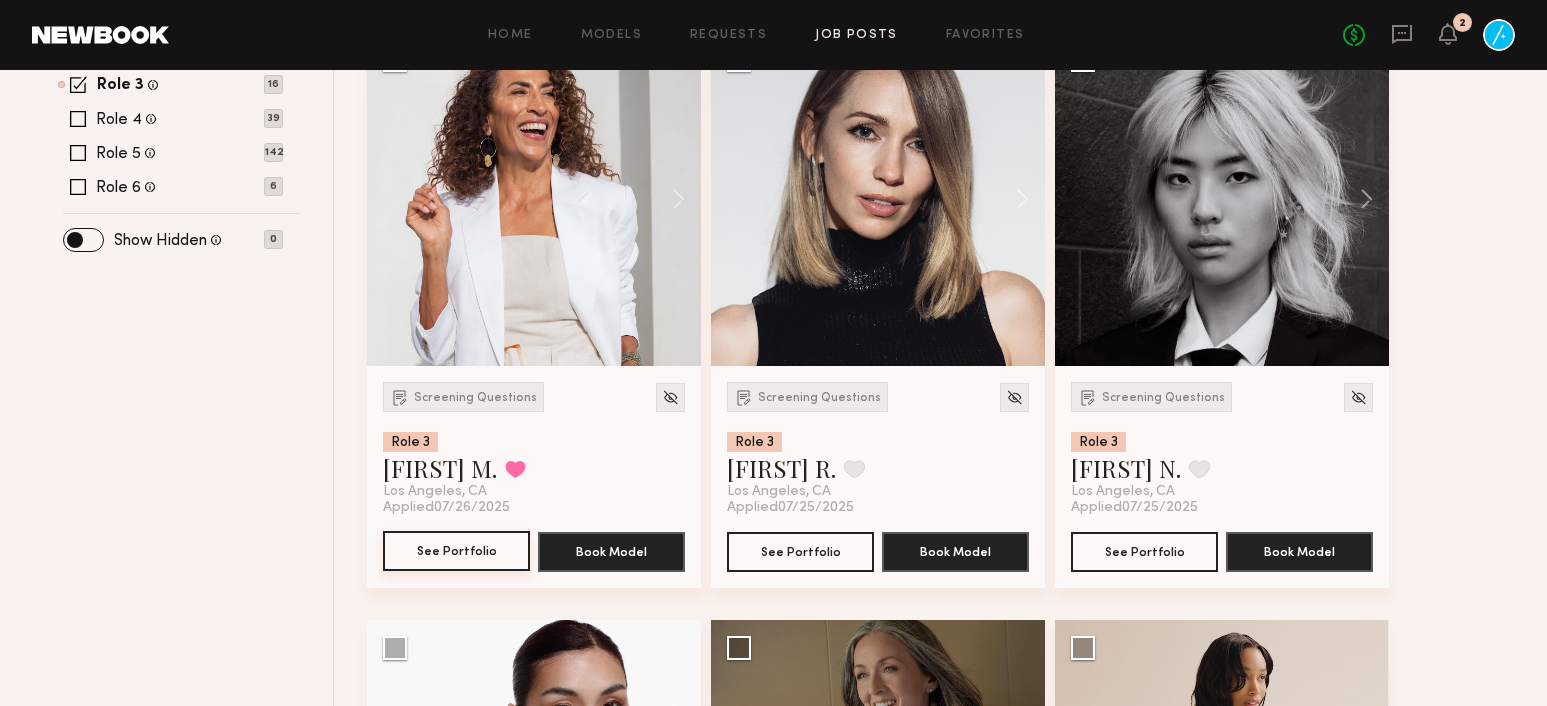 click on "See Portfolio" 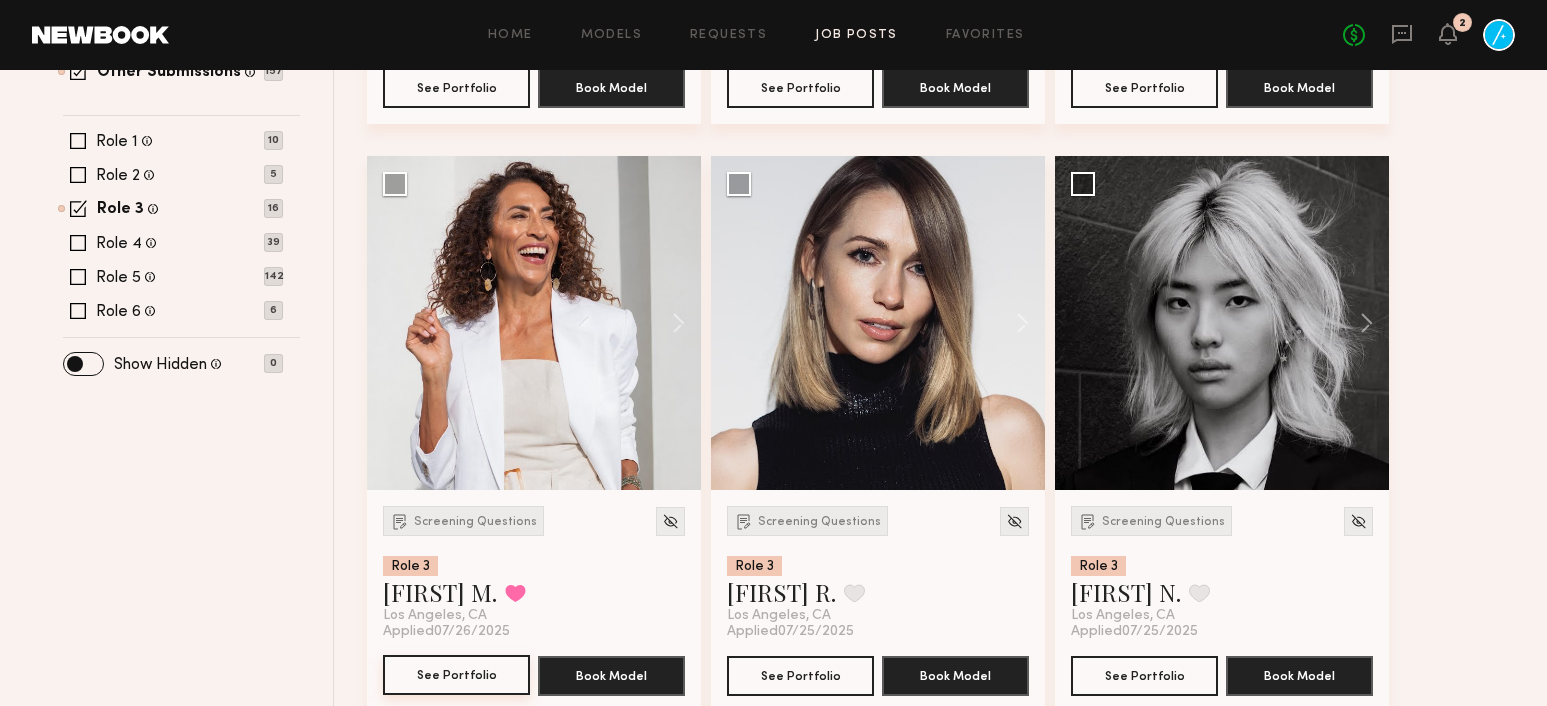 scroll, scrollTop: 766, scrollLeft: 0, axis: vertical 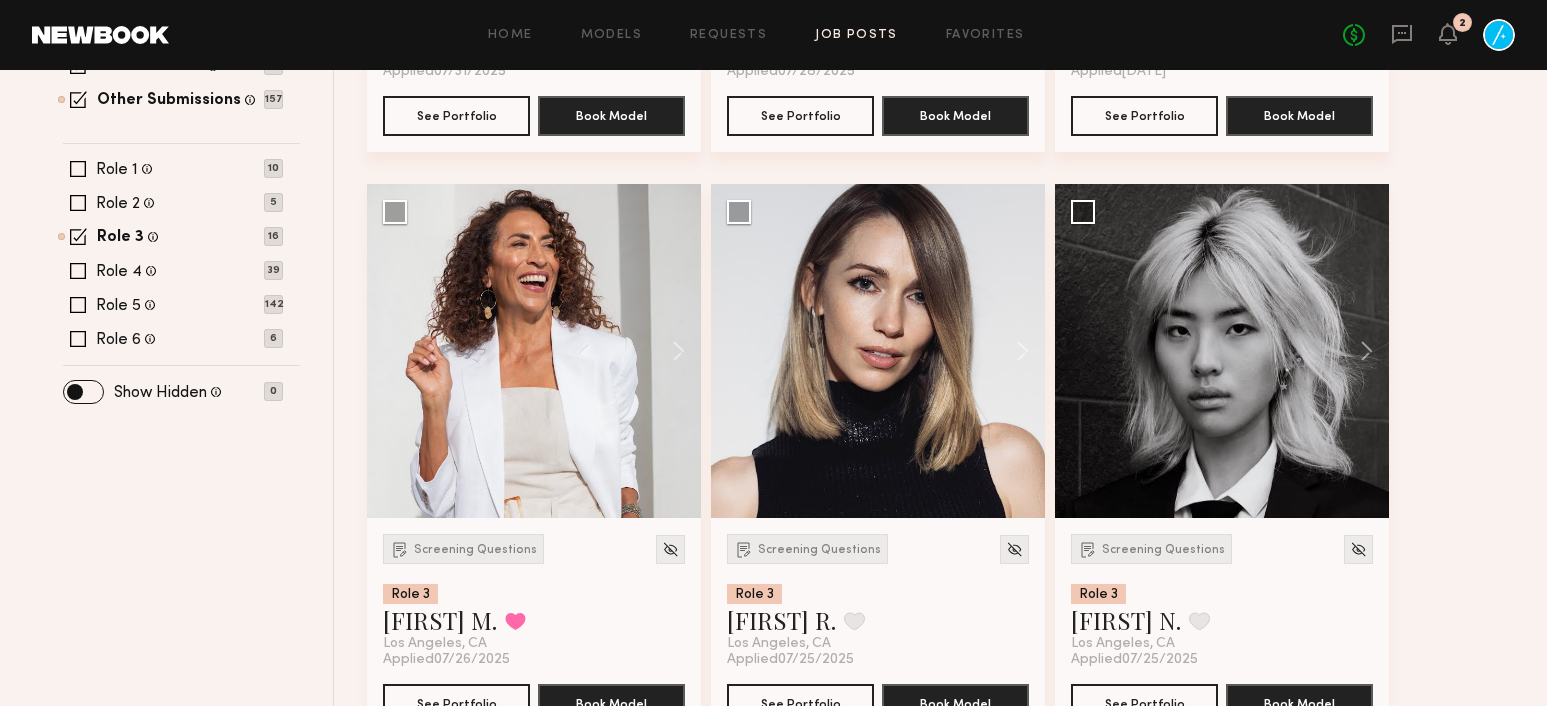 click on "Role 1 Male, 40–45, Black/ African American, Hispanic / Latino, Asian, Multiracial, Middle Eastern 10 Role 2 Male, 50–60, White / Caucasian 5 Role 3 Female, 45–55, Hispanic / Latino, Asian, Multiracial, Middle Eastern 16 Role 4 Male, 35–45, White / Caucasian, Asian, Multiracial 39 Role 5 Female, 30–40, White / Caucasian, Hispanic / Latino 142 Role 6 Female, 40–45, Black/ African American 6" 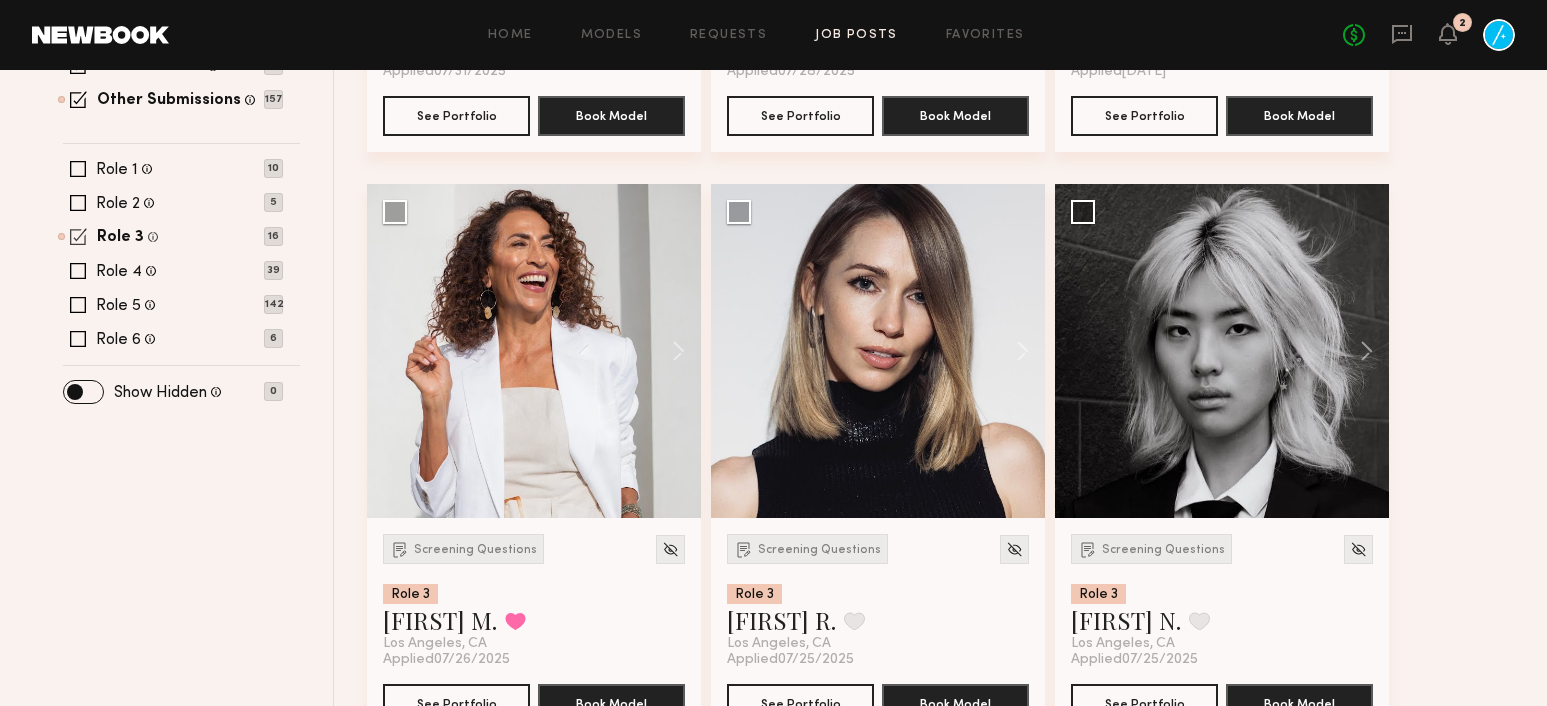 click 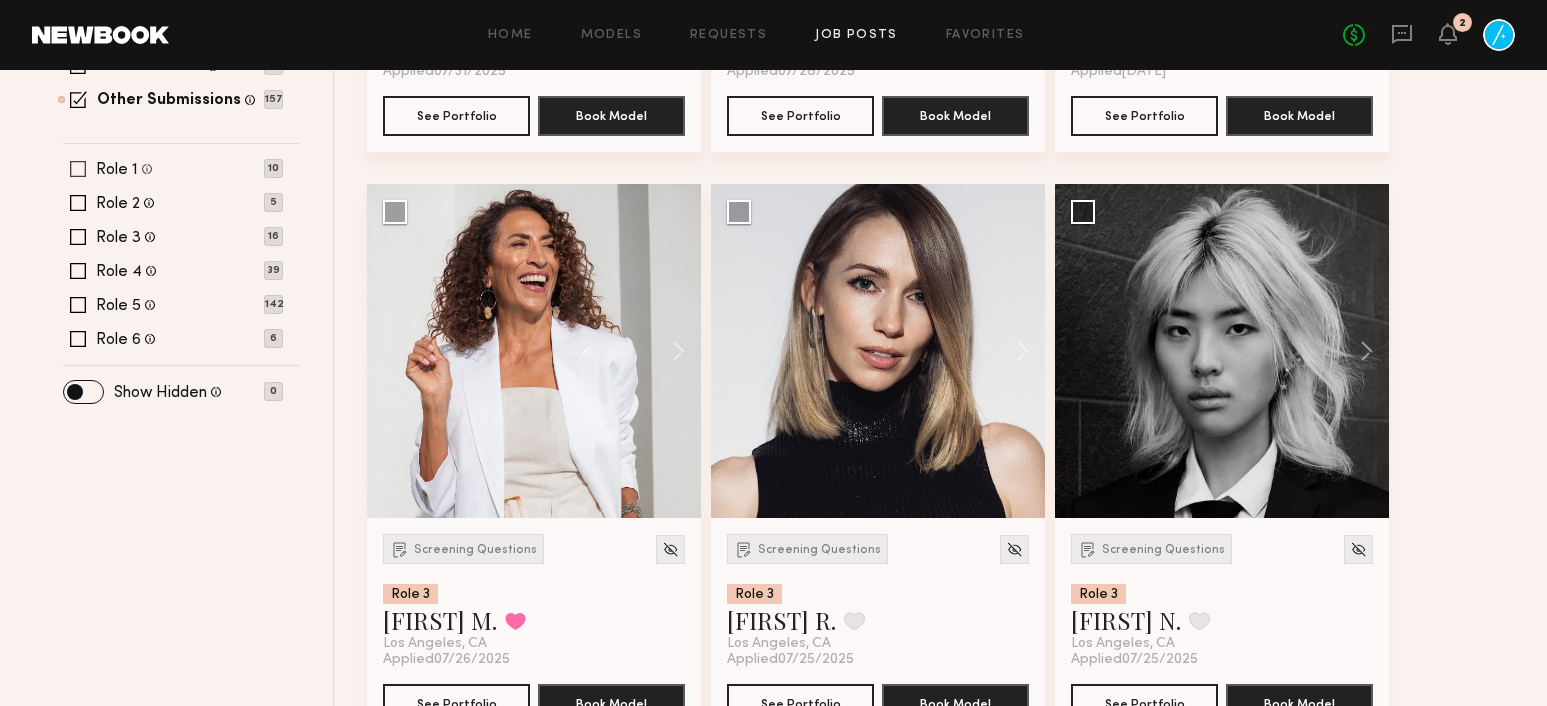 click 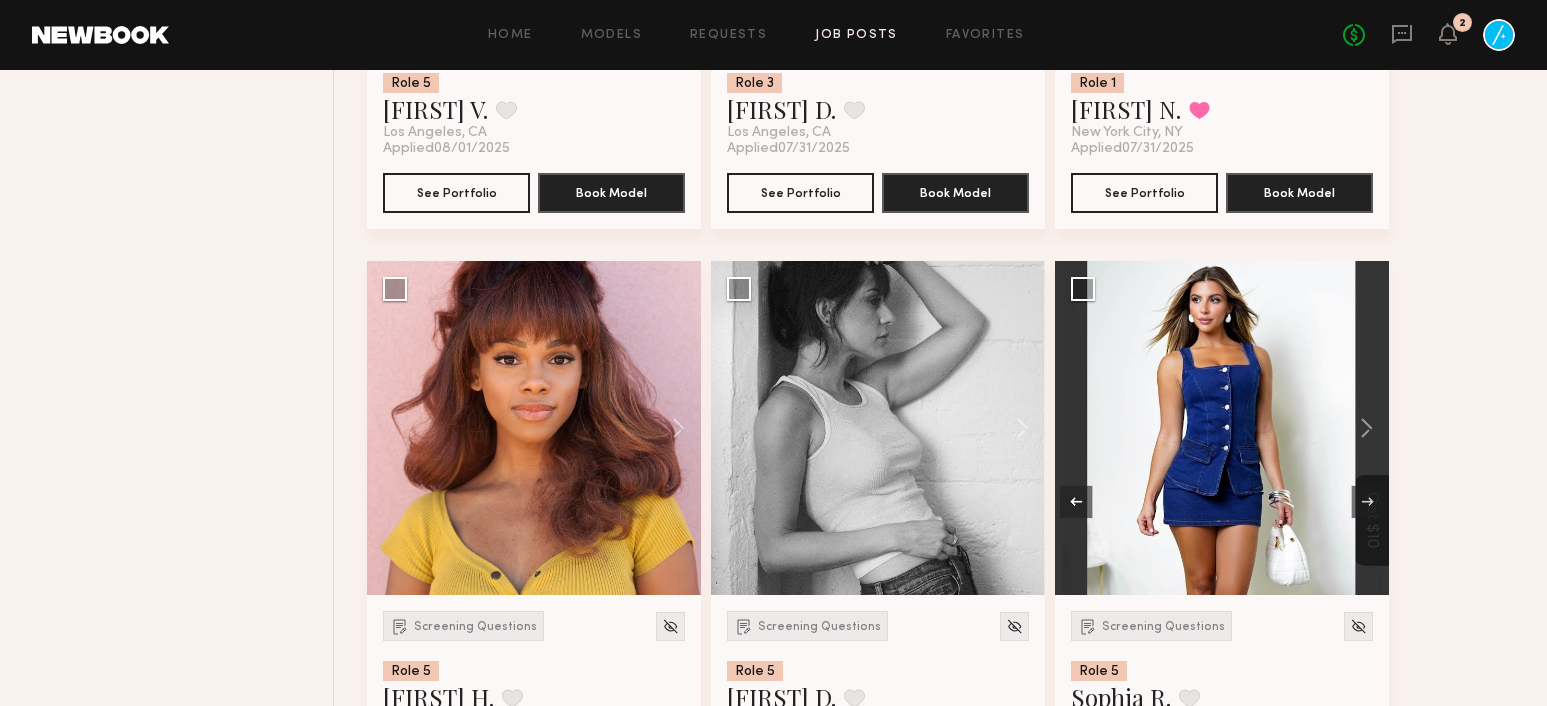scroll, scrollTop: 2083, scrollLeft: 0, axis: vertical 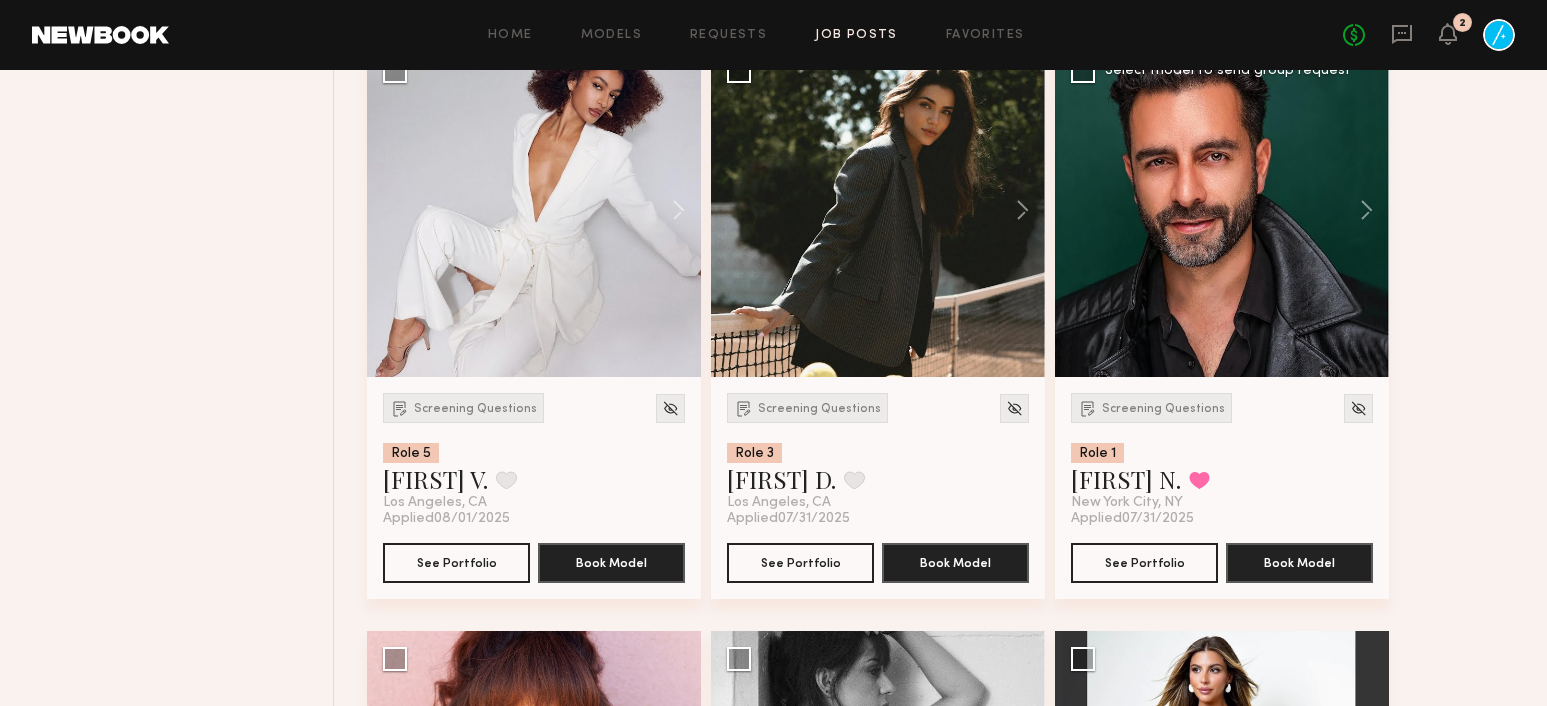 click 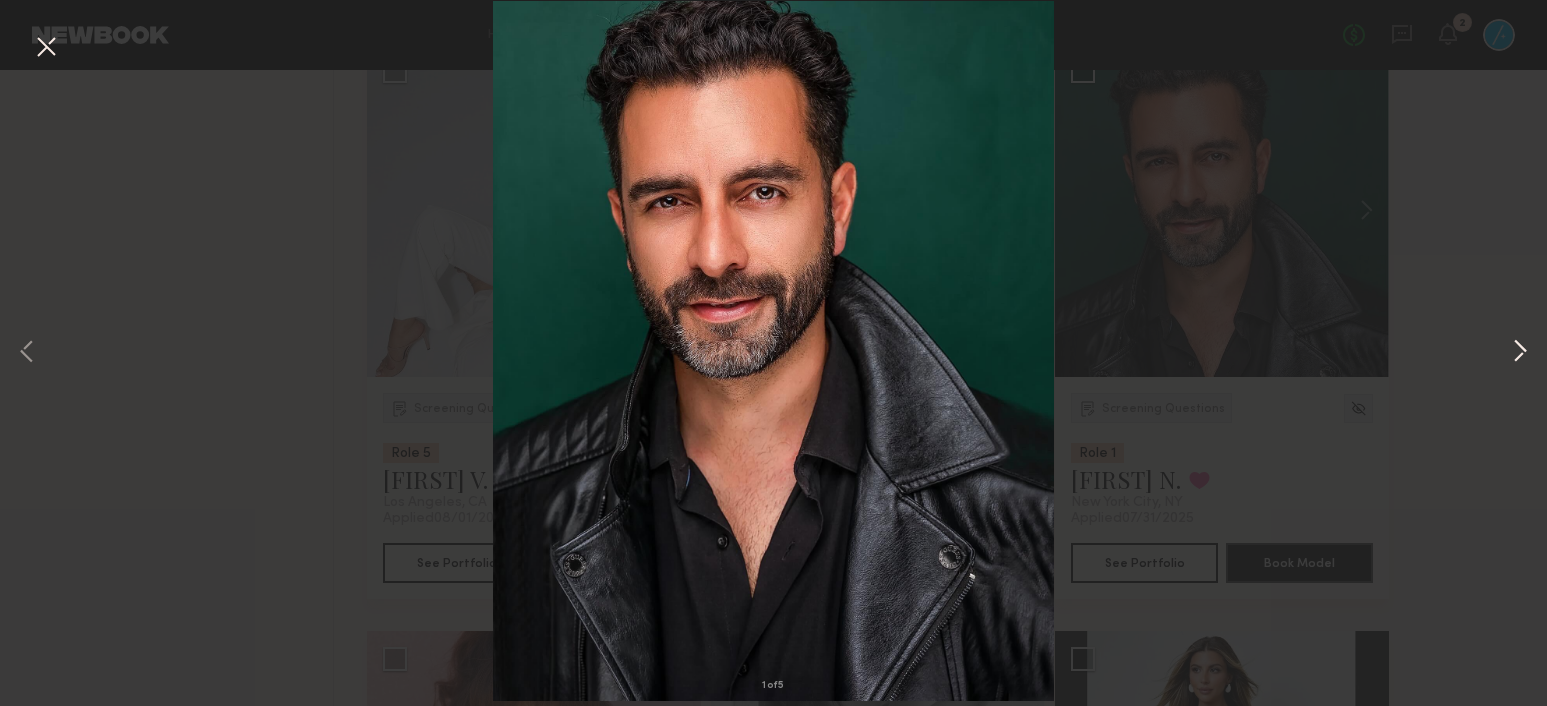 click at bounding box center (1520, 353) 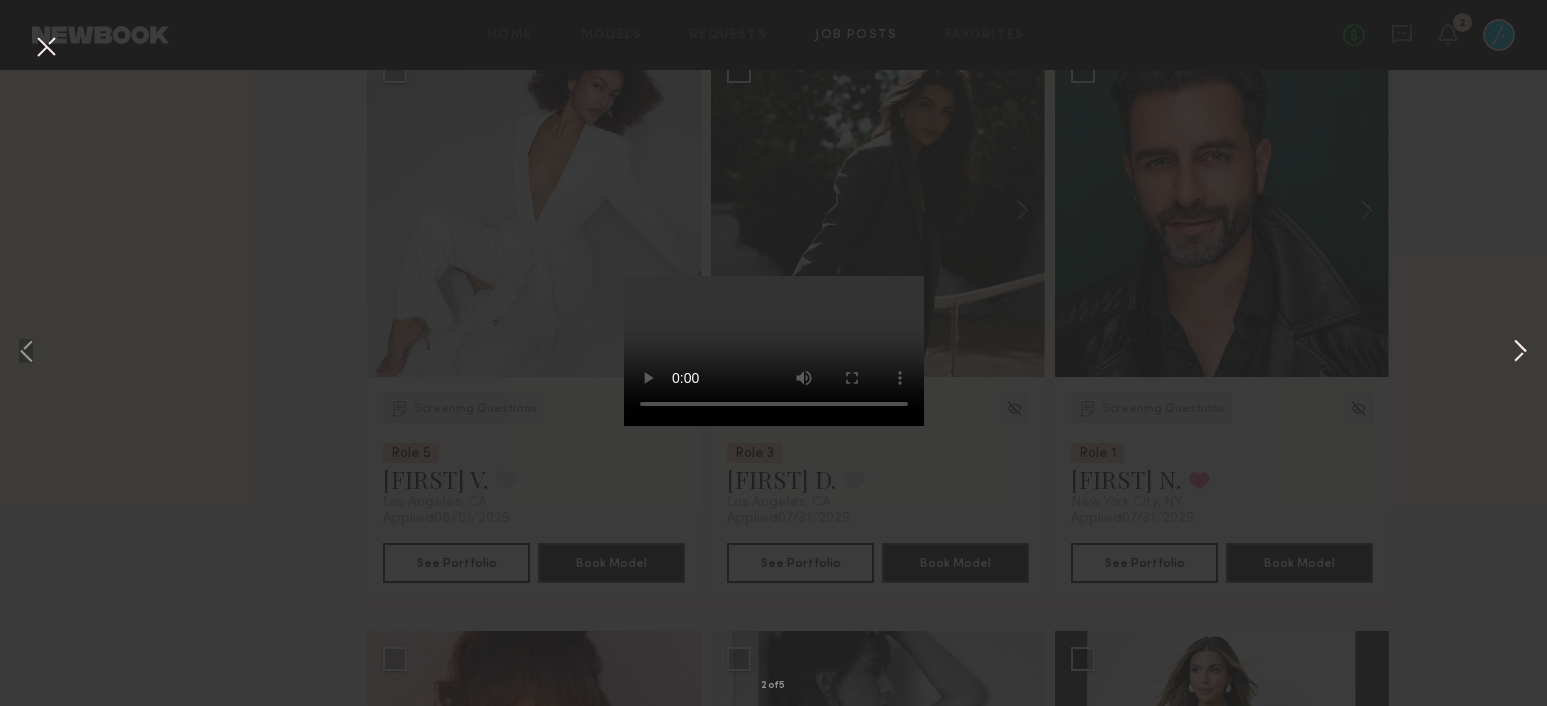 click at bounding box center (1520, 353) 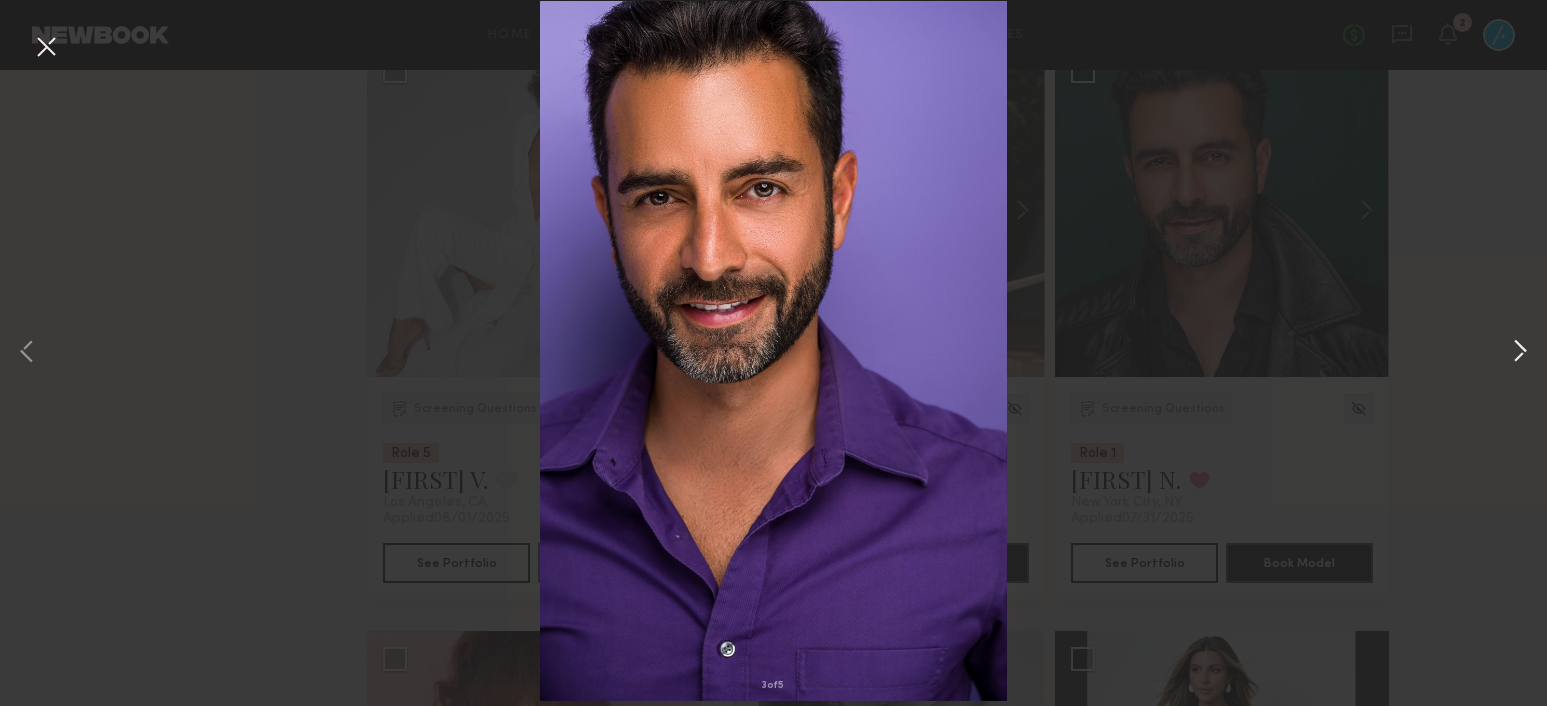 click at bounding box center (1520, 353) 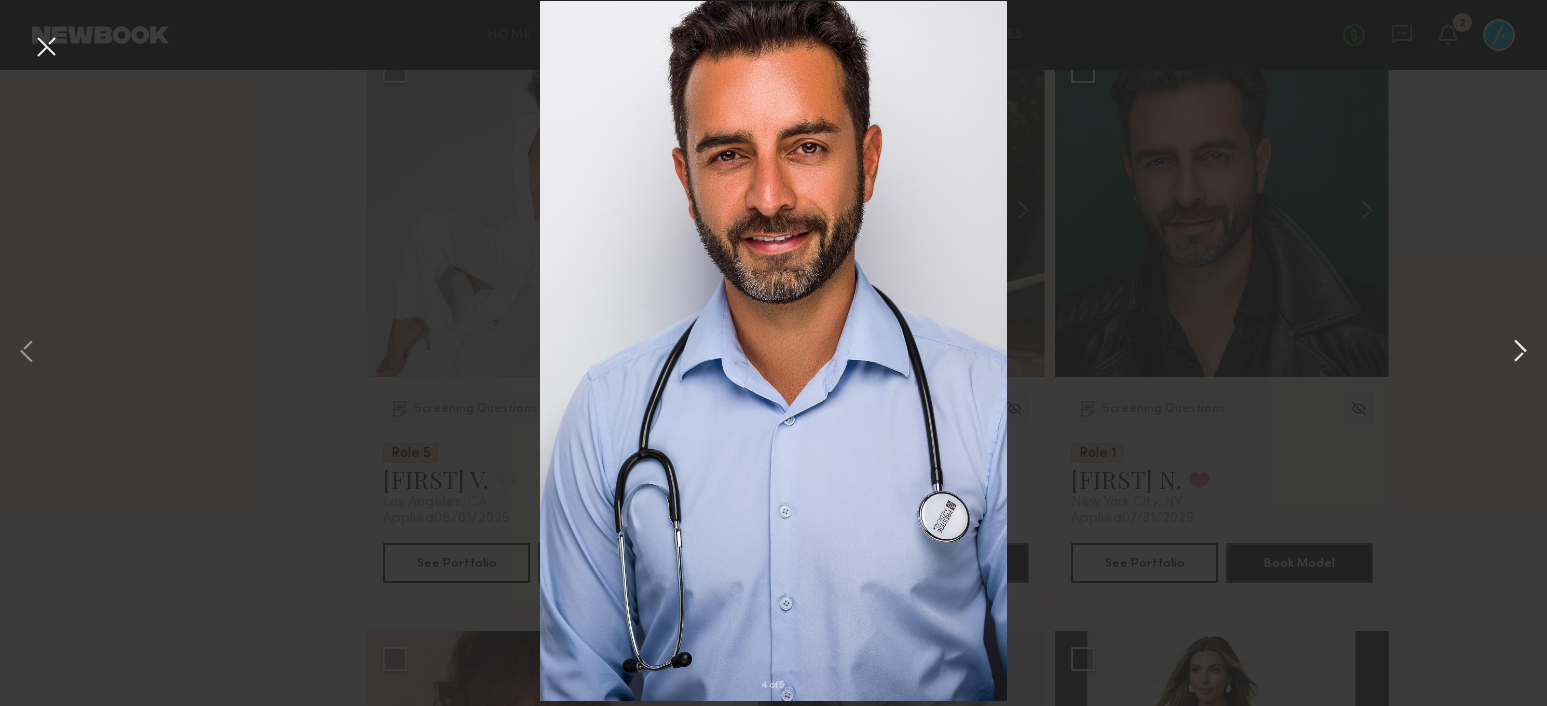 click at bounding box center (1520, 353) 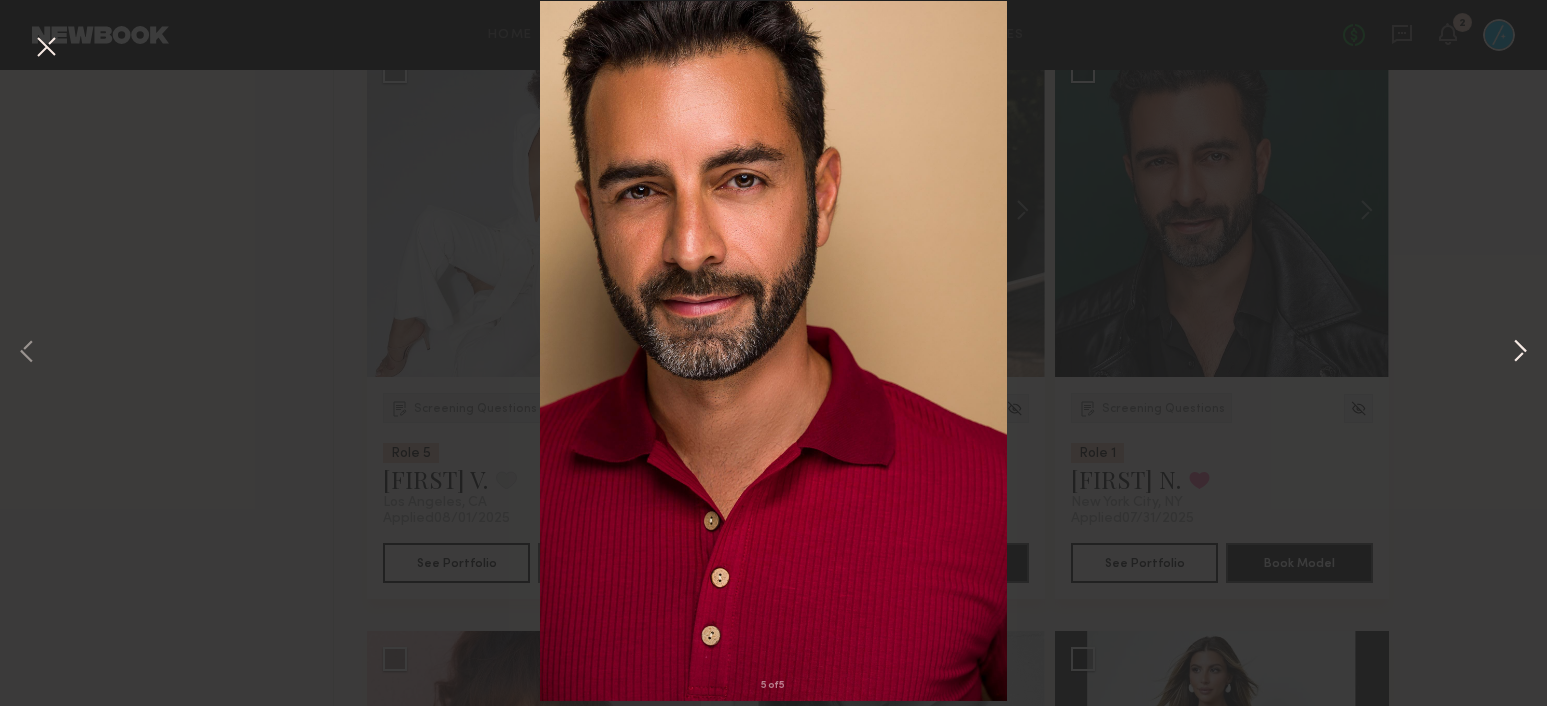 type 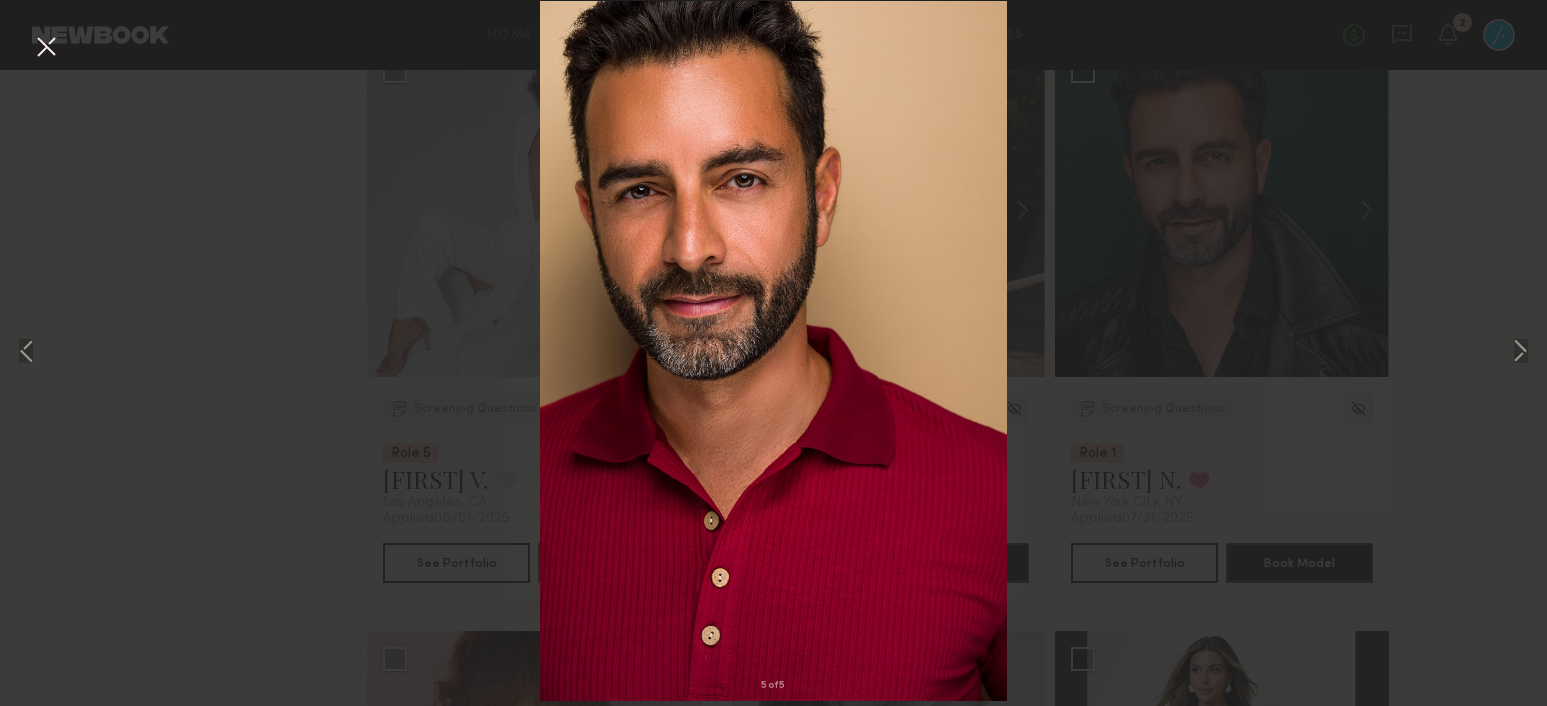 click at bounding box center [46, 48] 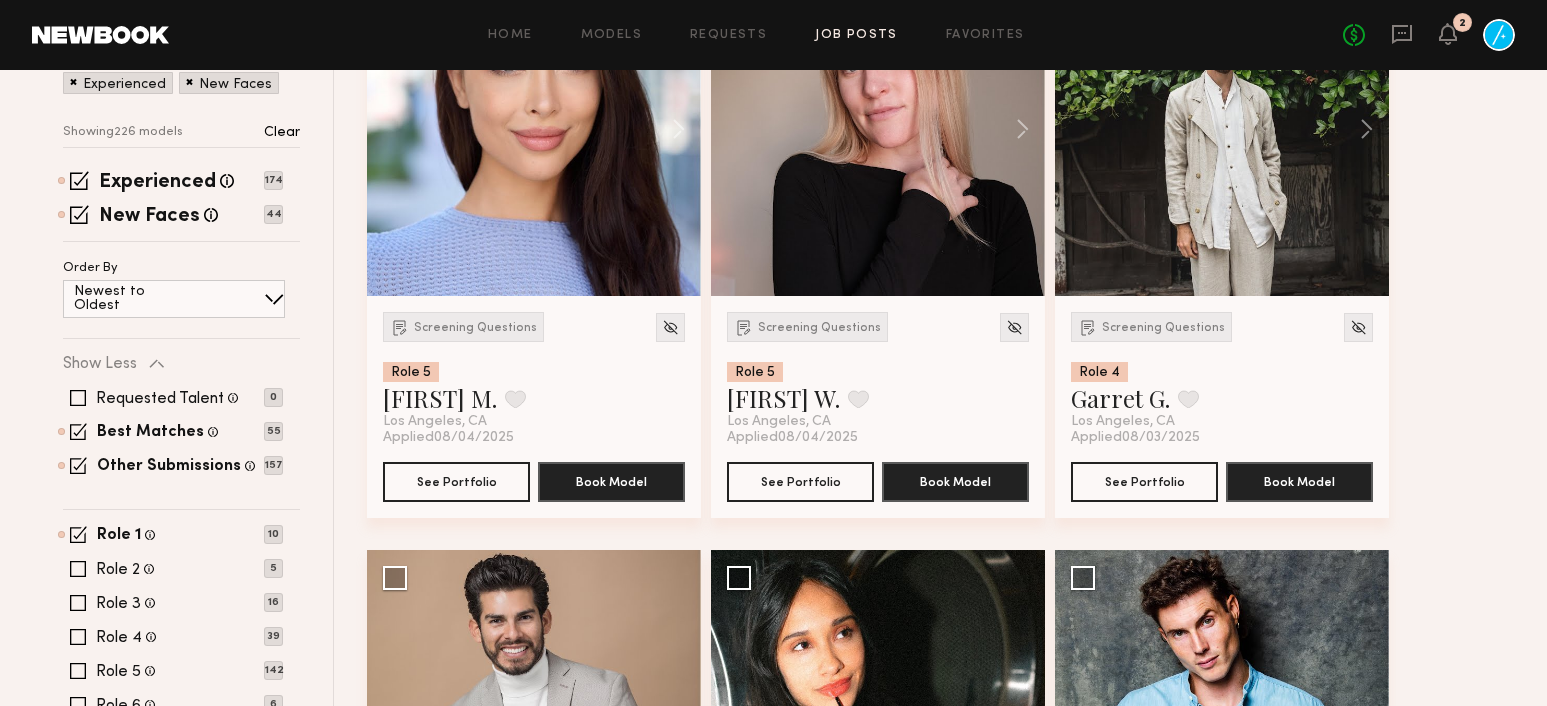 scroll, scrollTop: 435, scrollLeft: 0, axis: vertical 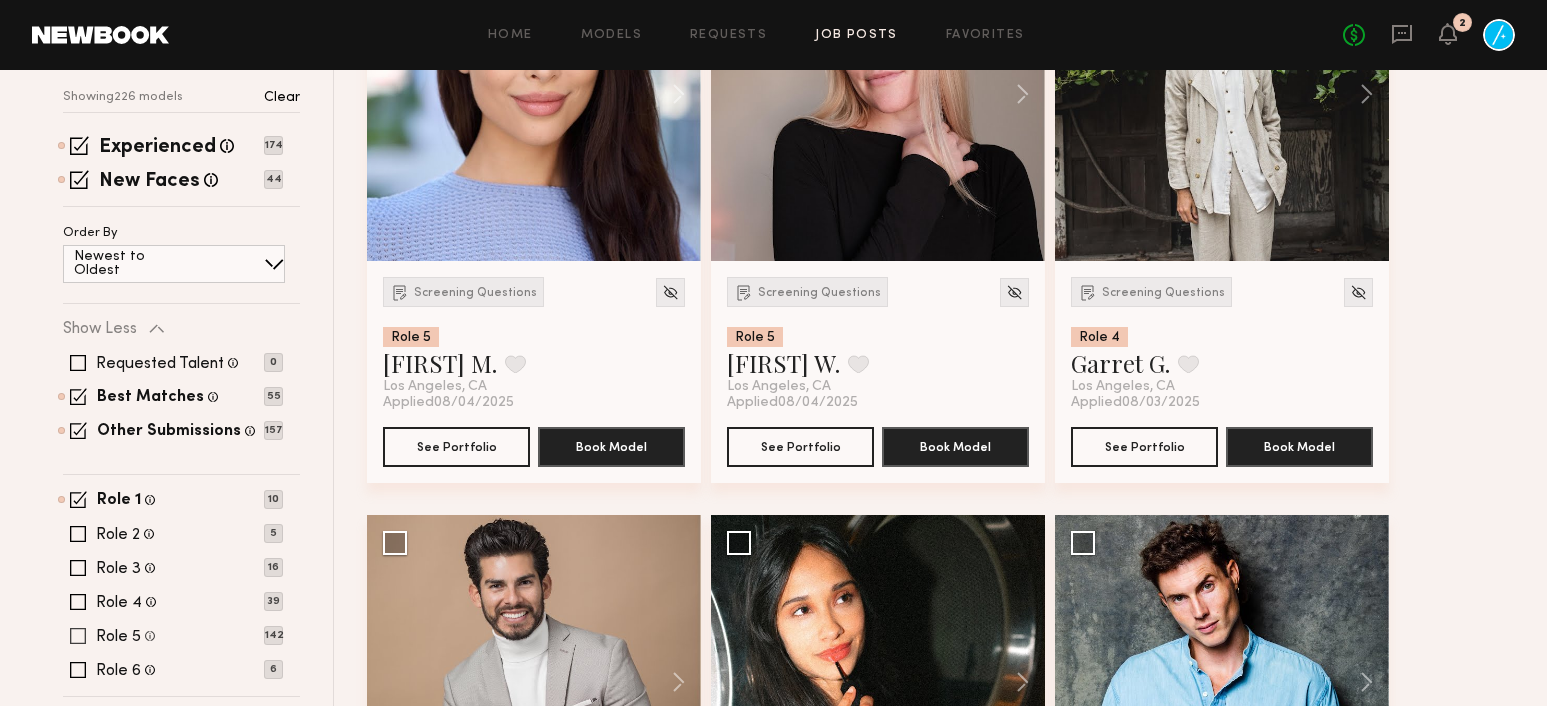 click 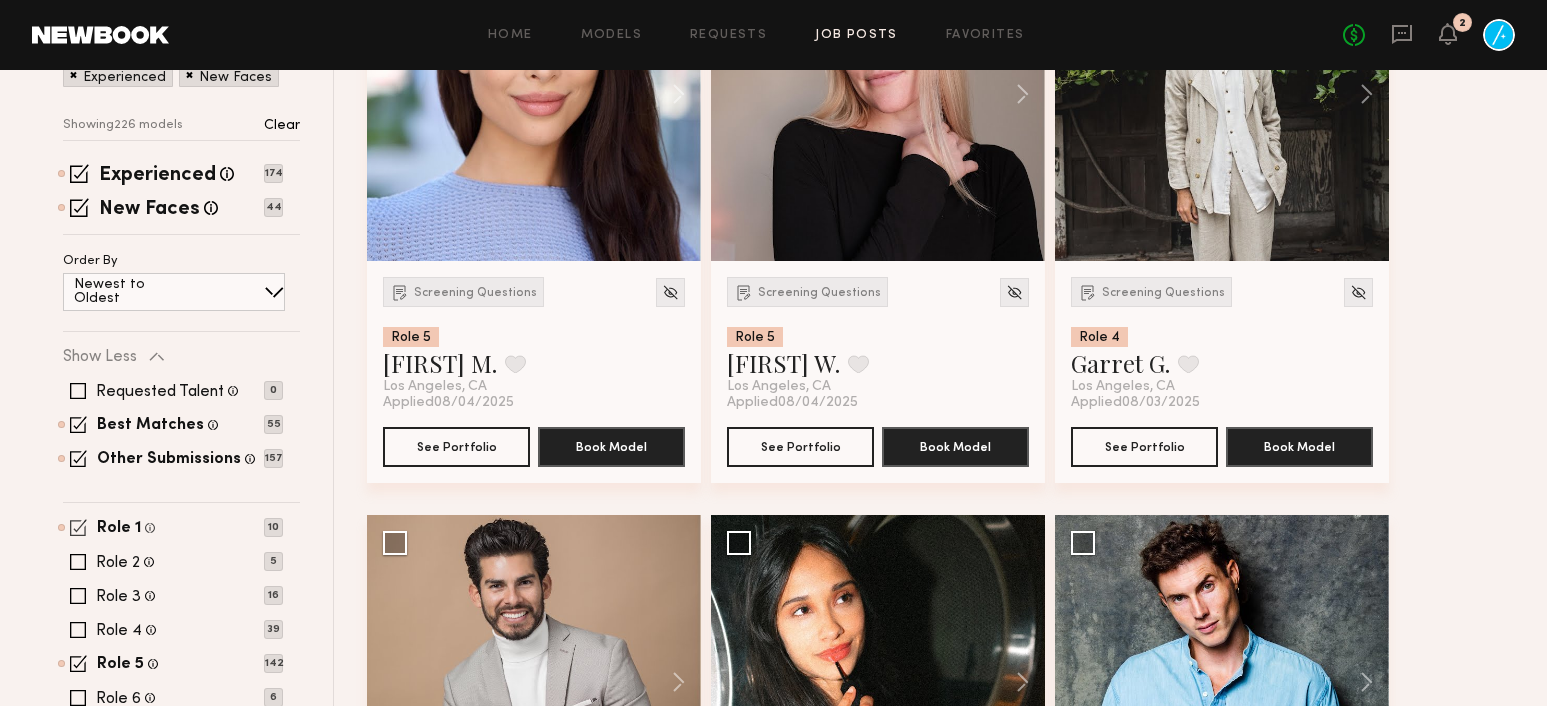 click 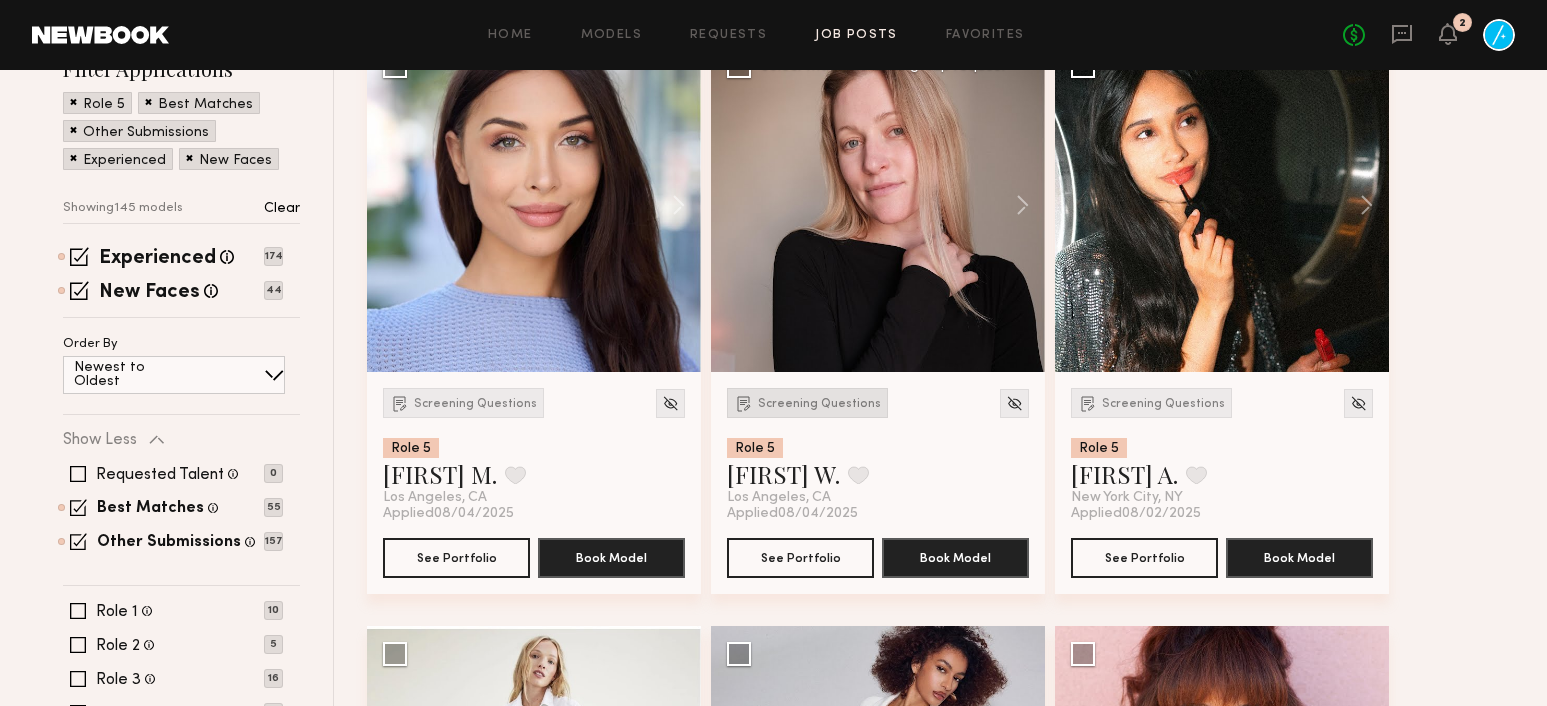 scroll, scrollTop: 176, scrollLeft: 0, axis: vertical 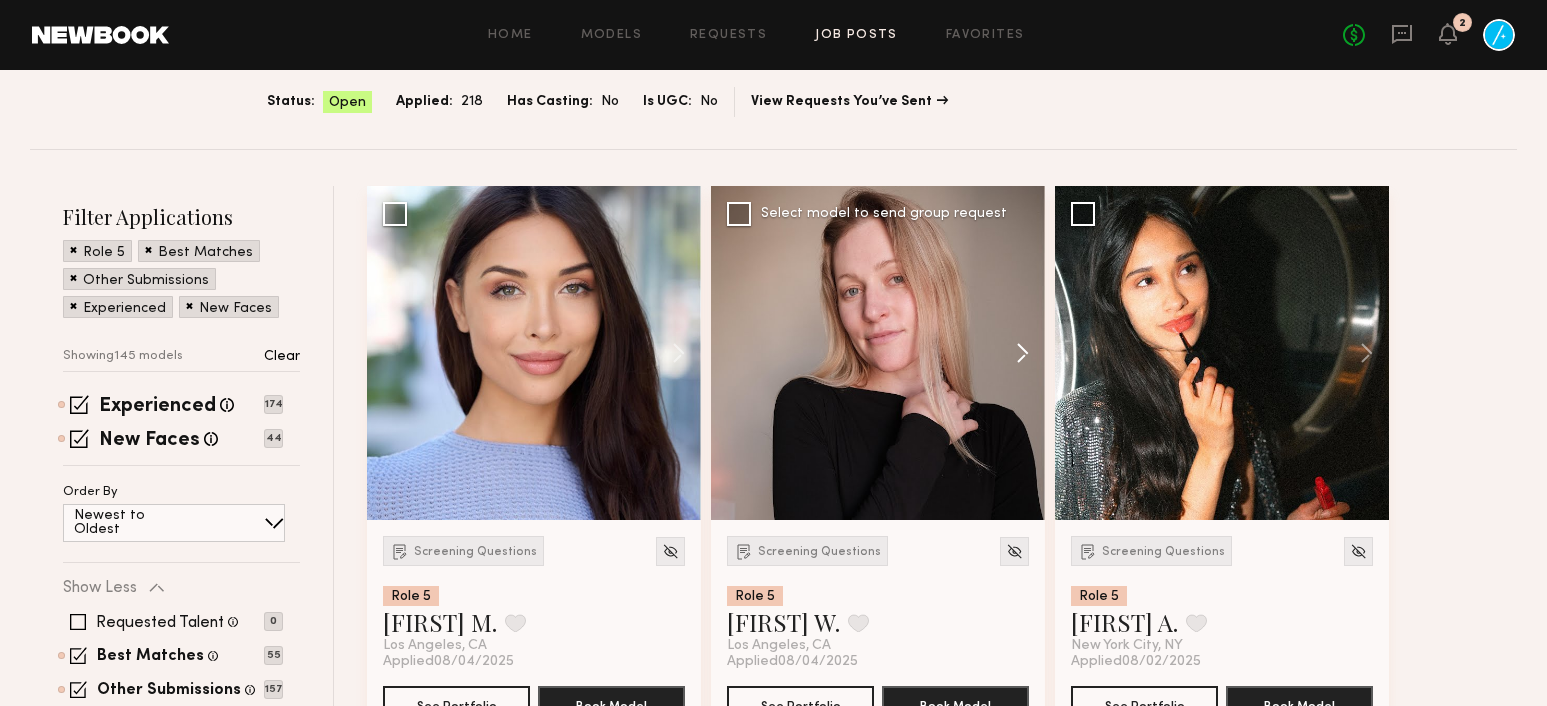 click 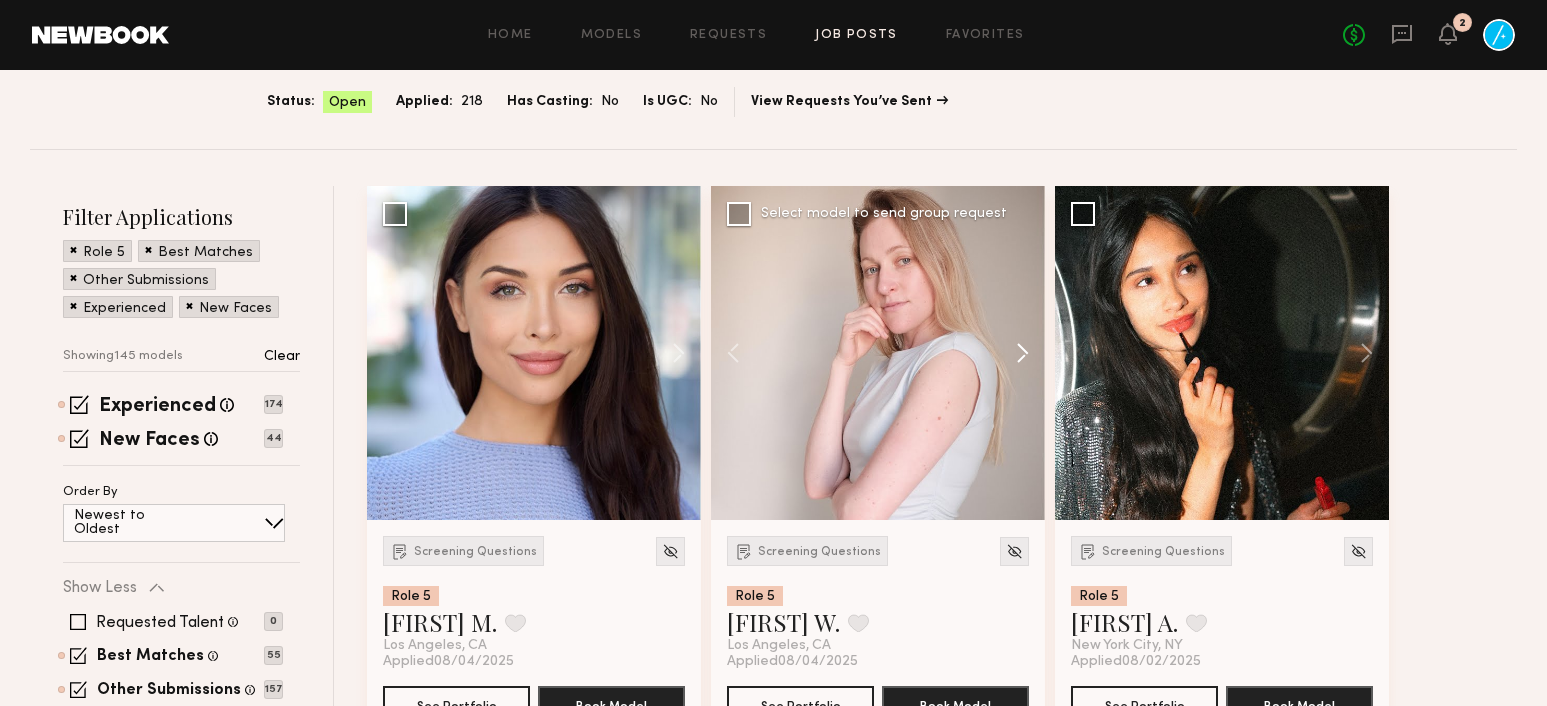 click 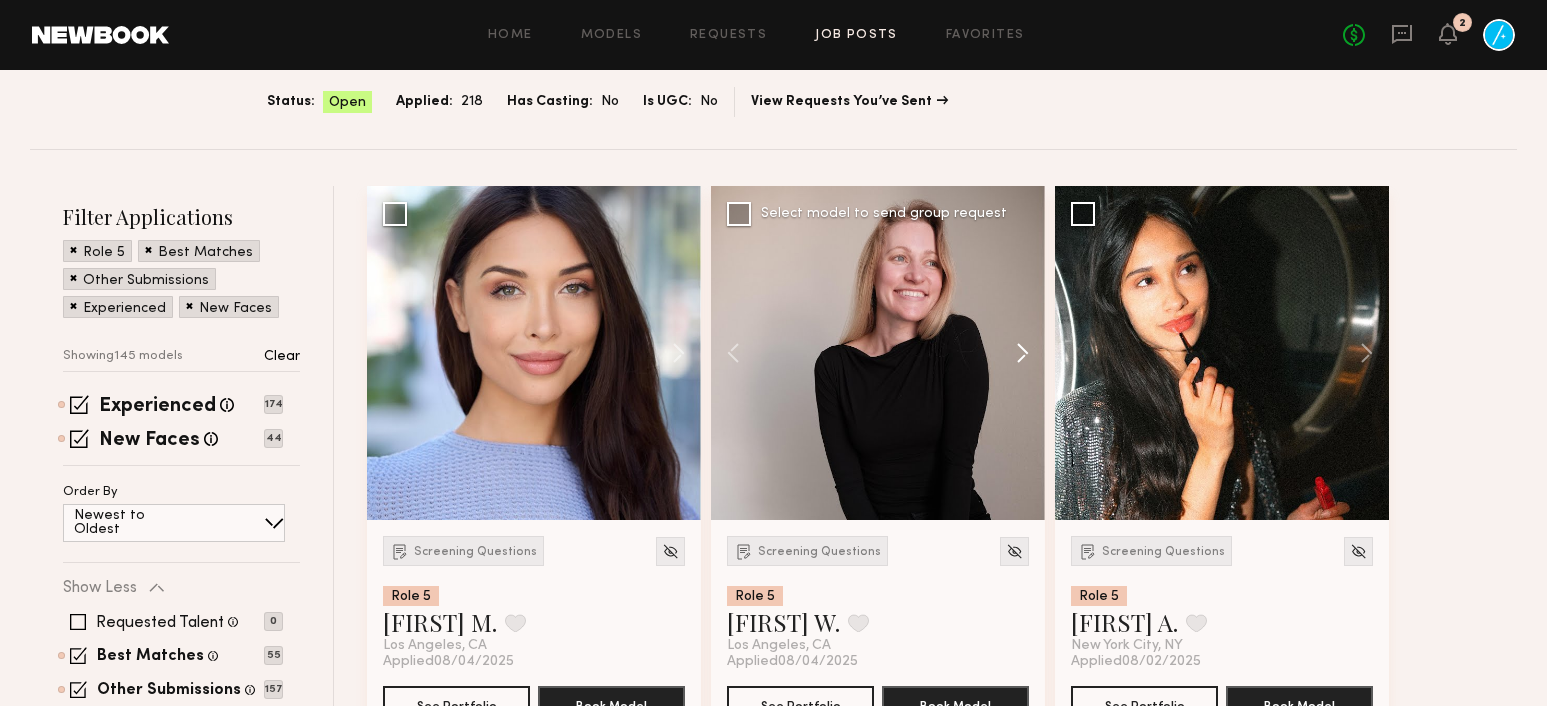 click 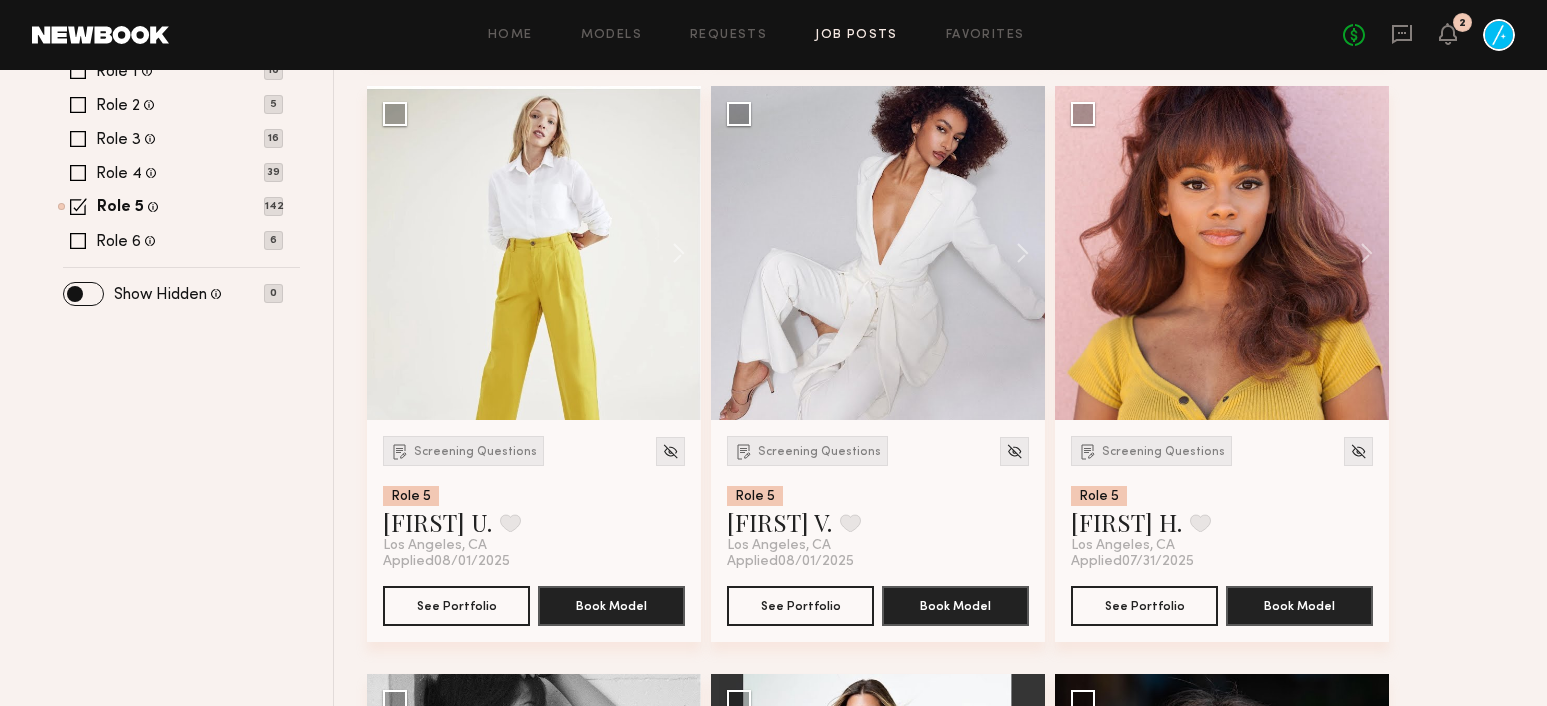 scroll, scrollTop: 863, scrollLeft: 0, axis: vertical 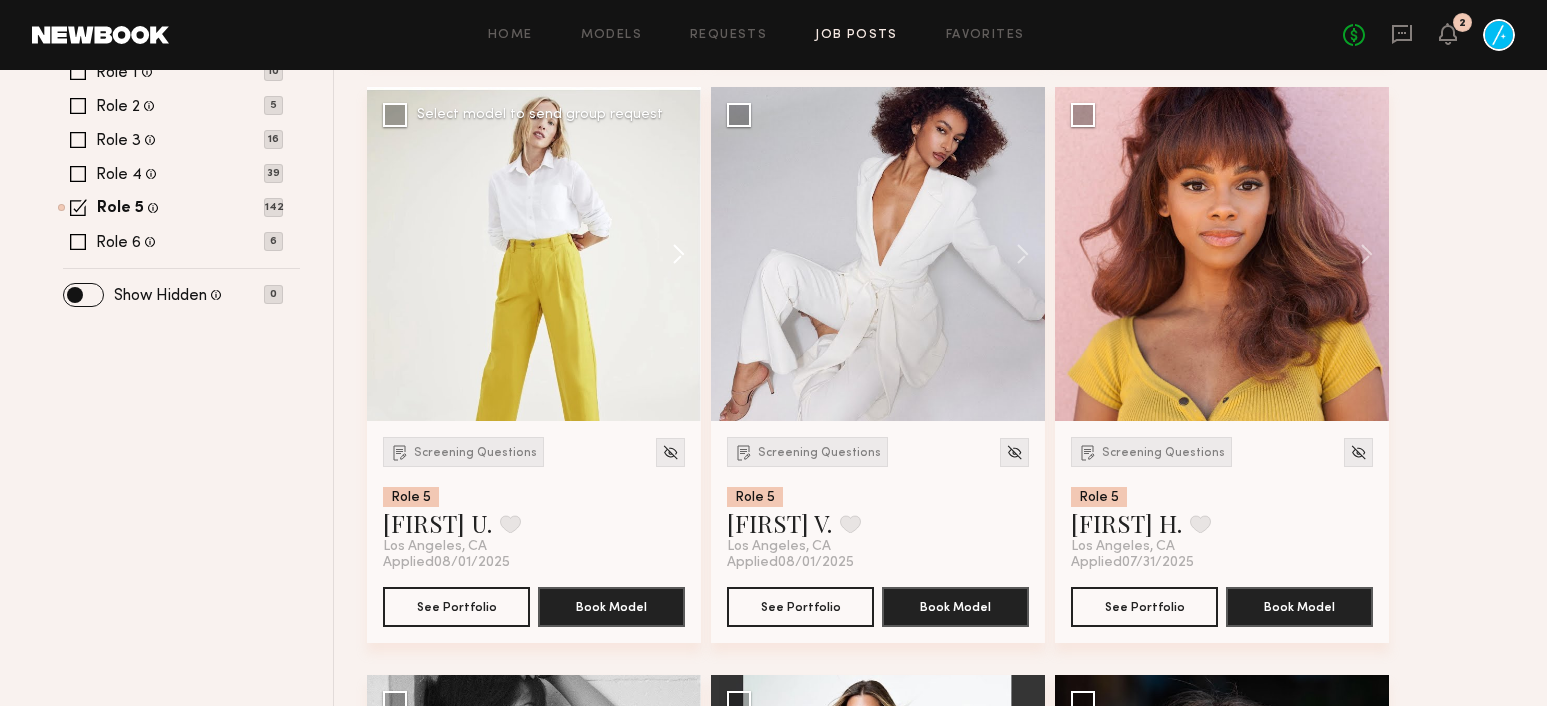 click 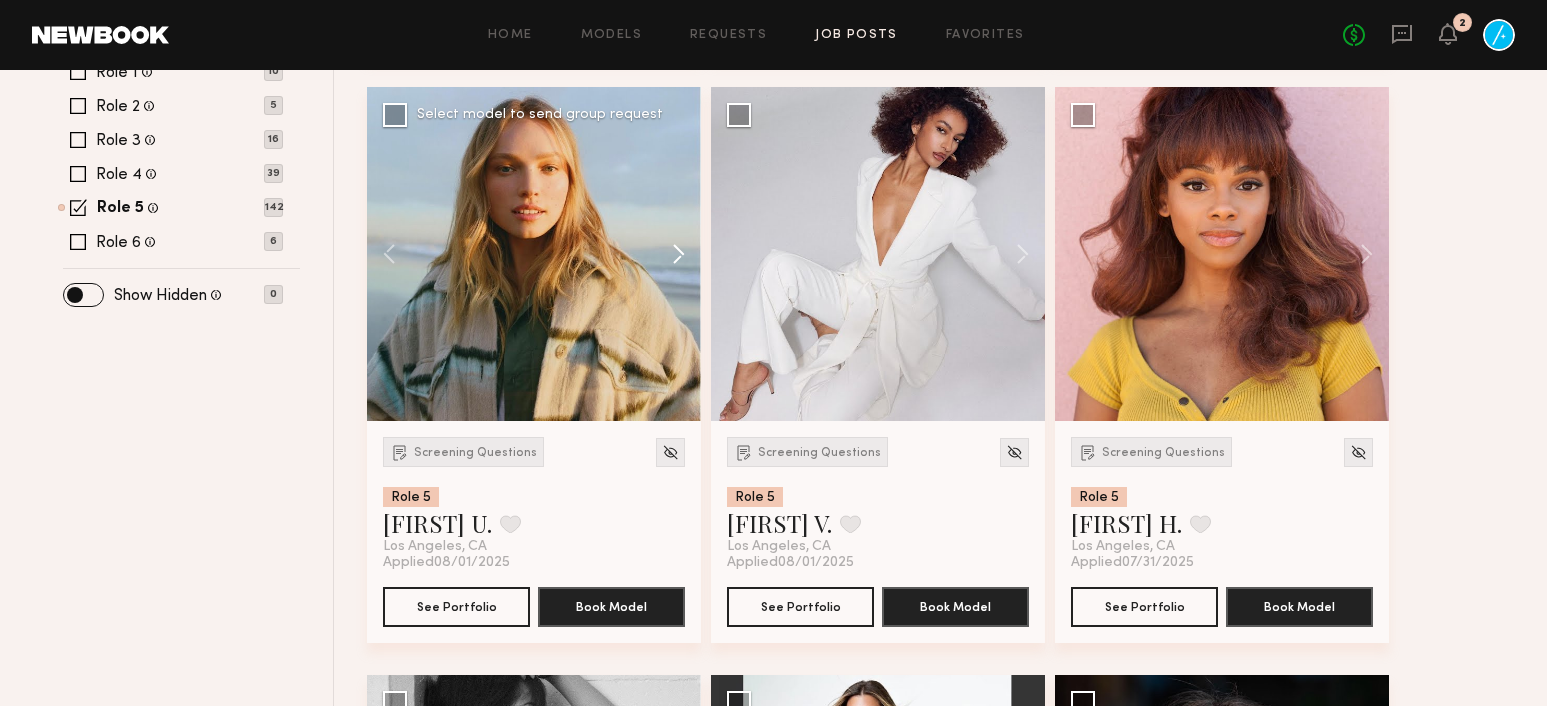 click 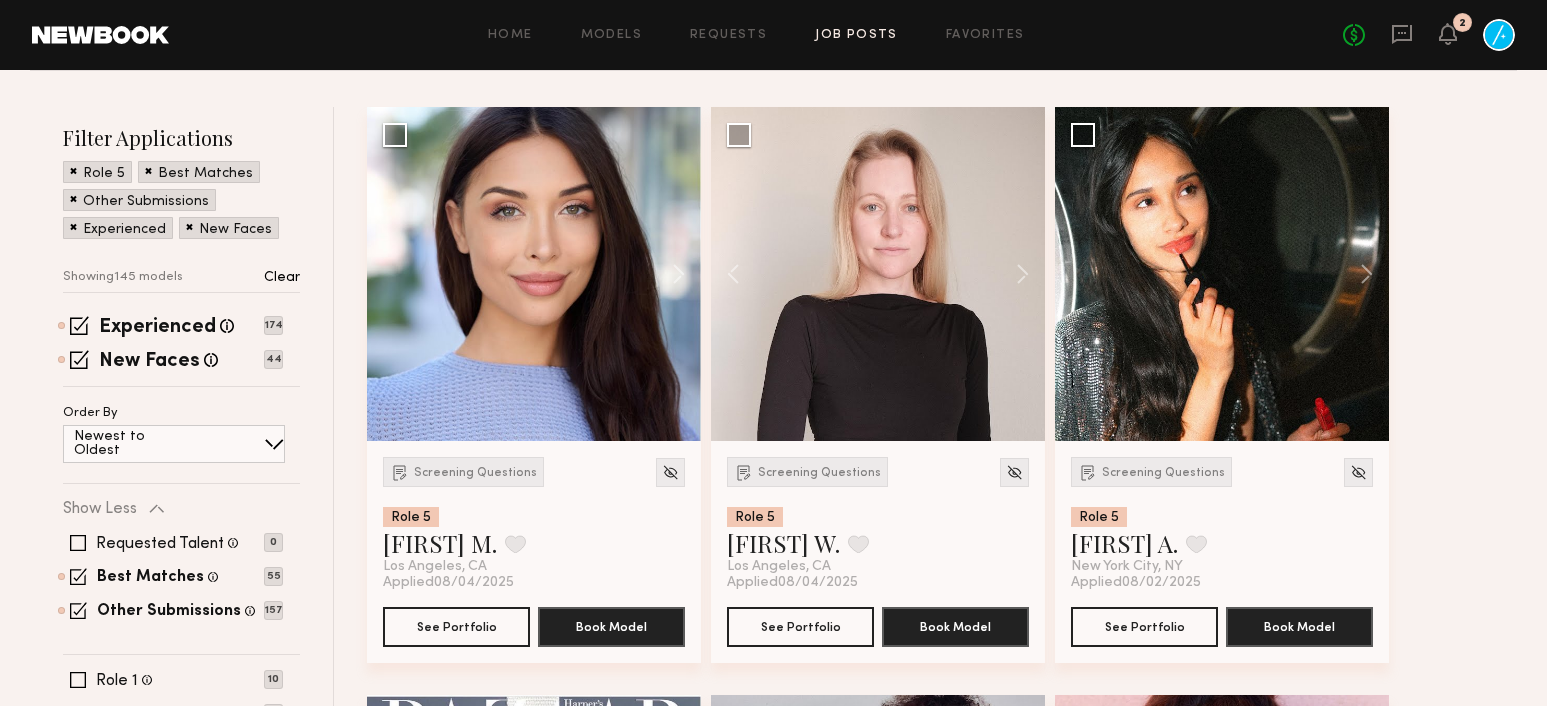 scroll, scrollTop: 161, scrollLeft: 0, axis: vertical 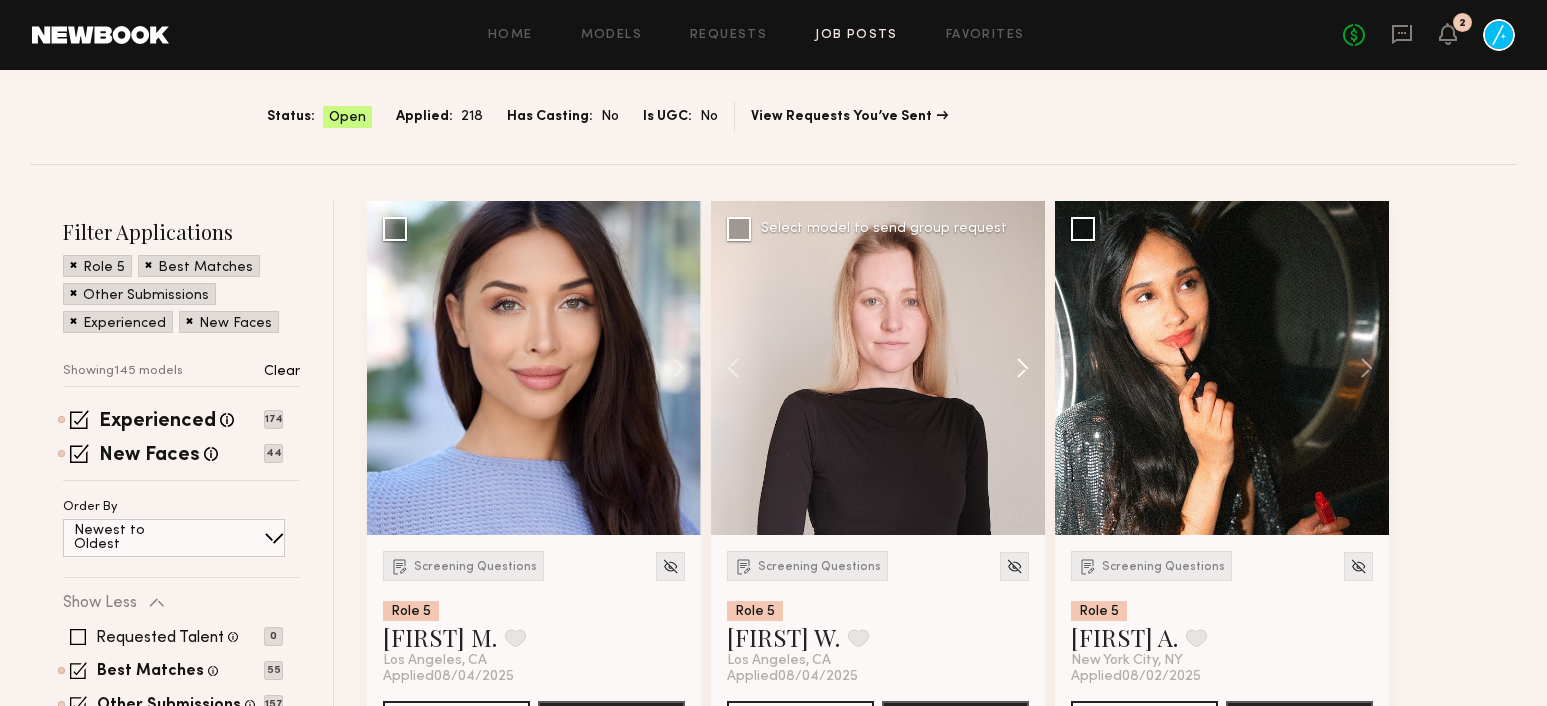 click 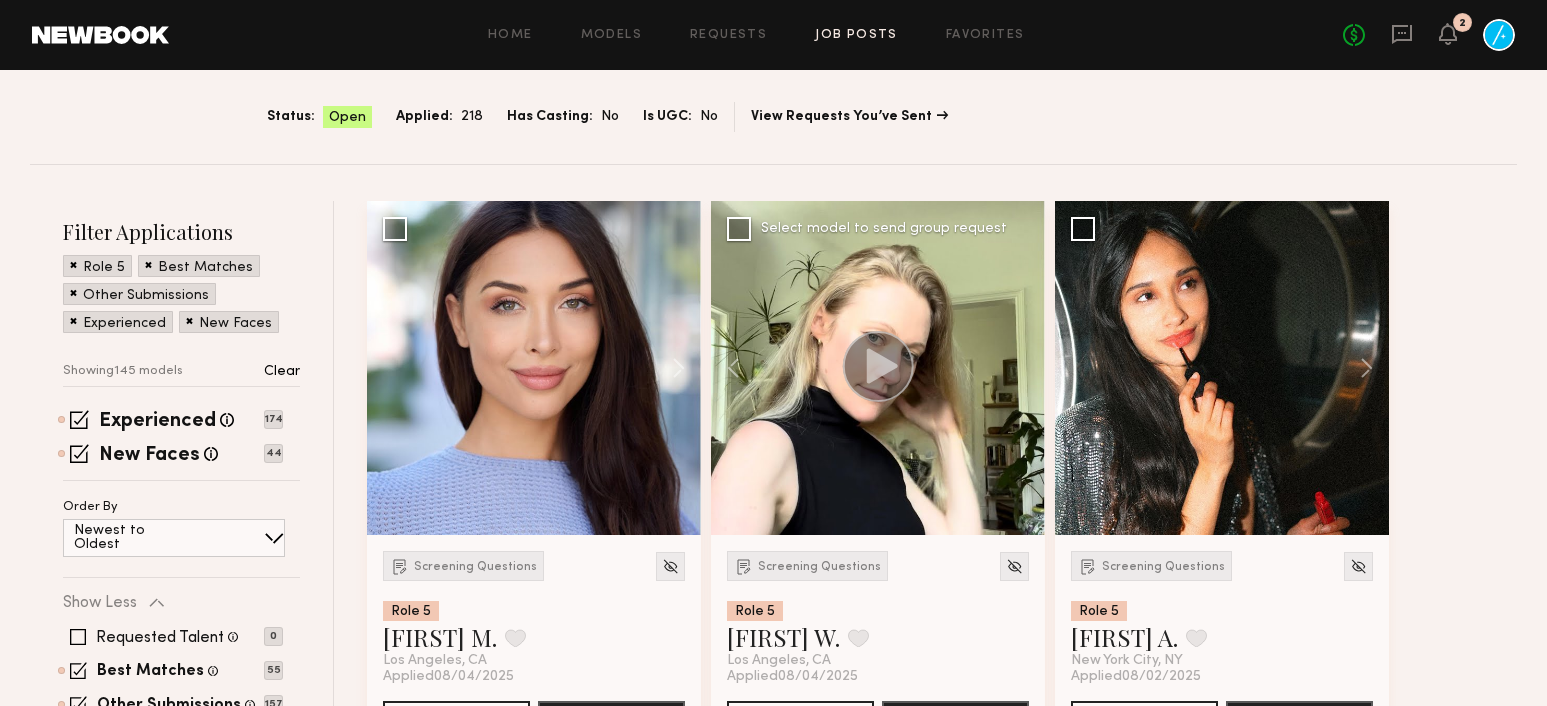 click 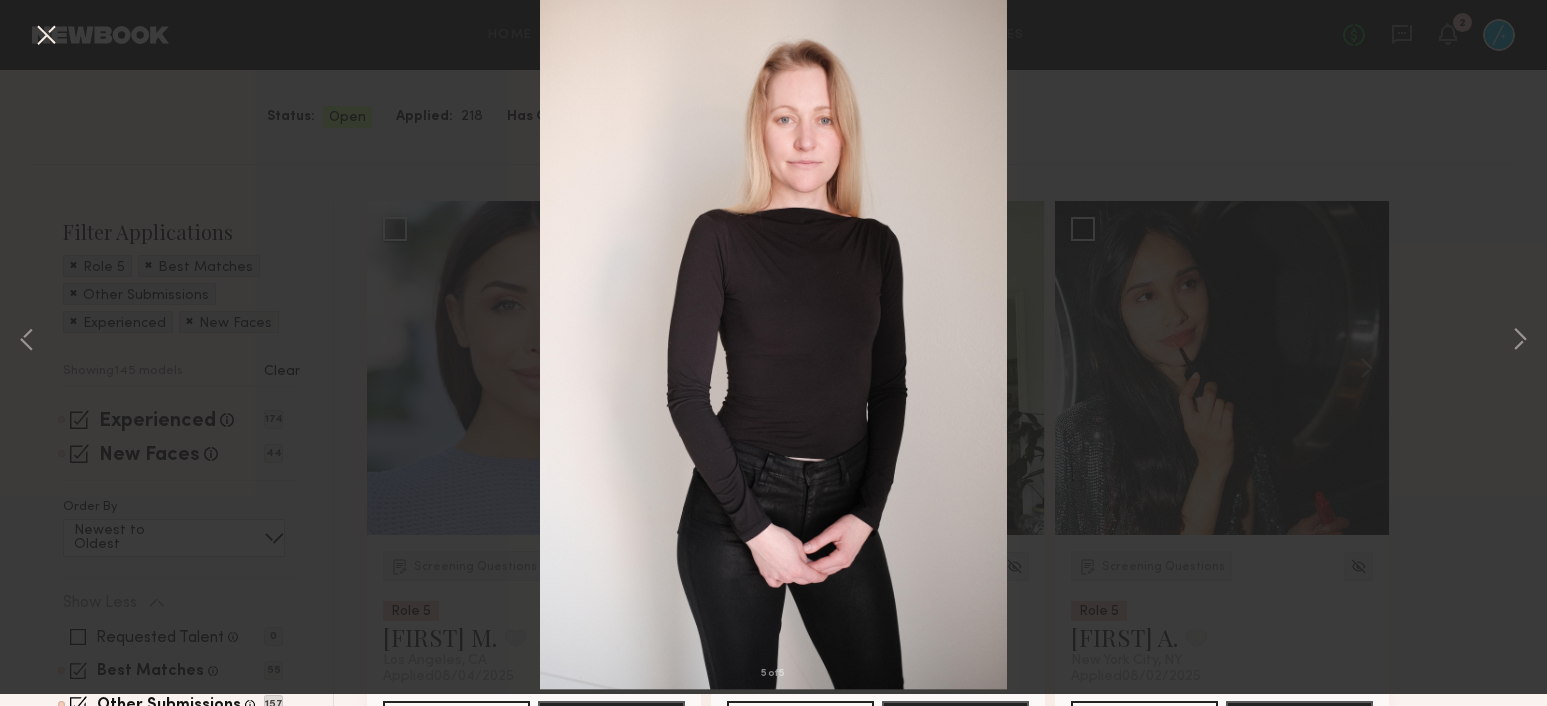 drag, startPoint x: 55, startPoint y: 43, endPoint x: 77, endPoint y: 48, distance: 22.561028 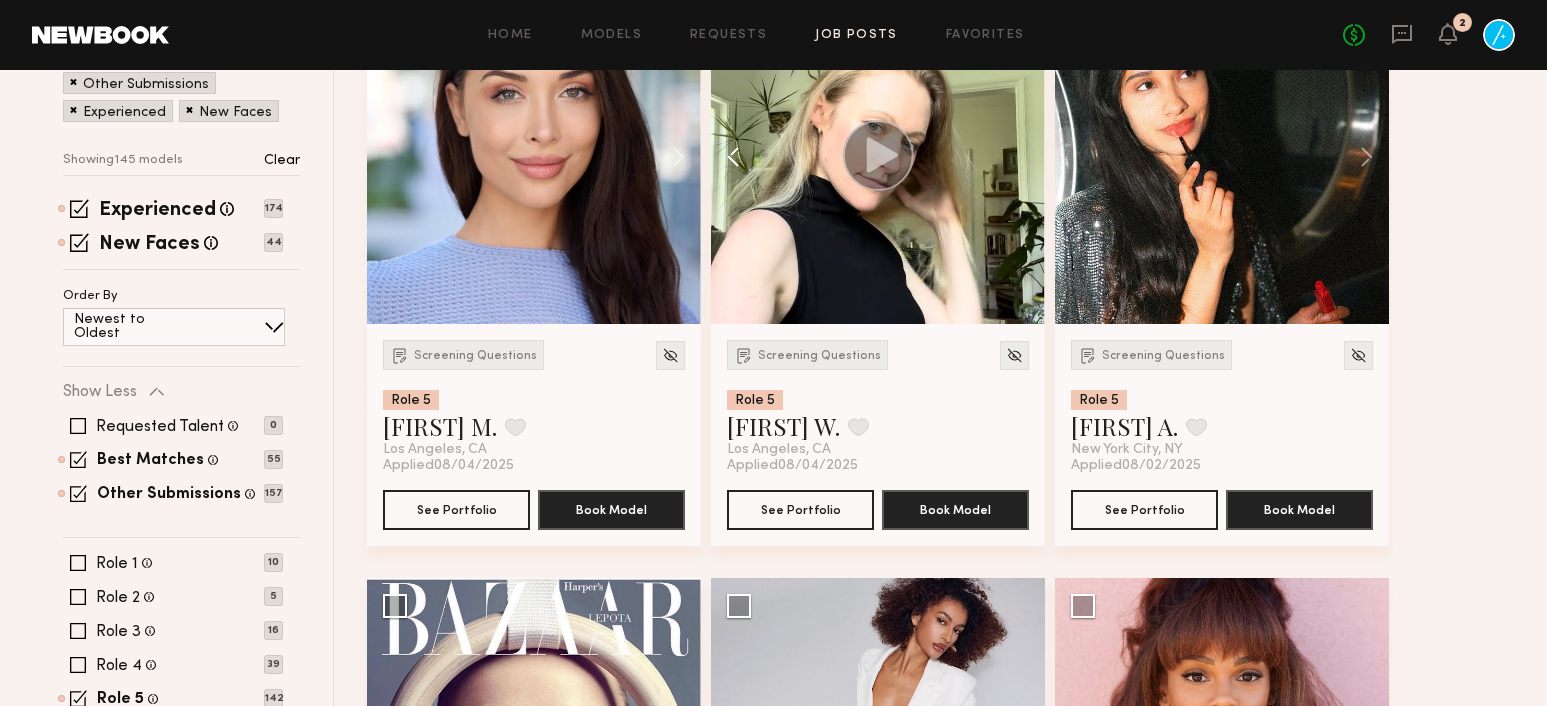 scroll, scrollTop: 520, scrollLeft: 0, axis: vertical 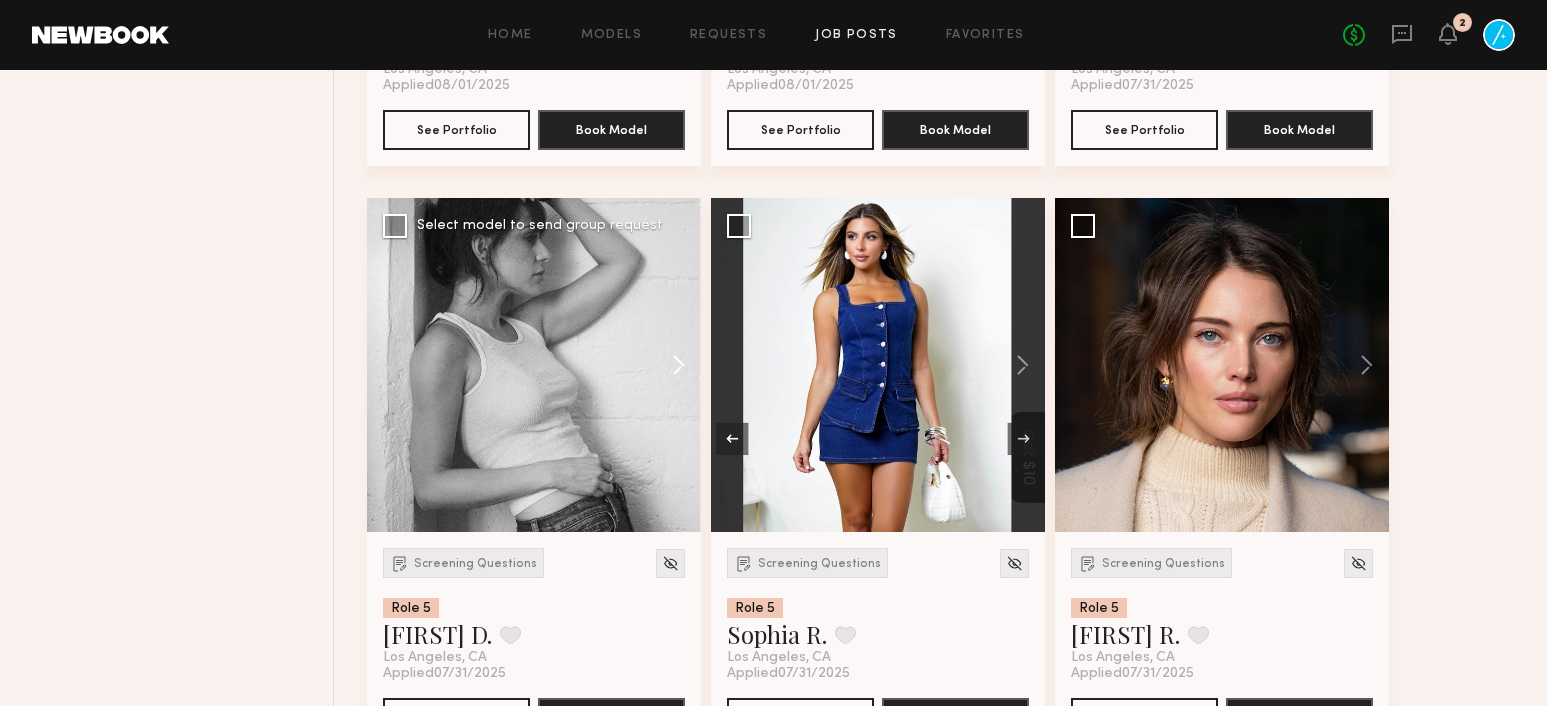 click 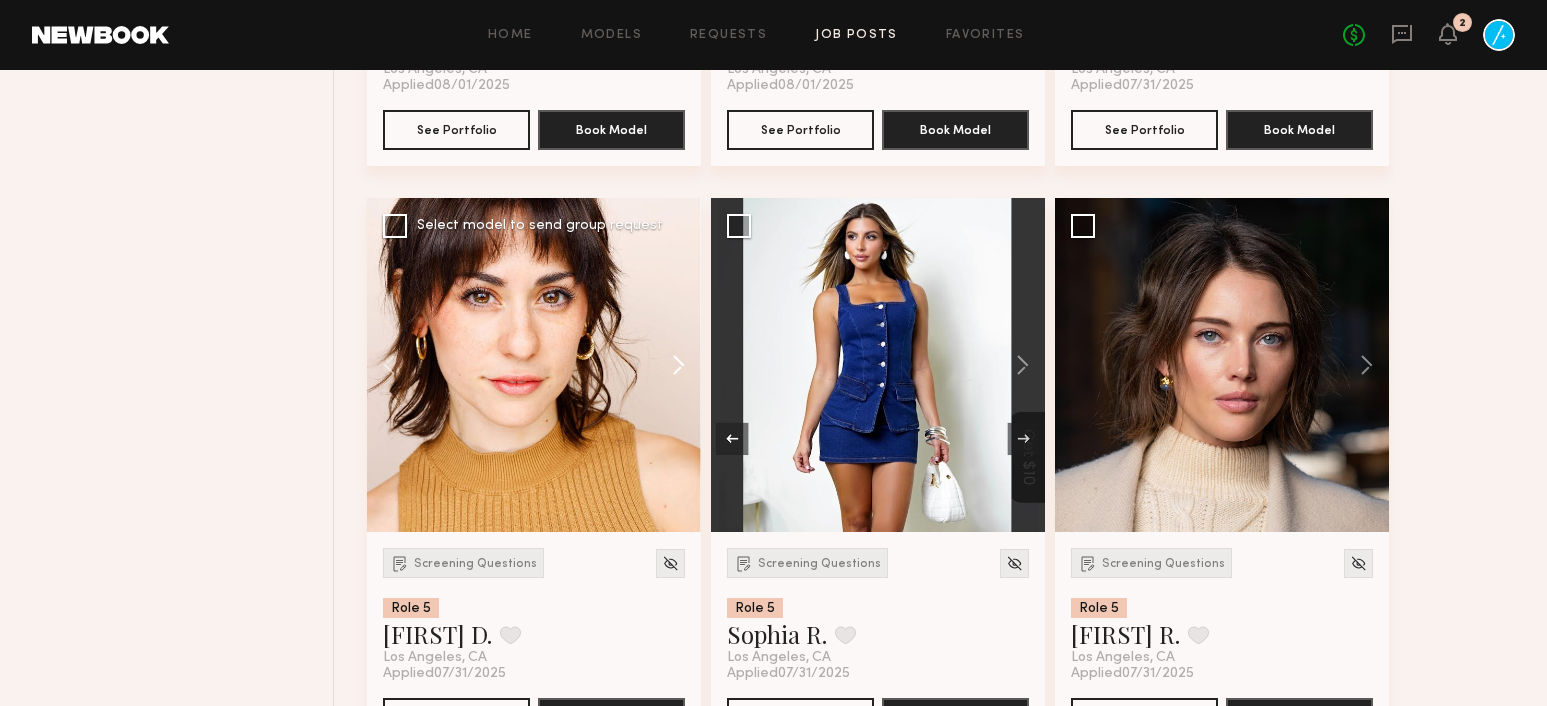 click 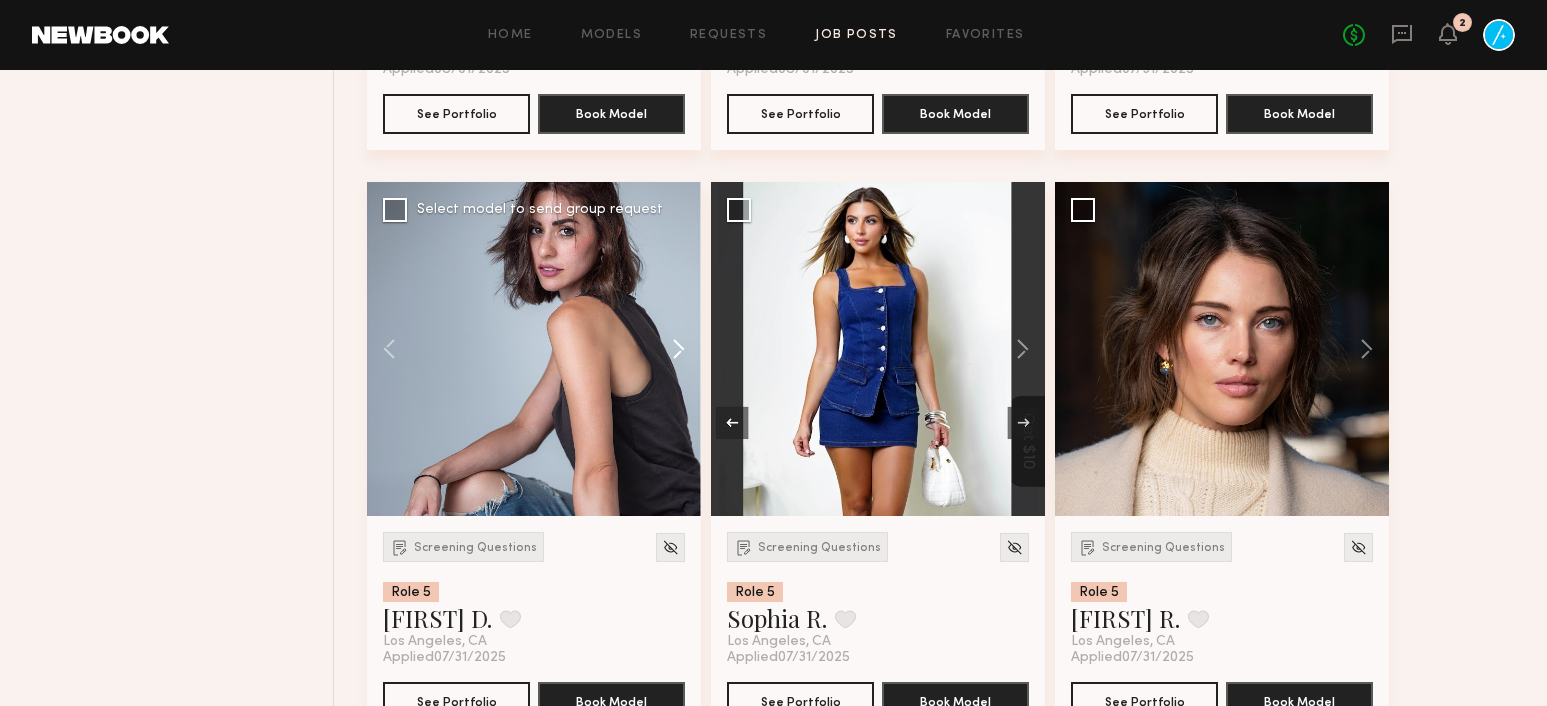 click 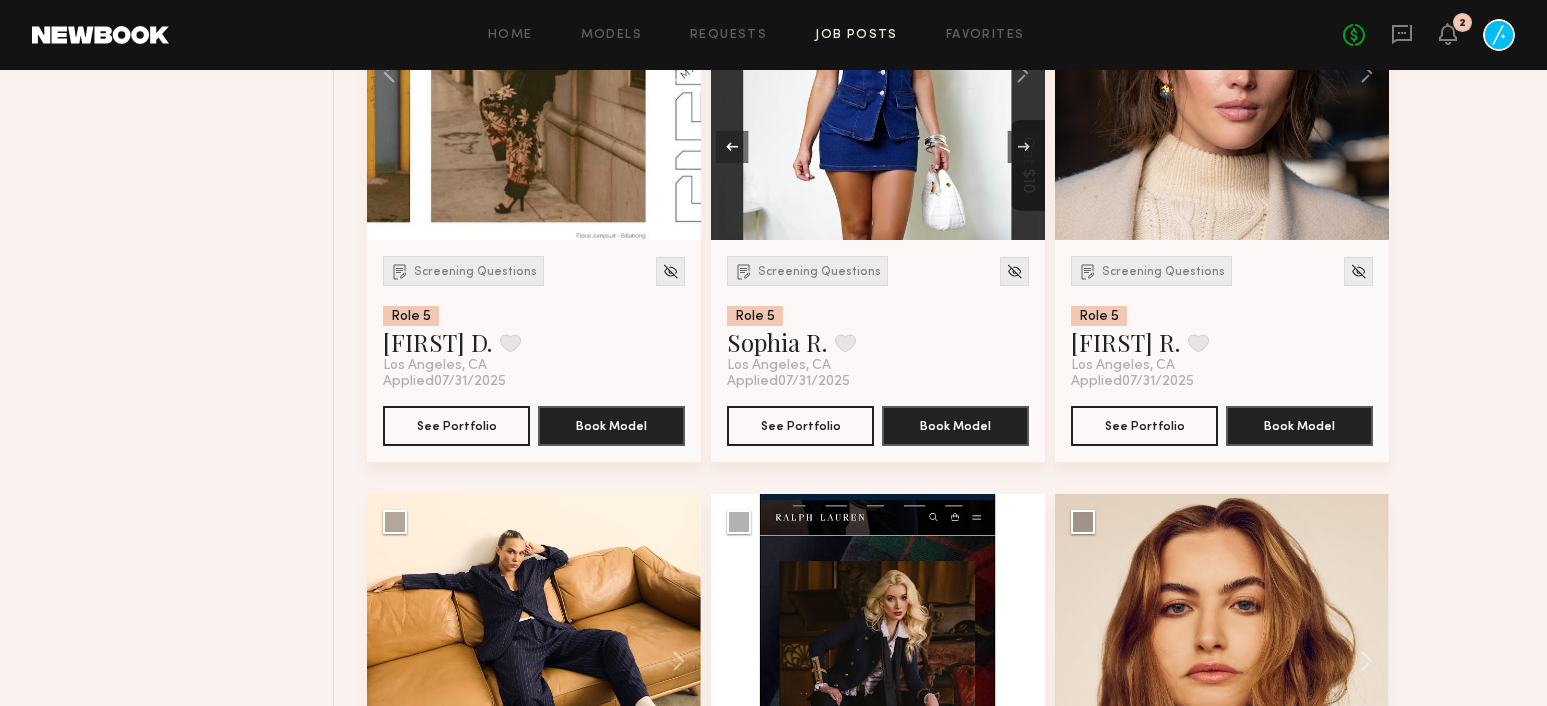 scroll, scrollTop: 1745, scrollLeft: 0, axis: vertical 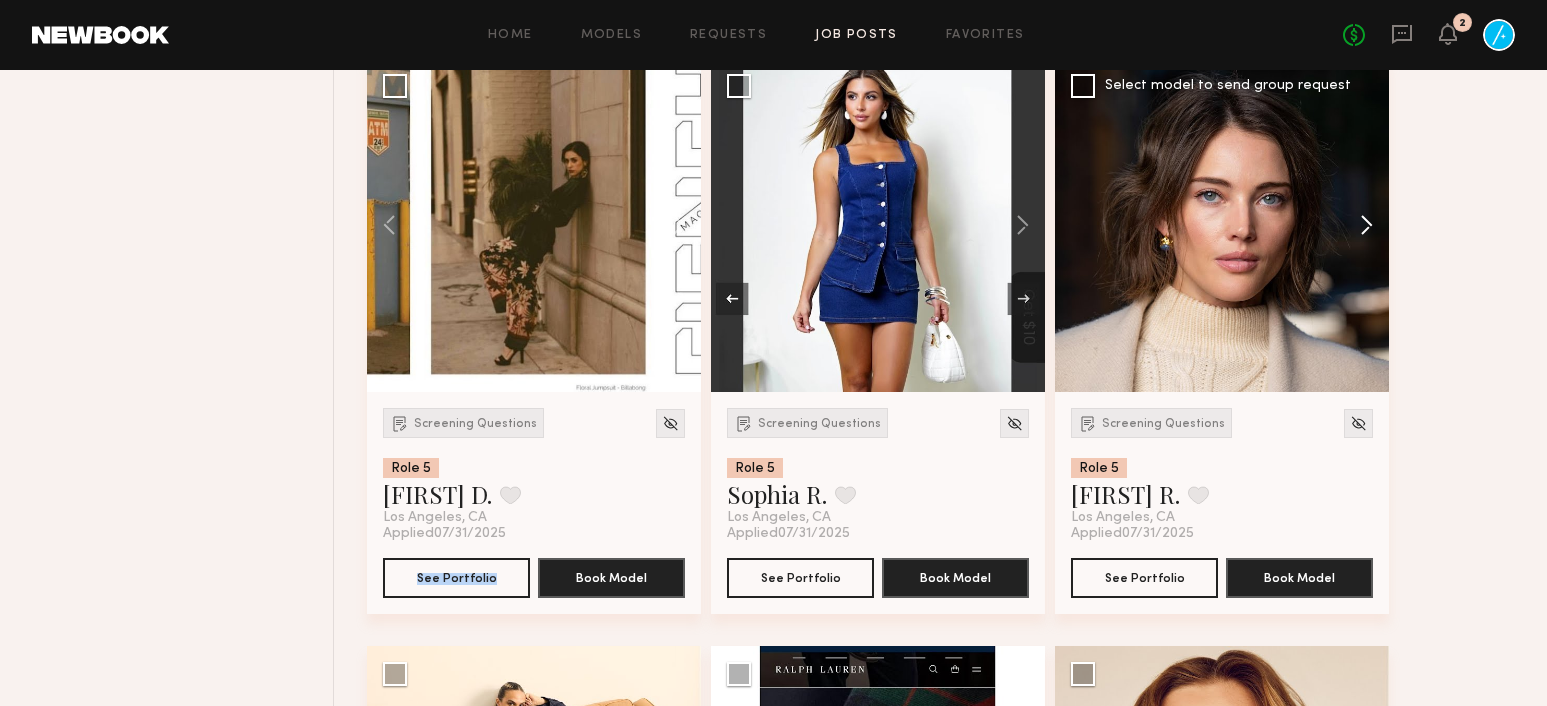 click 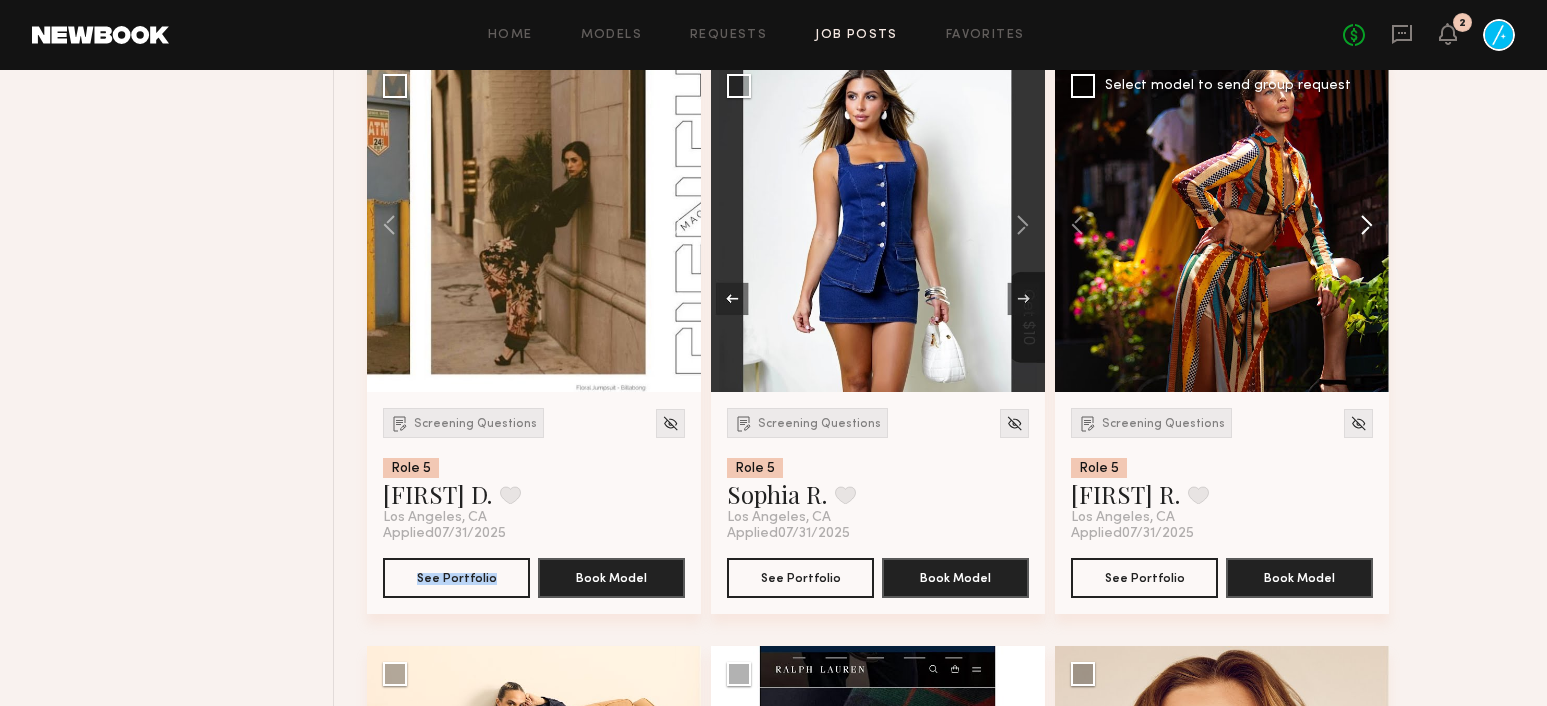 click 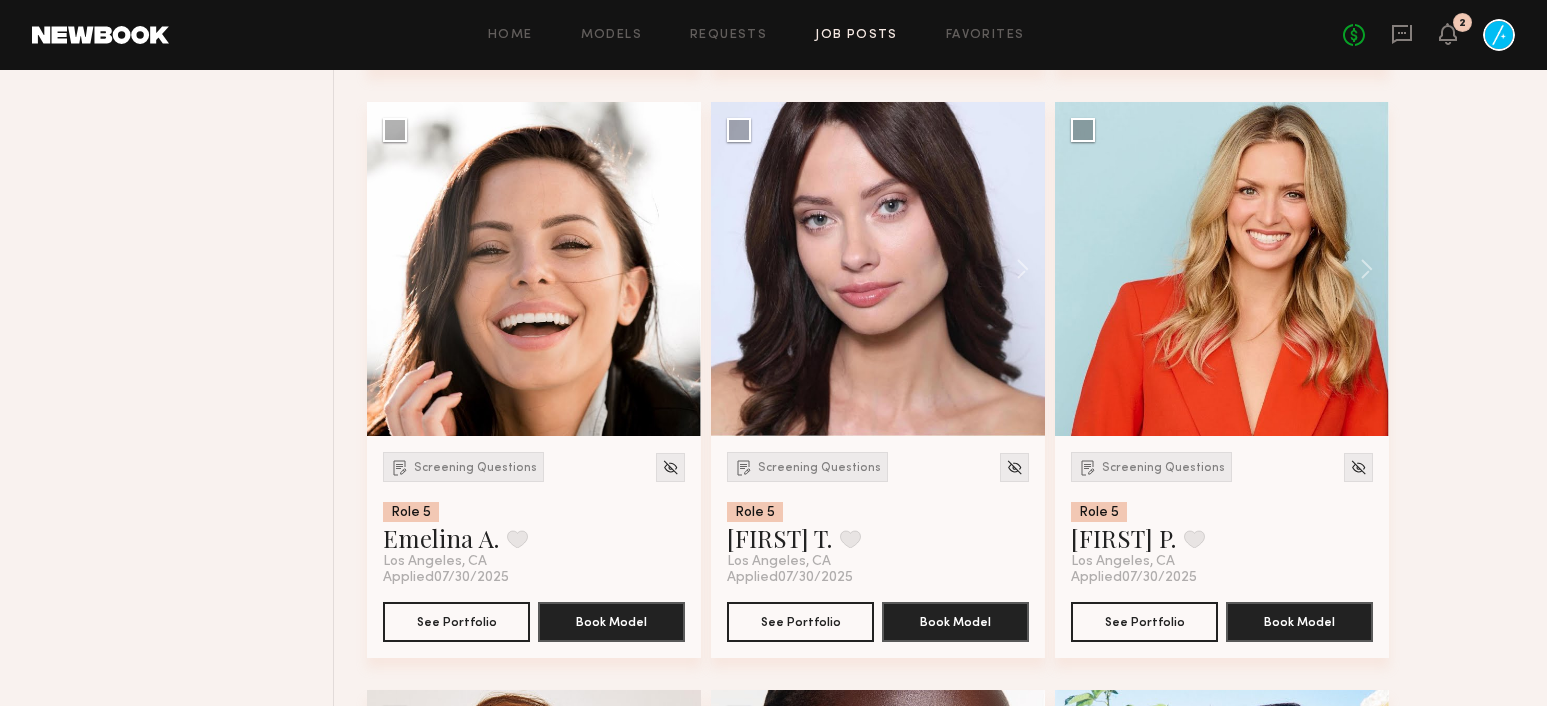 scroll, scrollTop: 2633, scrollLeft: 0, axis: vertical 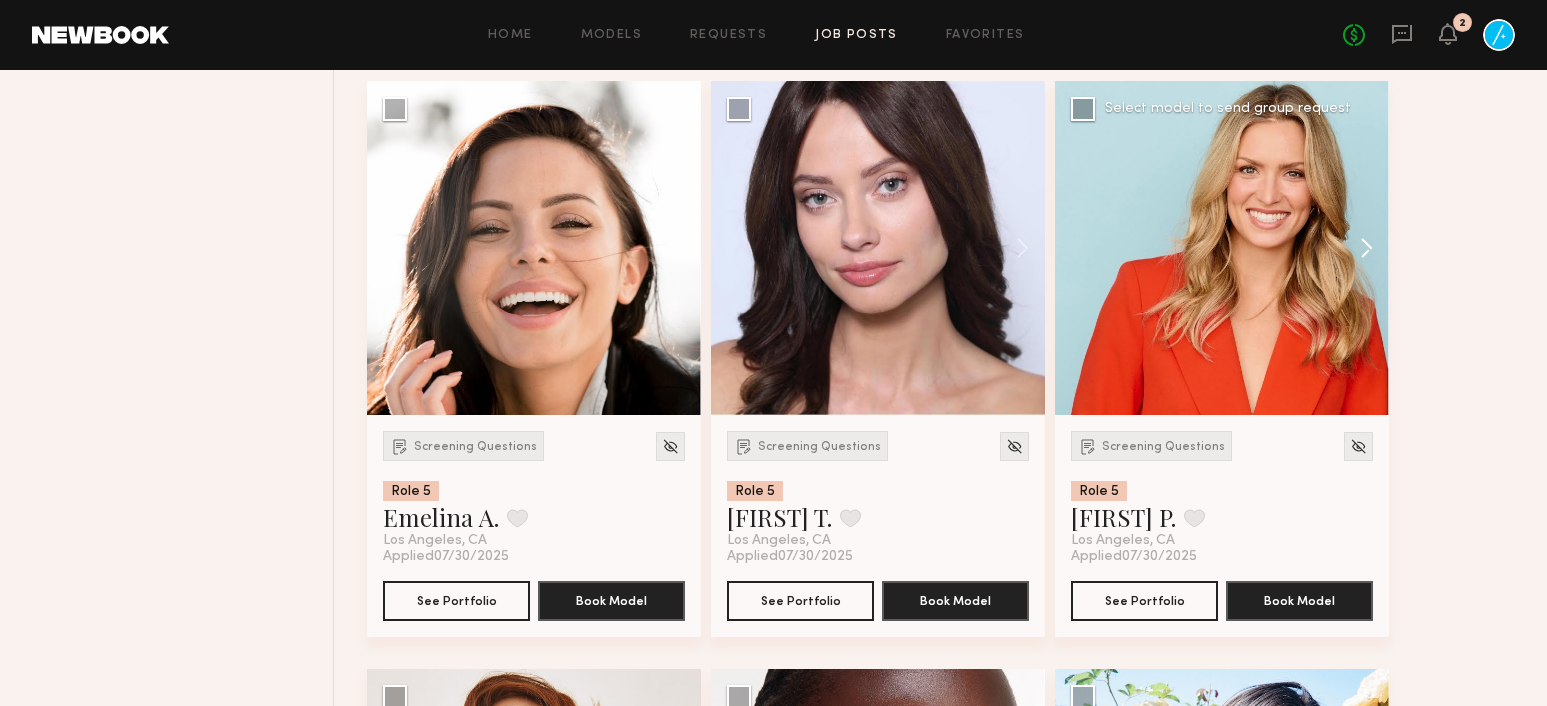 click 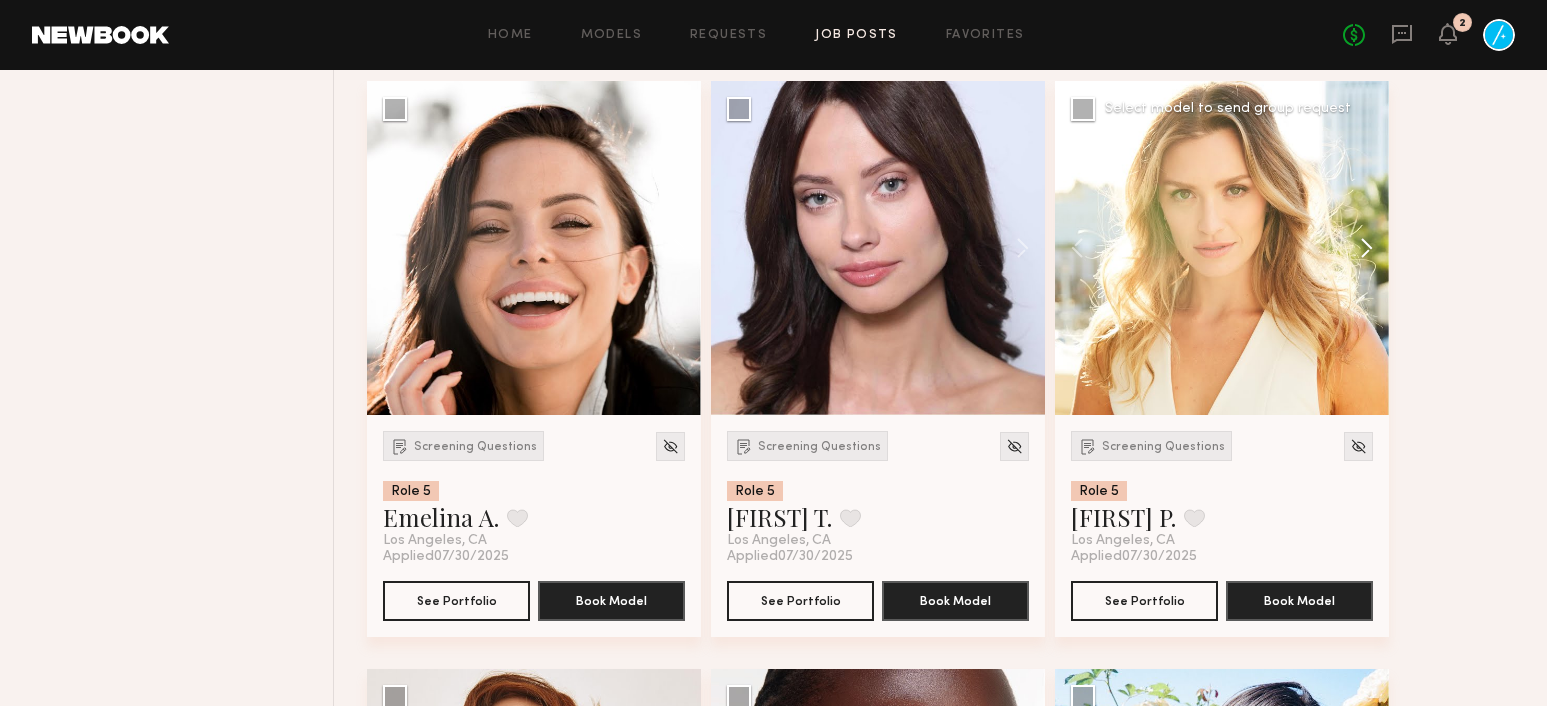 click 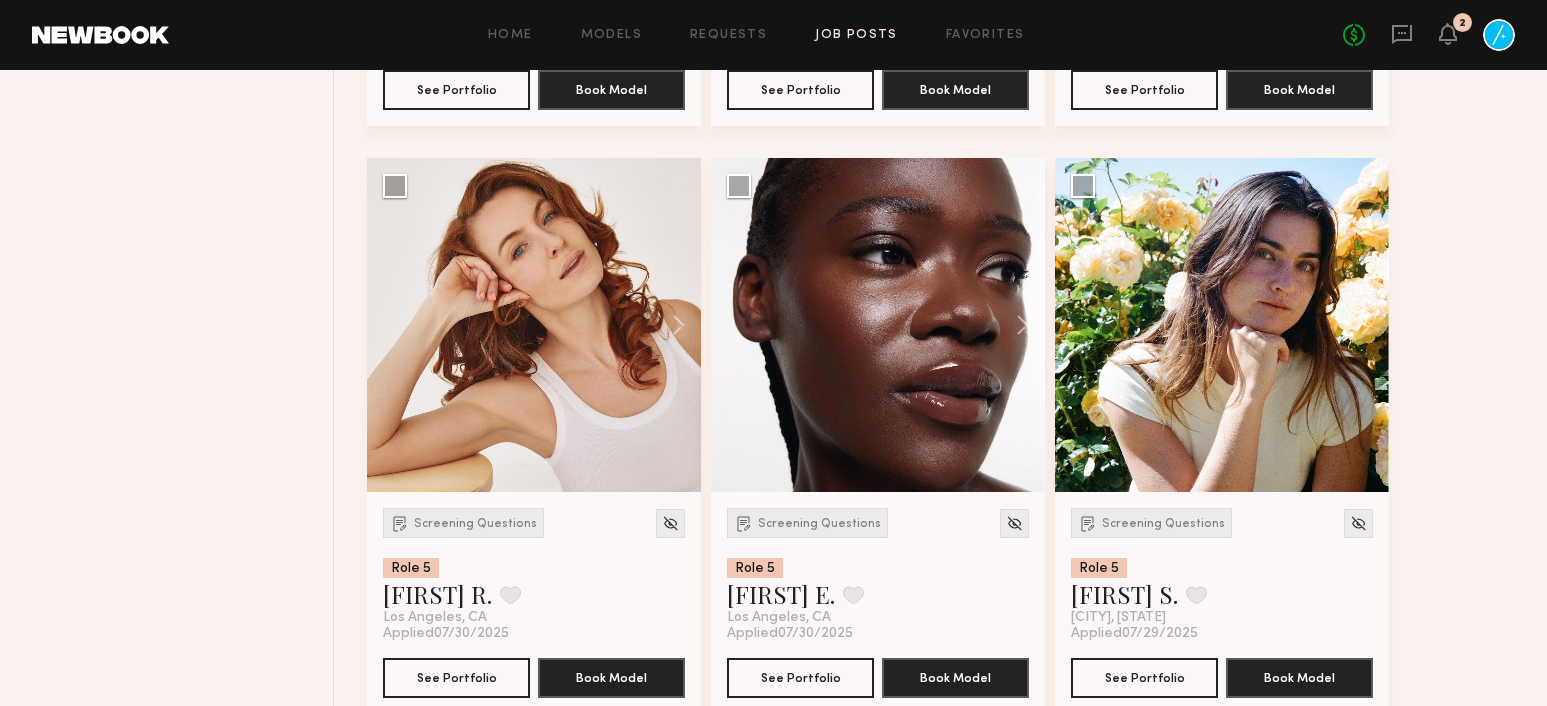 scroll, scrollTop: 3145, scrollLeft: 0, axis: vertical 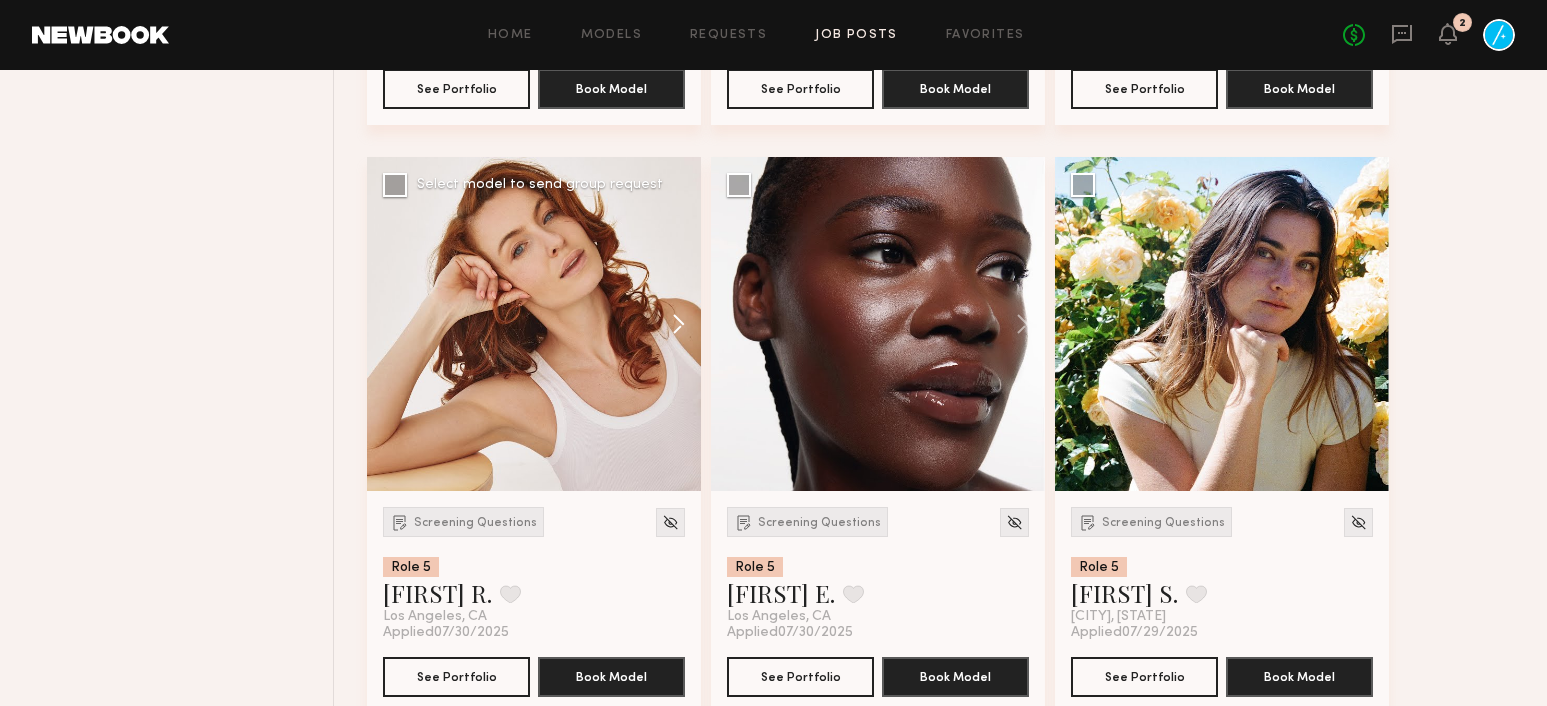 click 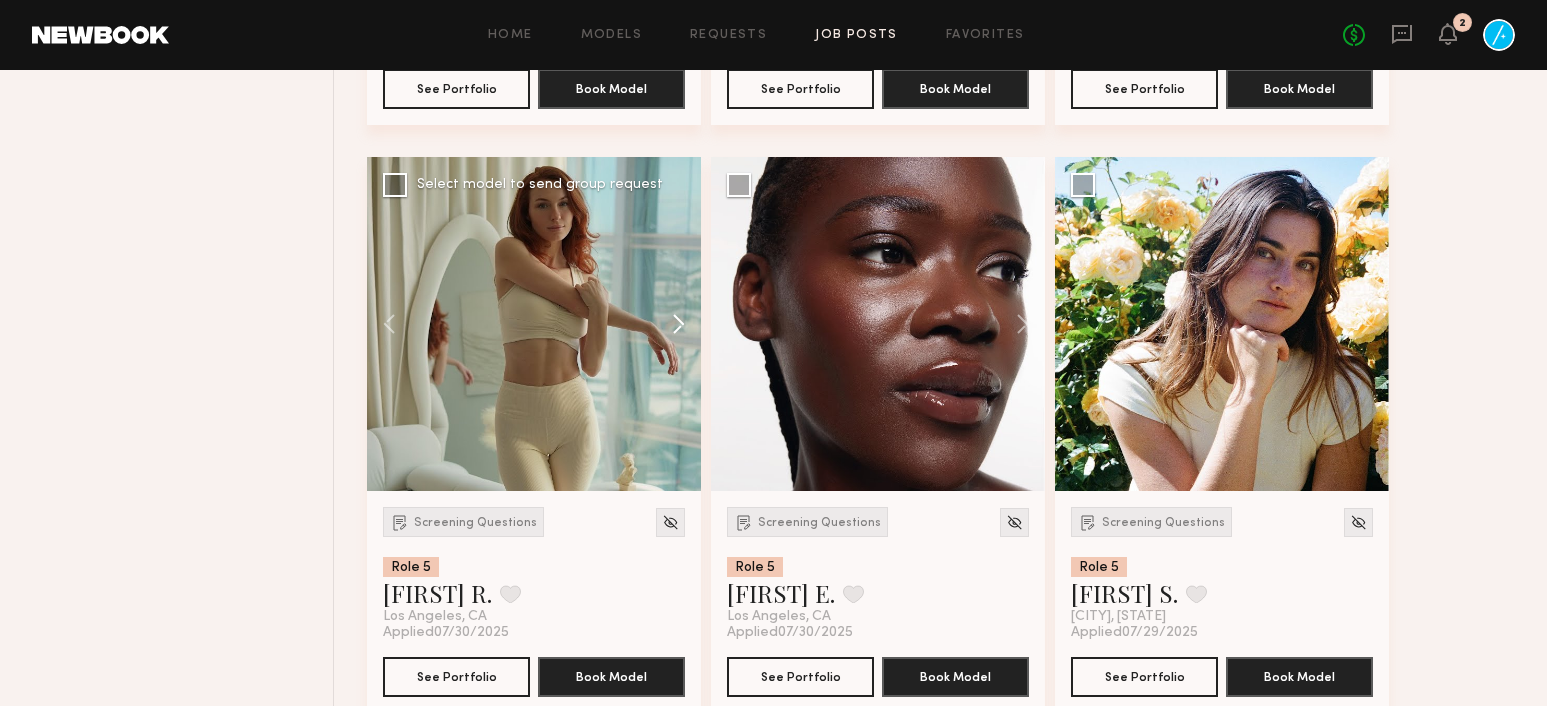 click 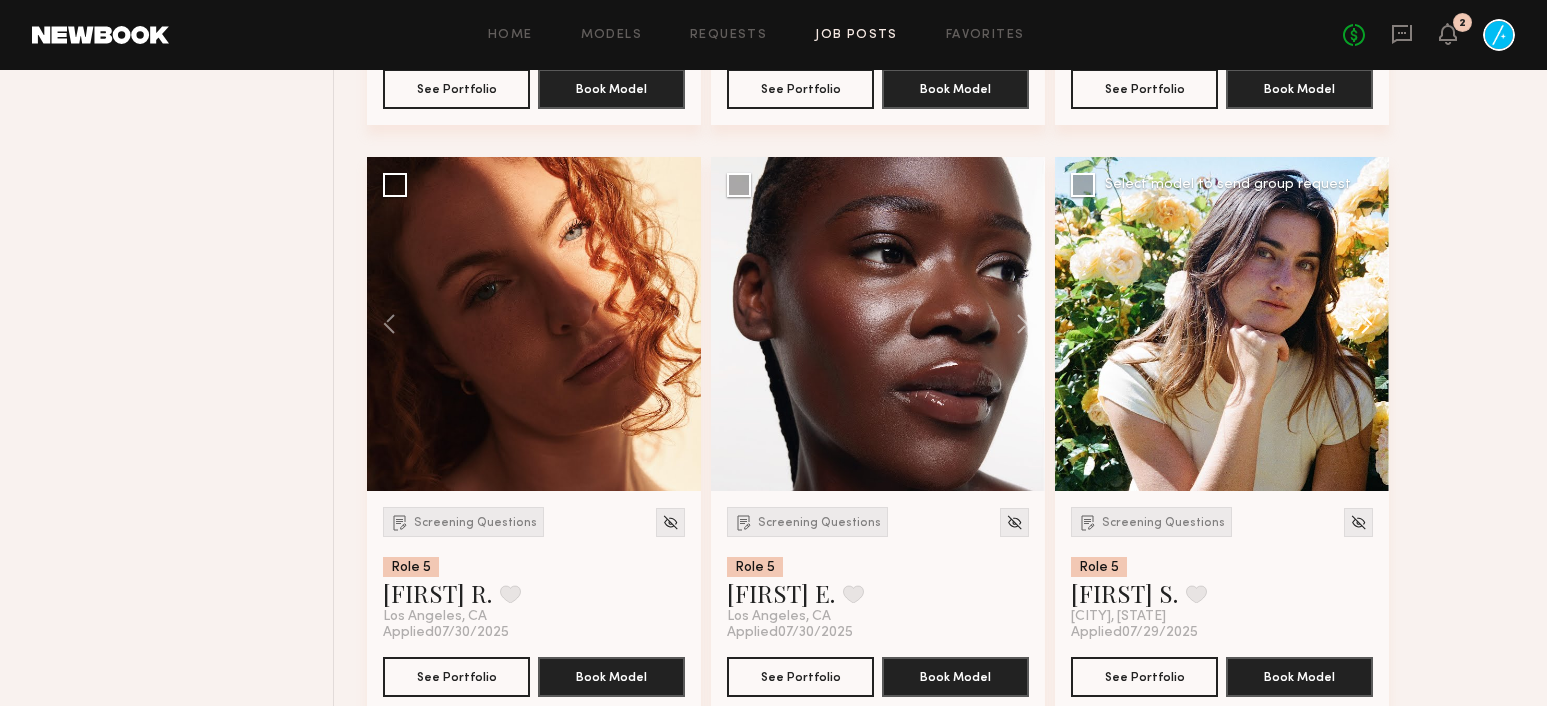 click 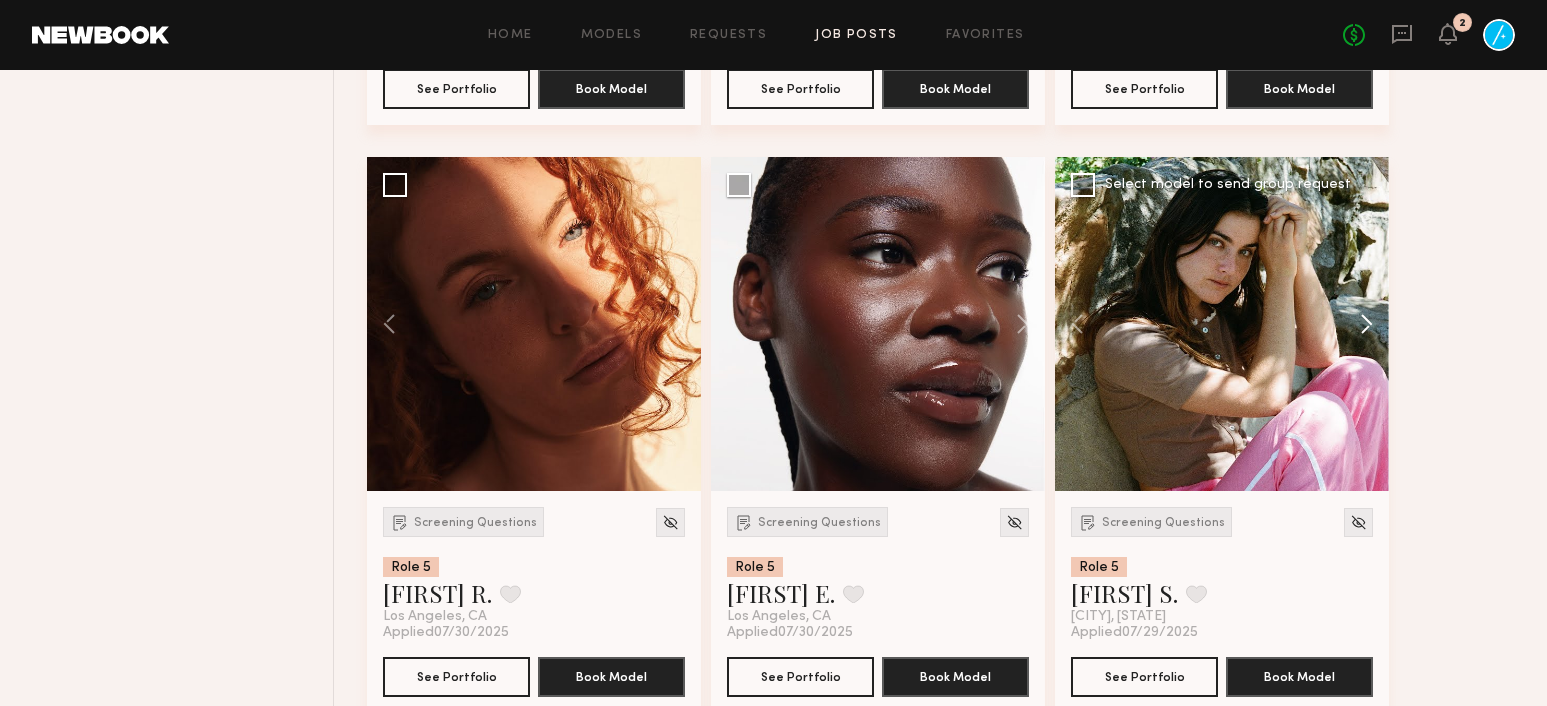 click 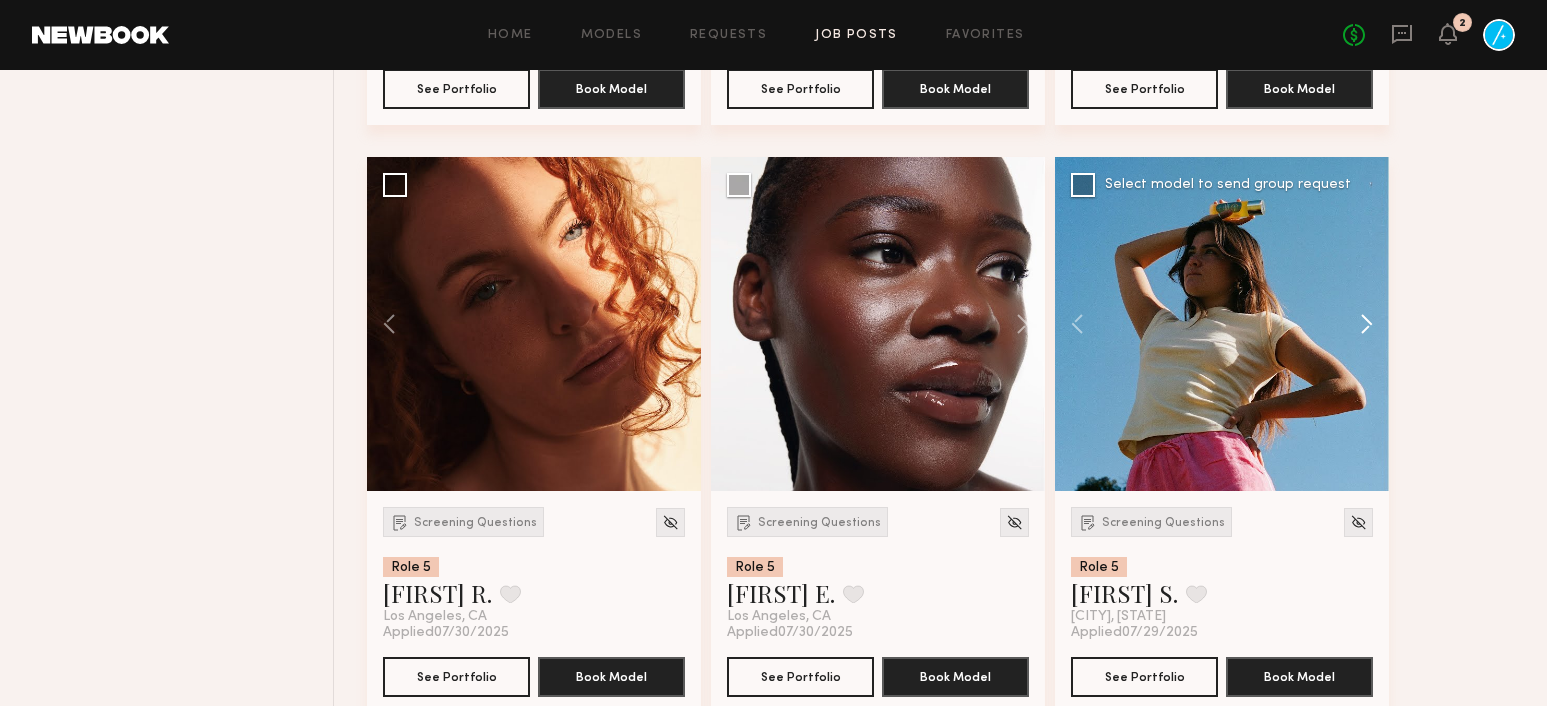 click 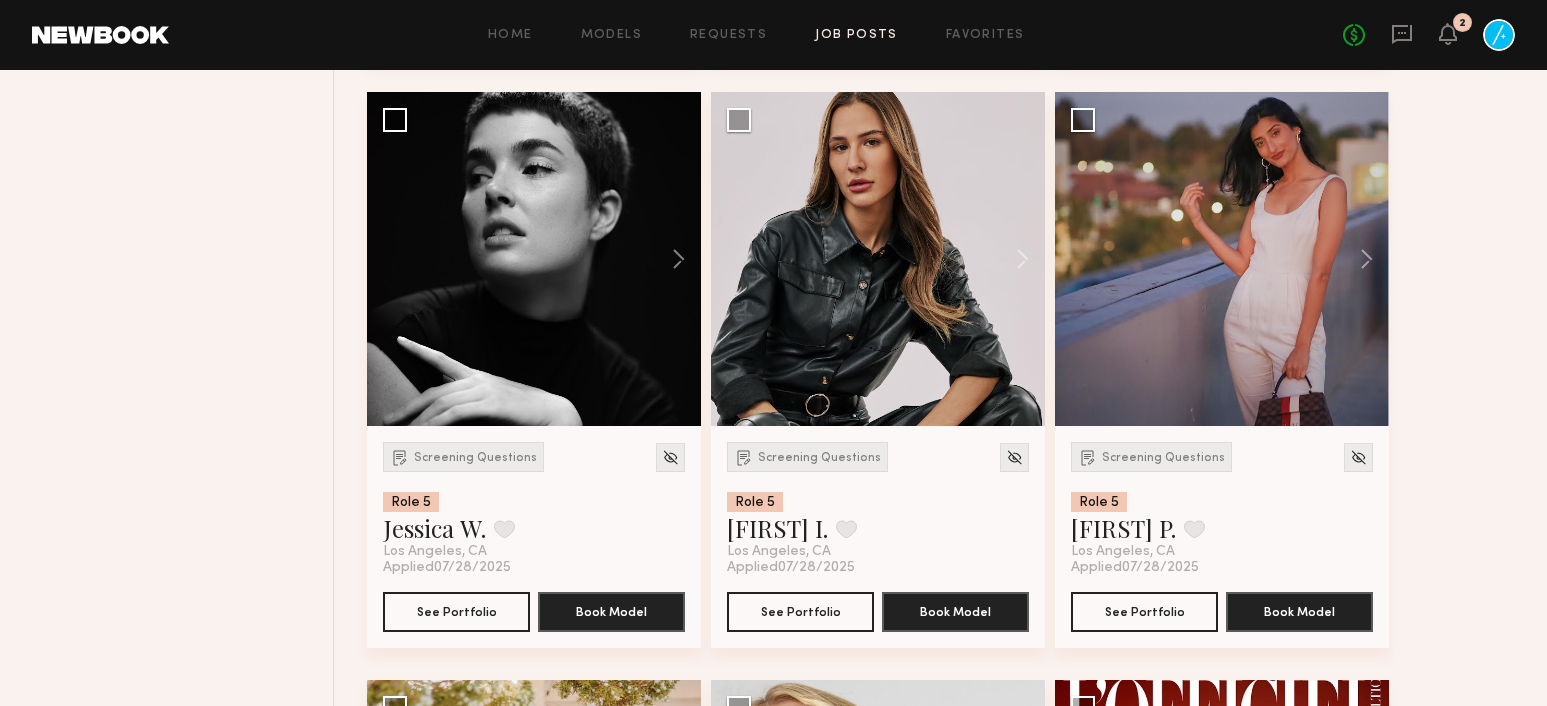 scroll, scrollTop: 4387, scrollLeft: 0, axis: vertical 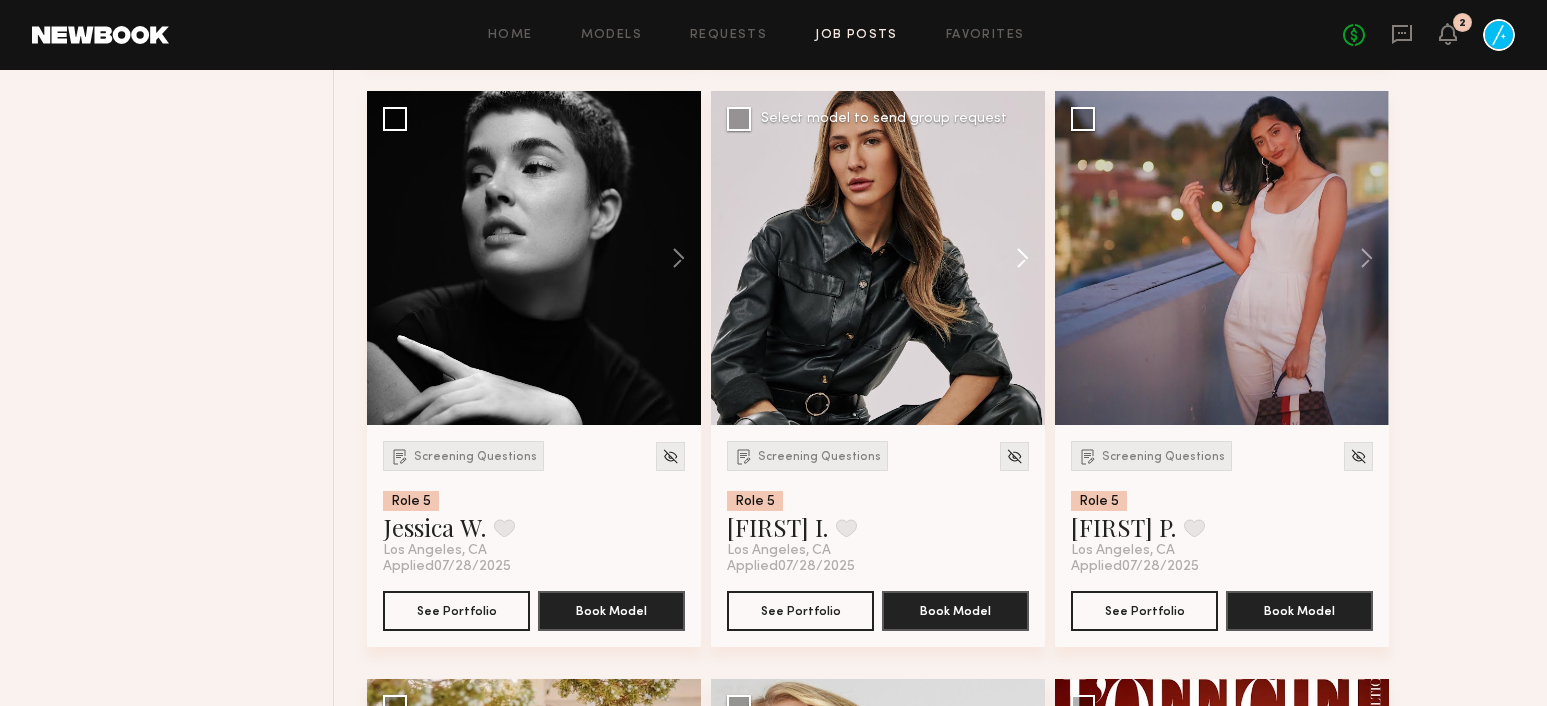 click 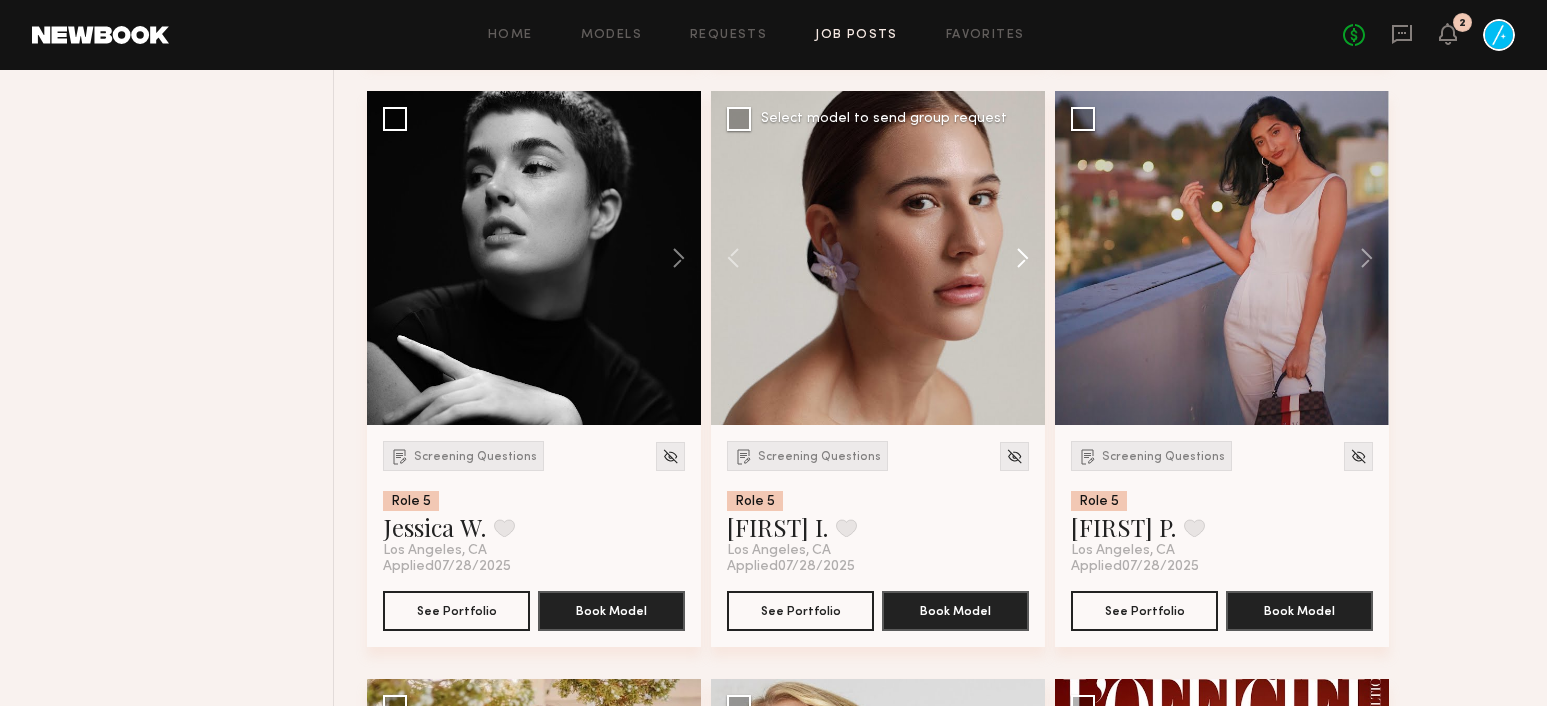 click 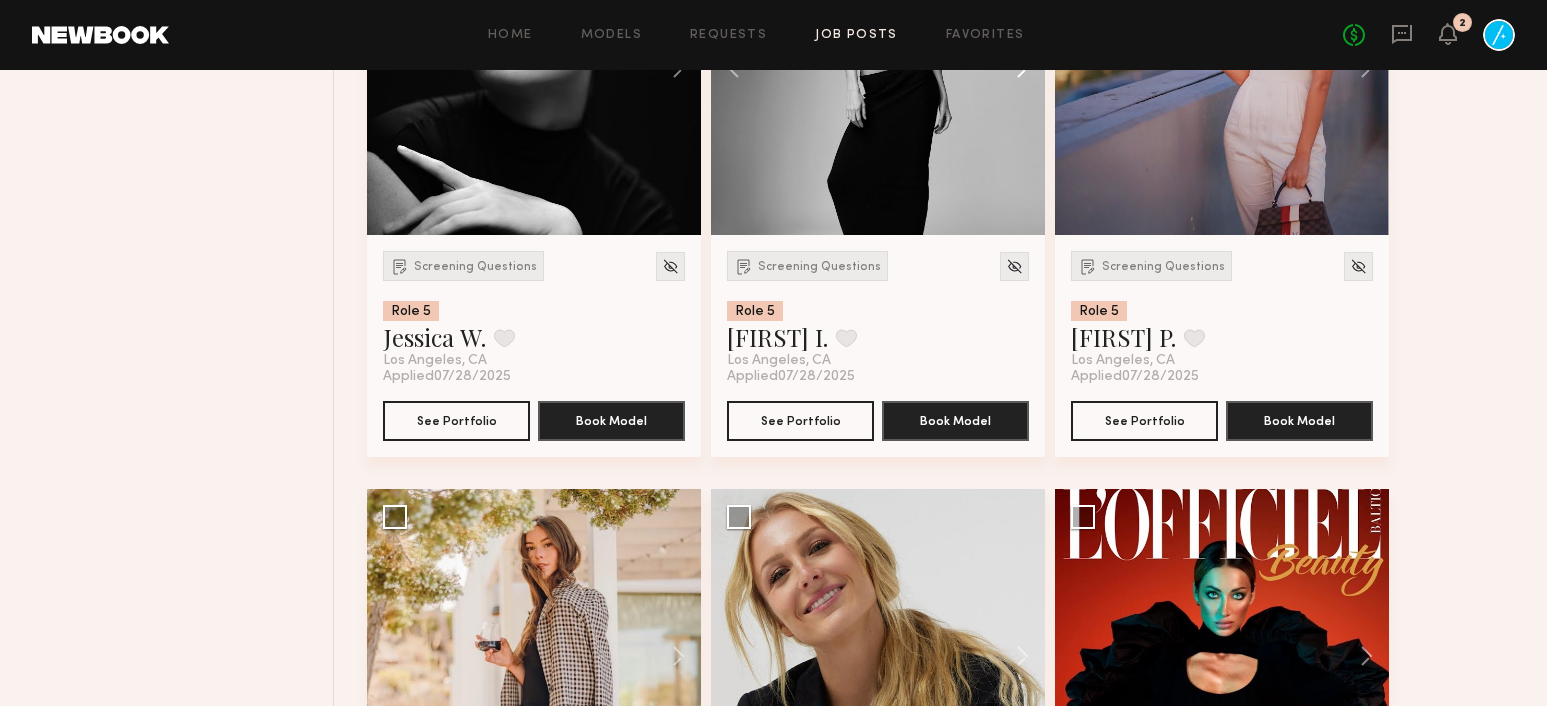 scroll, scrollTop: 4455, scrollLeft: 0, axis: vertical 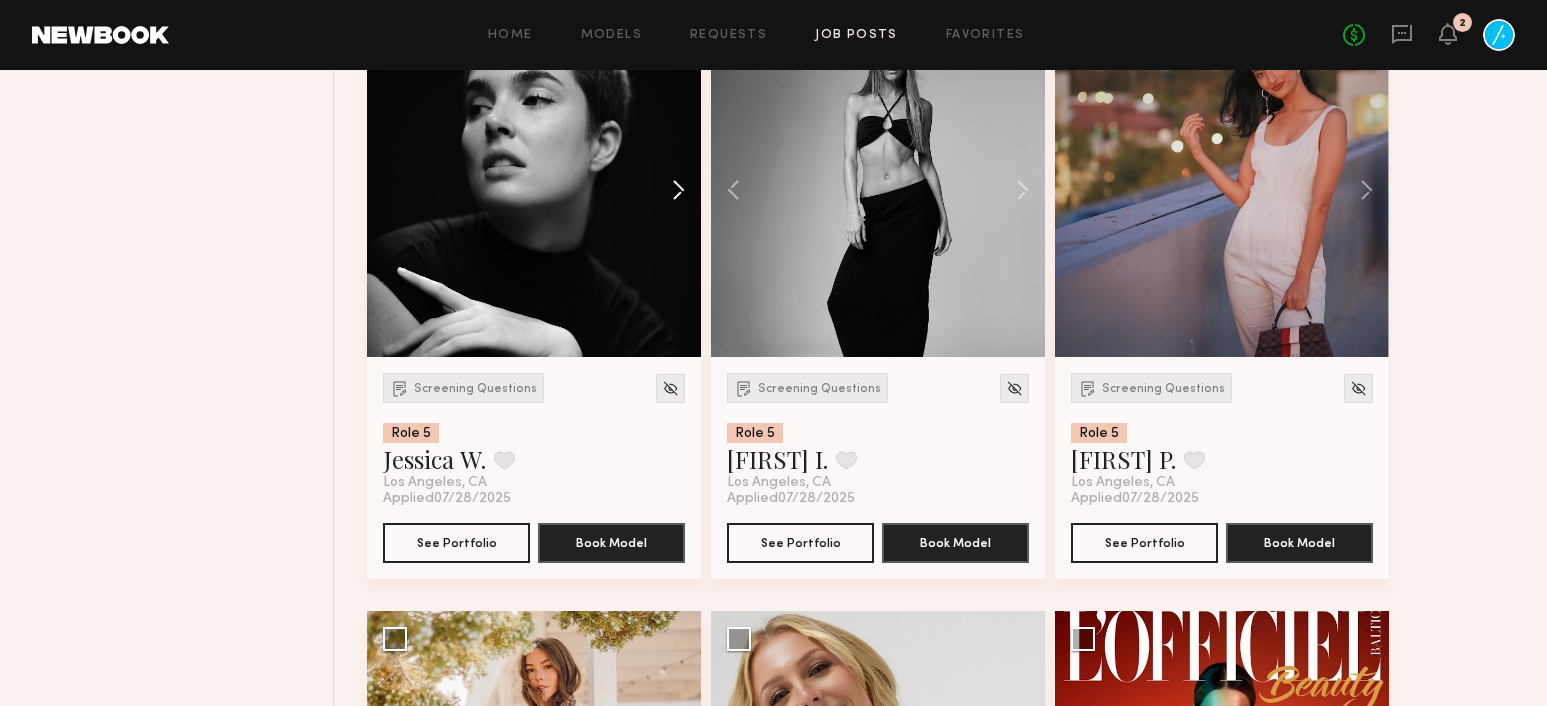 click 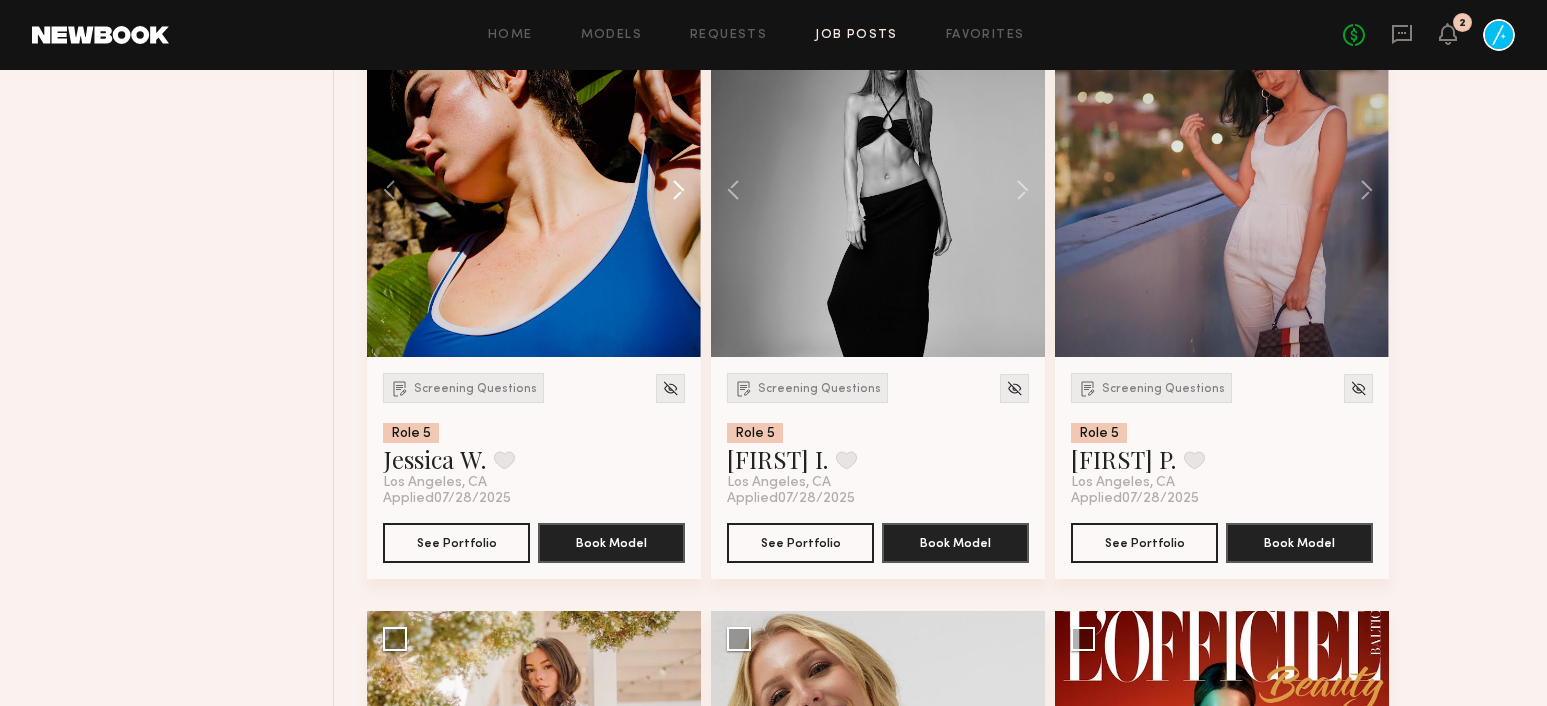 click 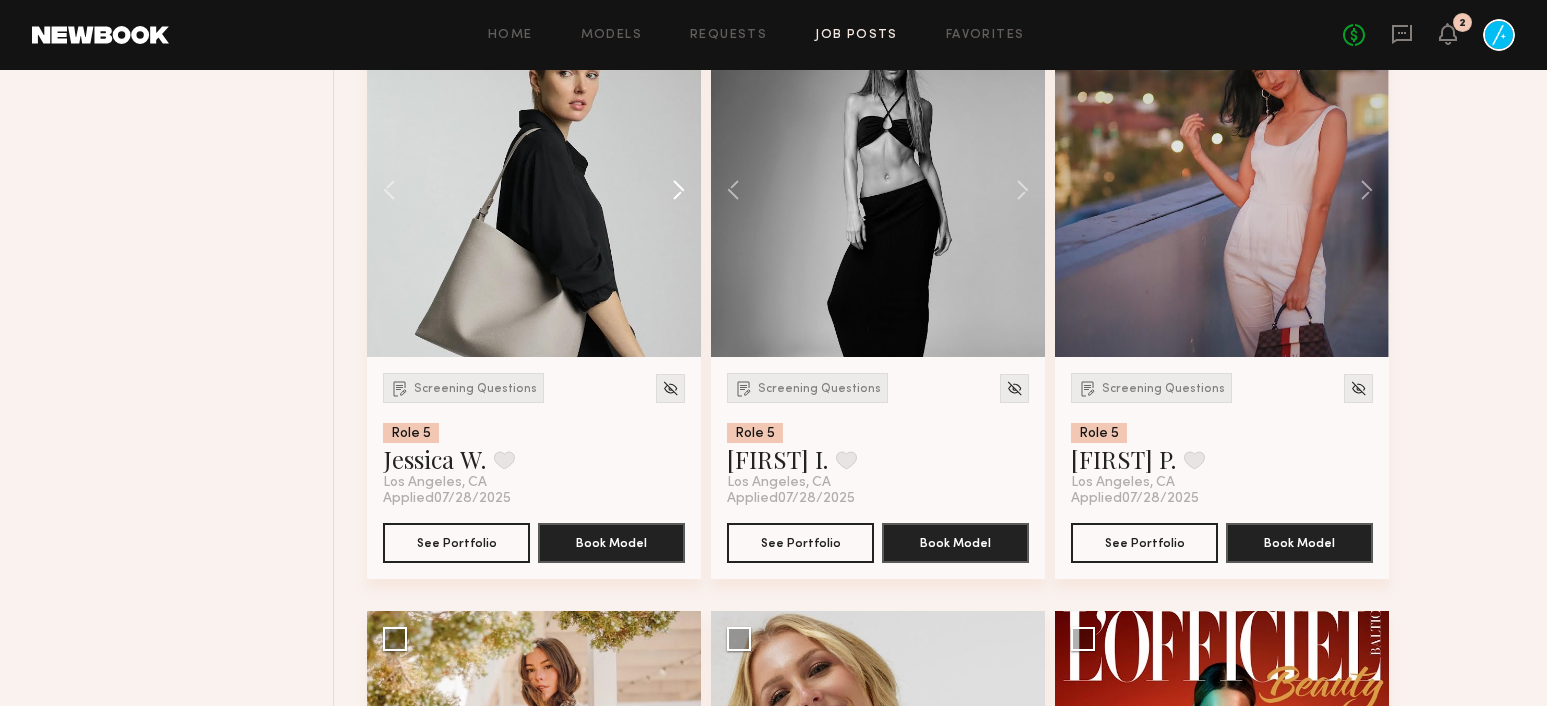 click 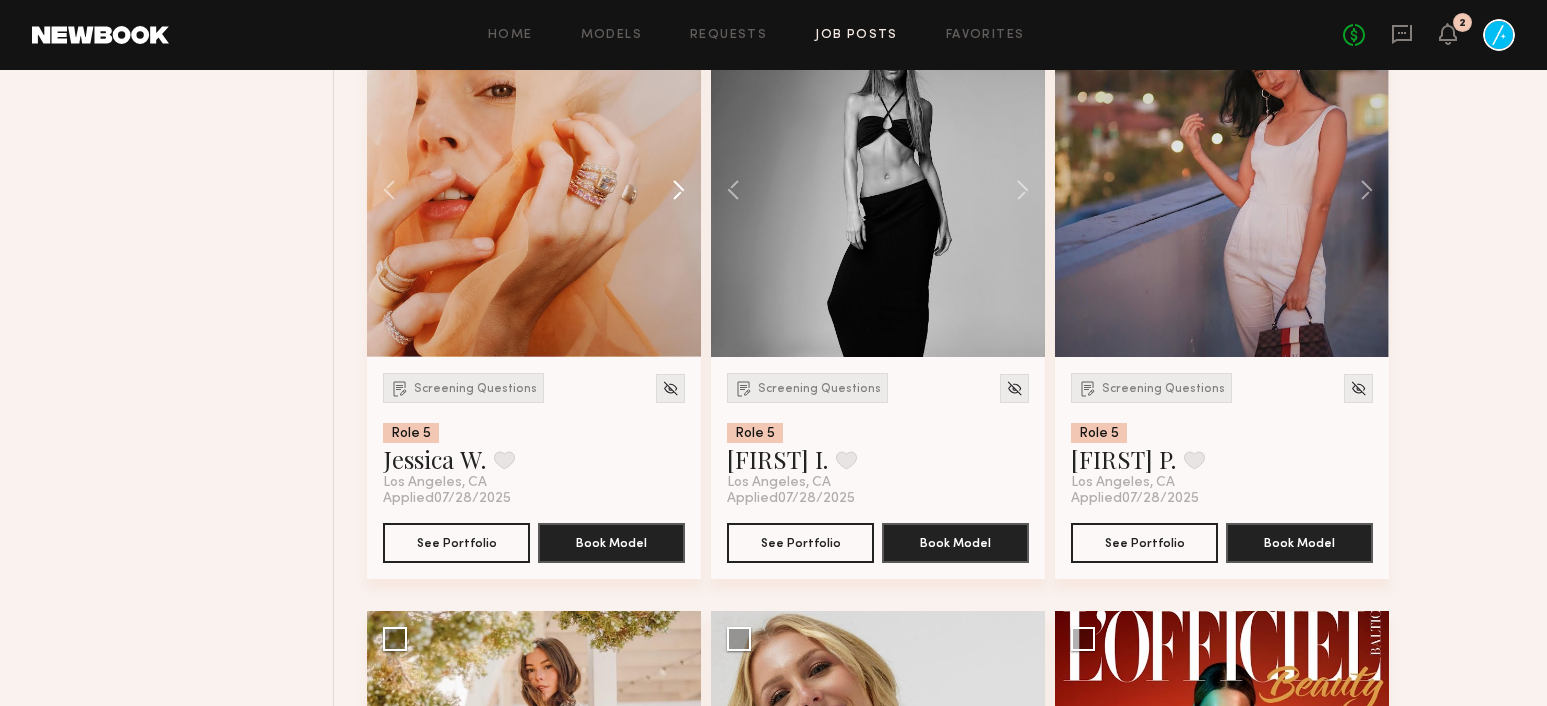 click 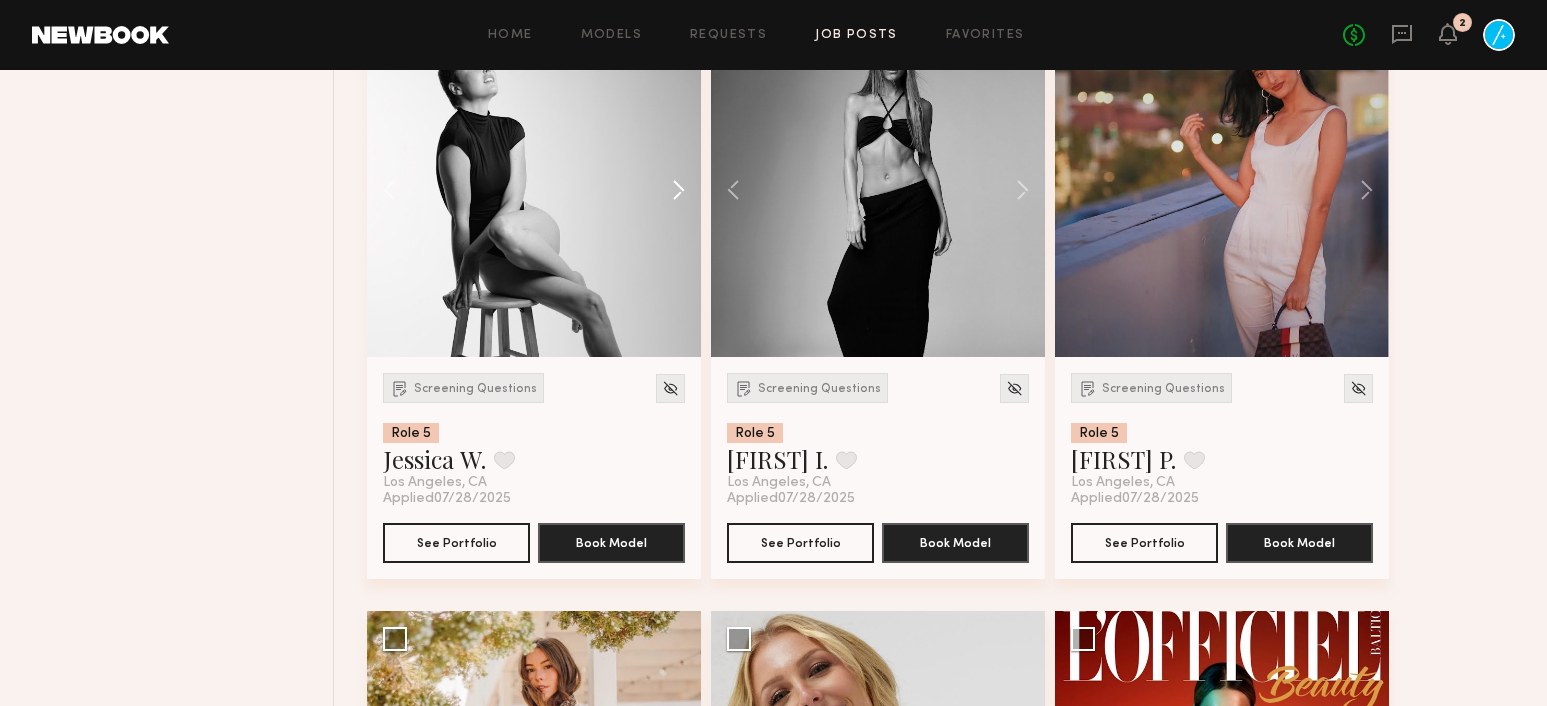 click 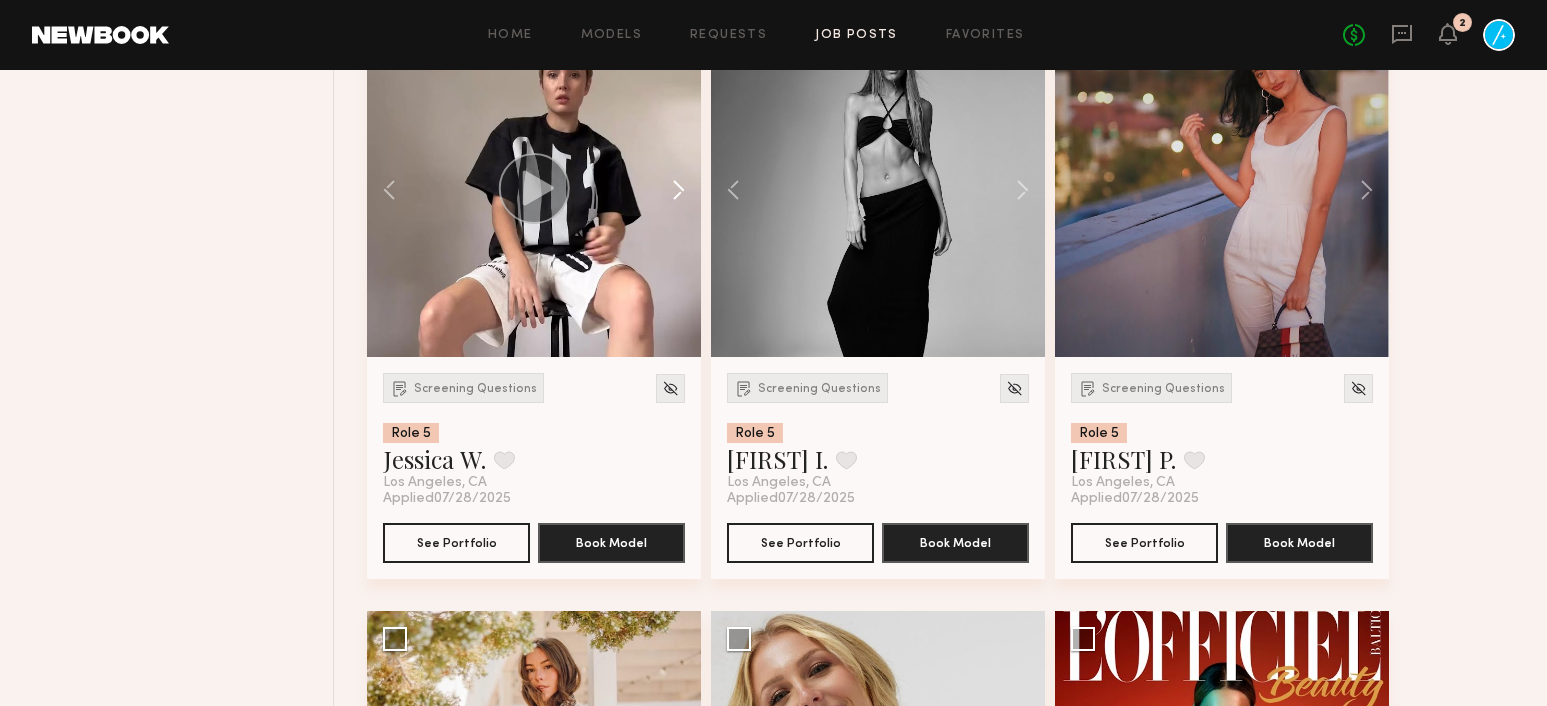 click 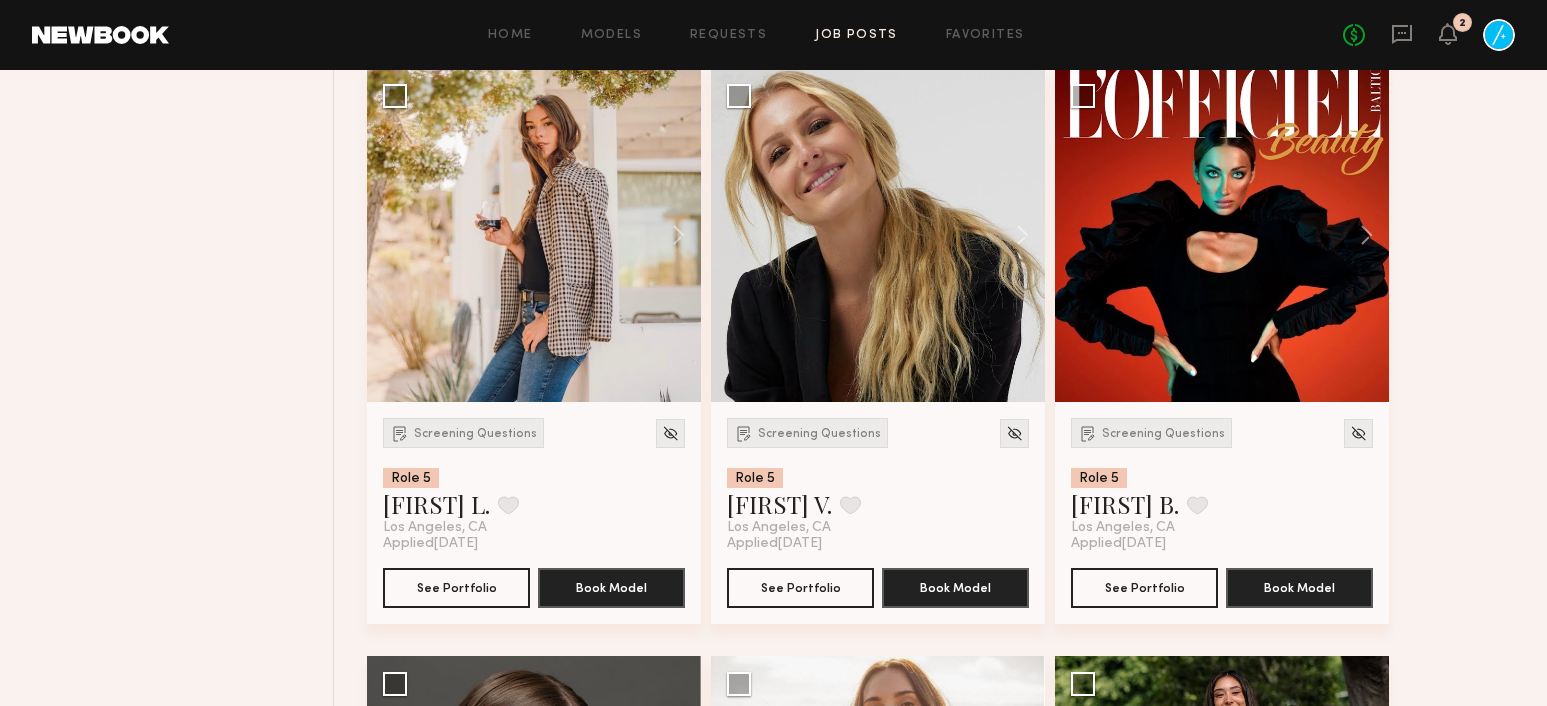 scroll, scrollTop: 4984, scrollLeft: 0, axis: vertical 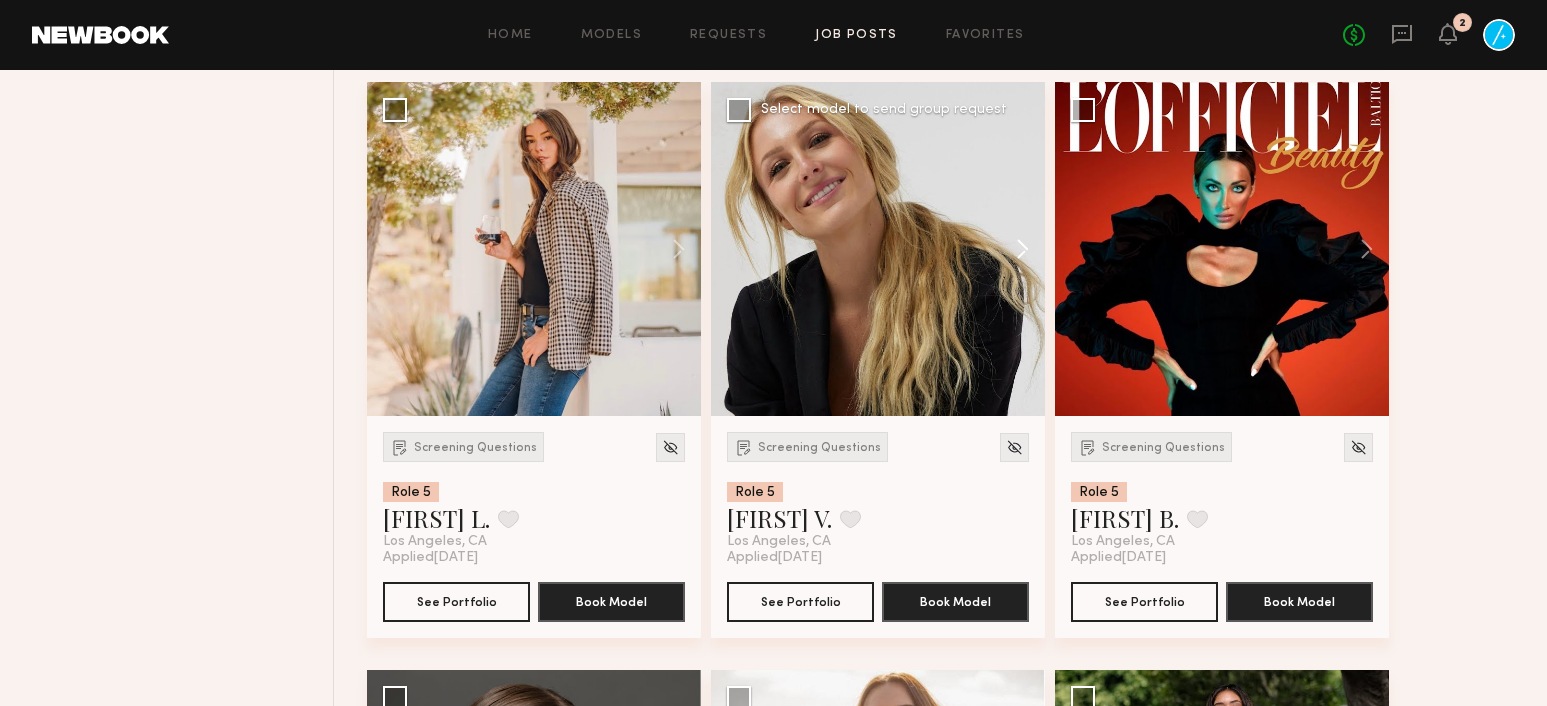 click 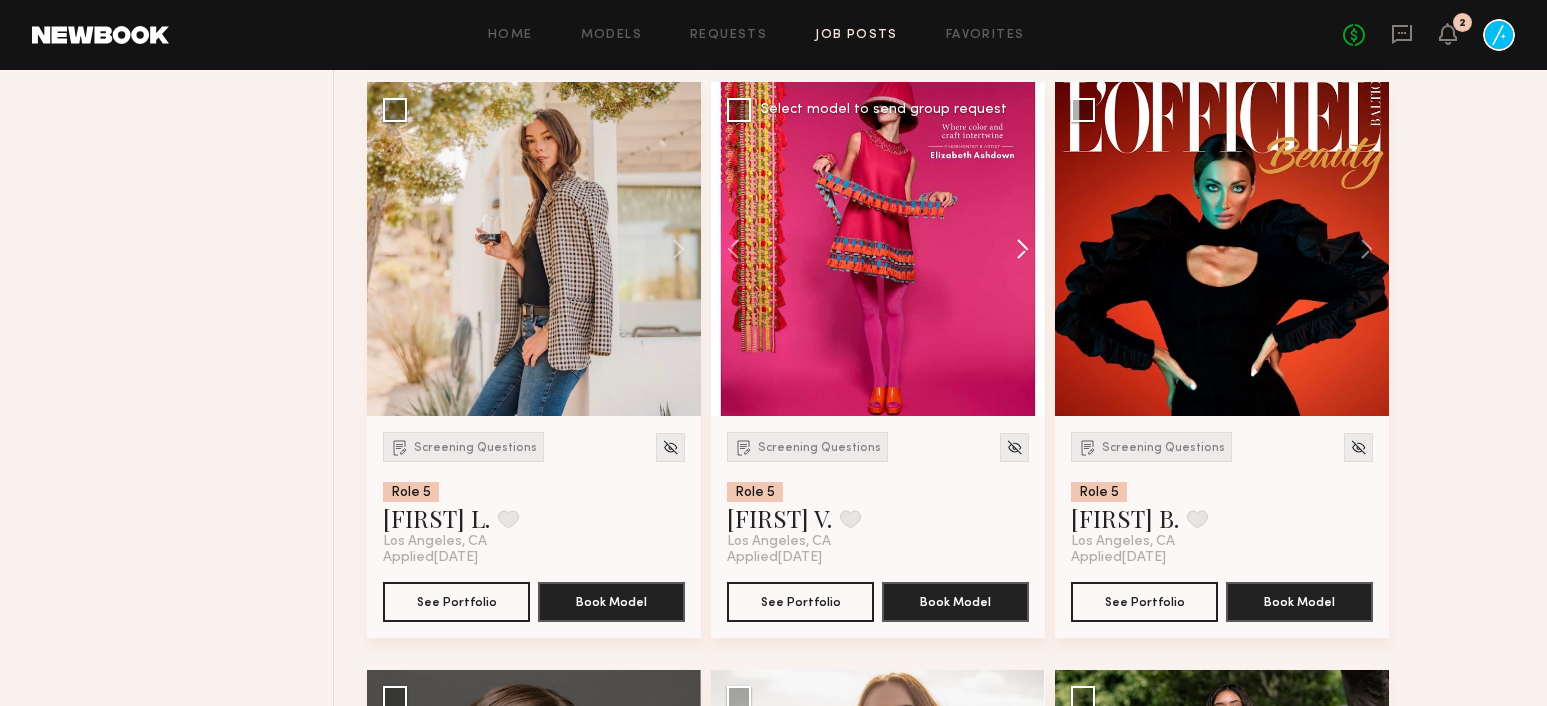 click 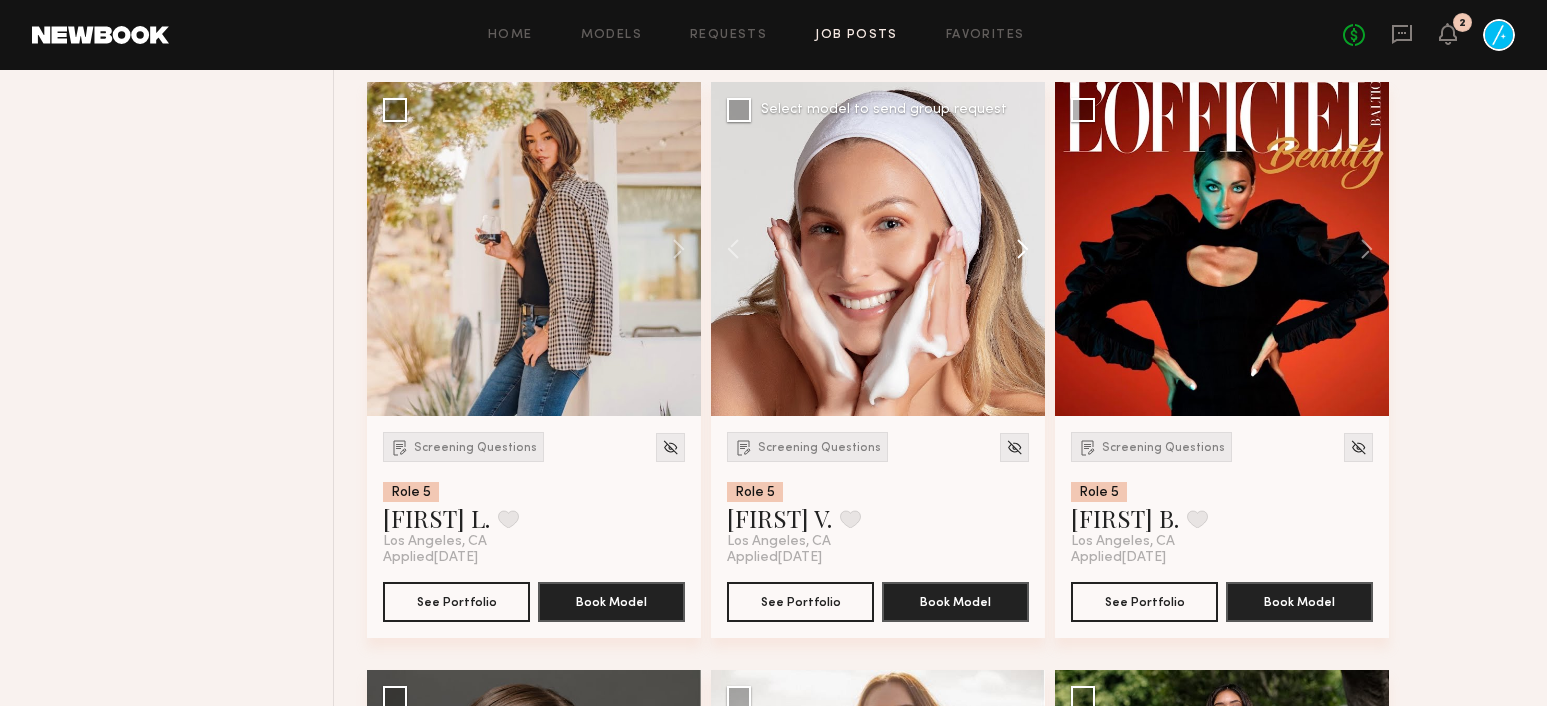 click 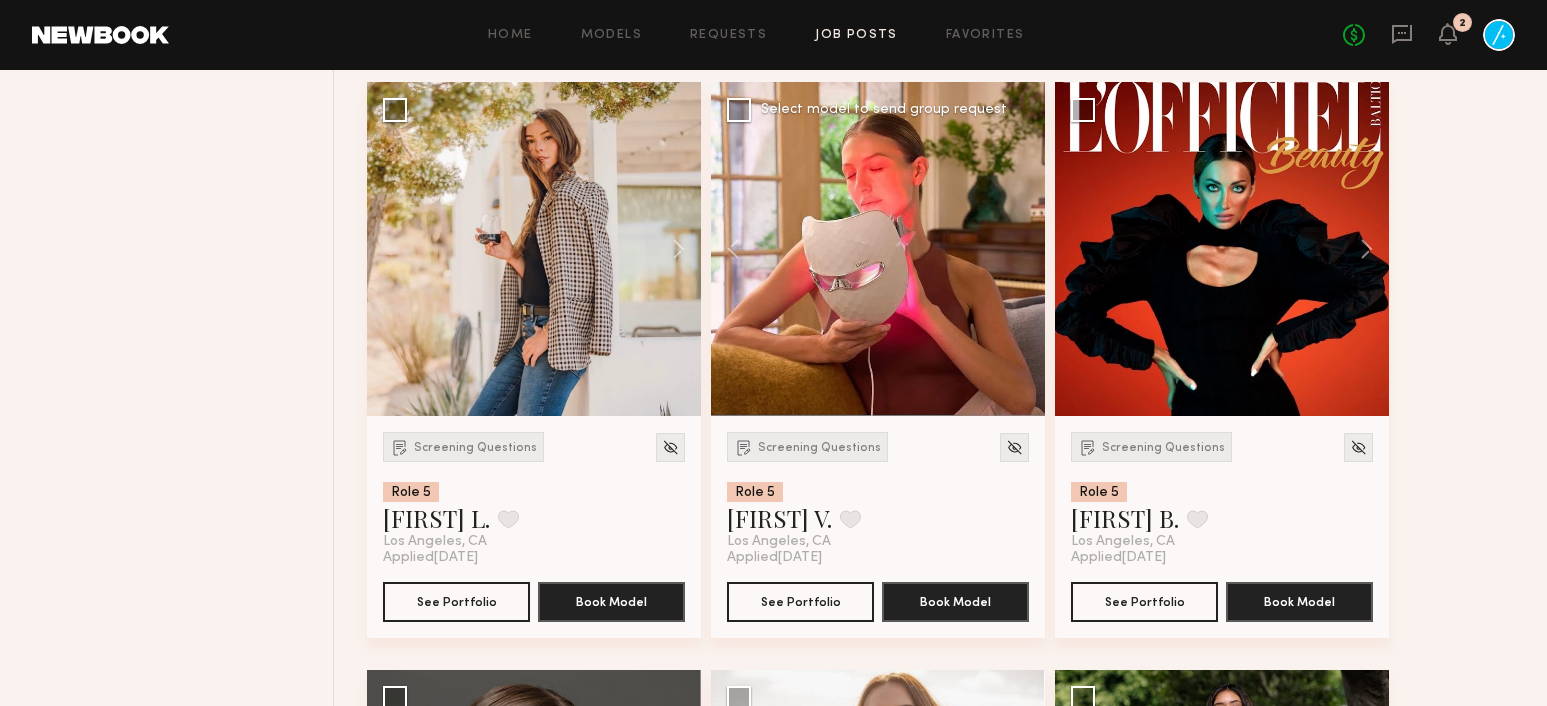 scroll, scrollTop: 5014, scrollLeft: 0, axis: vertical 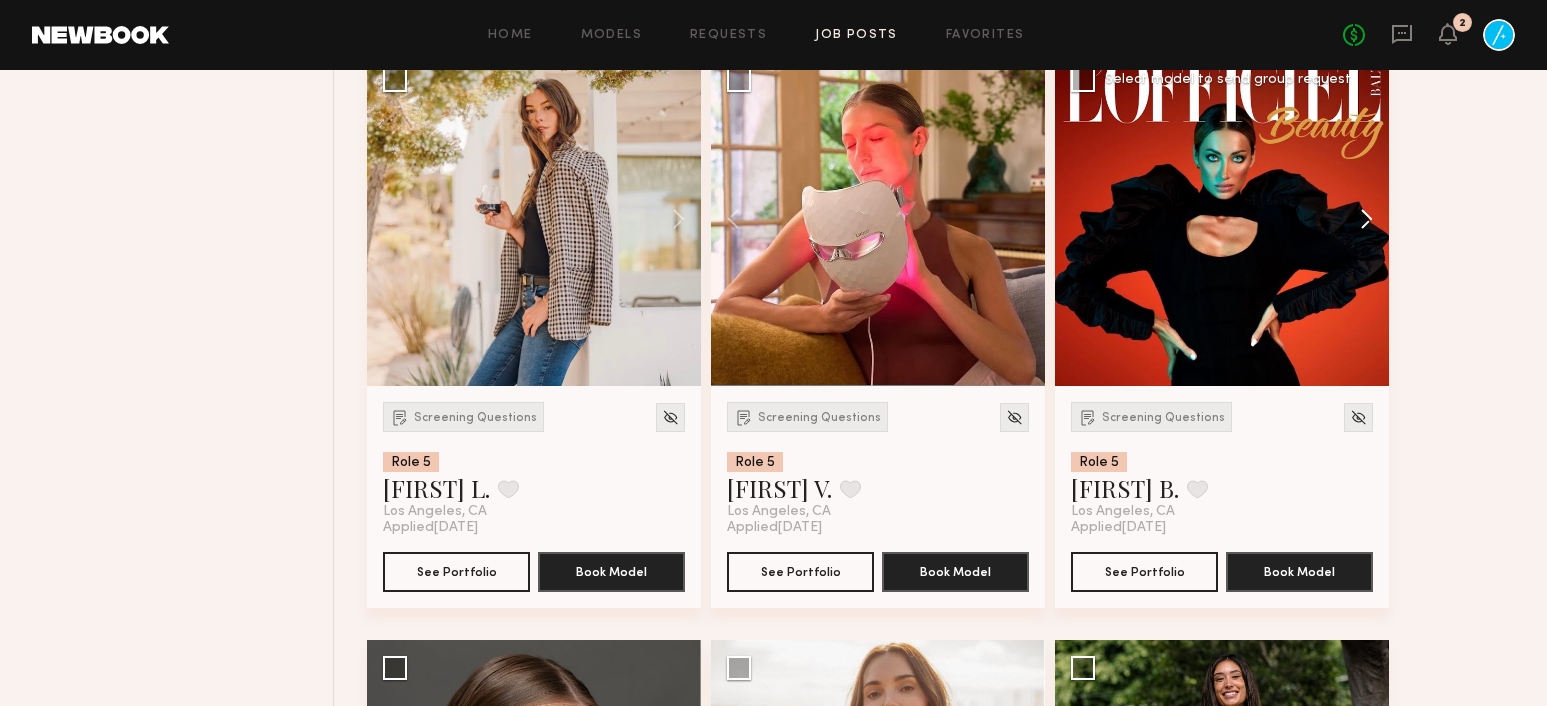 click 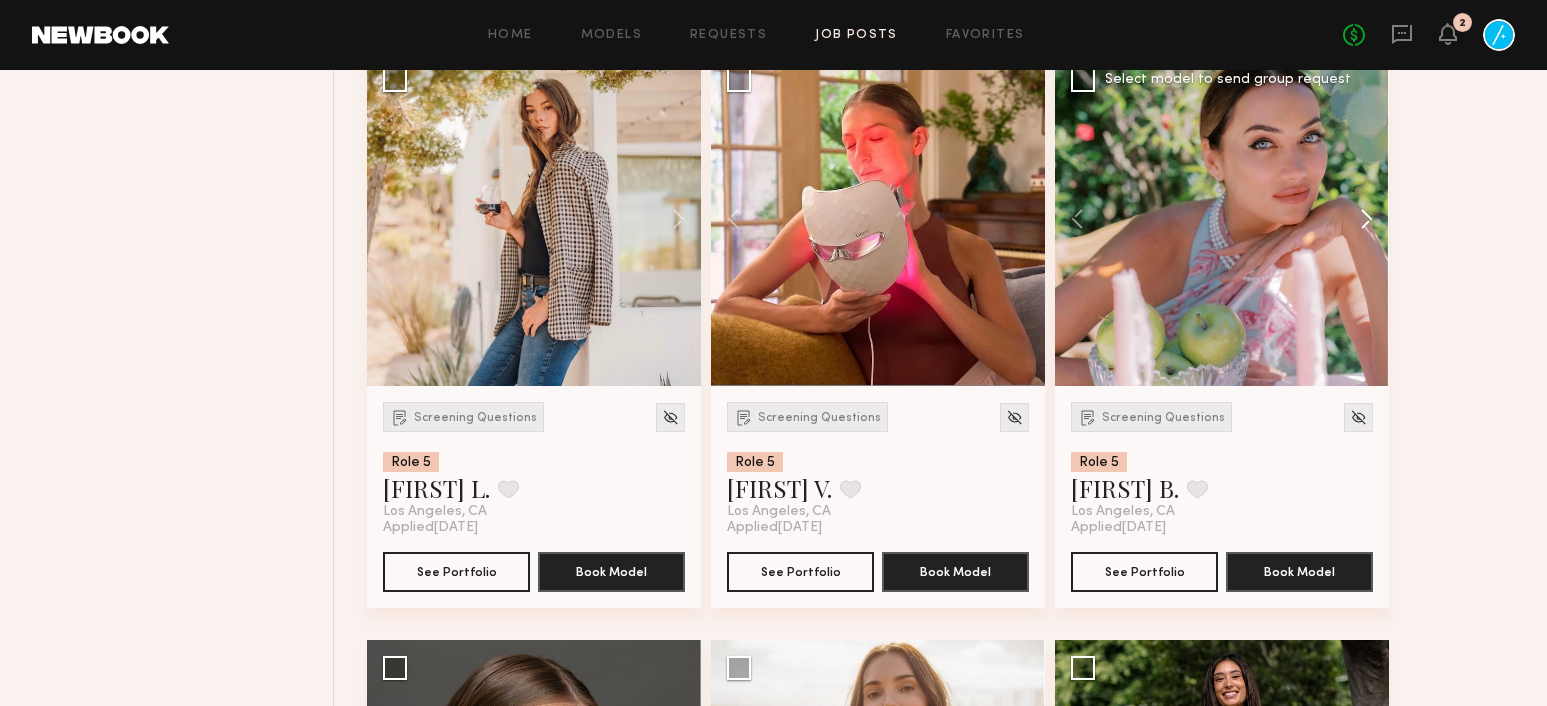 click 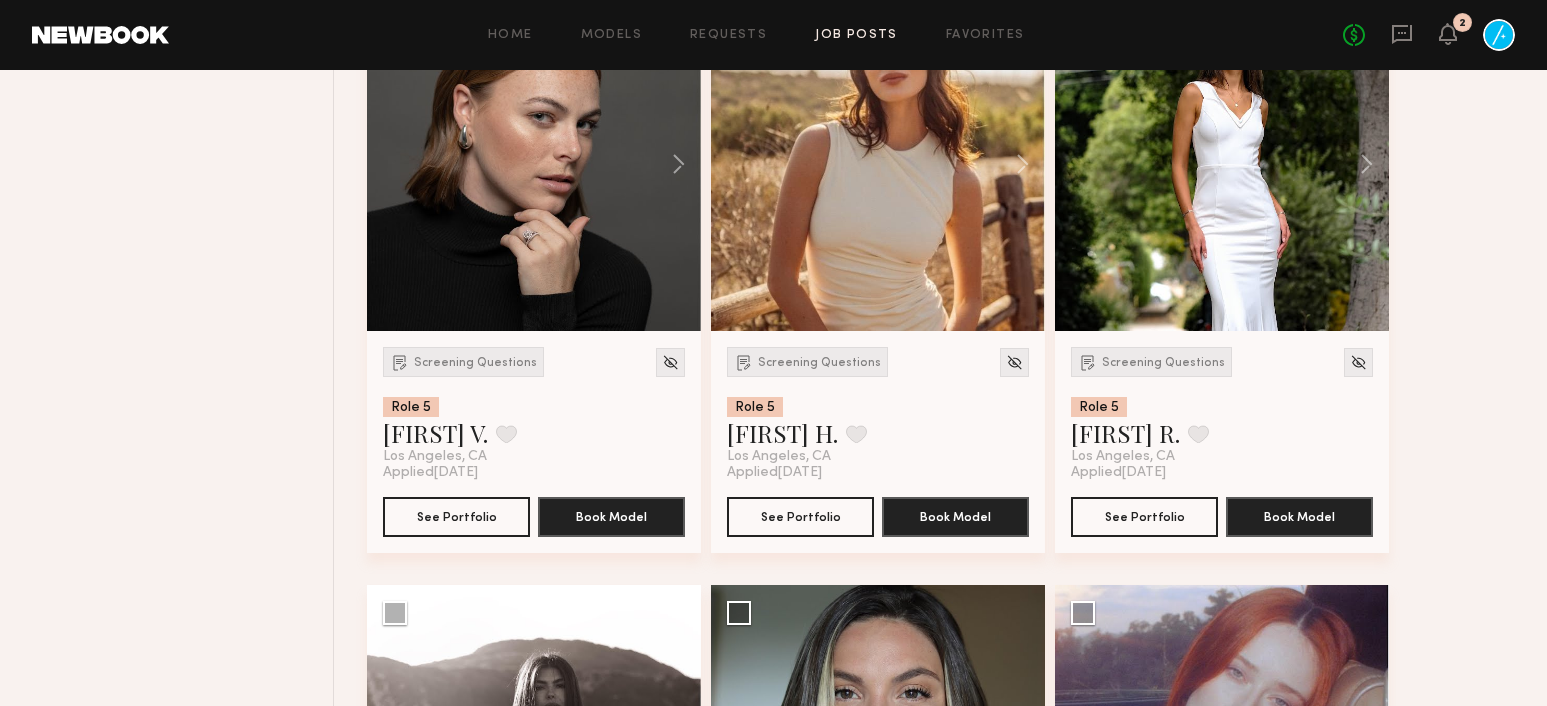 scroll, scrollTop: 5662, scrollLeft: 0, axis: vertical 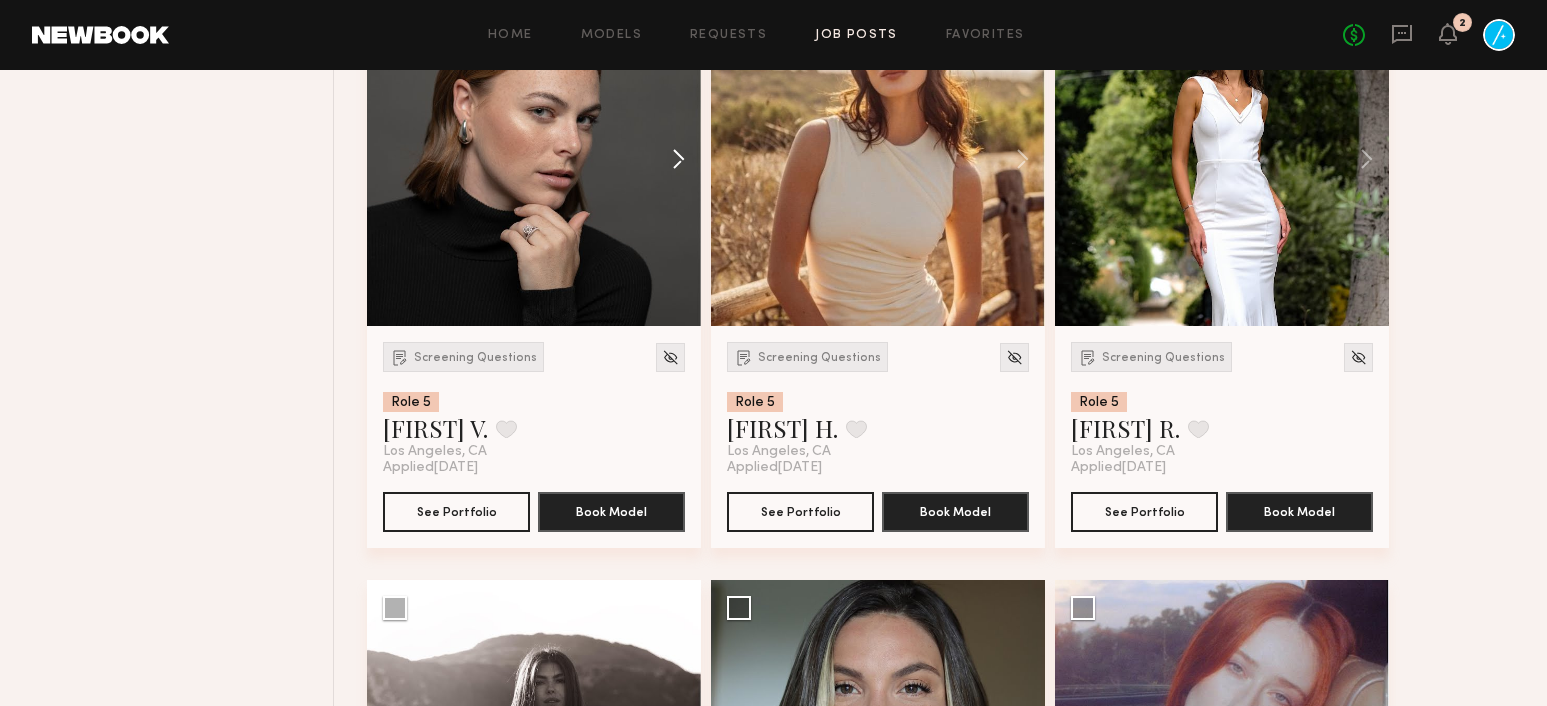 click 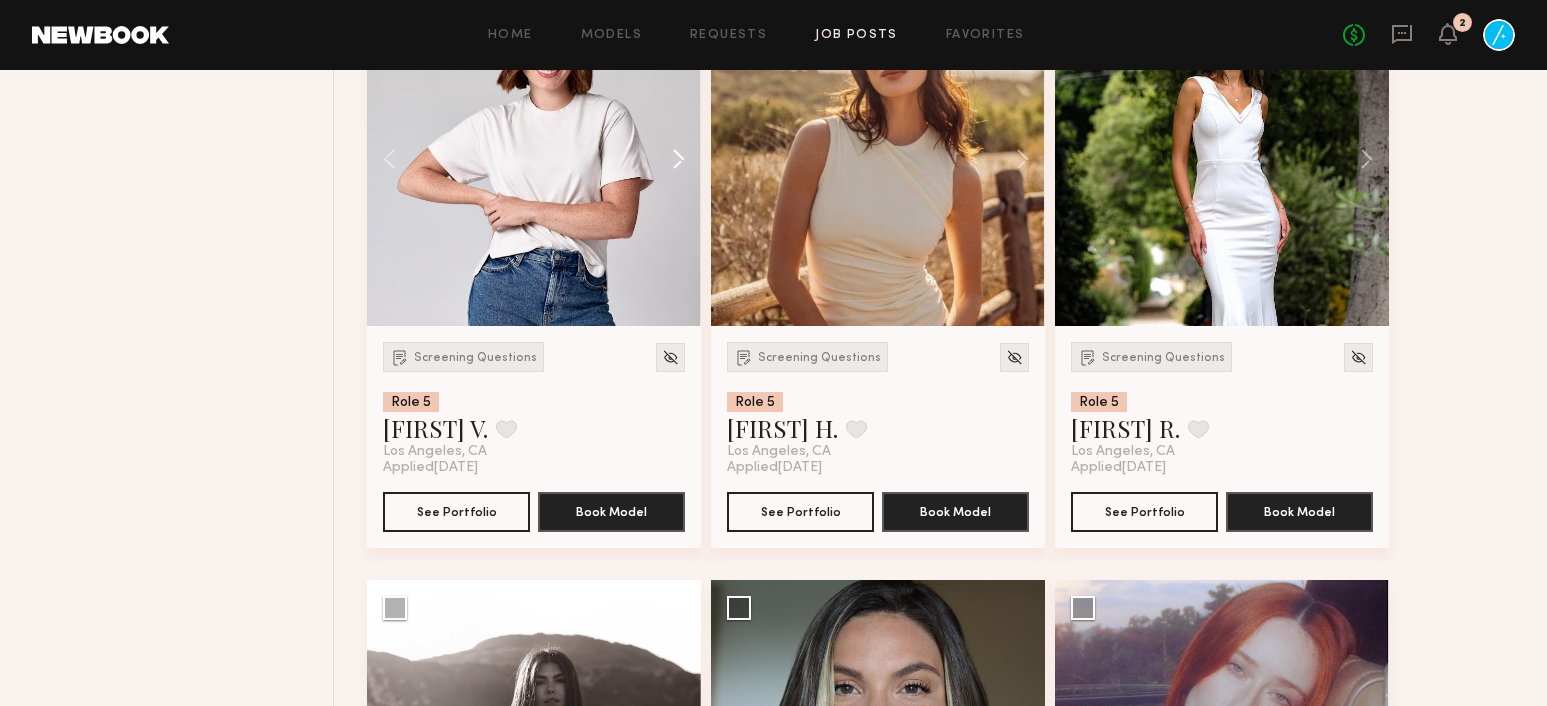 click 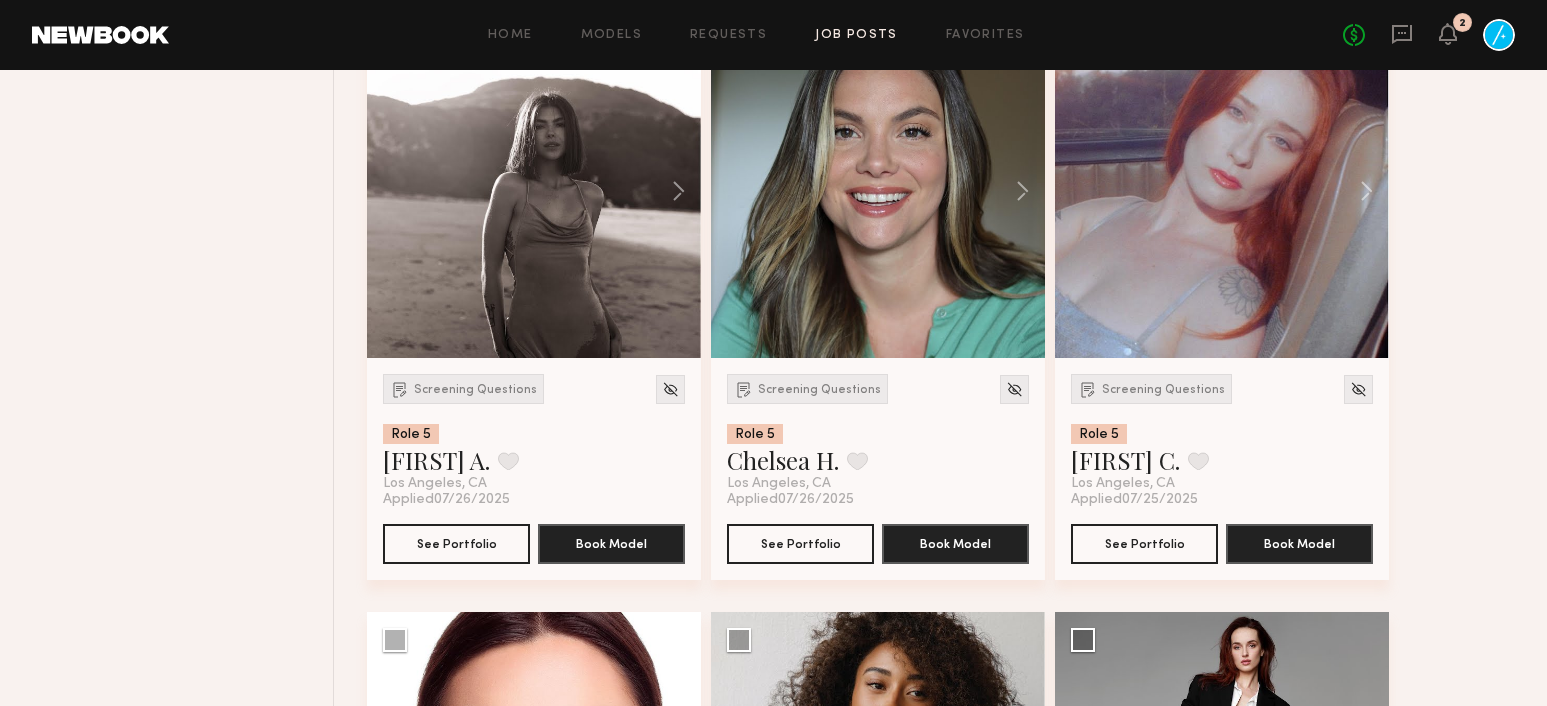 scroll, scrollTop: 6236, scrollLeft: 0, axis: vertical 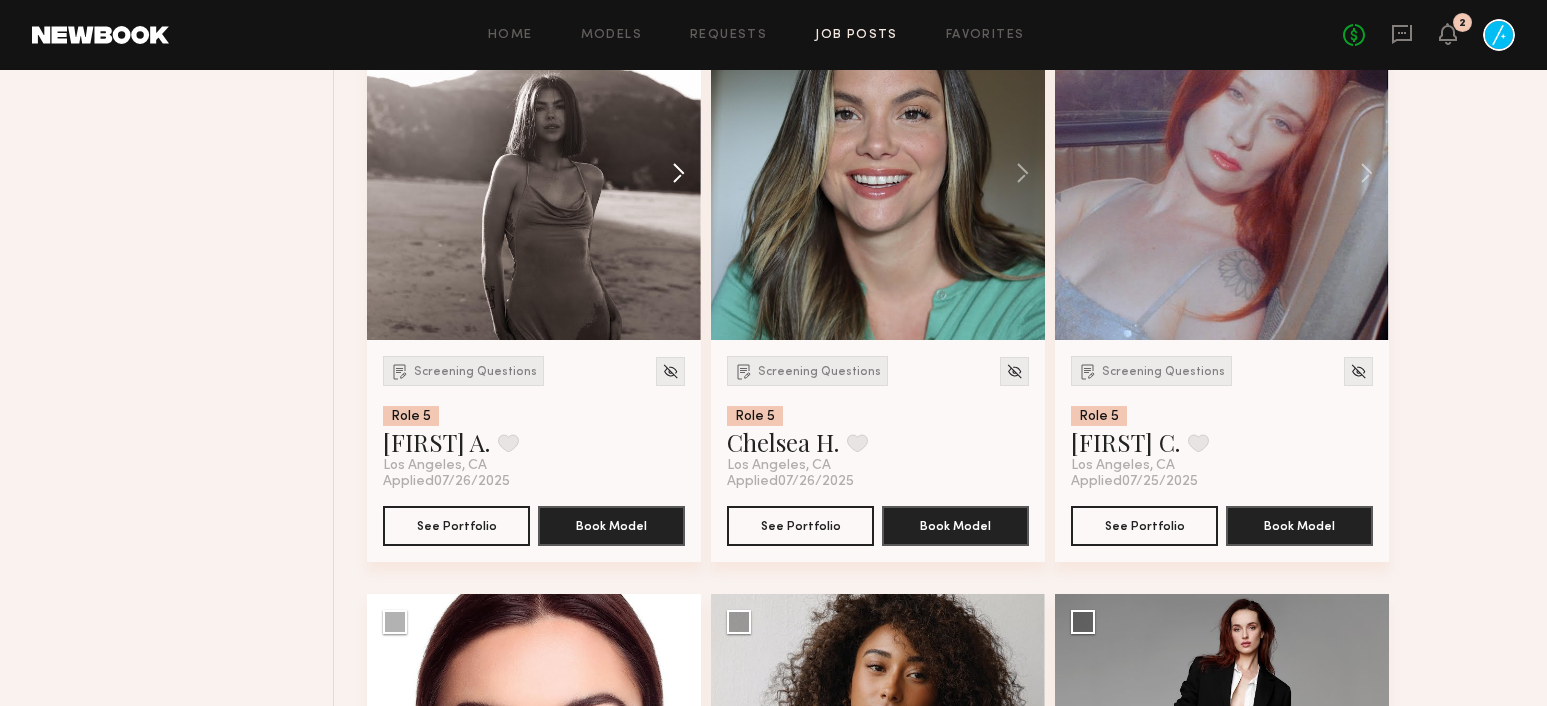 click 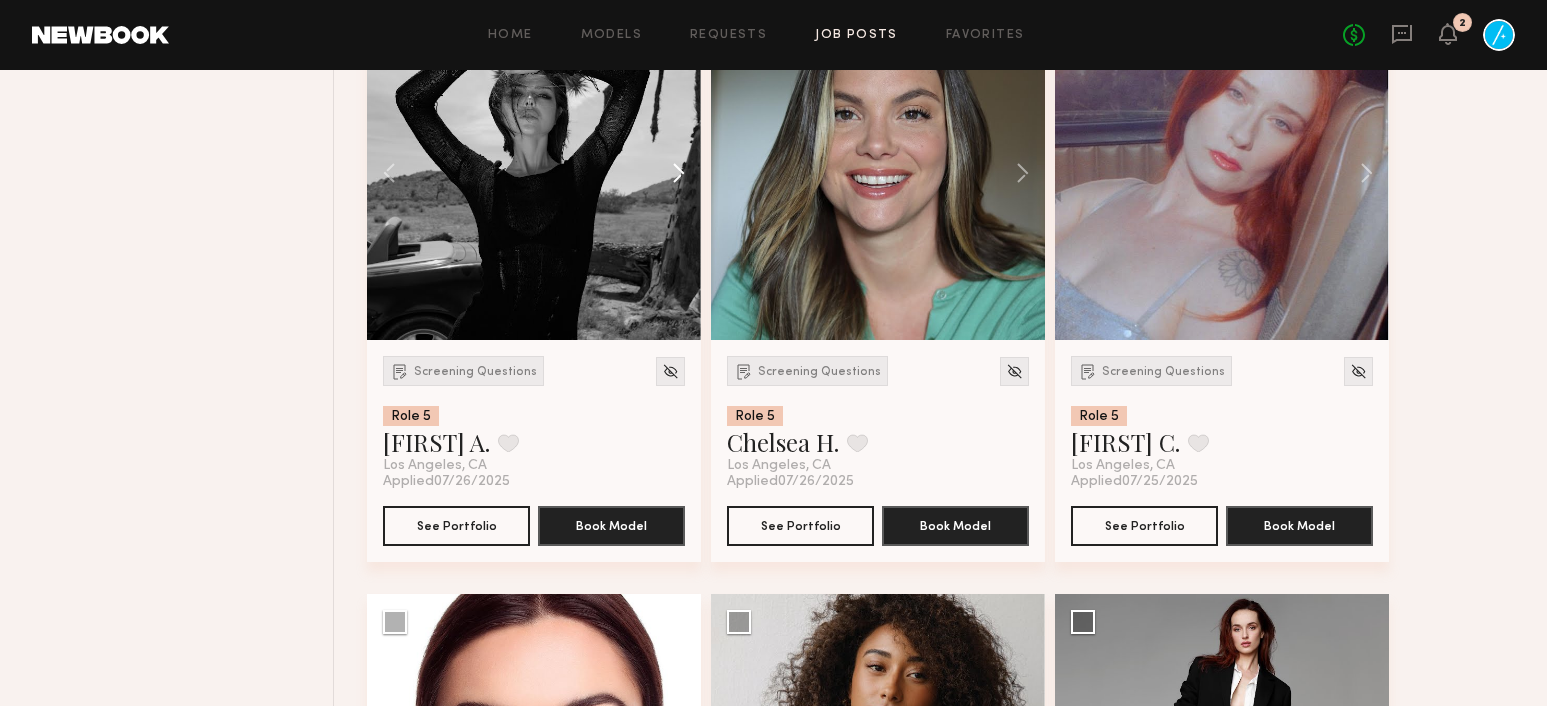 click 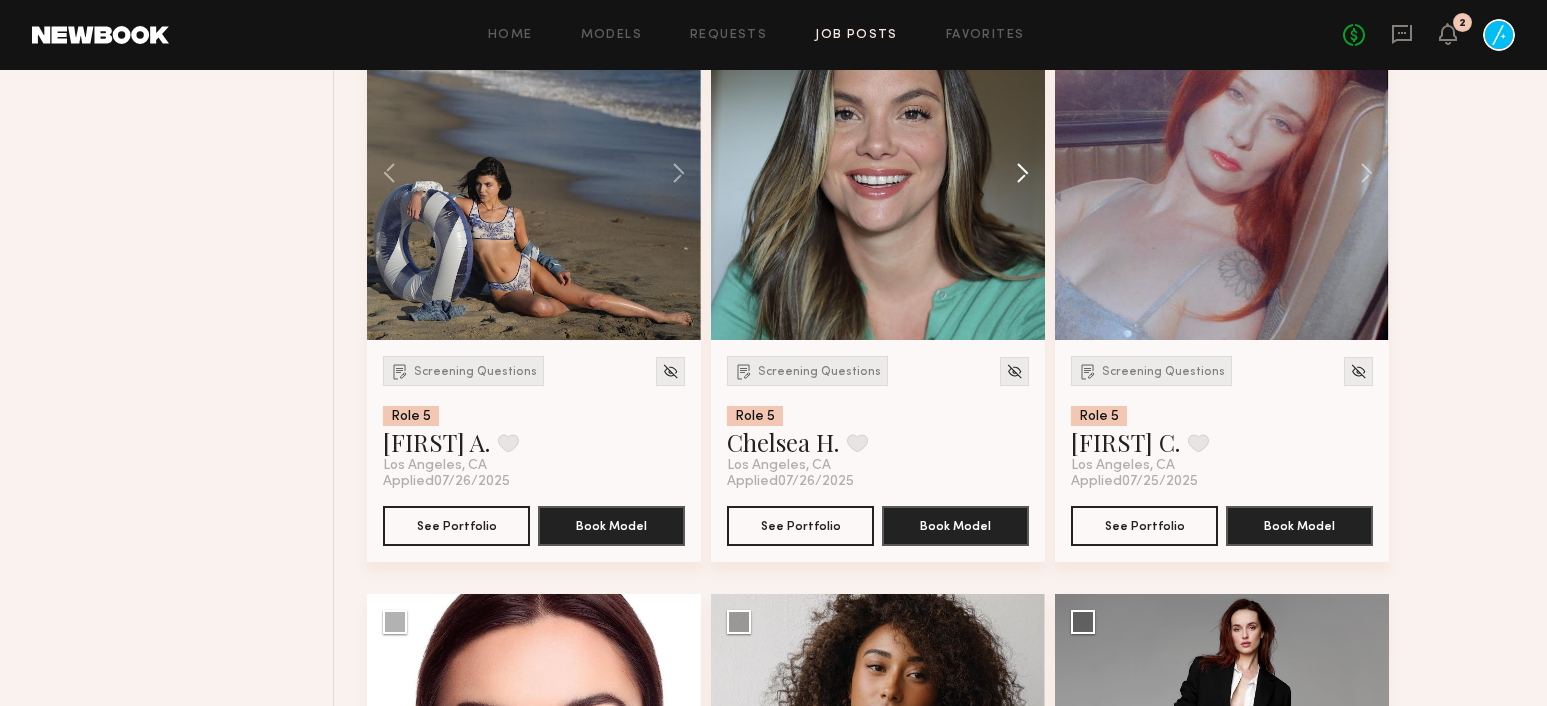 click 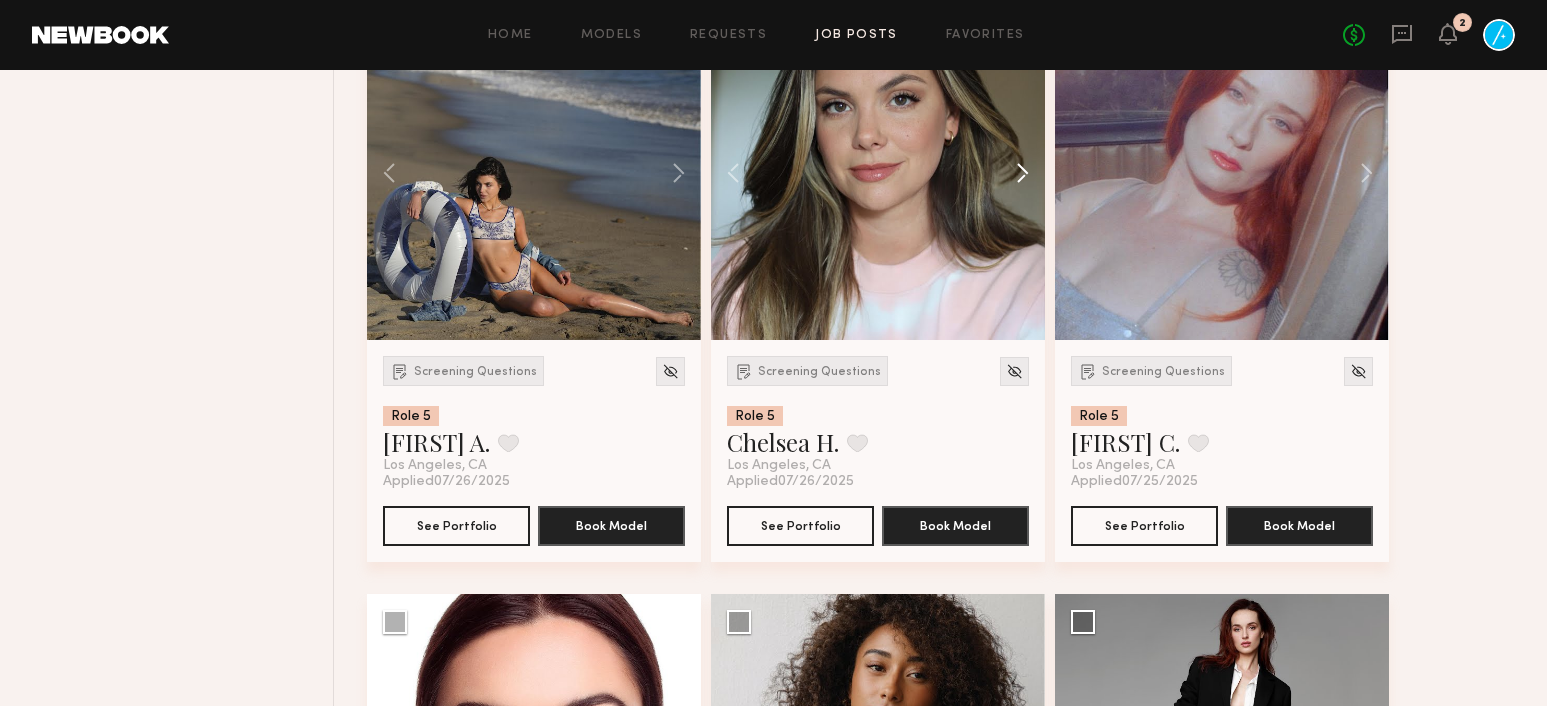 click 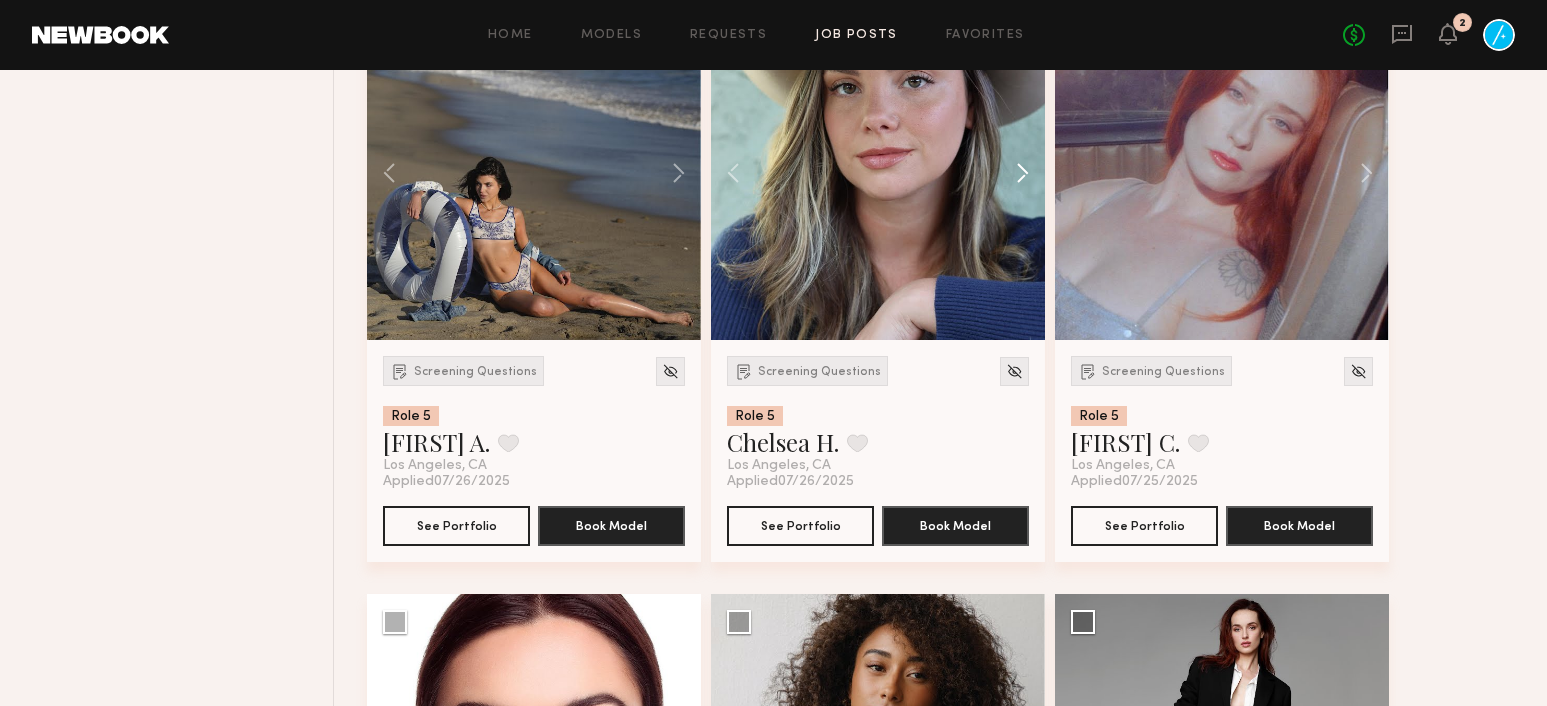 click 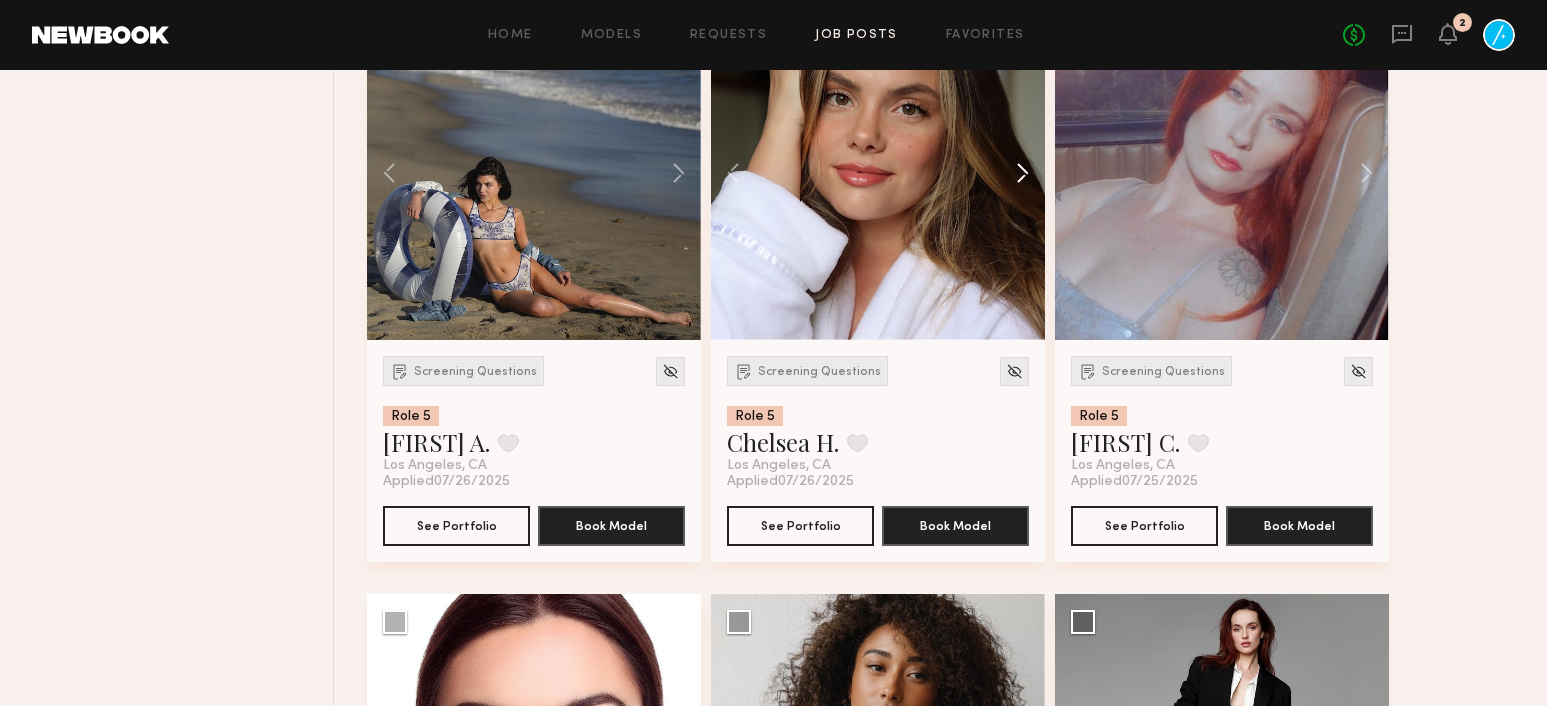 click 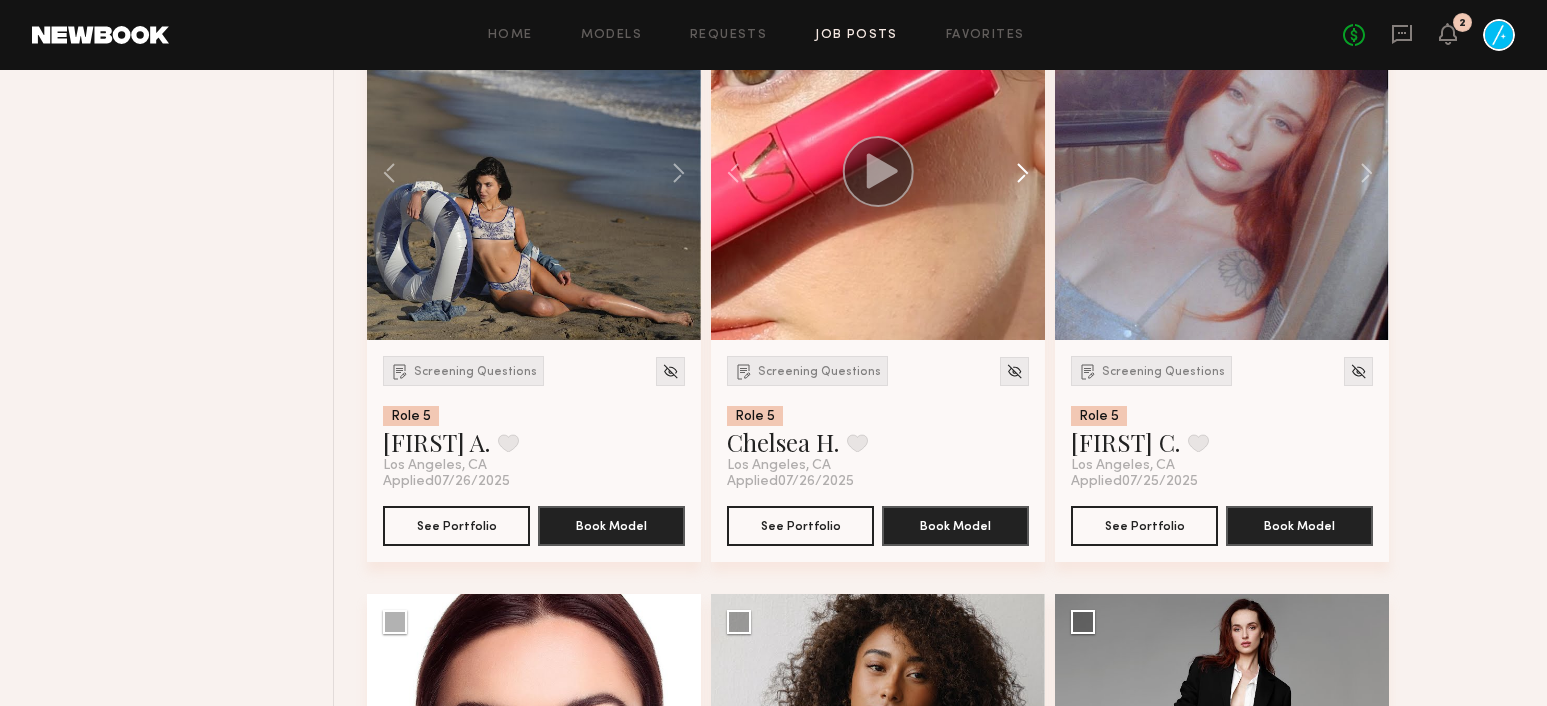 click 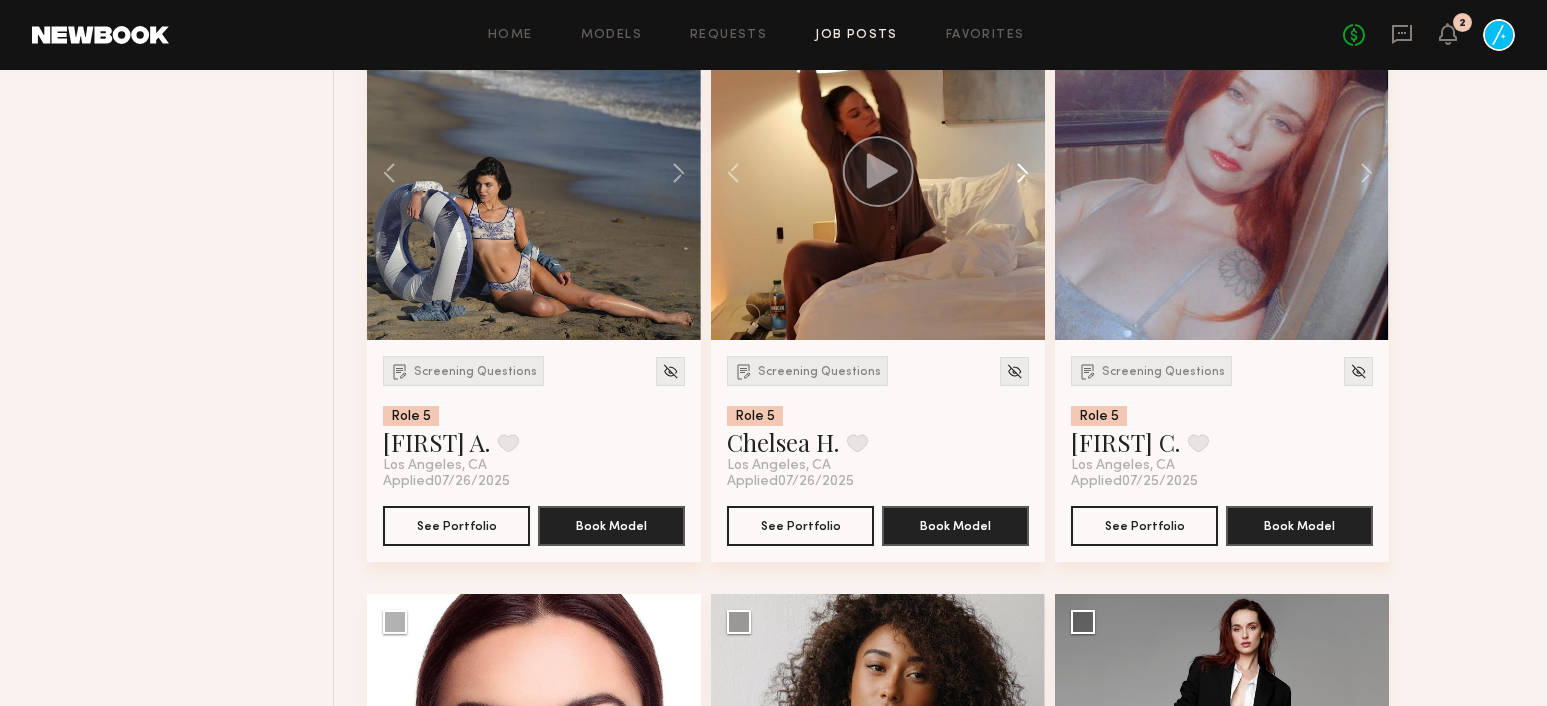click 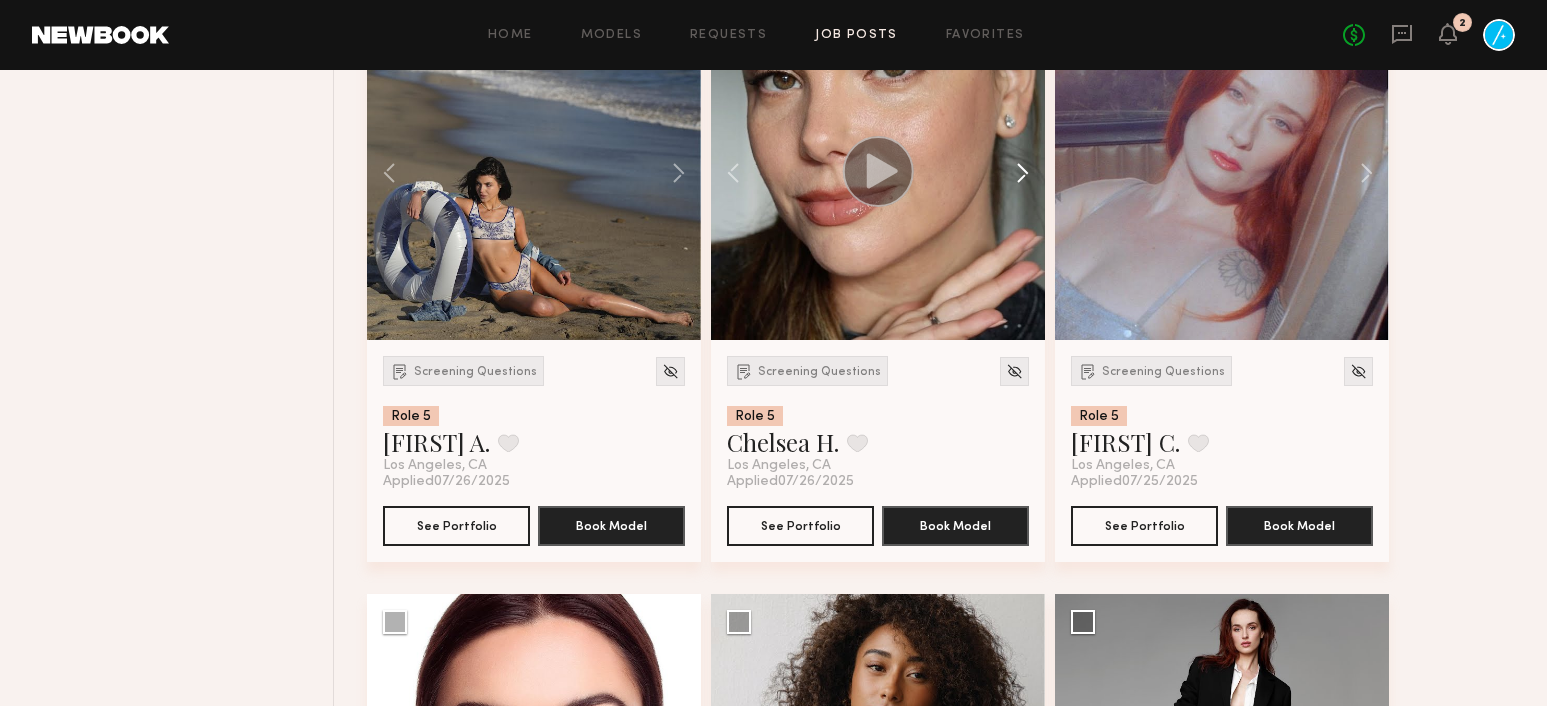 click 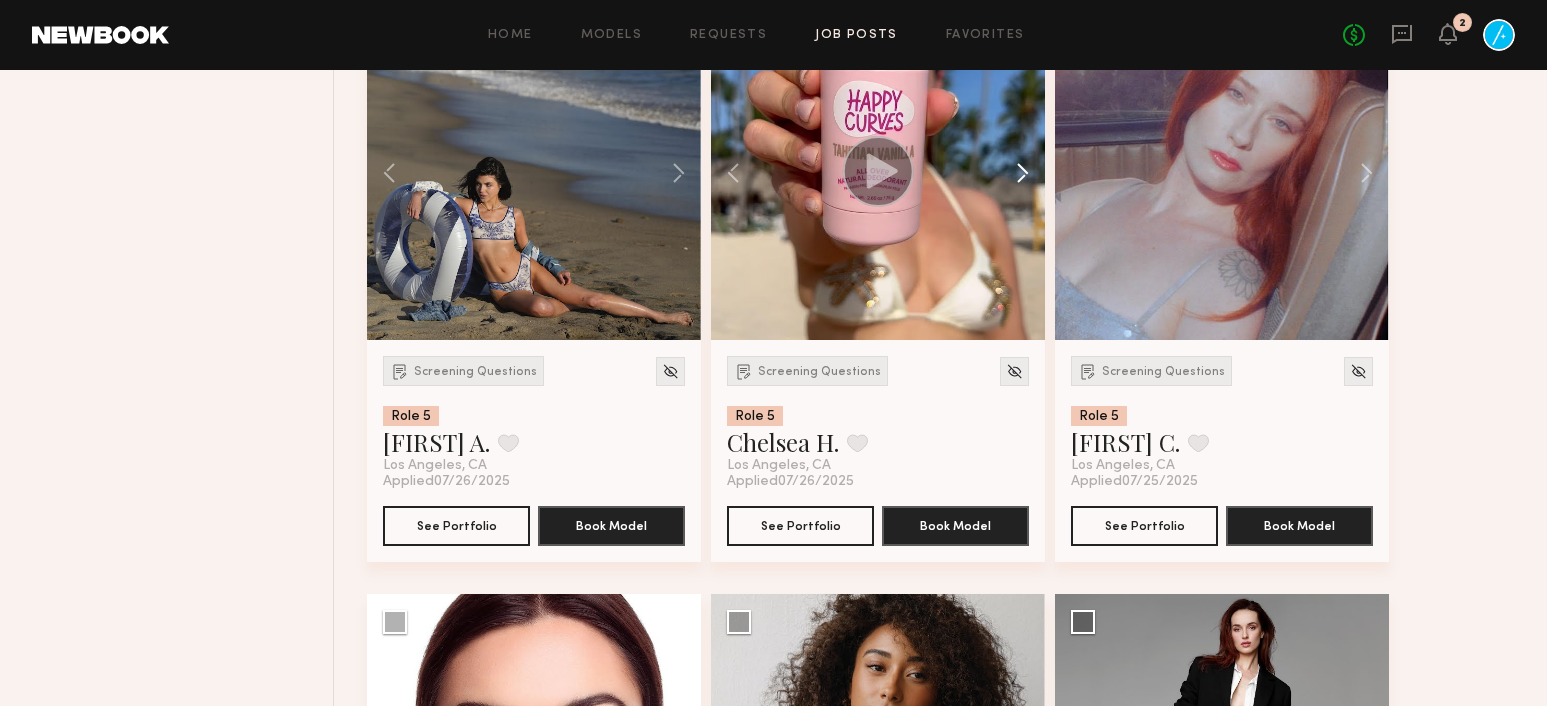 click 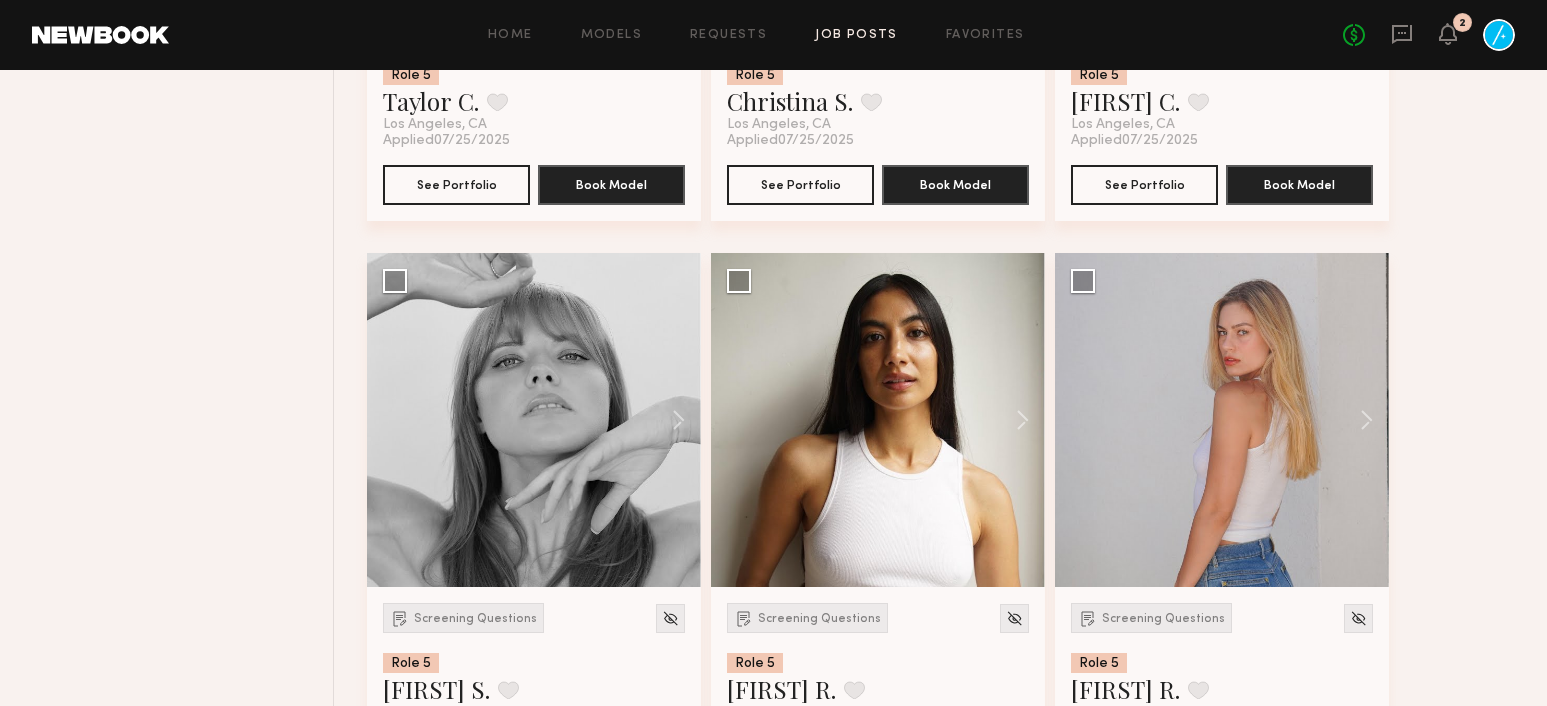 scroll, scrollTop: 7229, scrollLeft: 0, axis: vertical 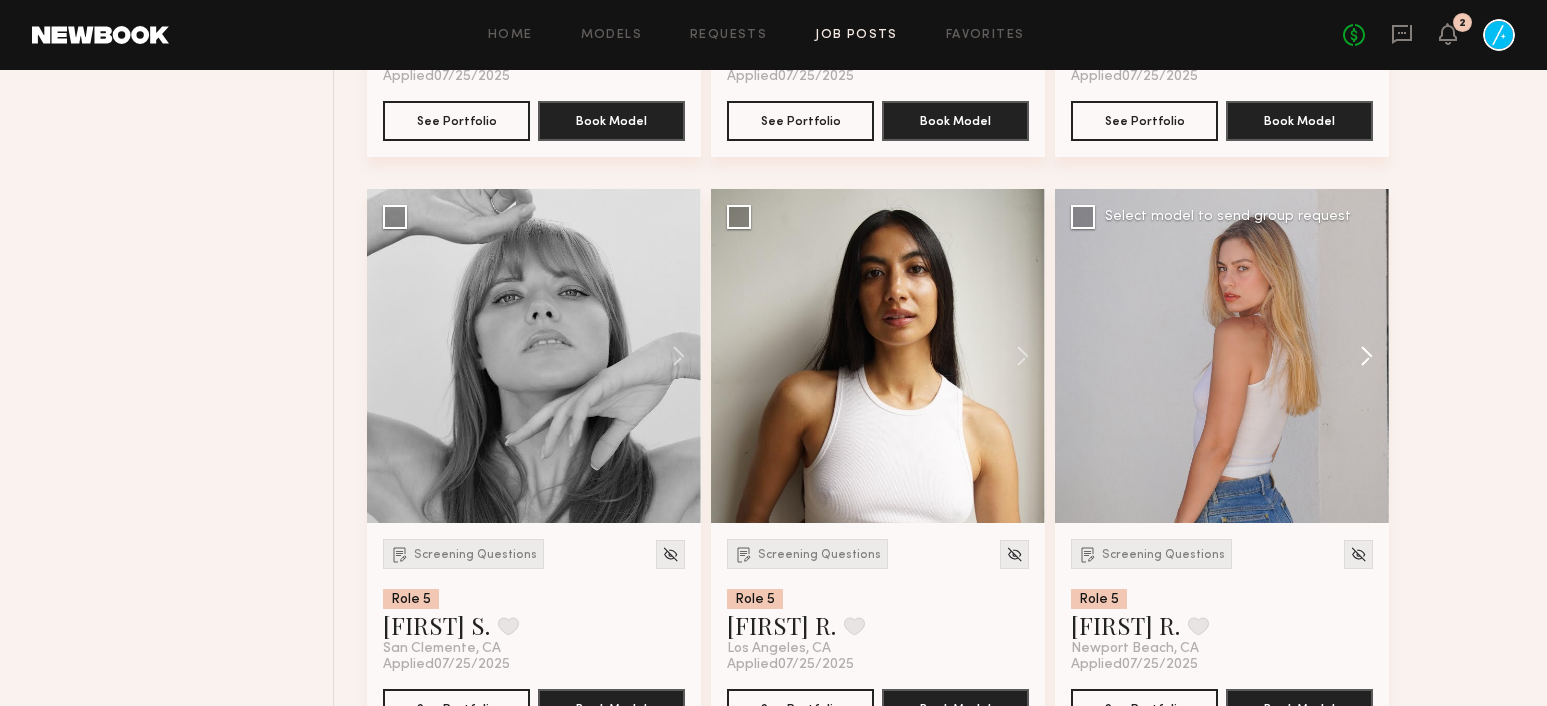 click 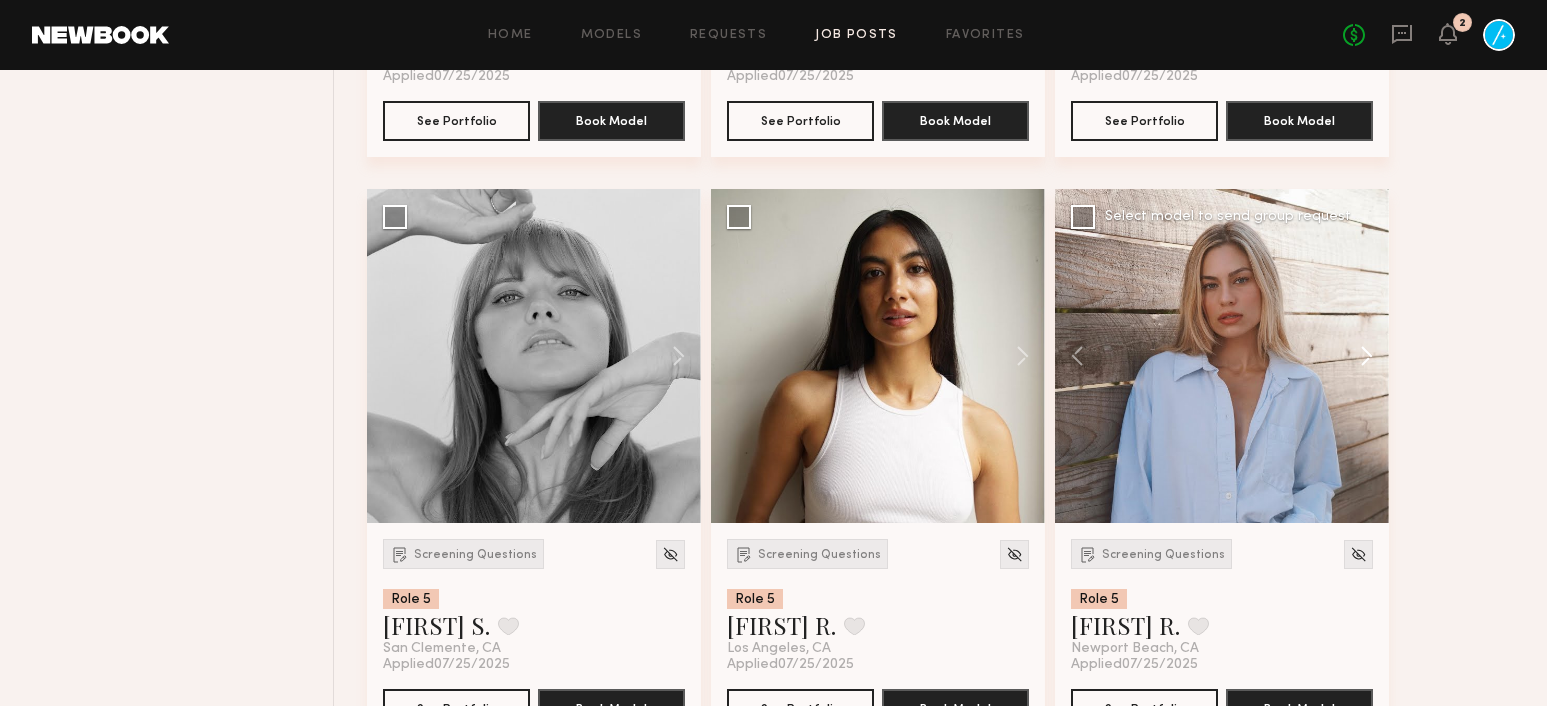 click 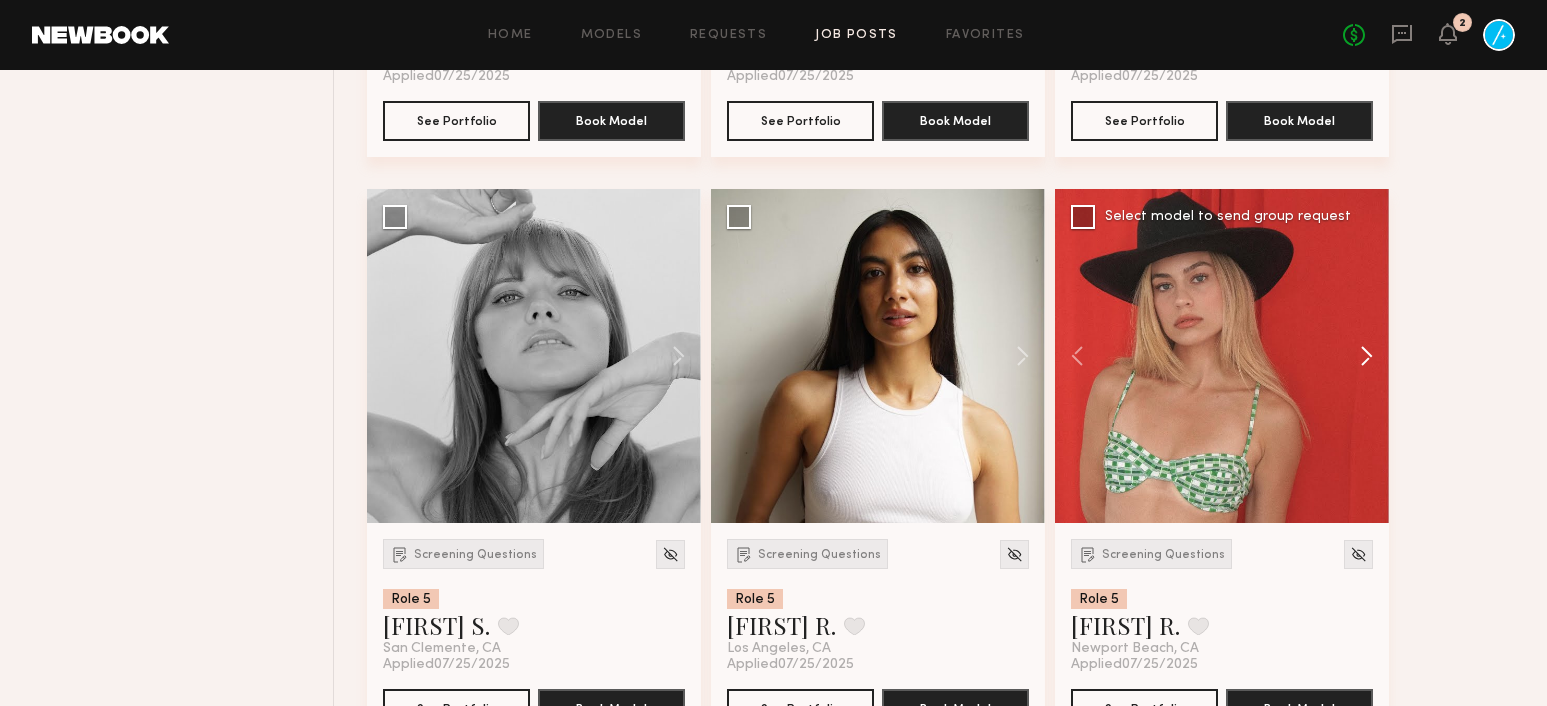 click 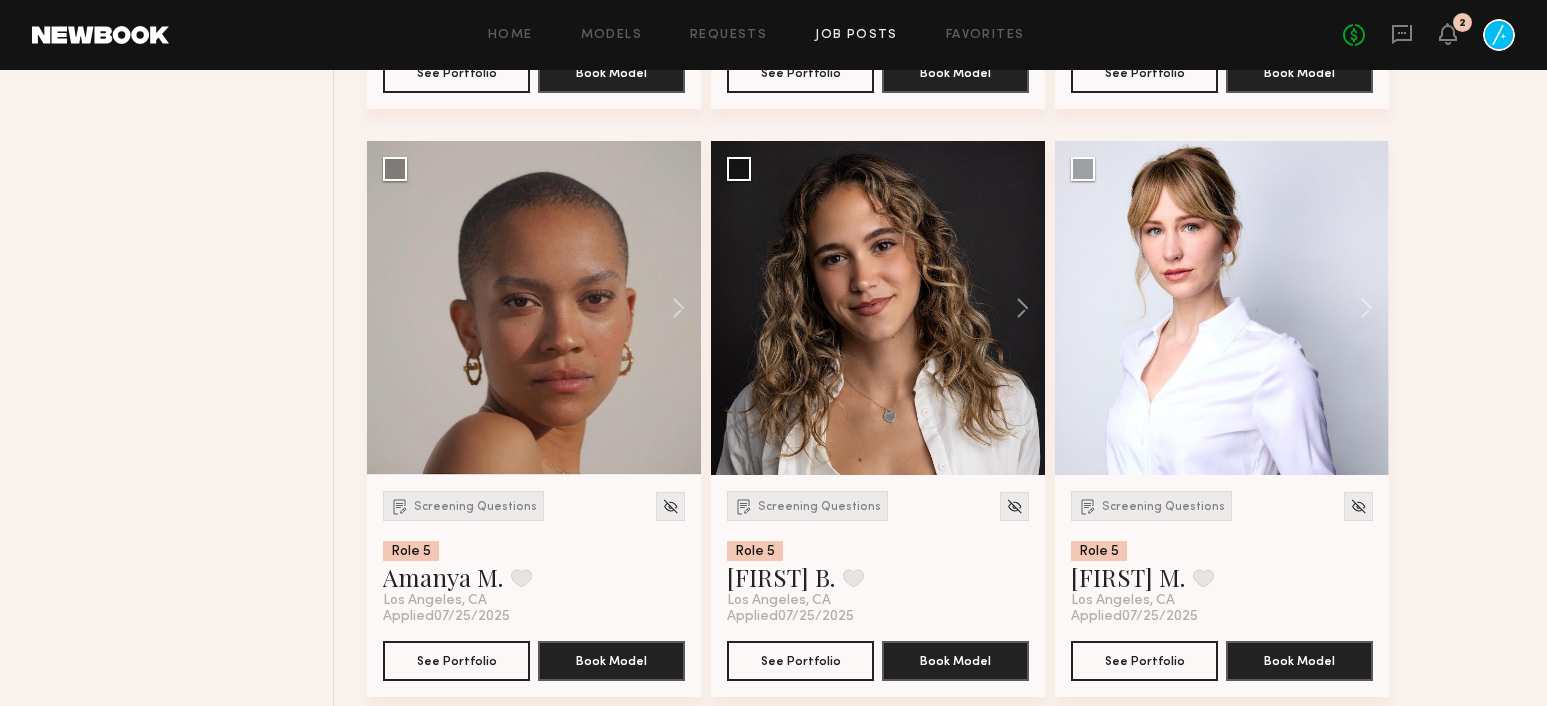 scroll, scrollTop: 7902, scrollLeft: 0, axis: vertical 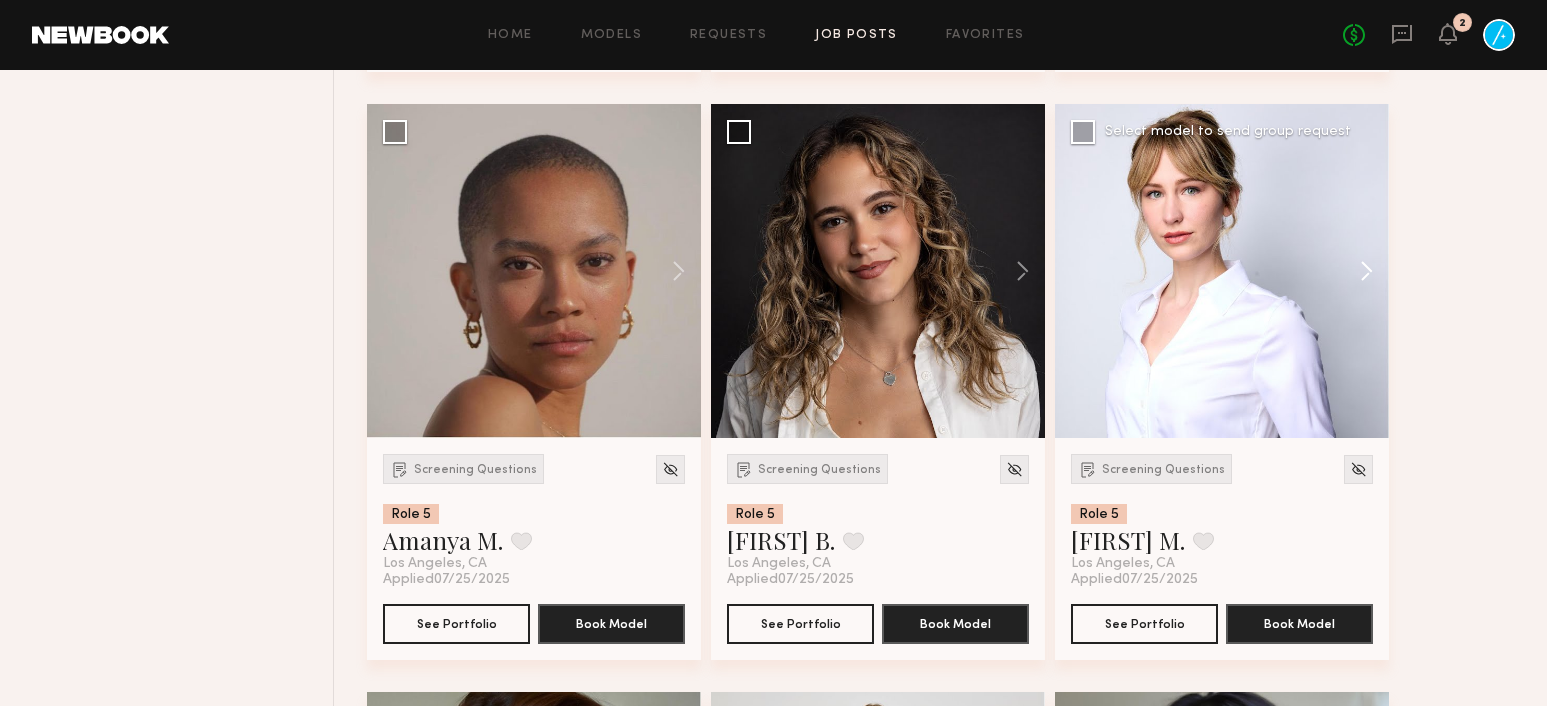 click 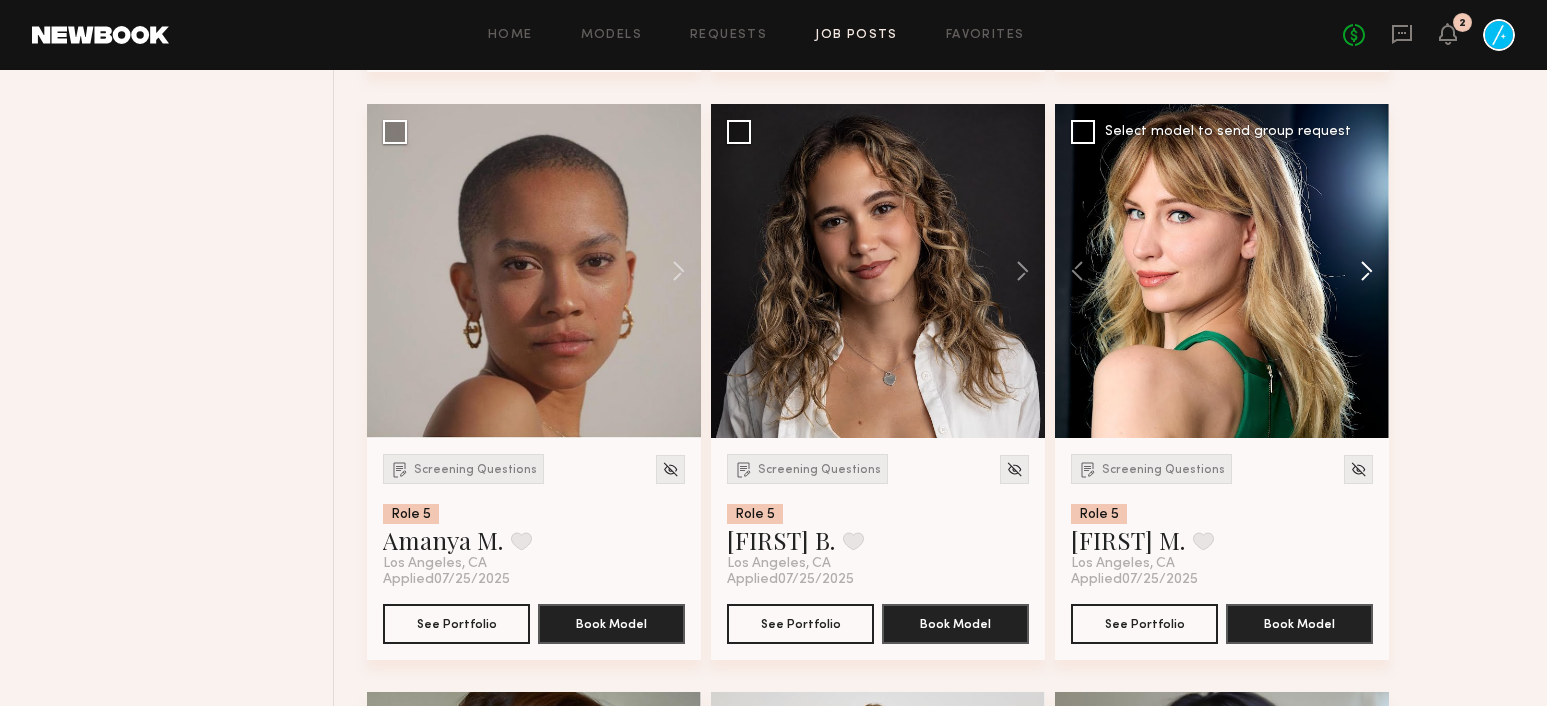 click 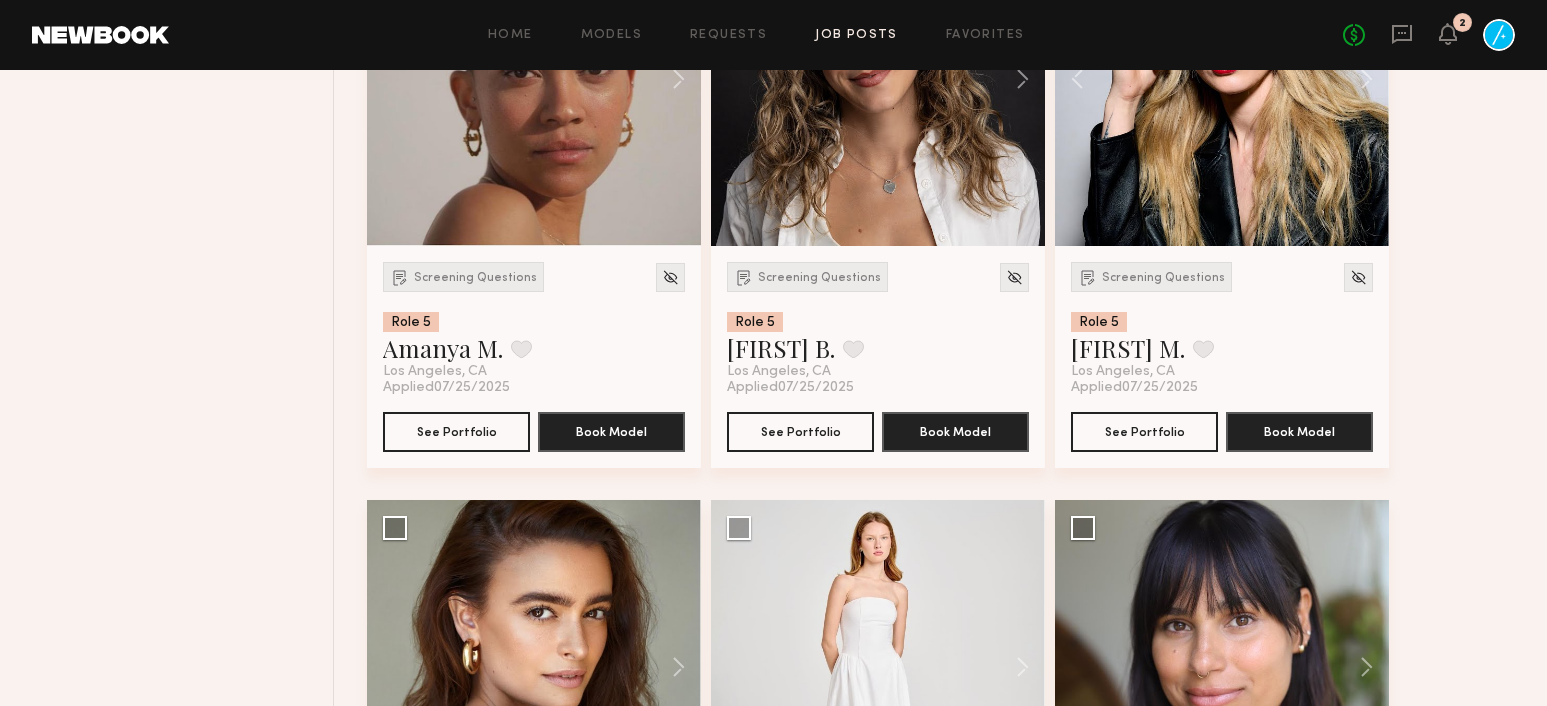 scroll, scrollTop: 8104, scrollLeft: 0, axis: vertical 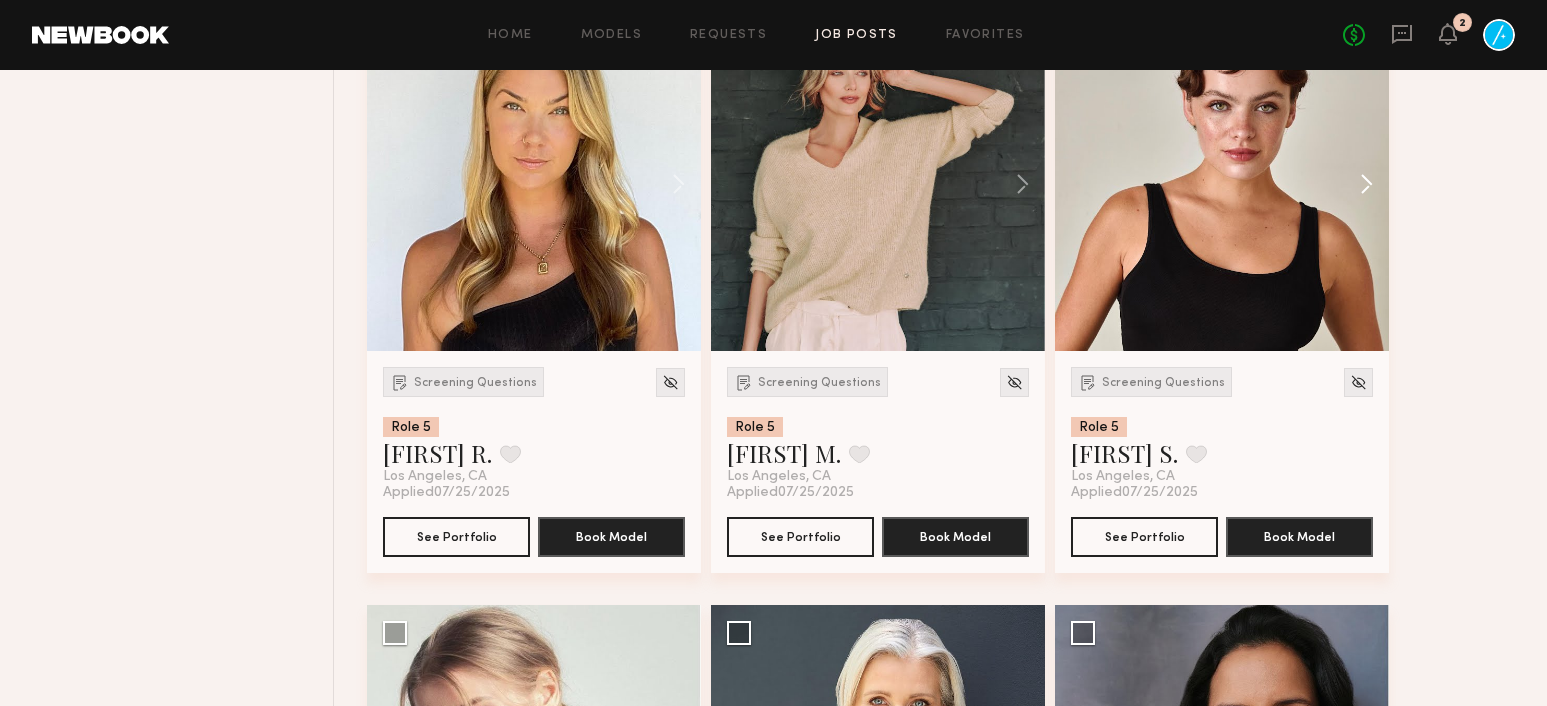 click 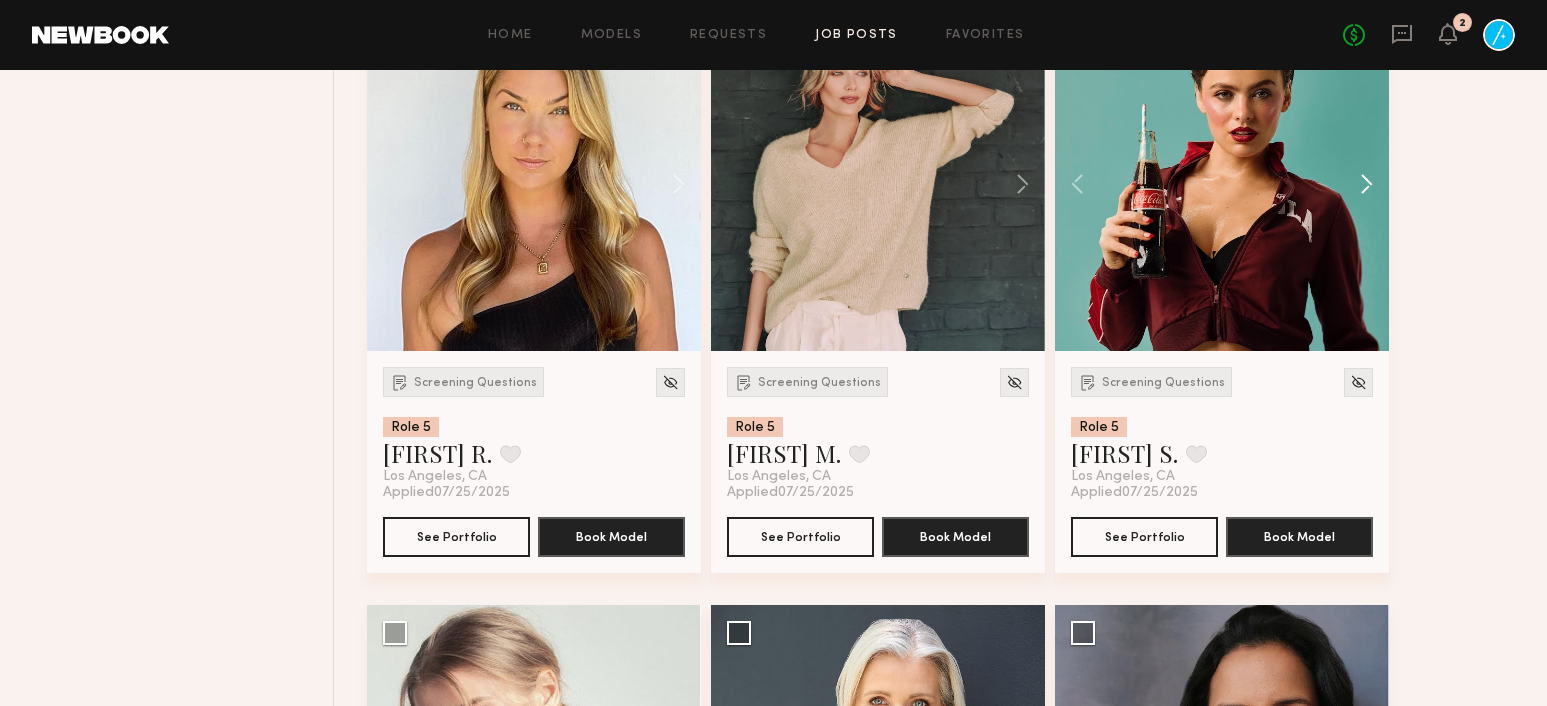 click 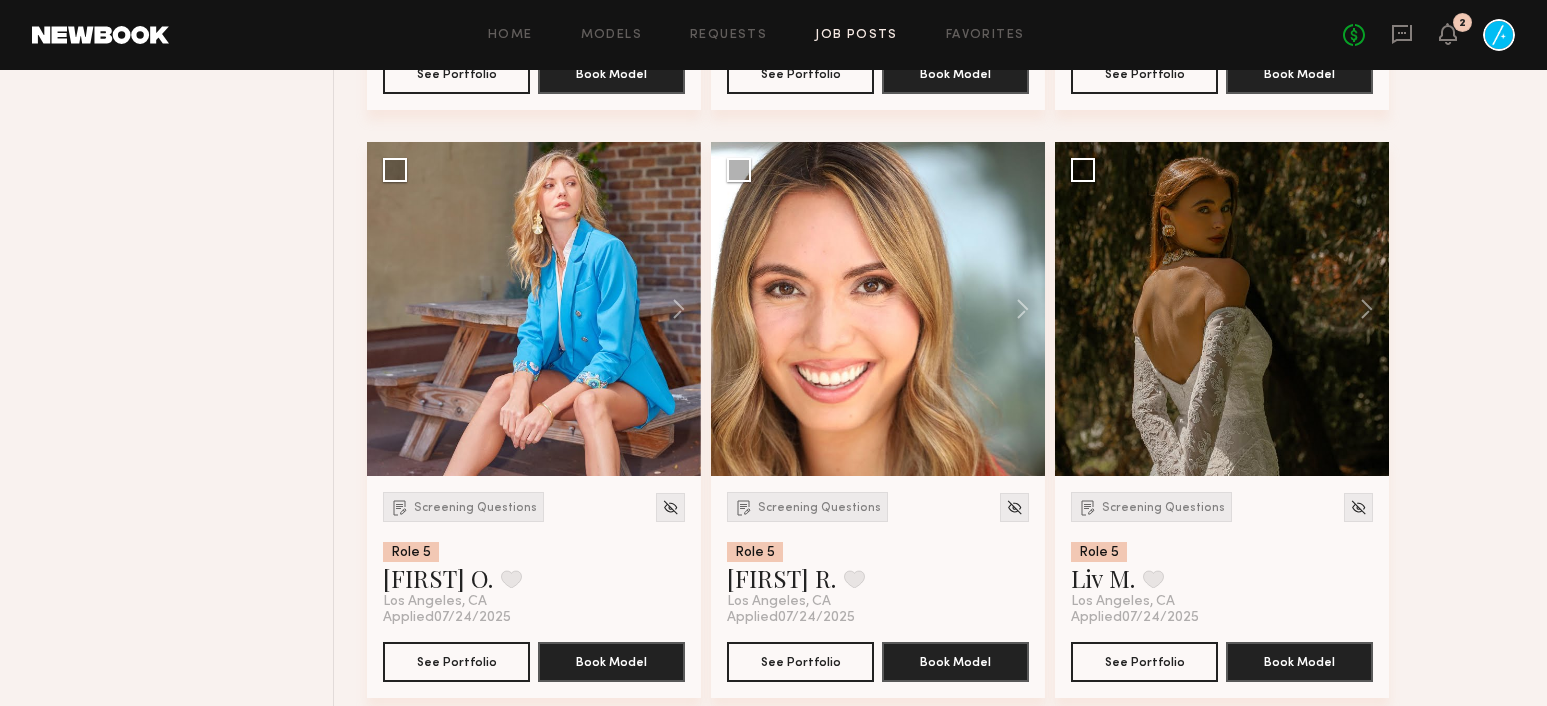 scroll, scrollTop: 11391, scrollLeft: 0, axis: vertical 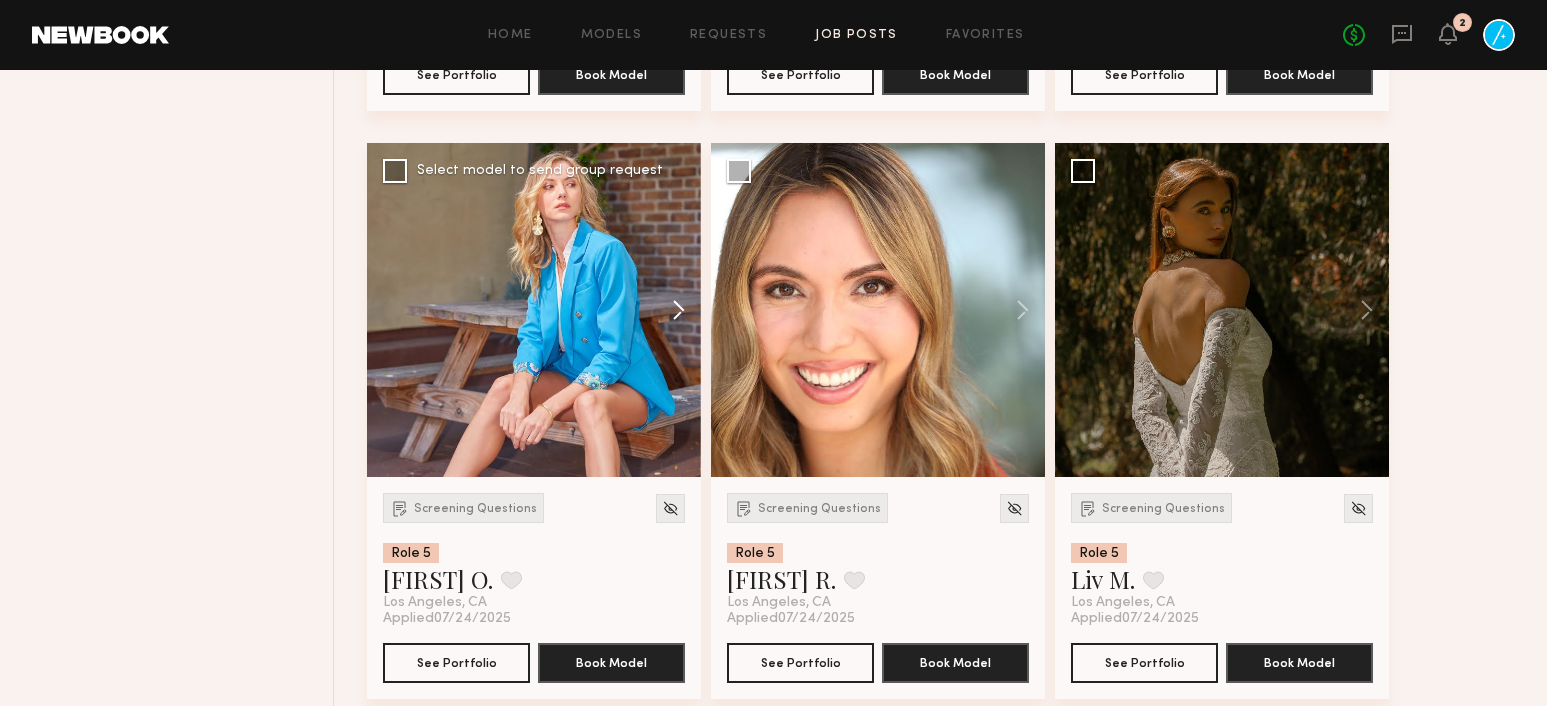 click 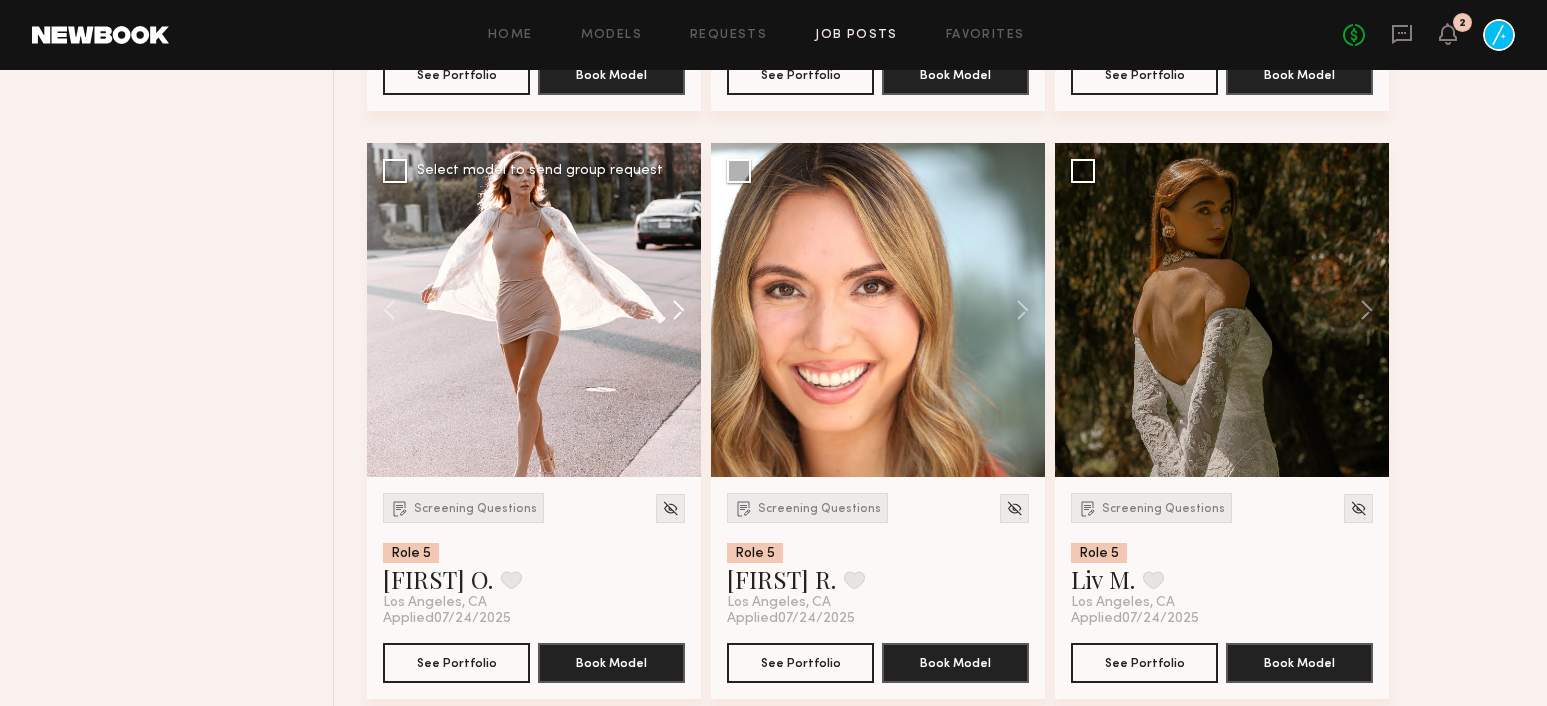 click 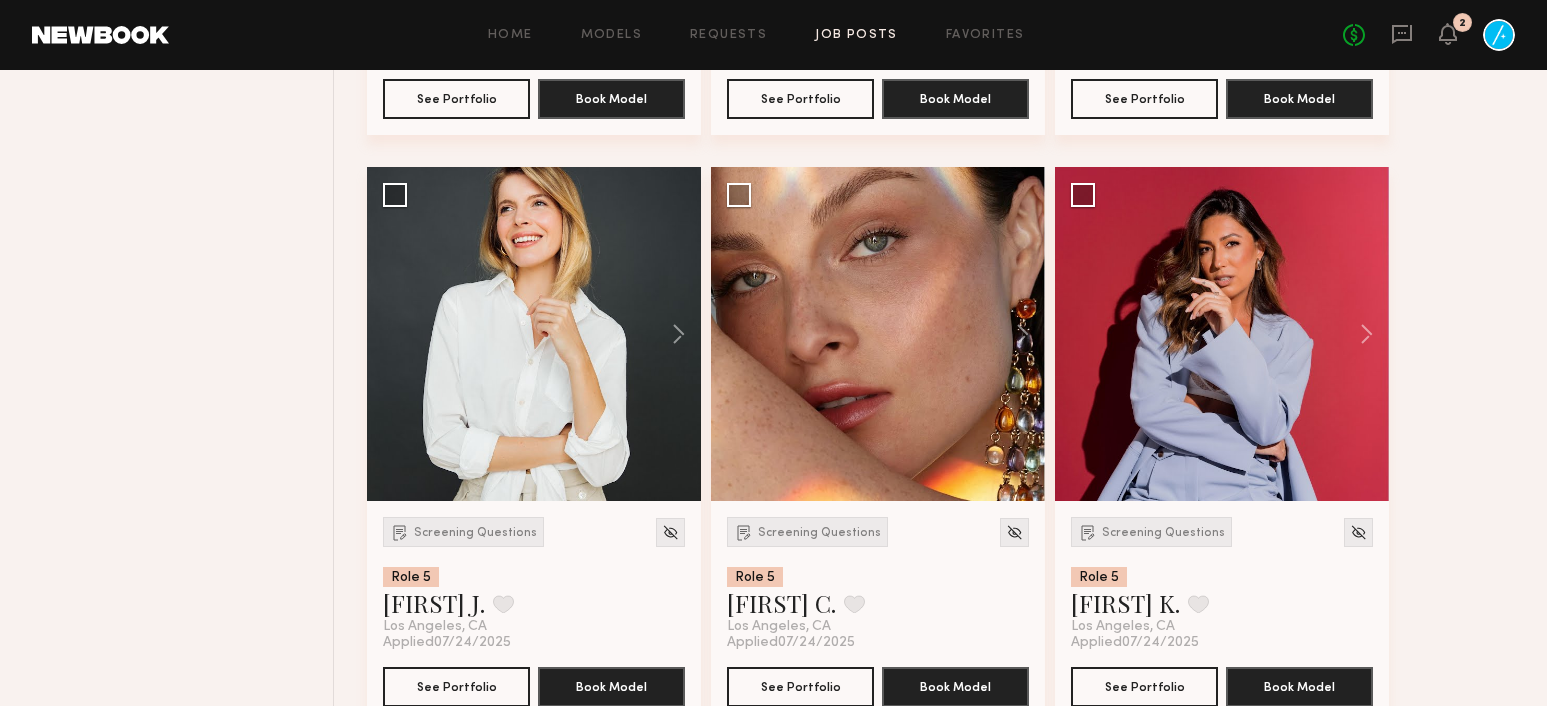 scroll, scrollTop: 13887, scrollLeft: 0, axis: vertical 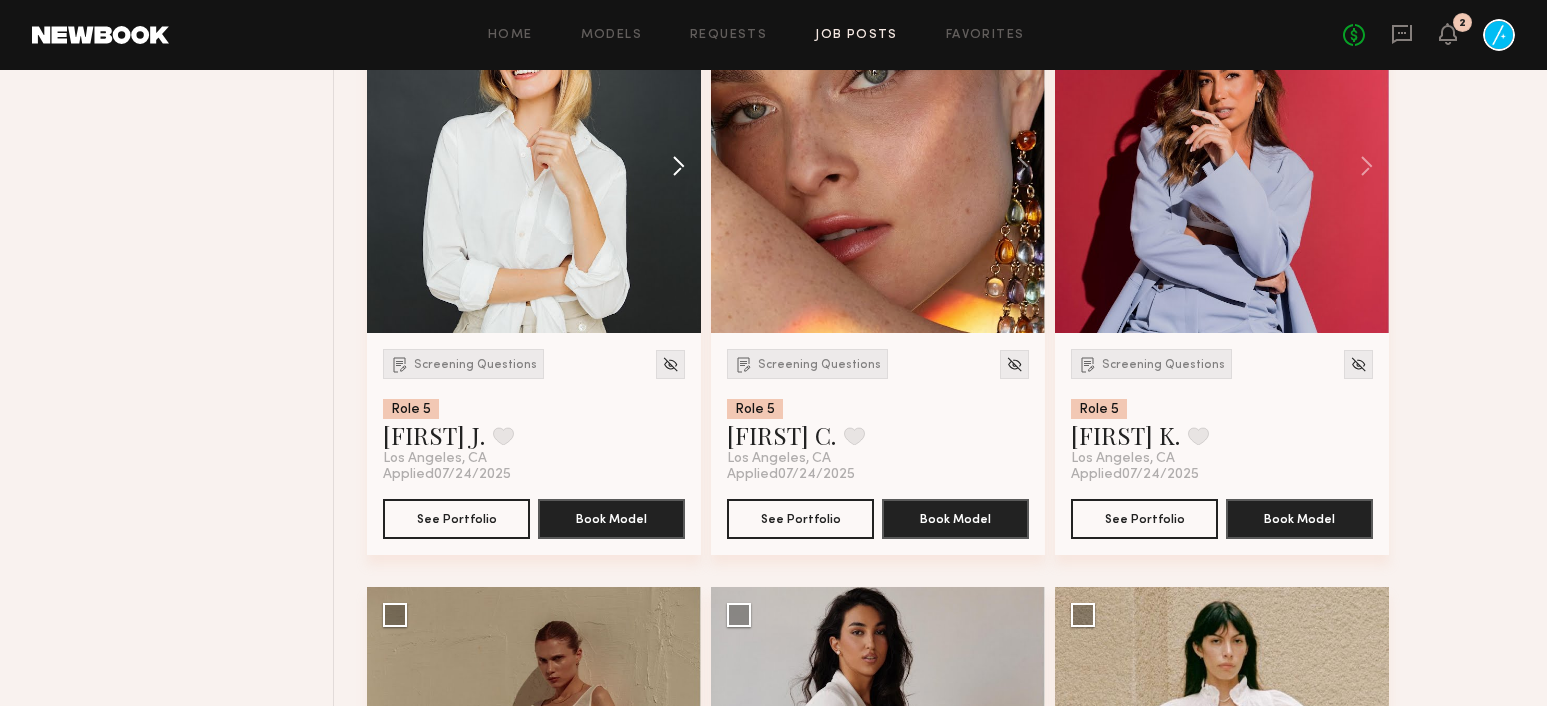click 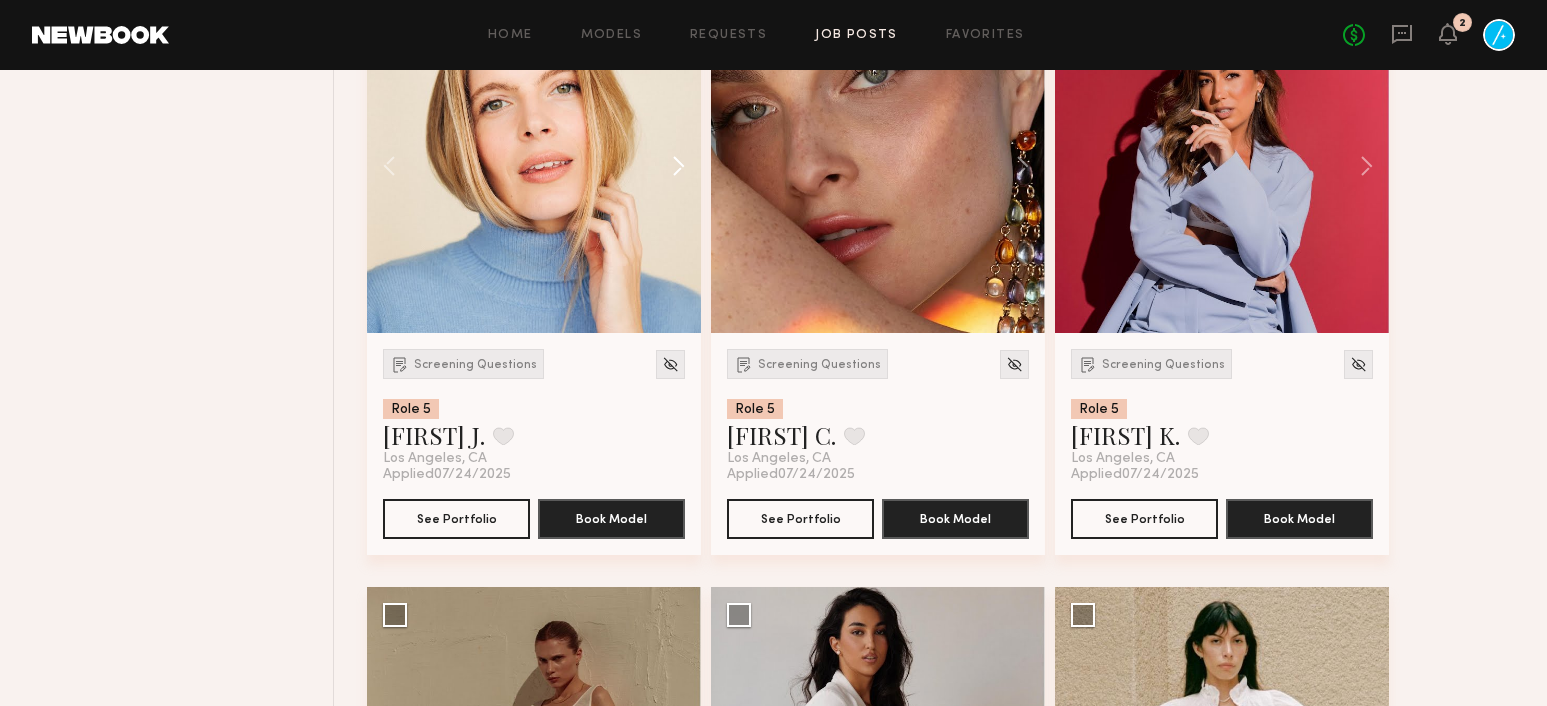 click 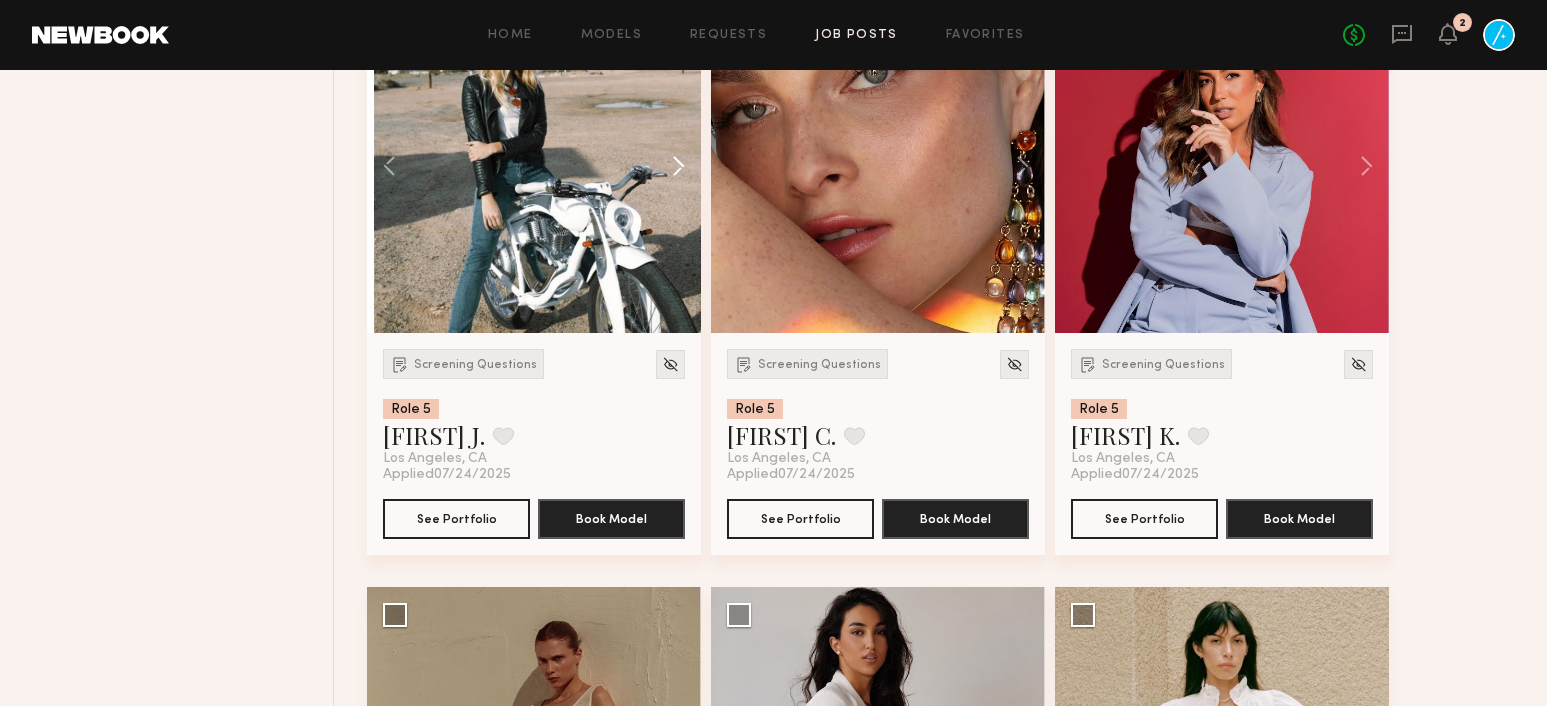 click 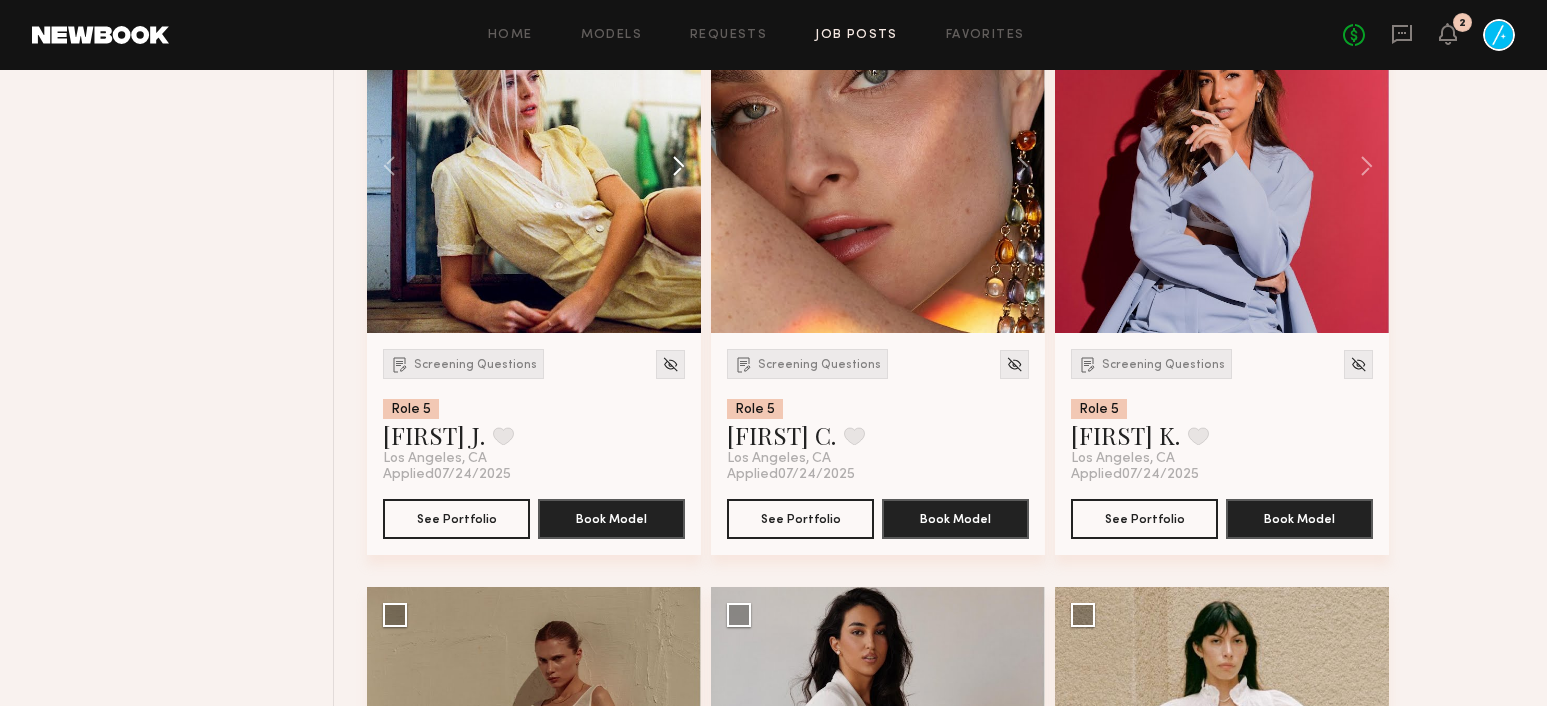 click 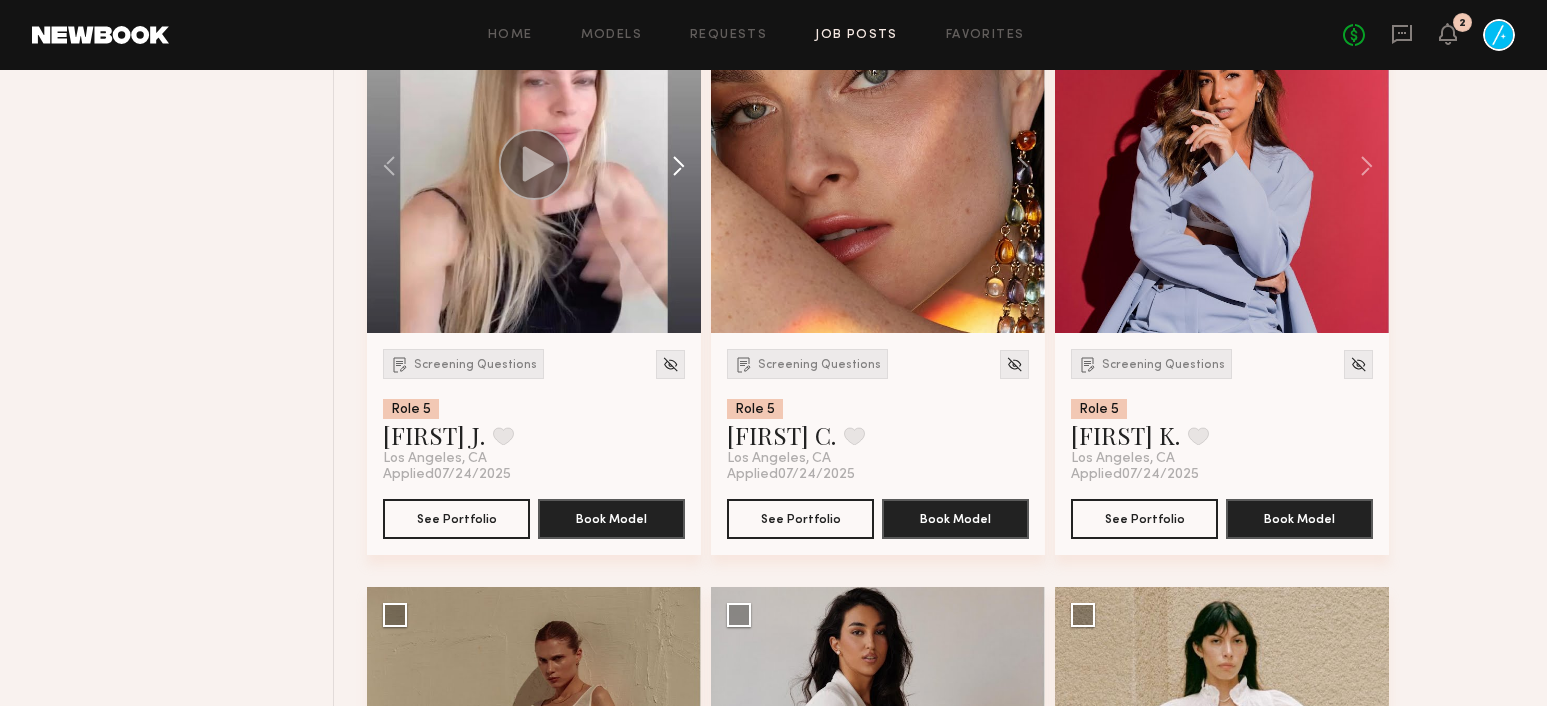 click 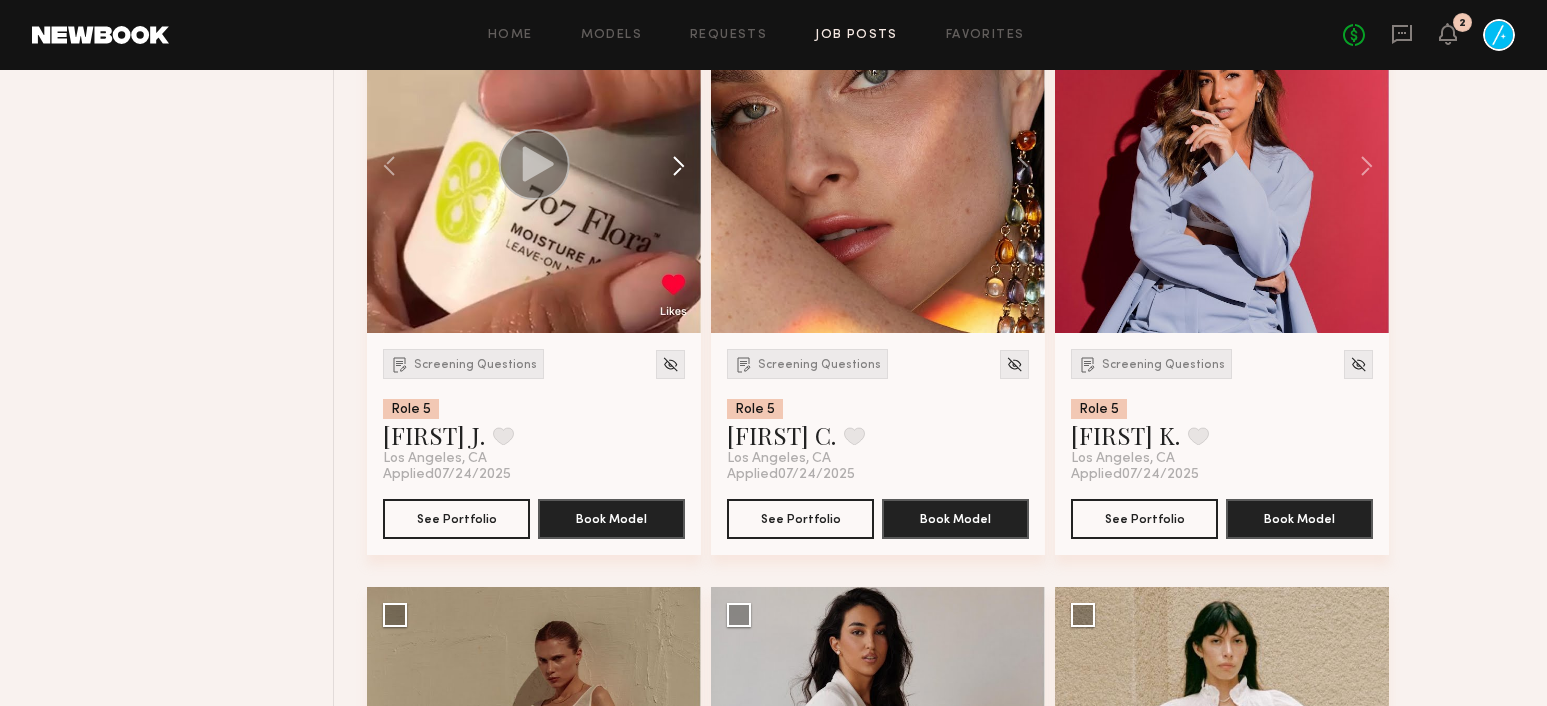 click 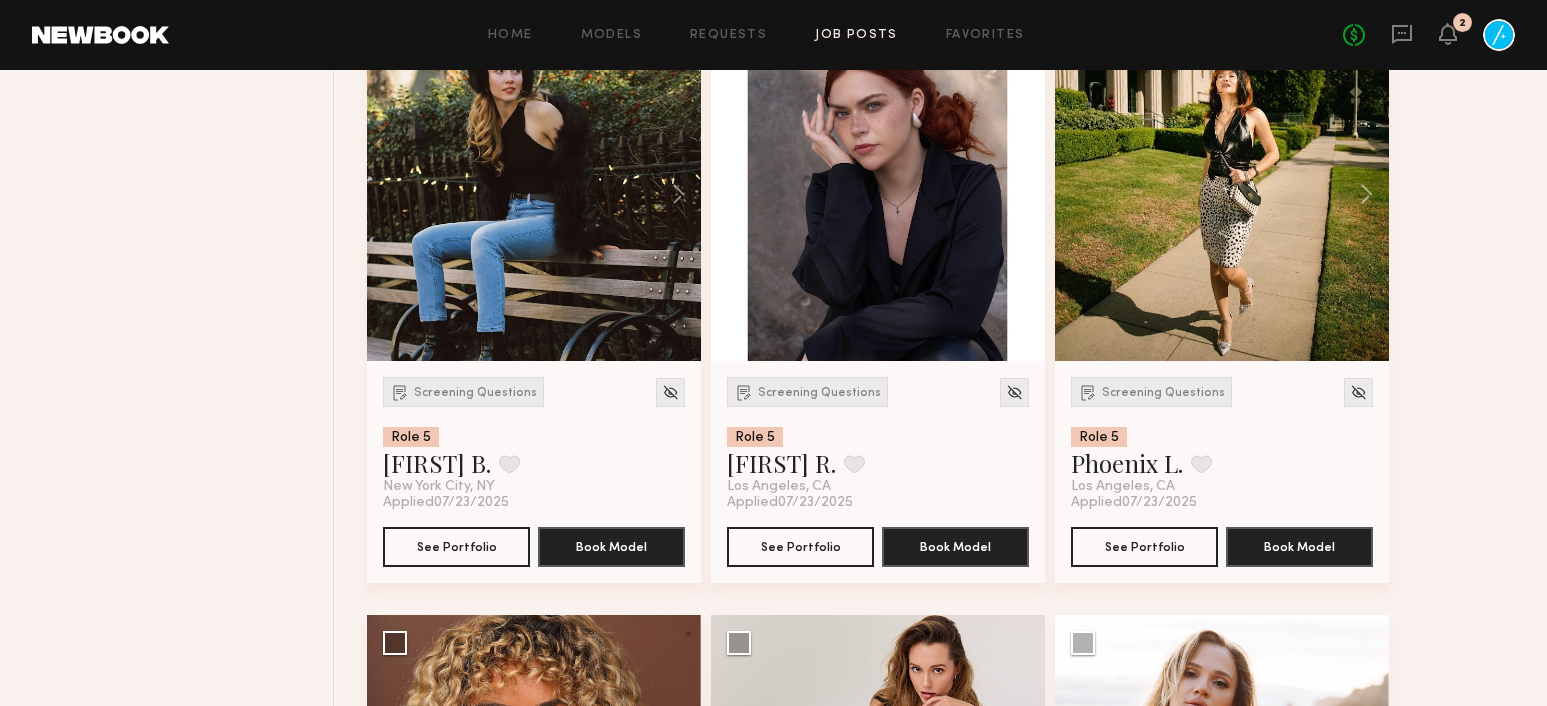 scroll, scrollTop: 15616, scrollLeft: 0, axis: vertical 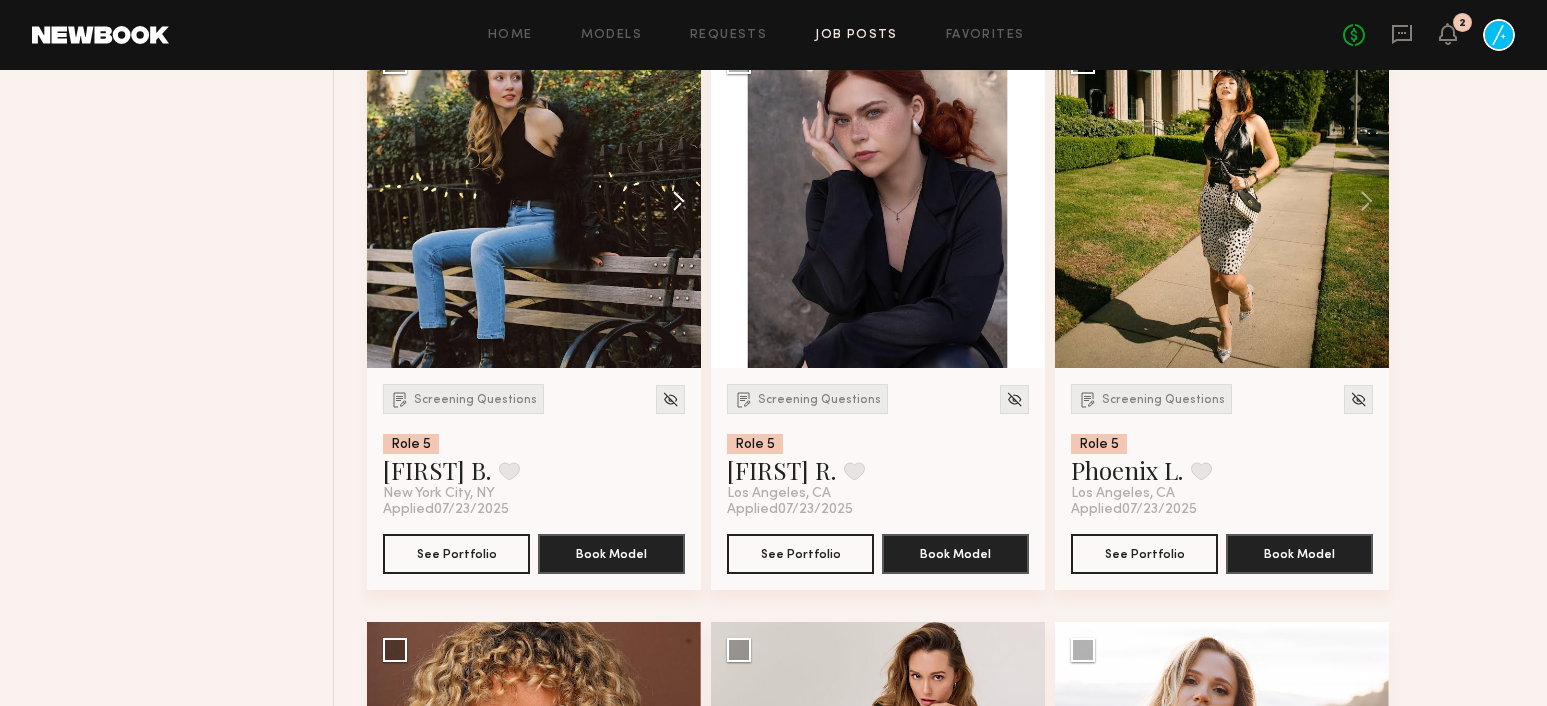 click 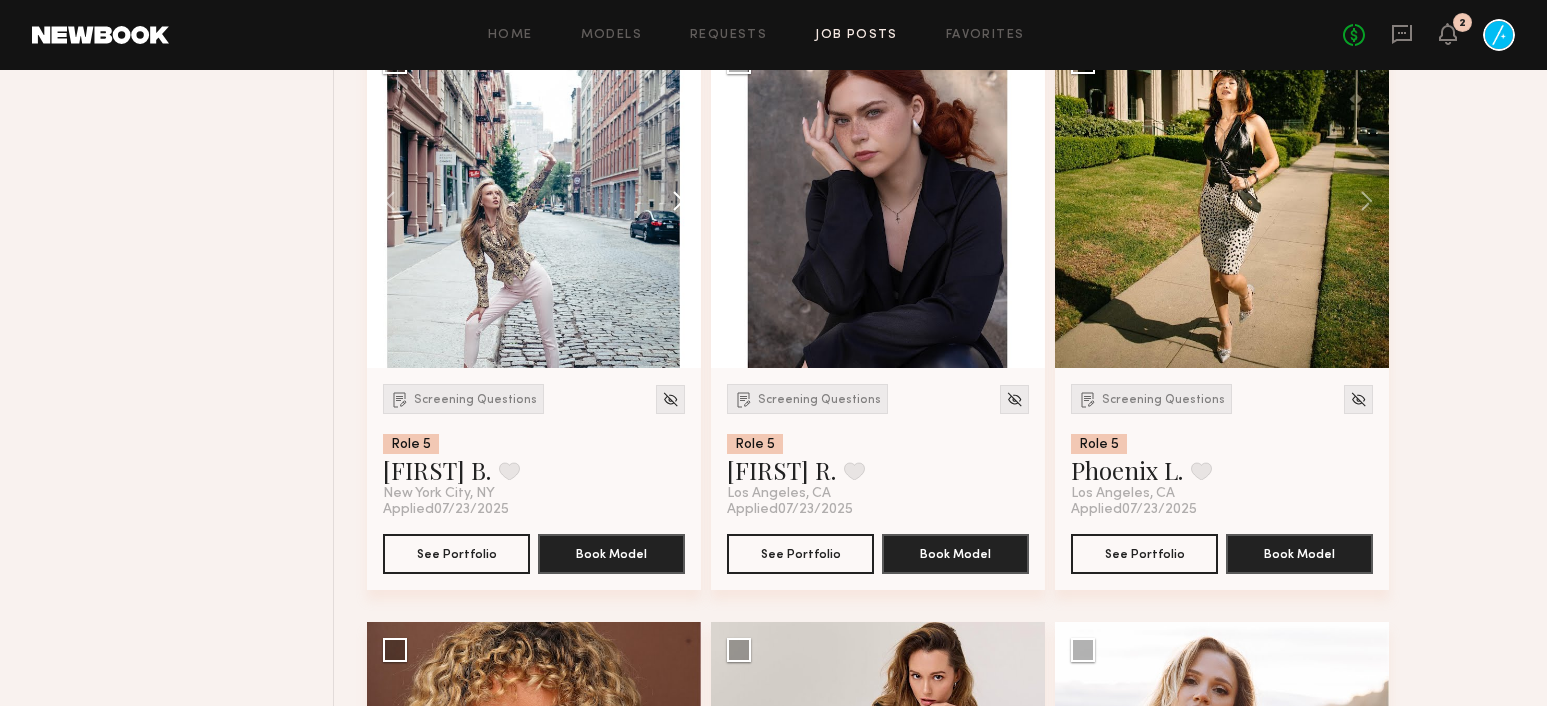 click 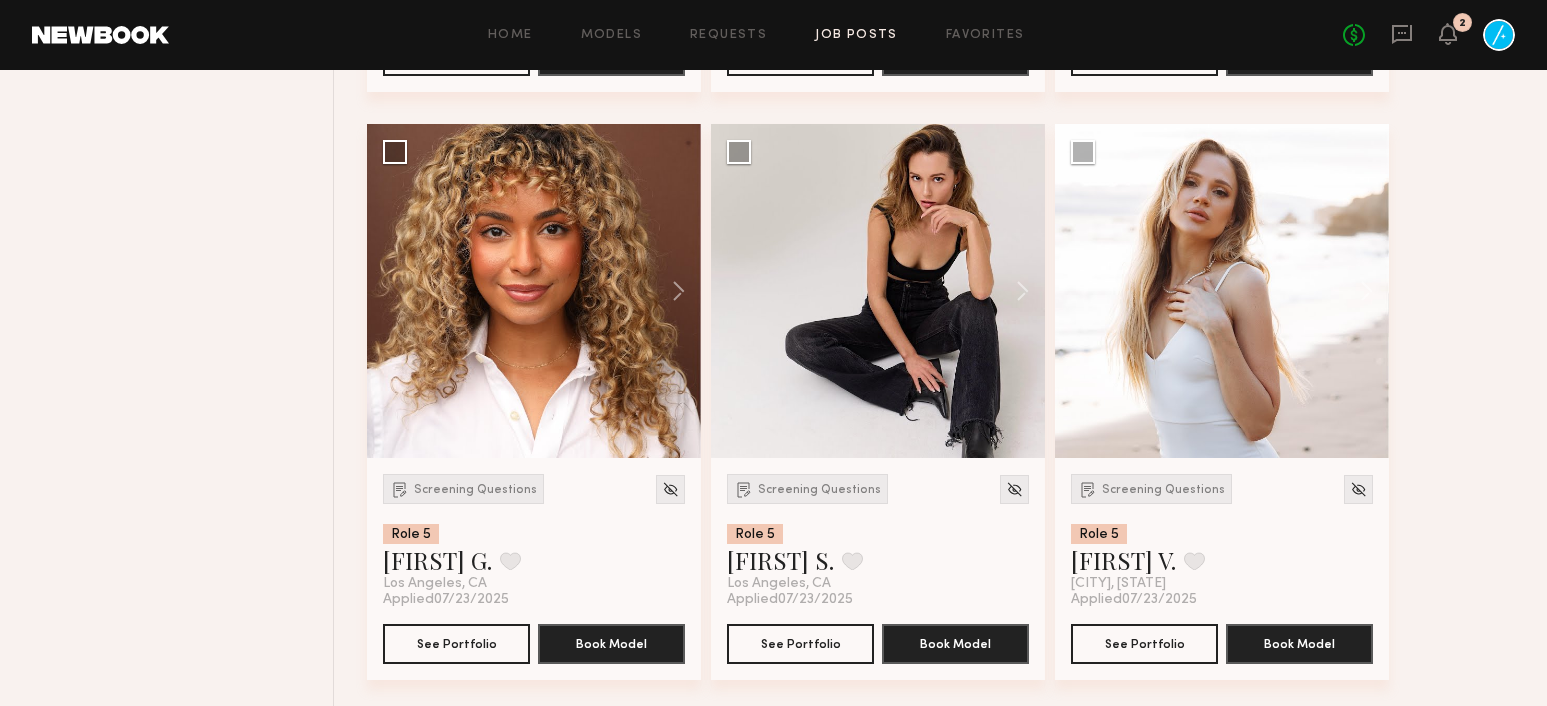scroll, scrollTop: 16231, scrollLeft: 0, axis: vertical 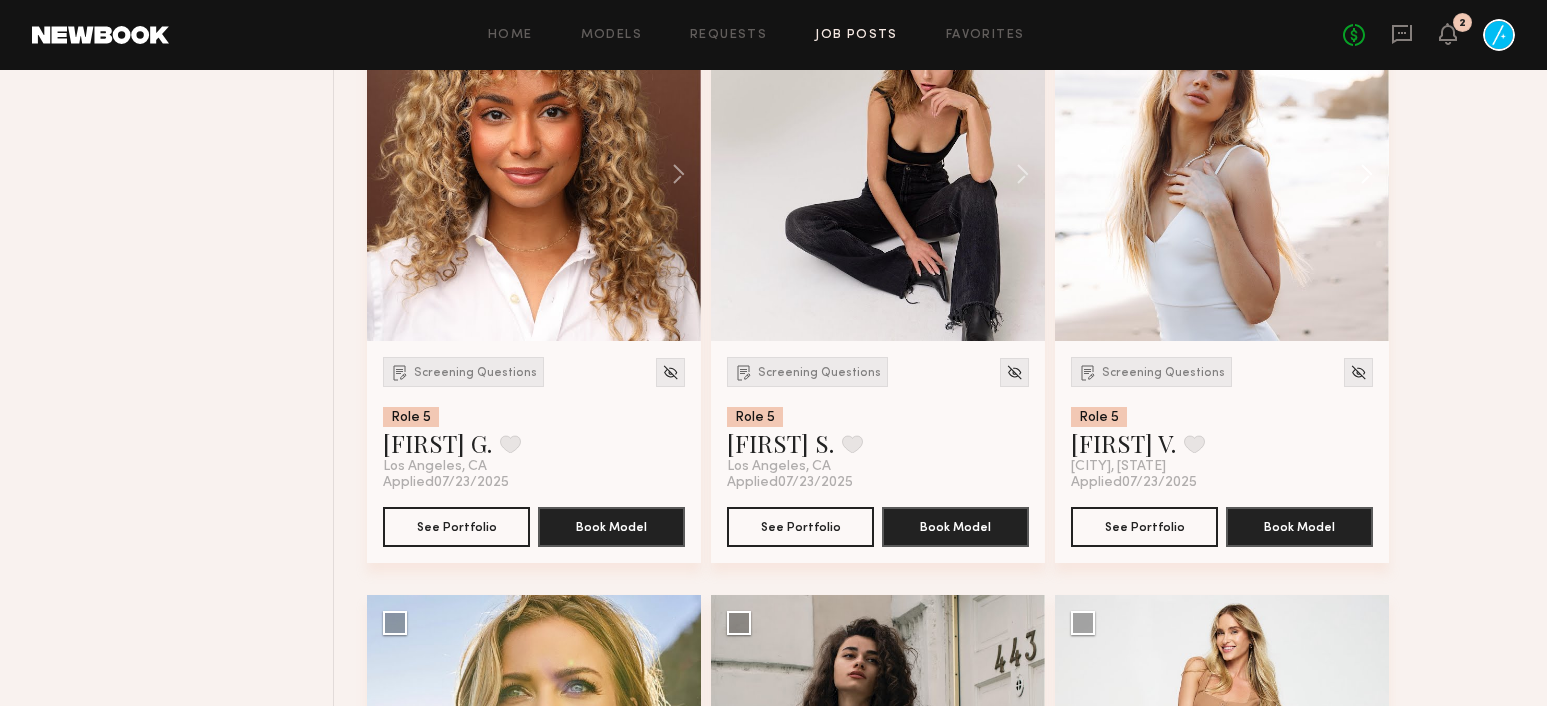 click 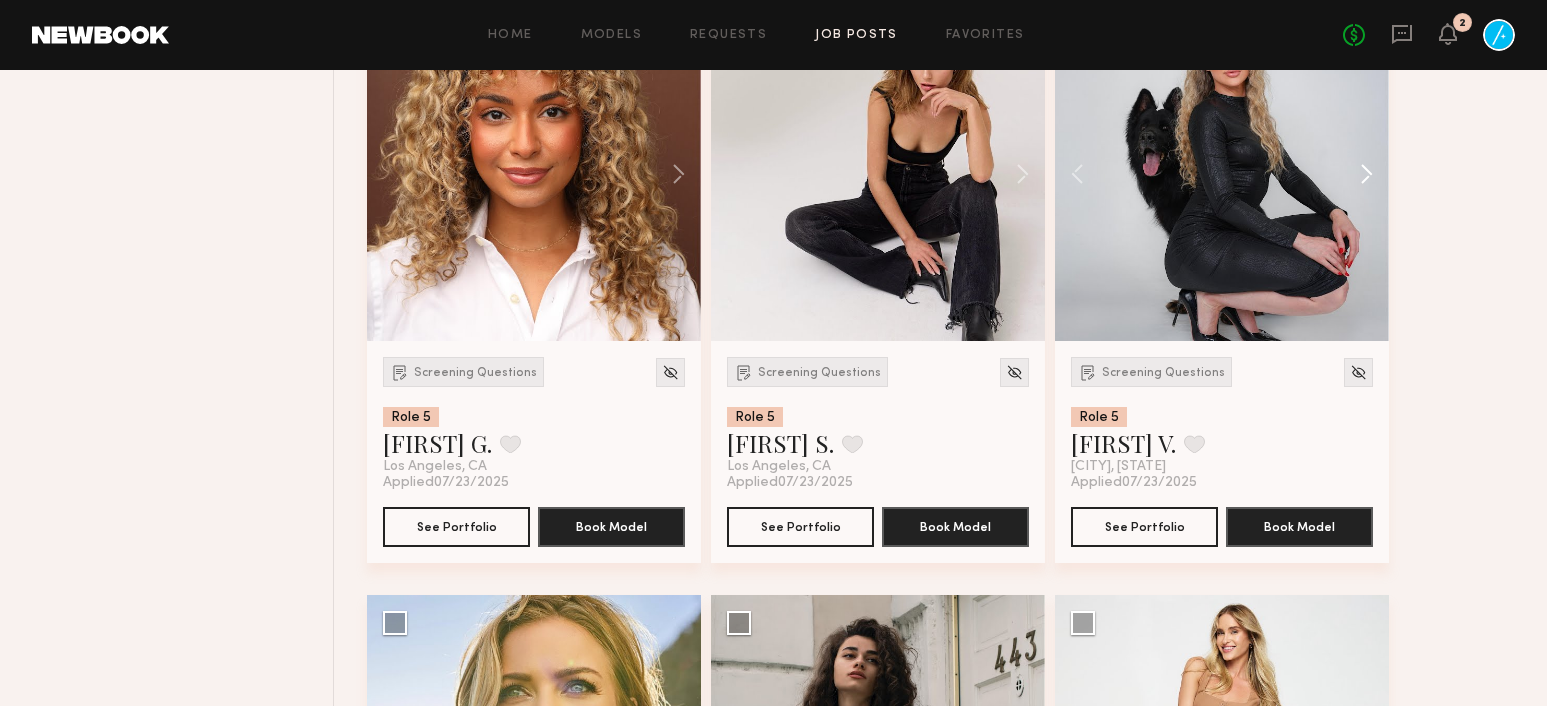 click 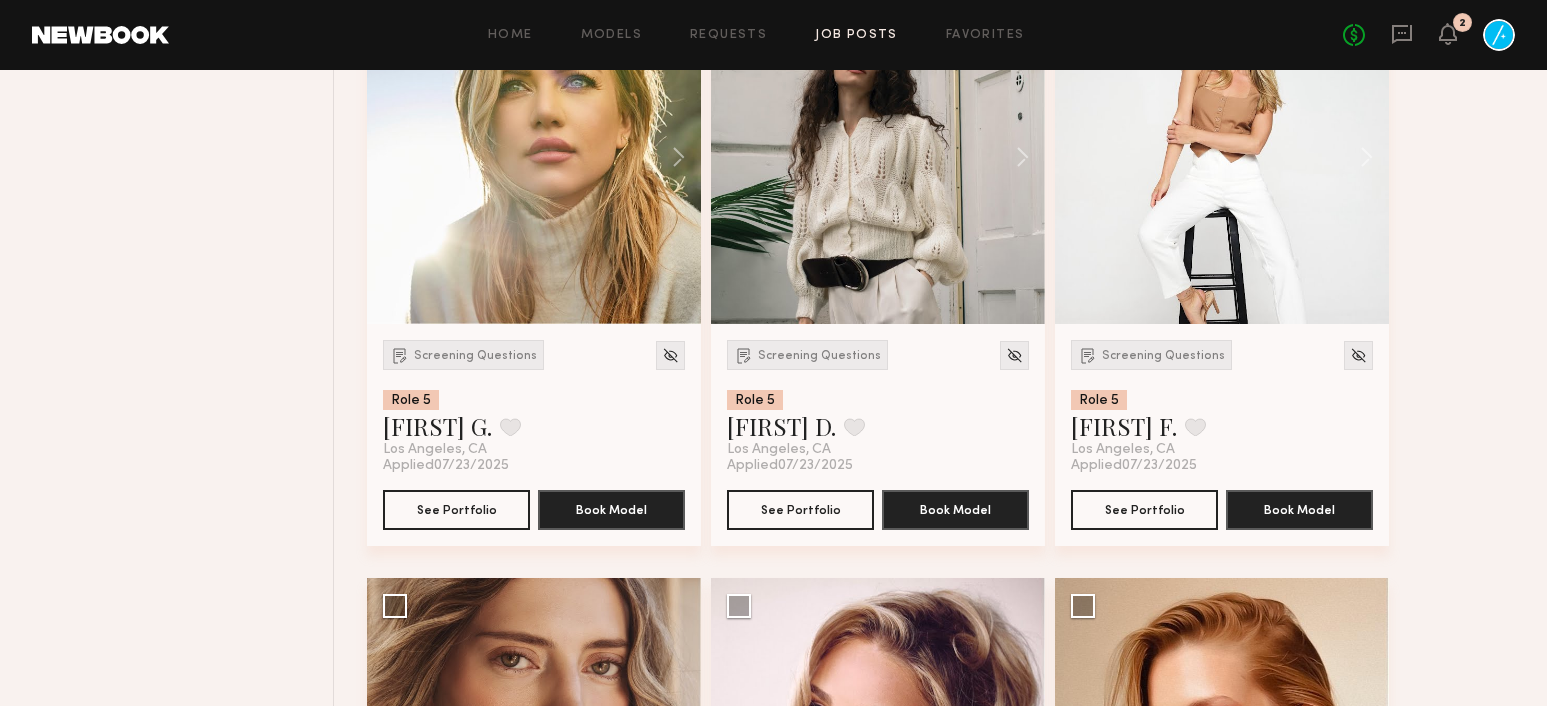 scroll, scrollTop: 16848, scrollLeft: 0, axis: vertical 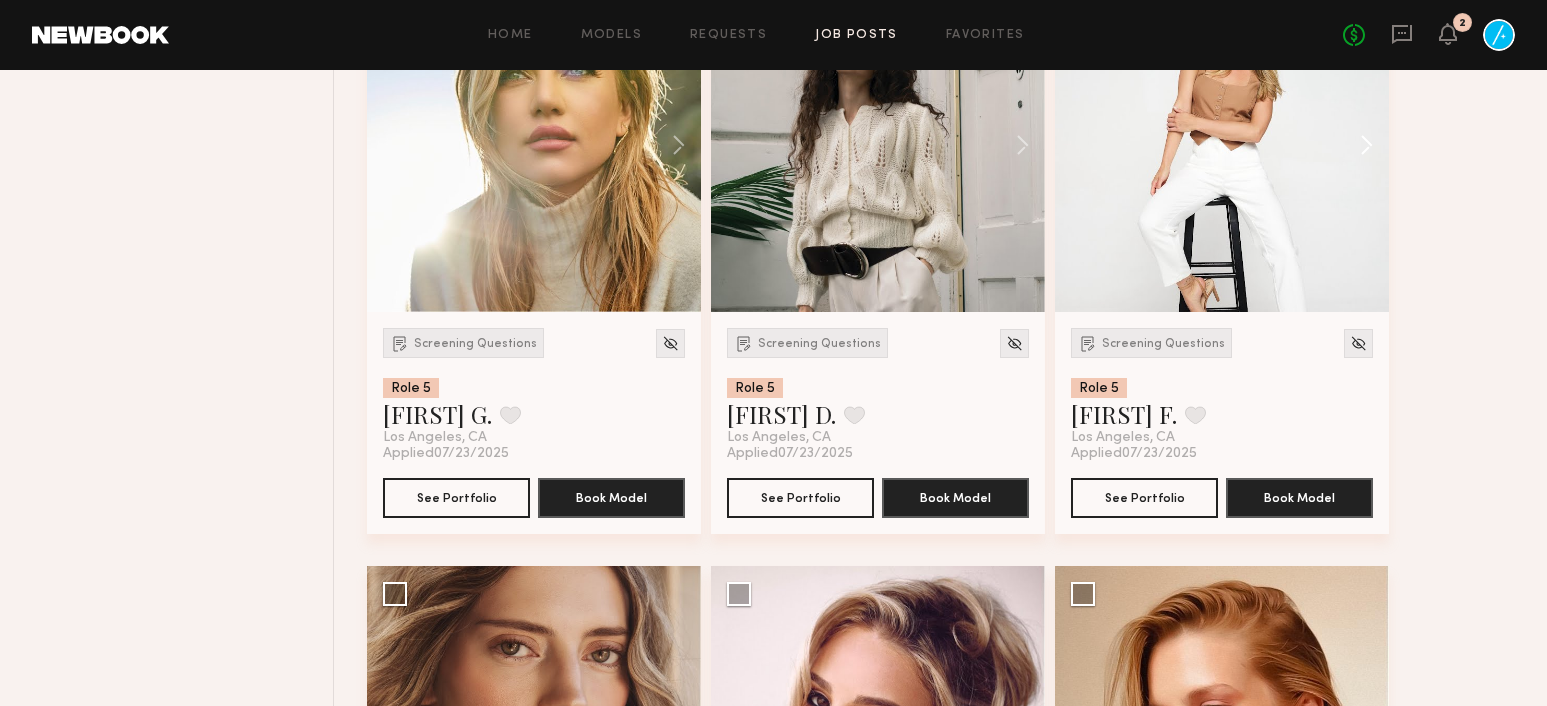 click 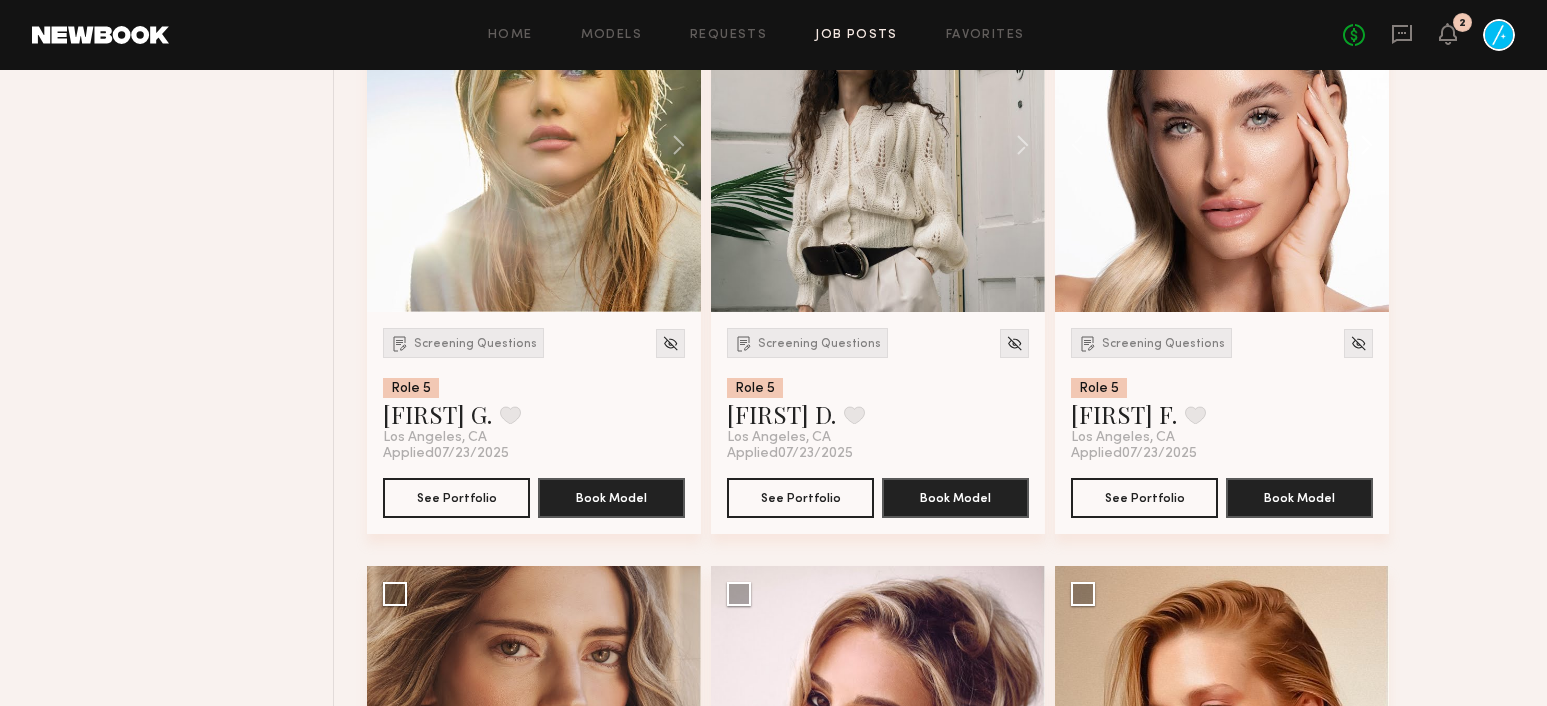 click 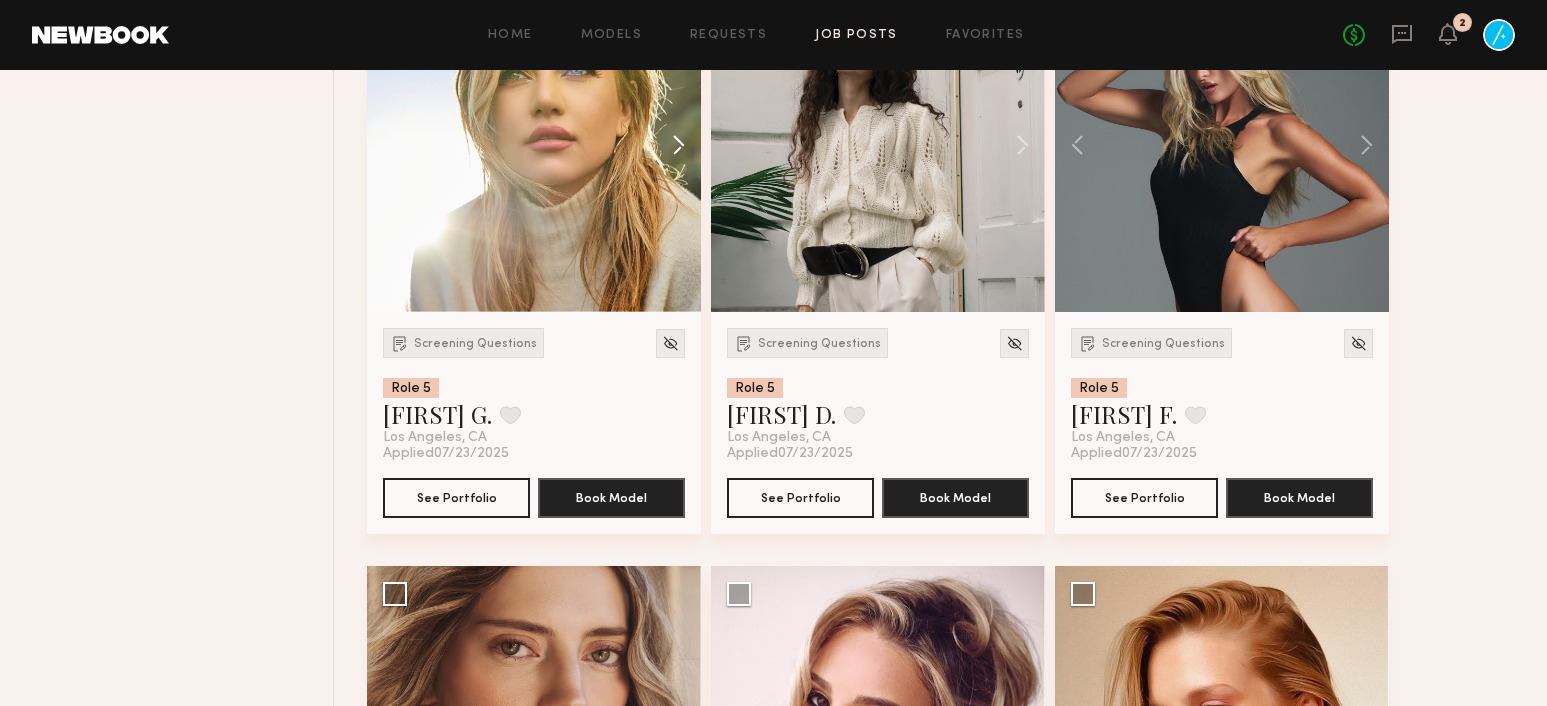 click 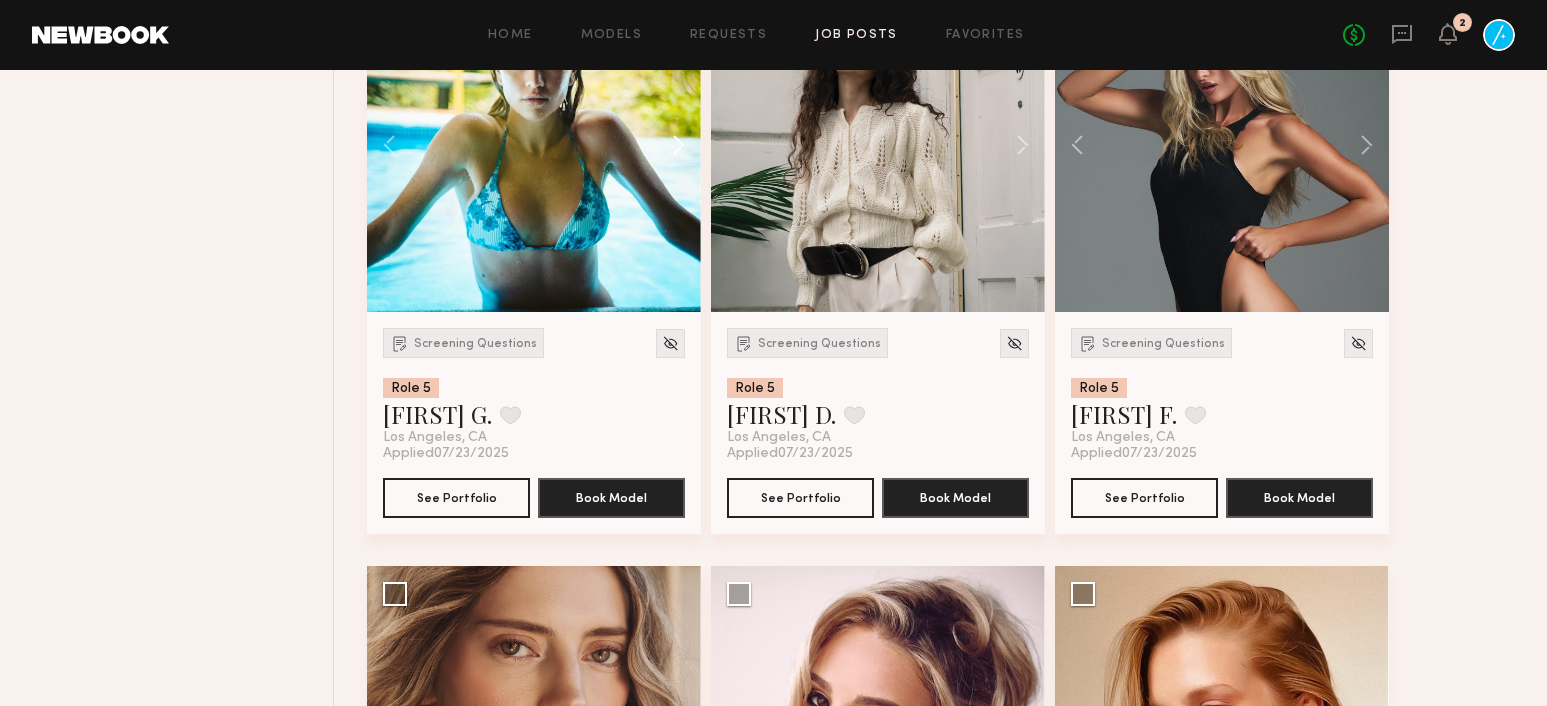 click 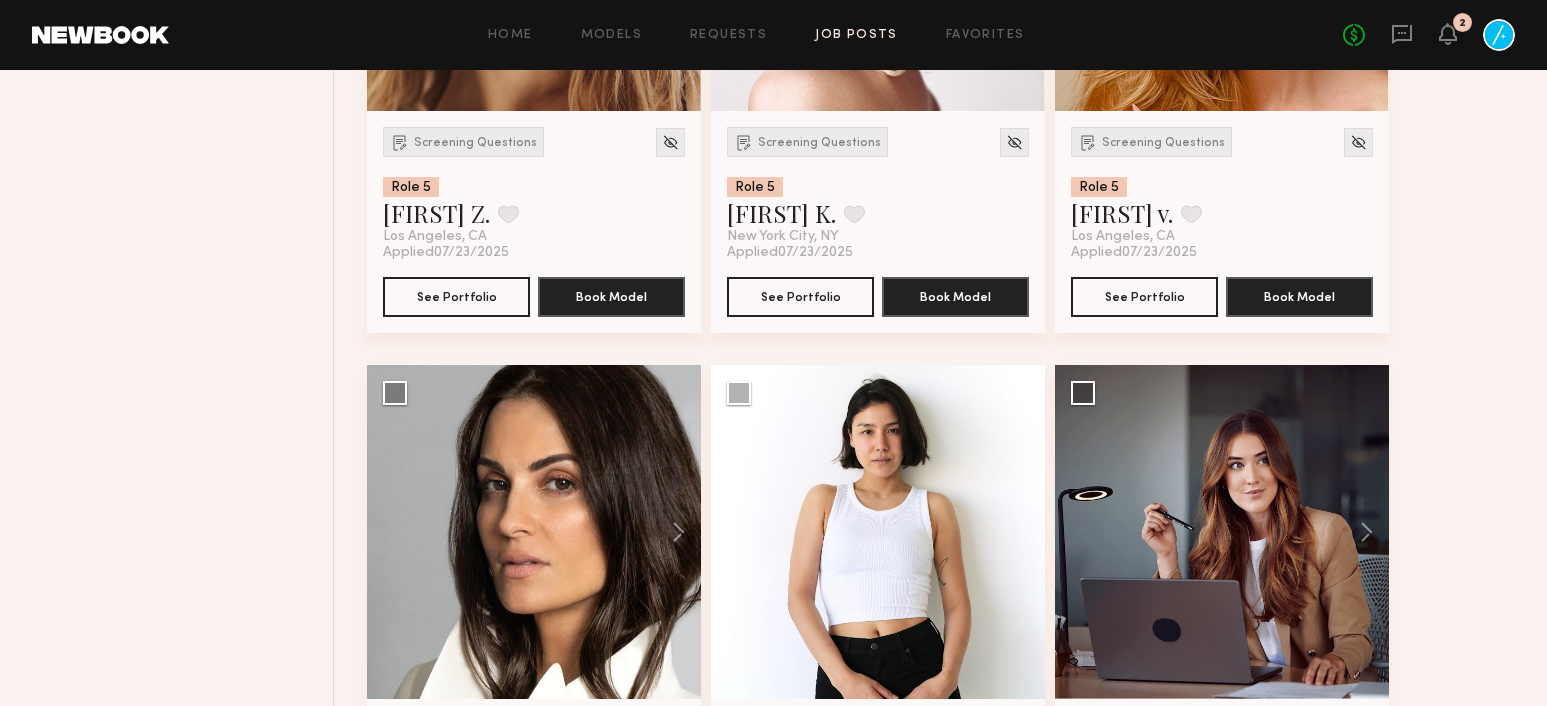 scroll, scrollTop: 17430, scrollLeft: 0, axis: vertical 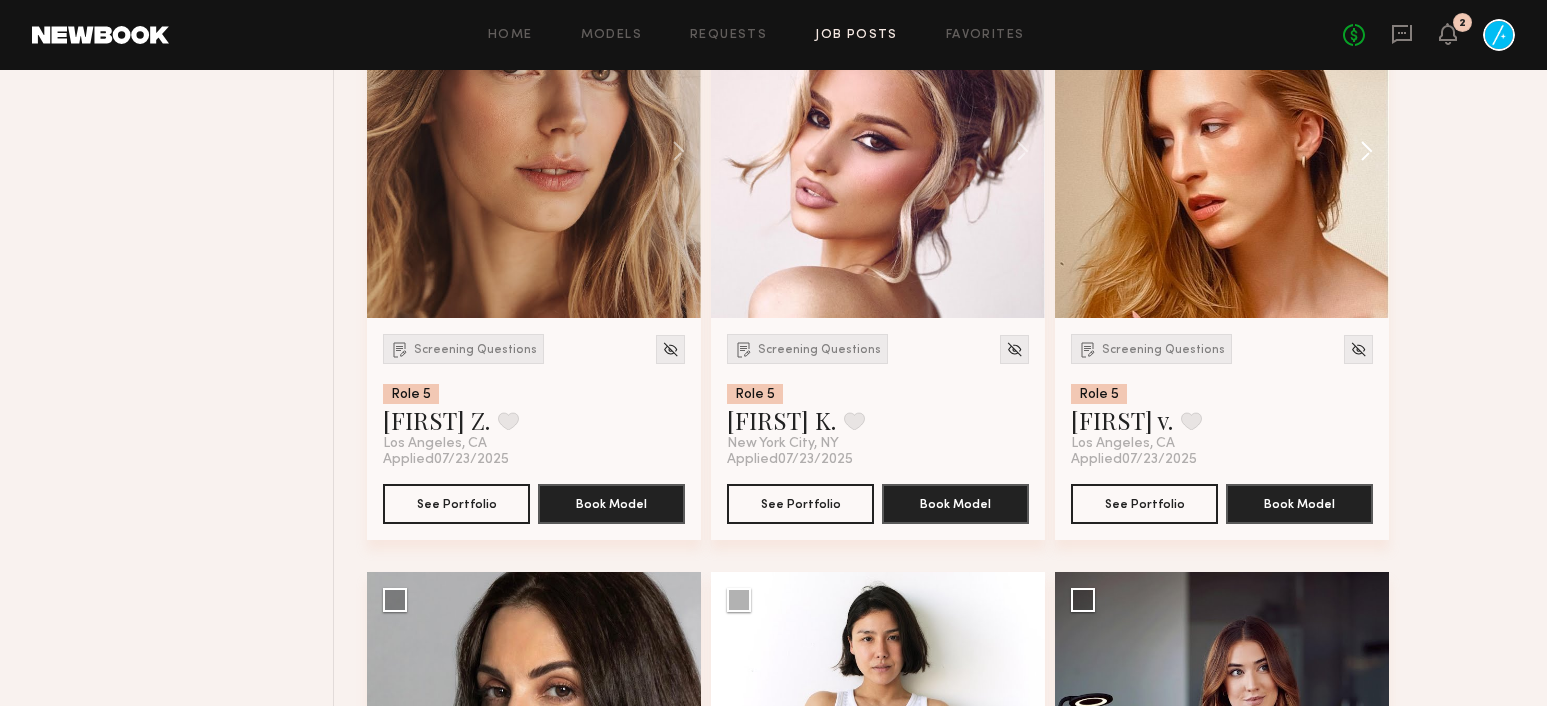 click 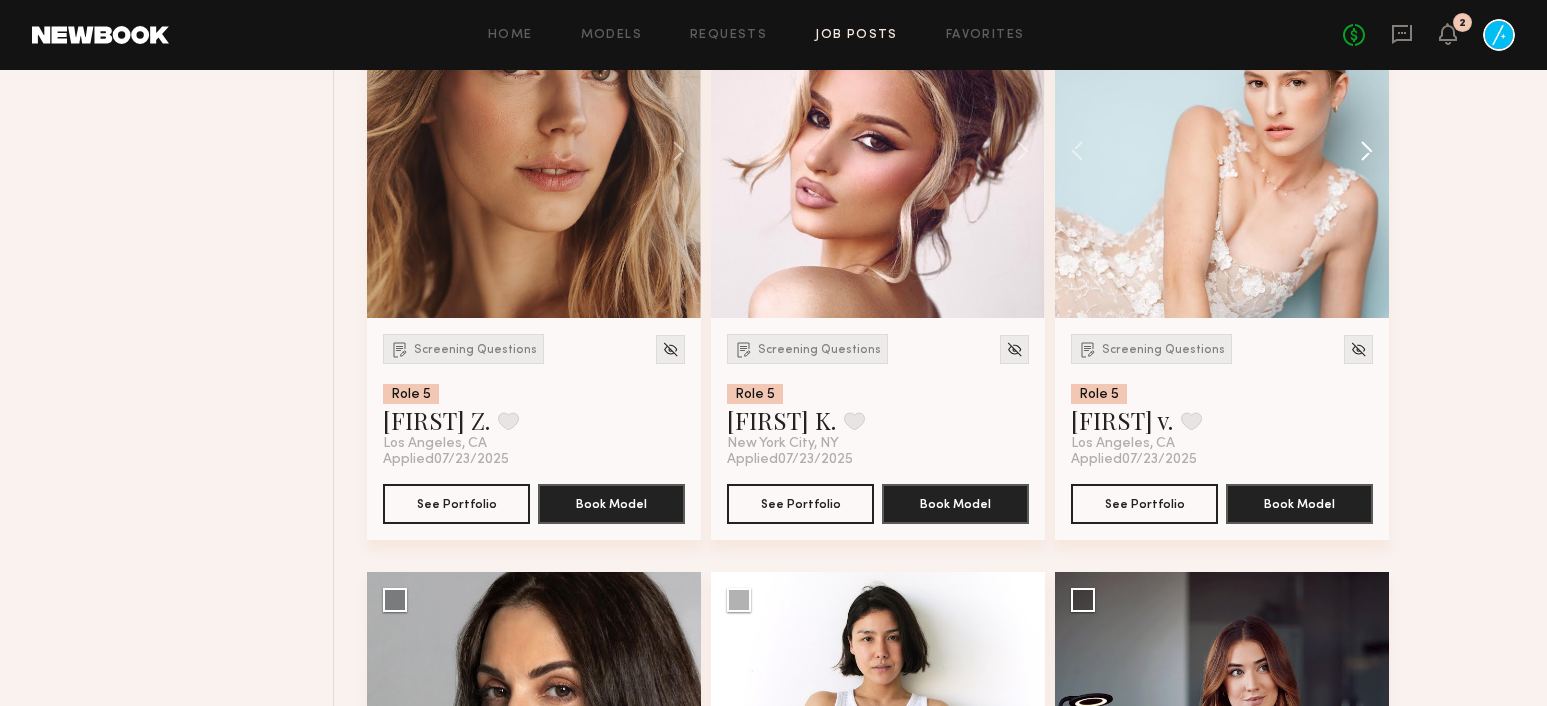 click 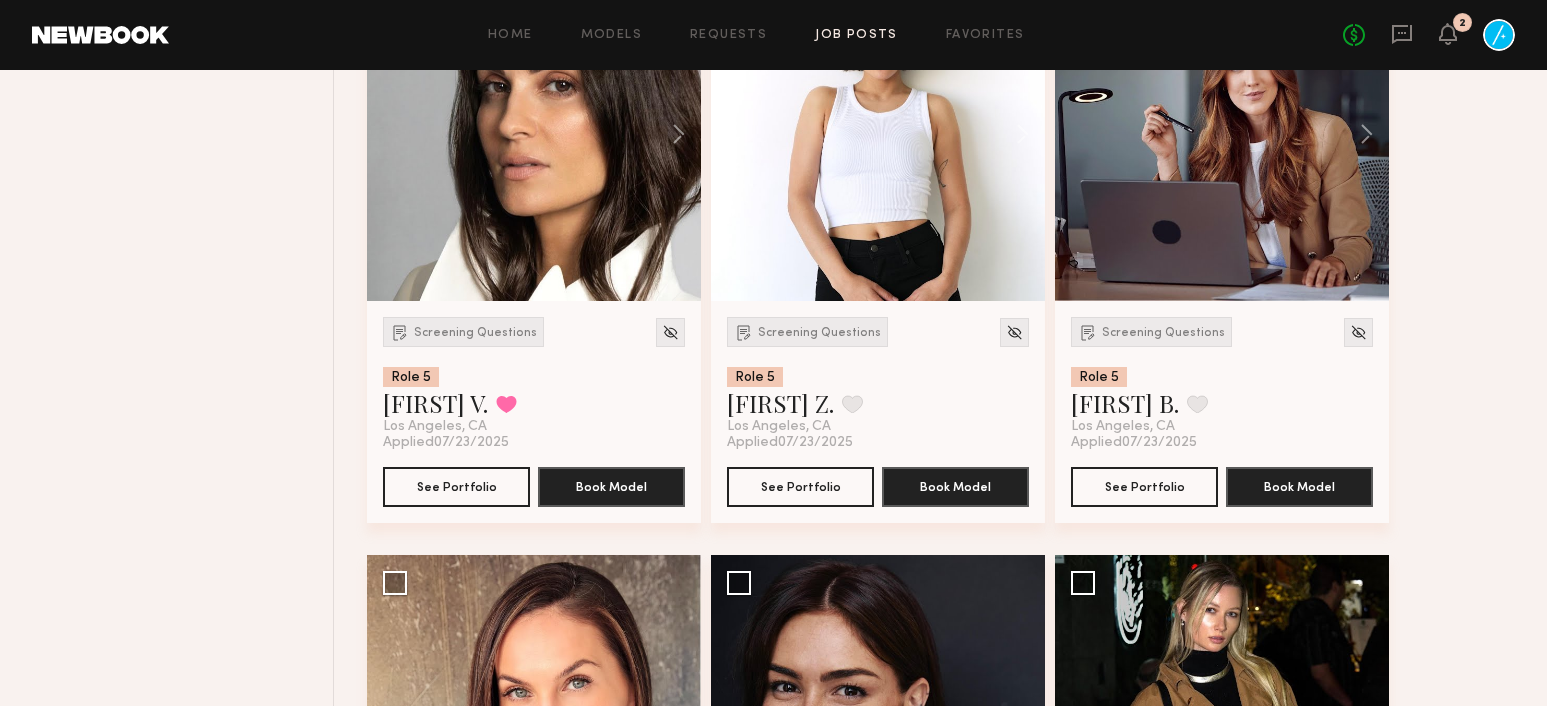scroll, scrollTop: 18033, scrollLeft: 0, axis: vertical 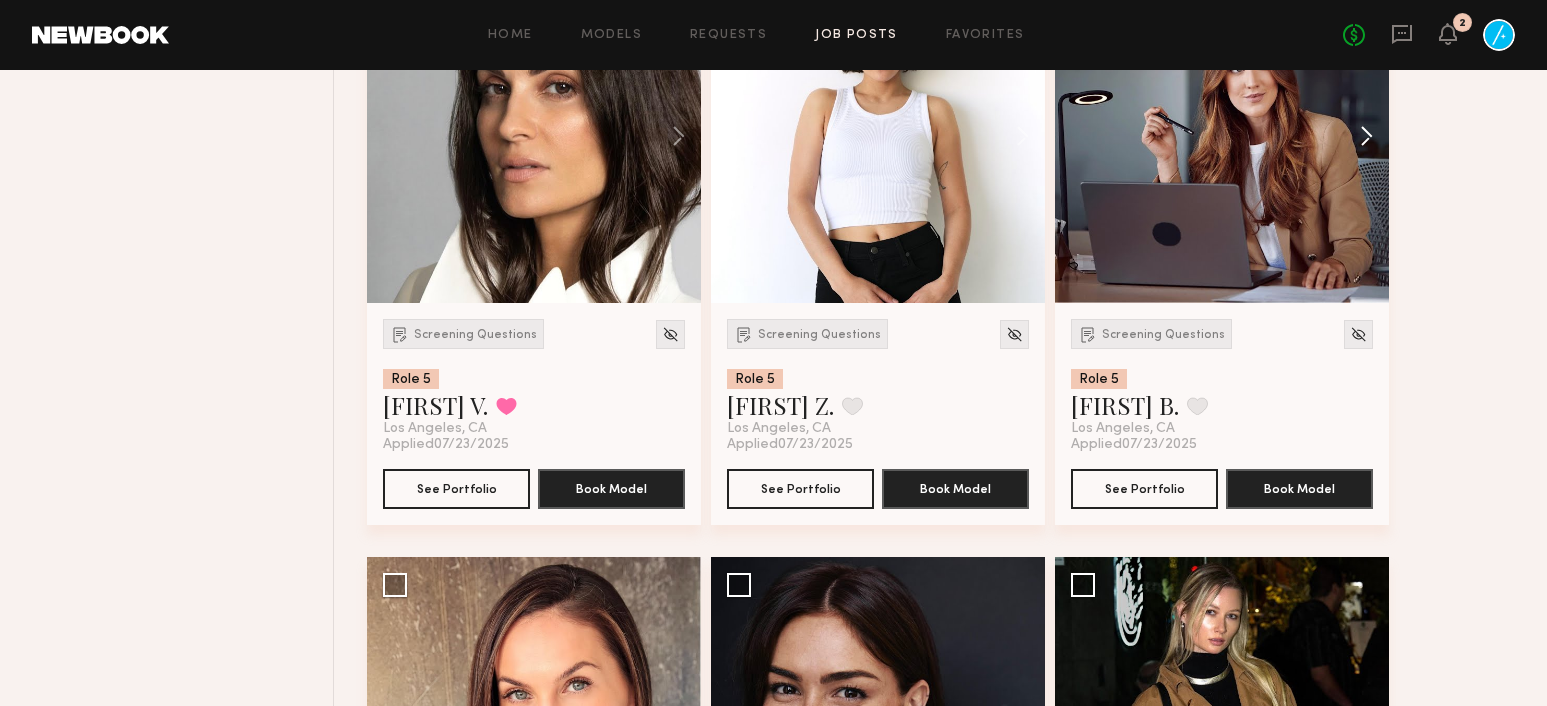 click 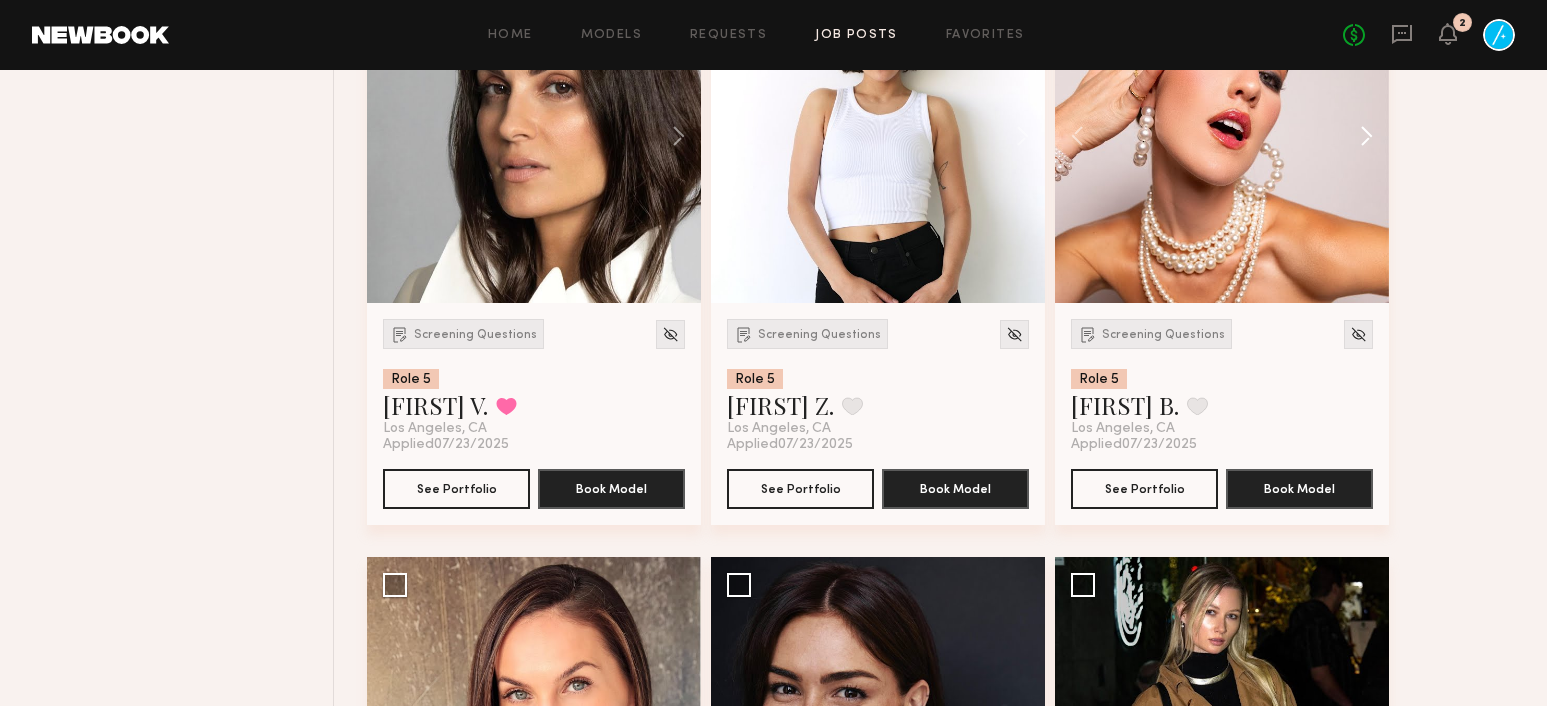 click 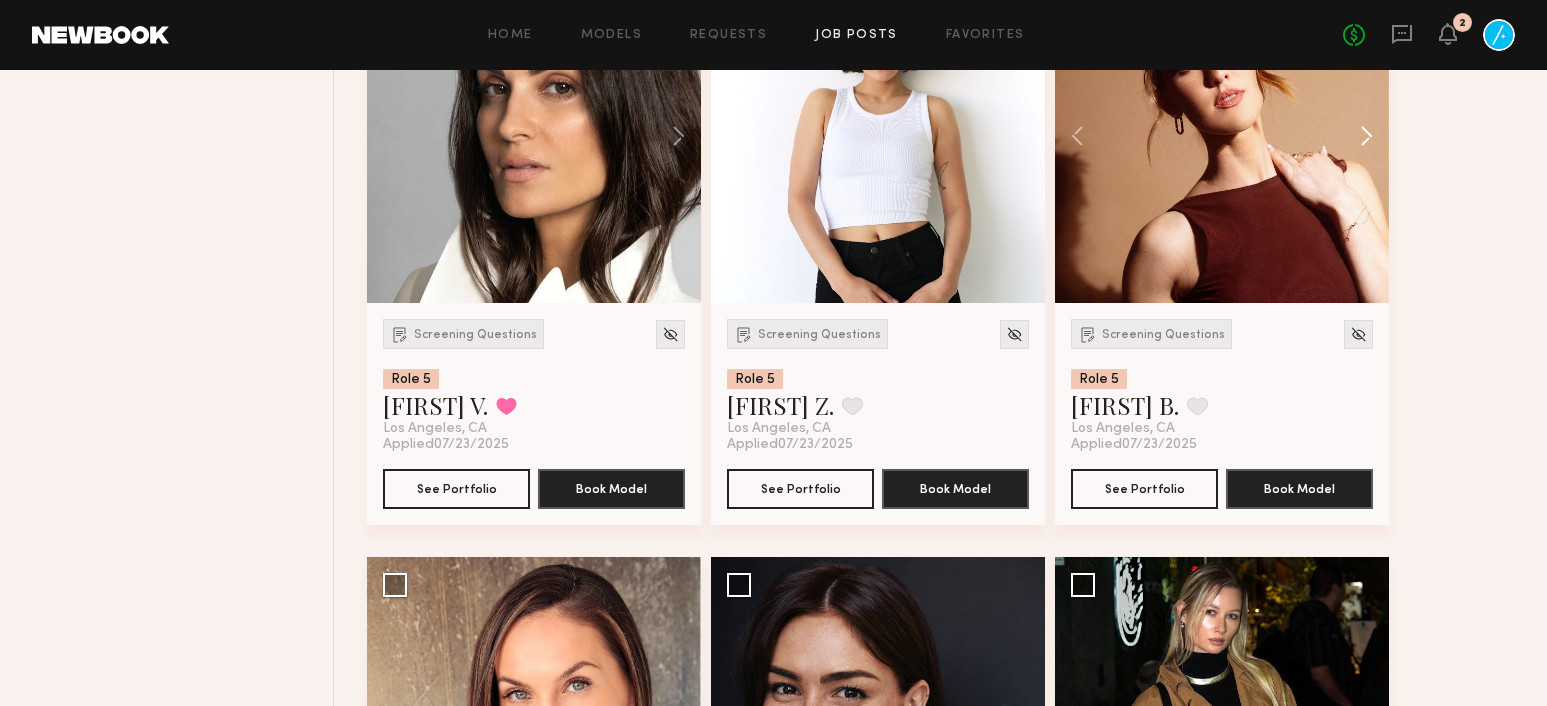 click 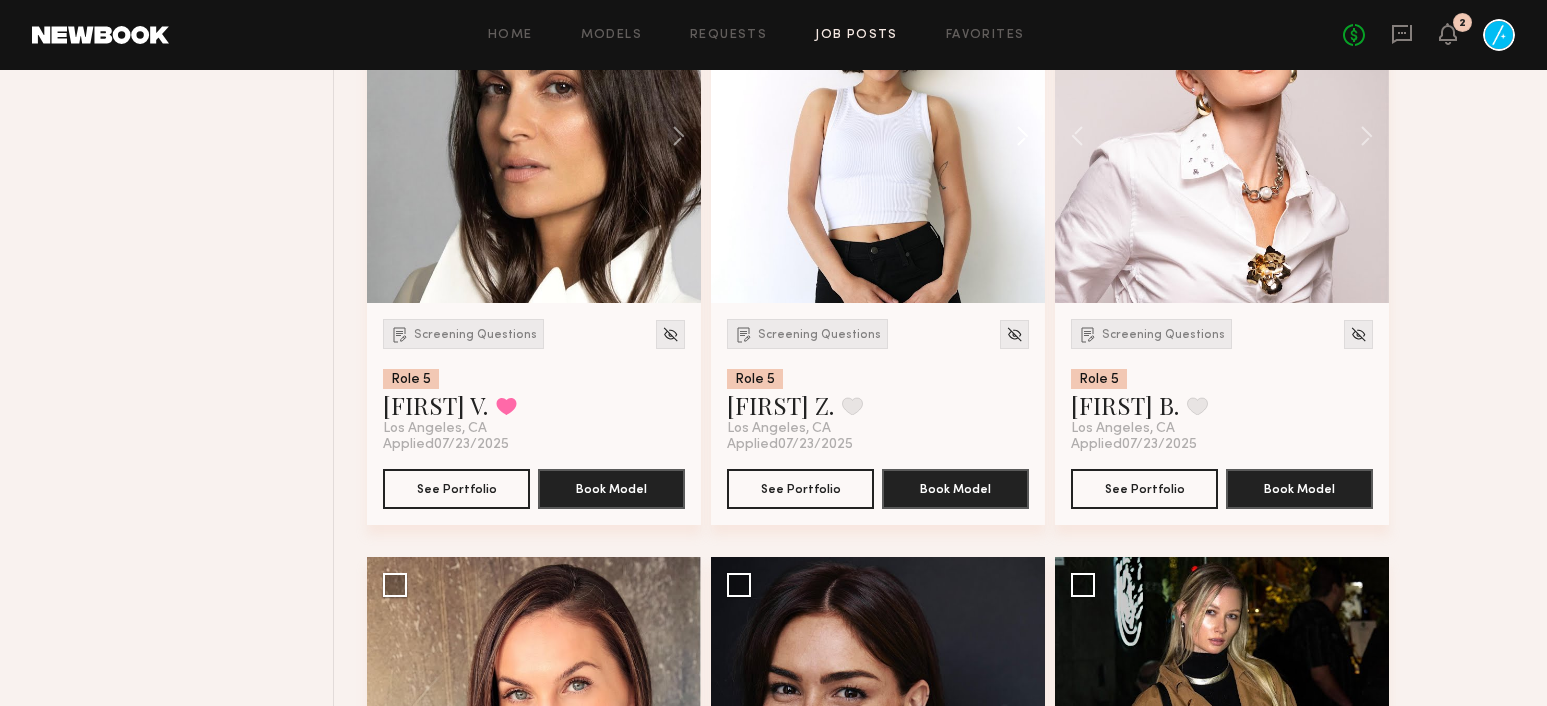click 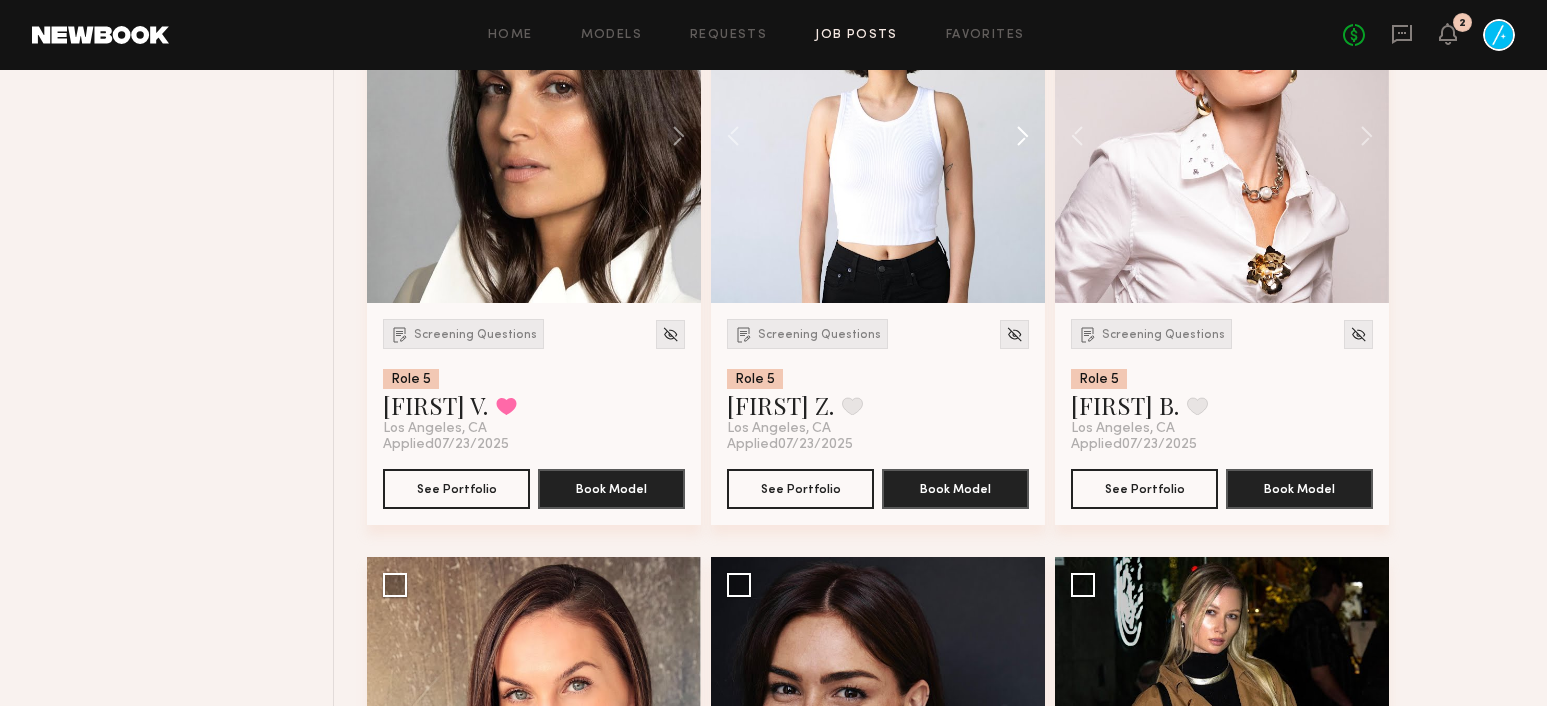 click 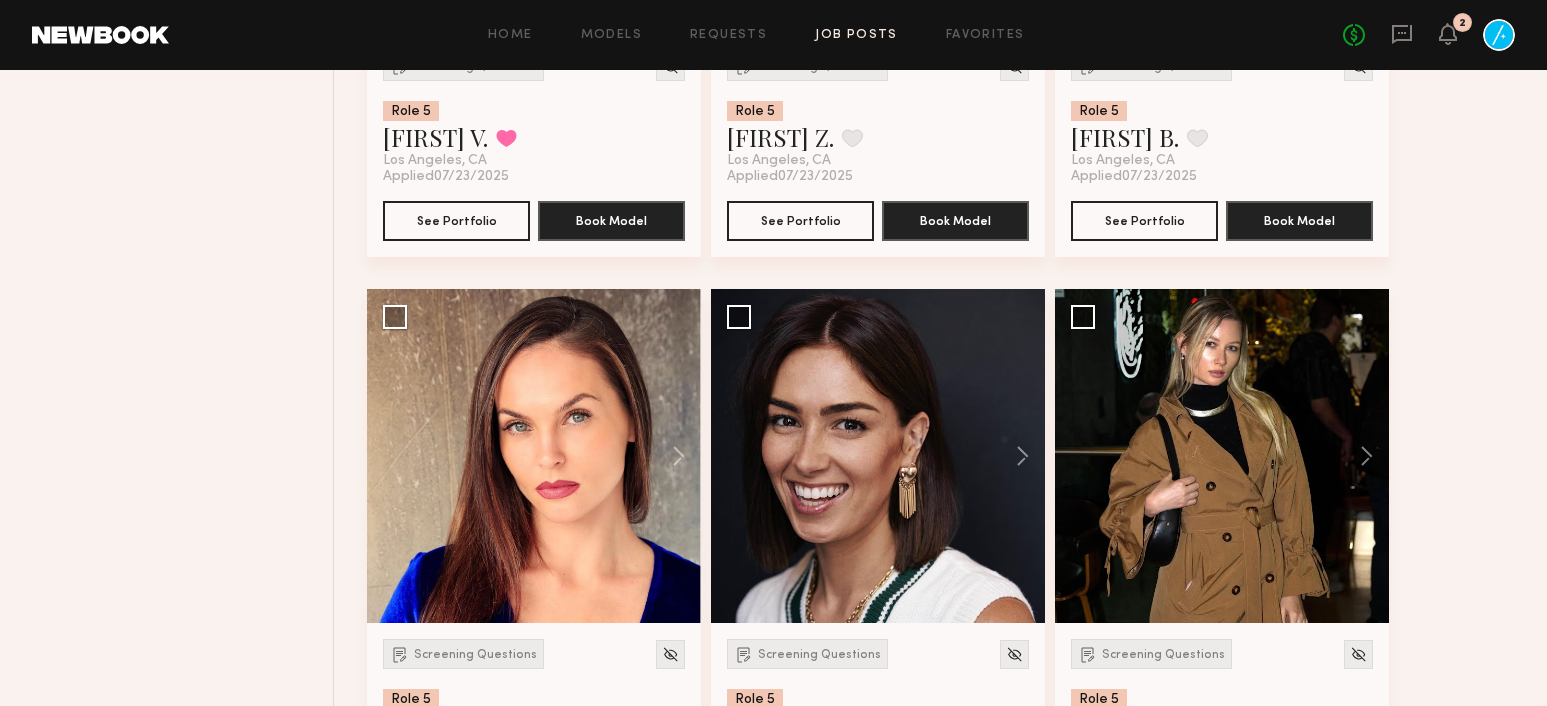 scroll, scrollTop: 18270, scrollLeft: 0, axis: vertical 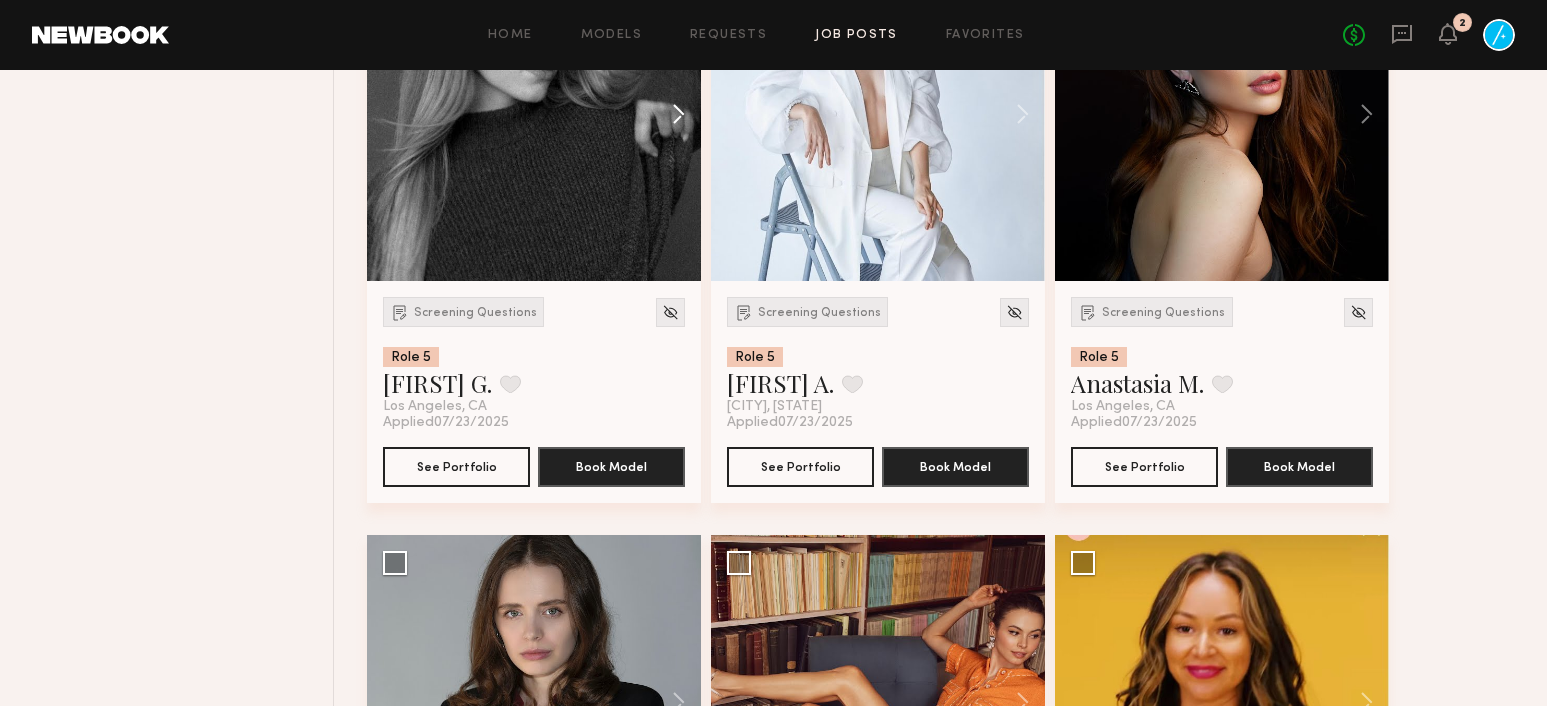 click 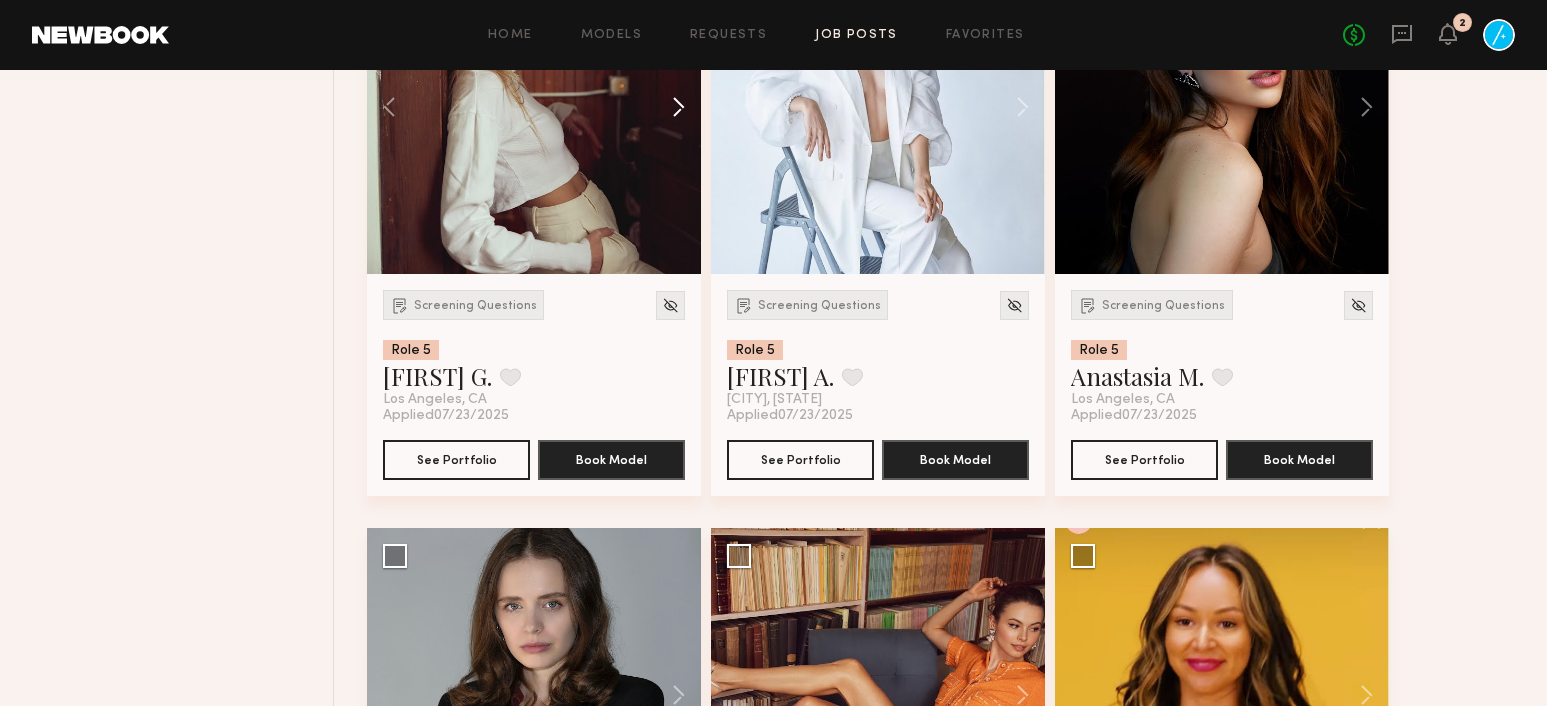 click 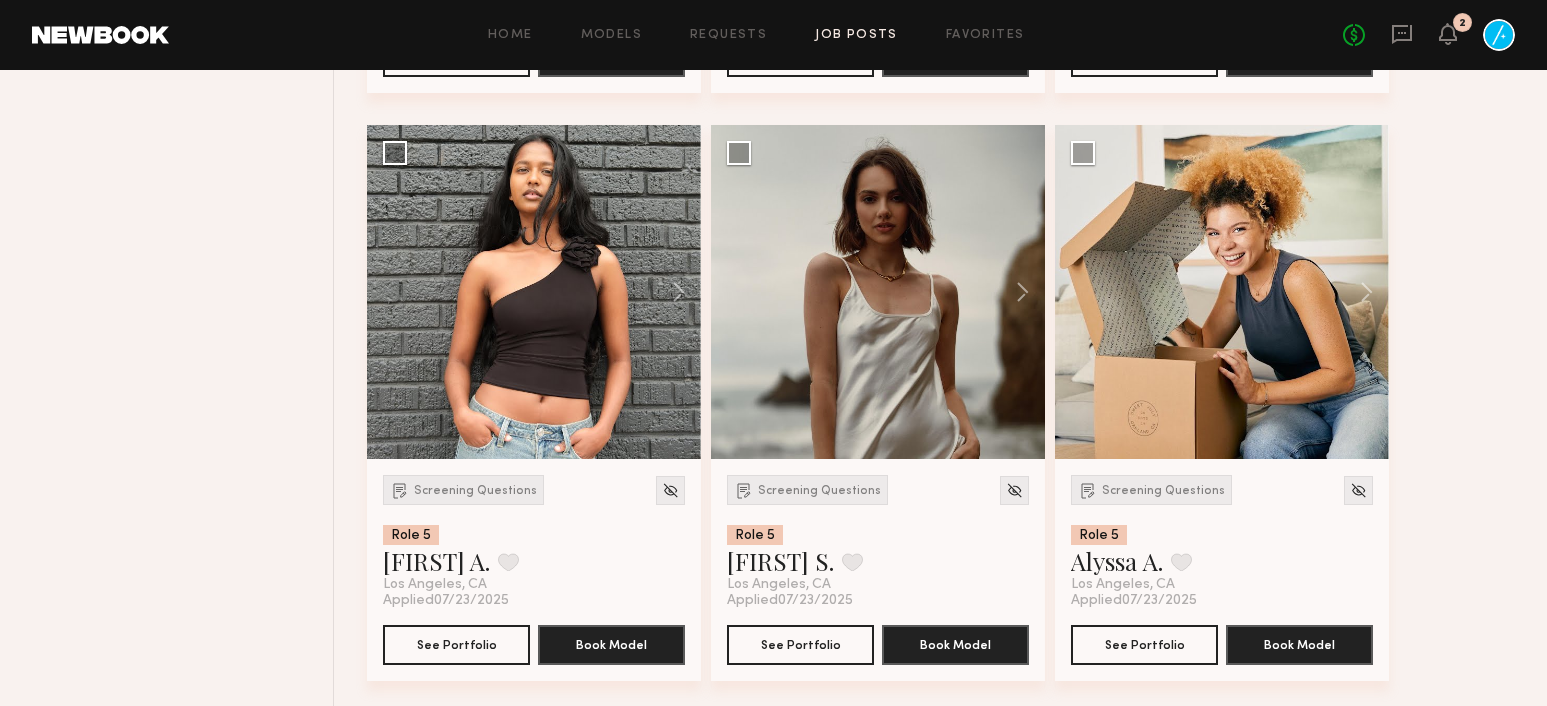 scroll, scrollTop: 24537, scrollLeft: 0, axis: vertical 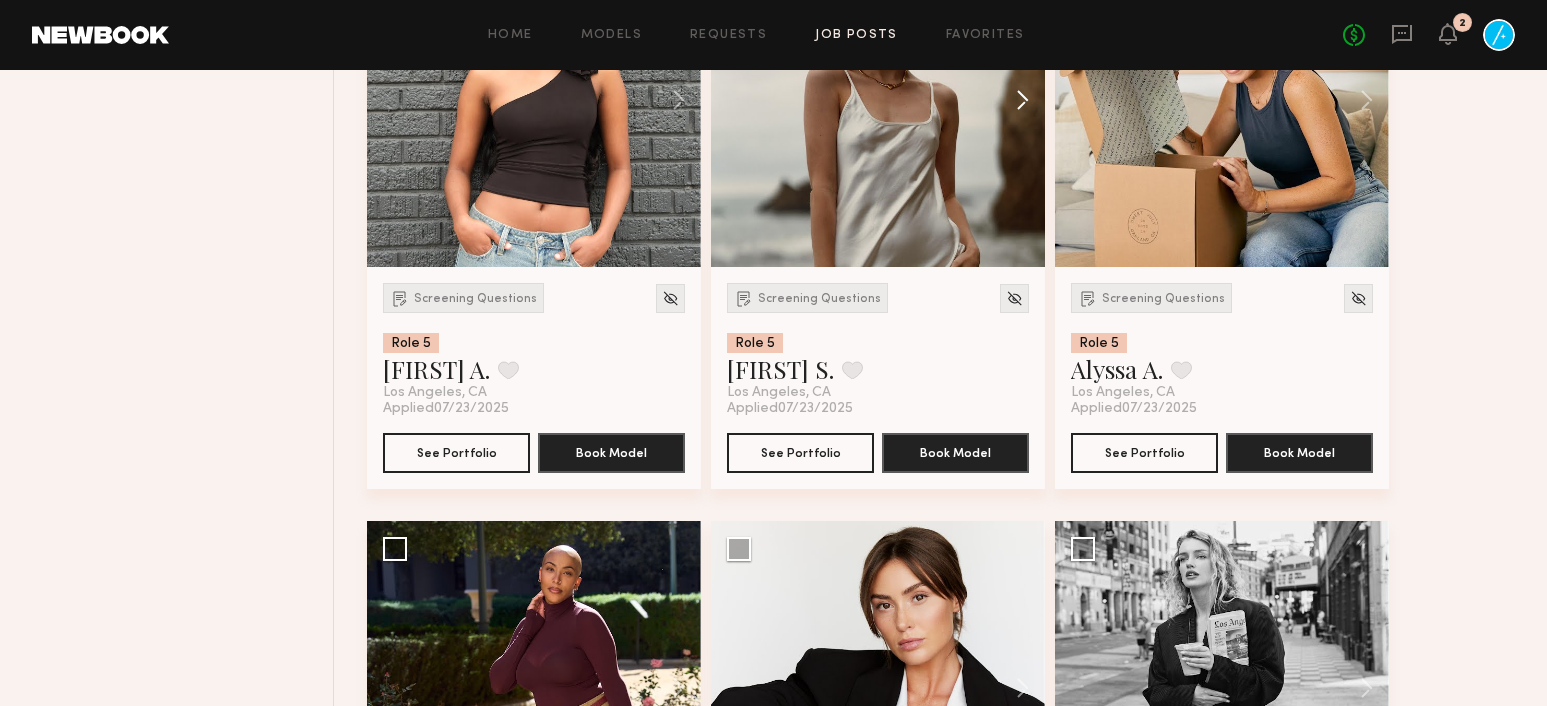 click 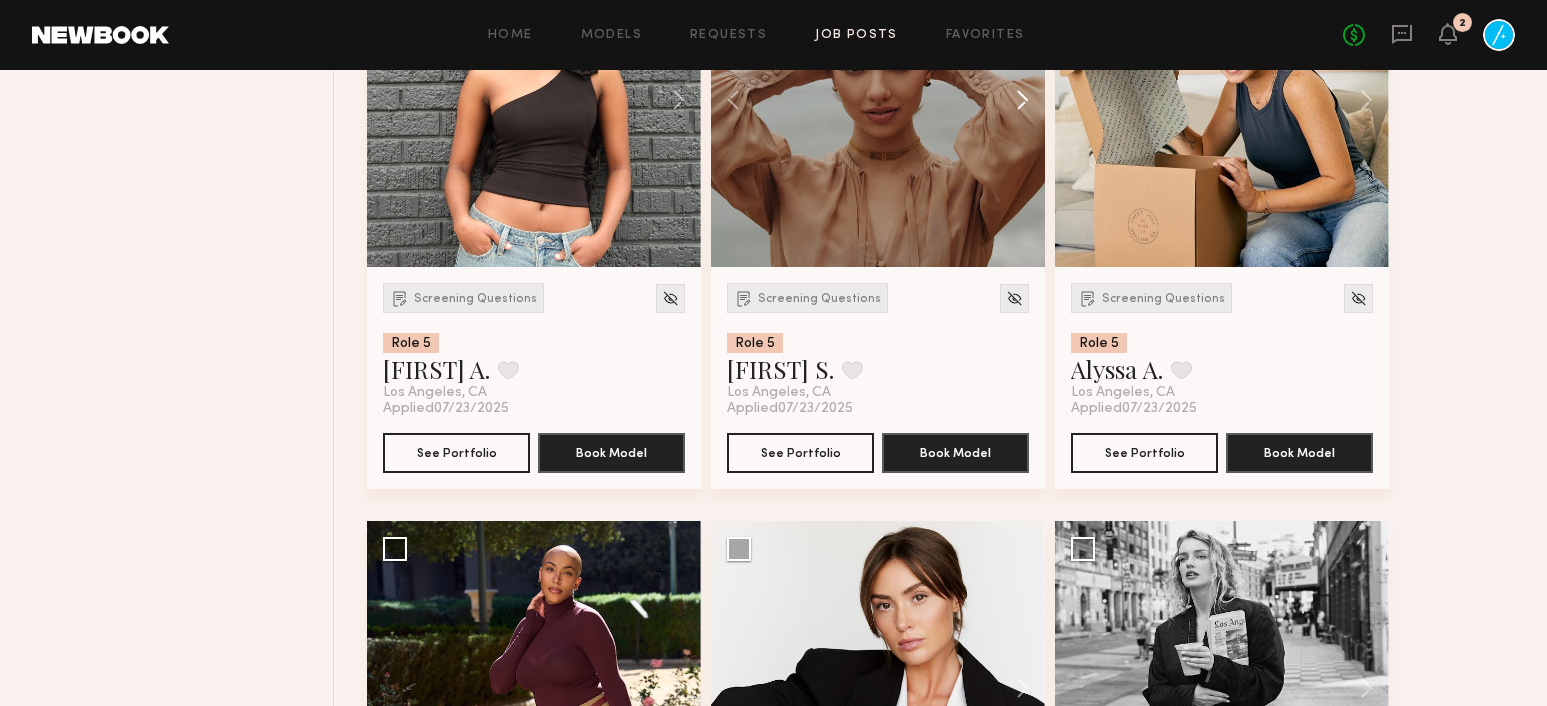 click 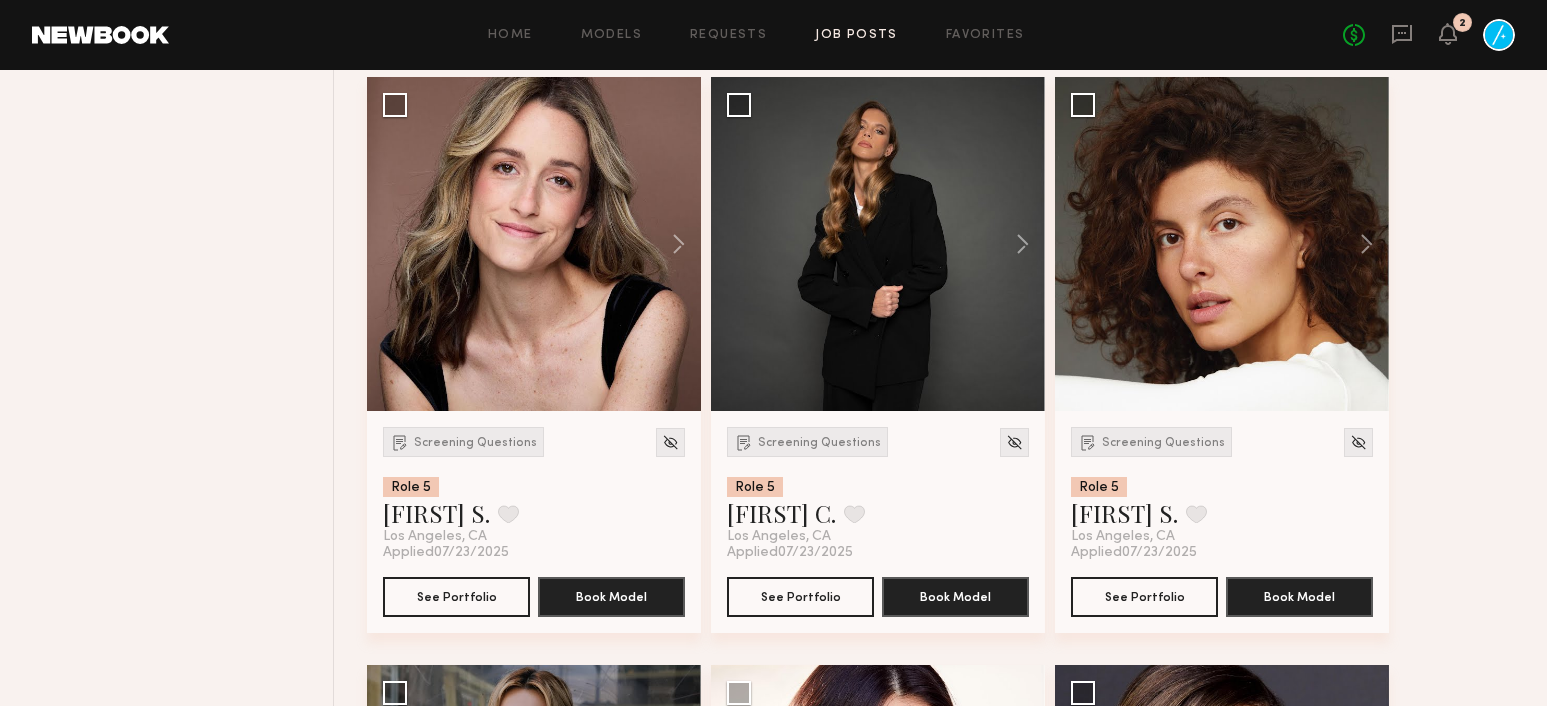 scroll, scrollTop: 25628, scrollLeft: 0, axis: vertical 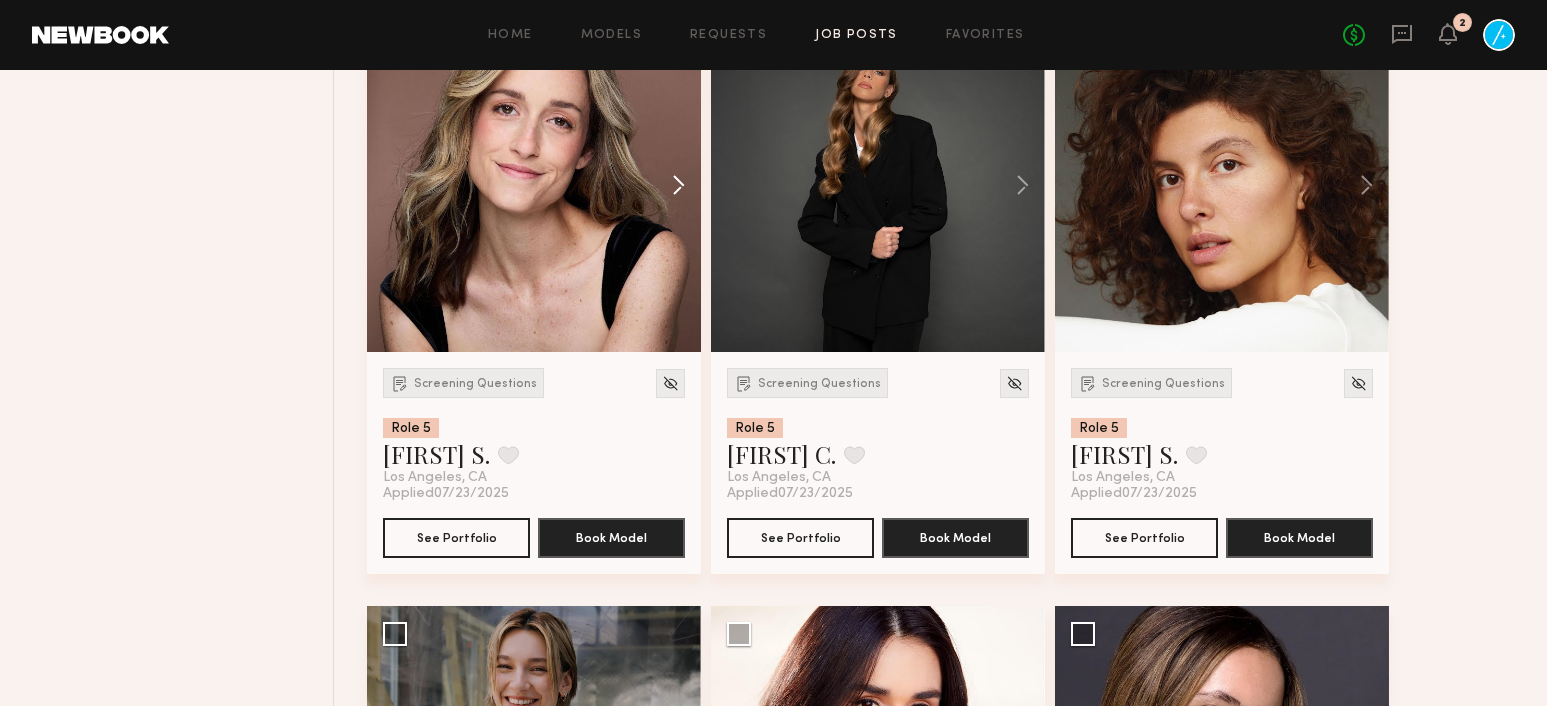 click 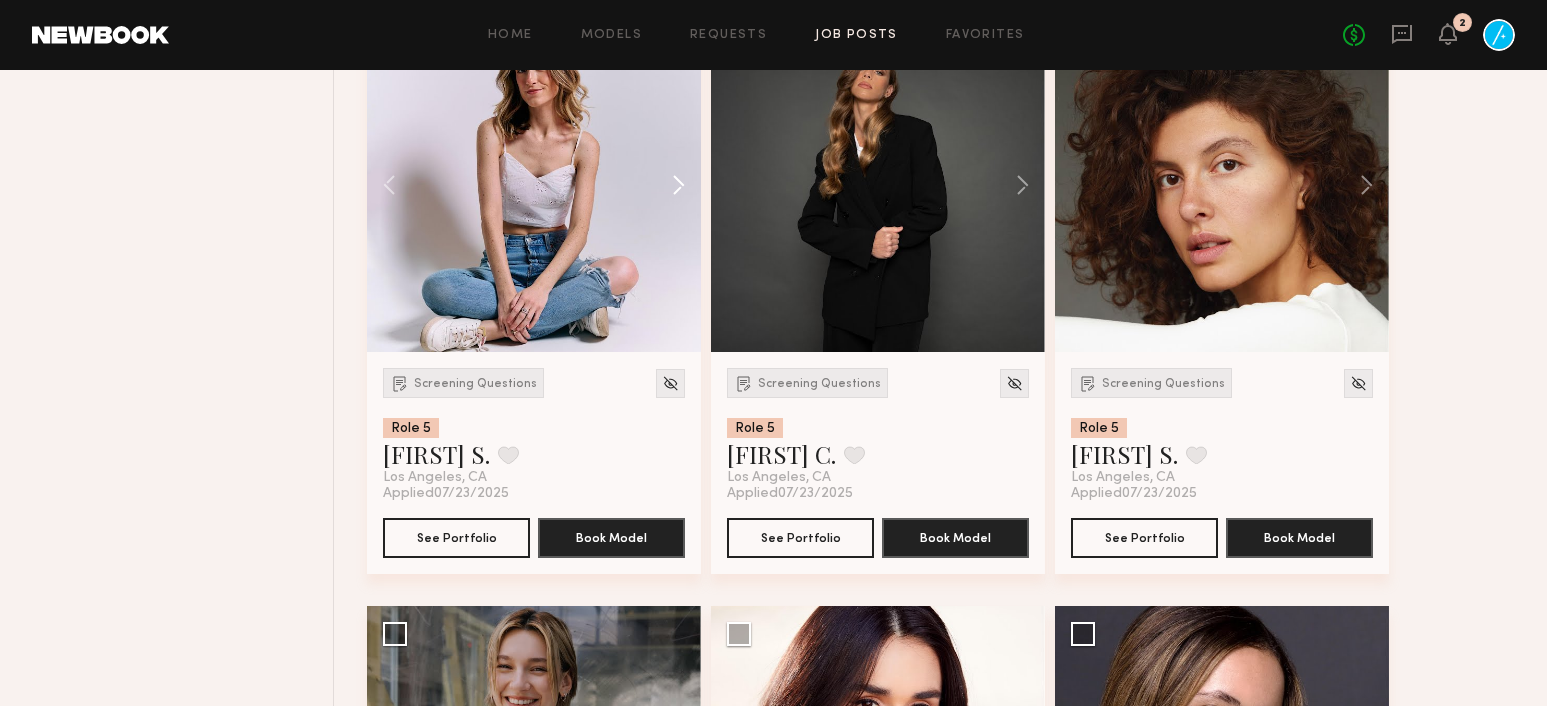scroll, scrollTop: 25630, scrollLeft: 0, axis: vertical 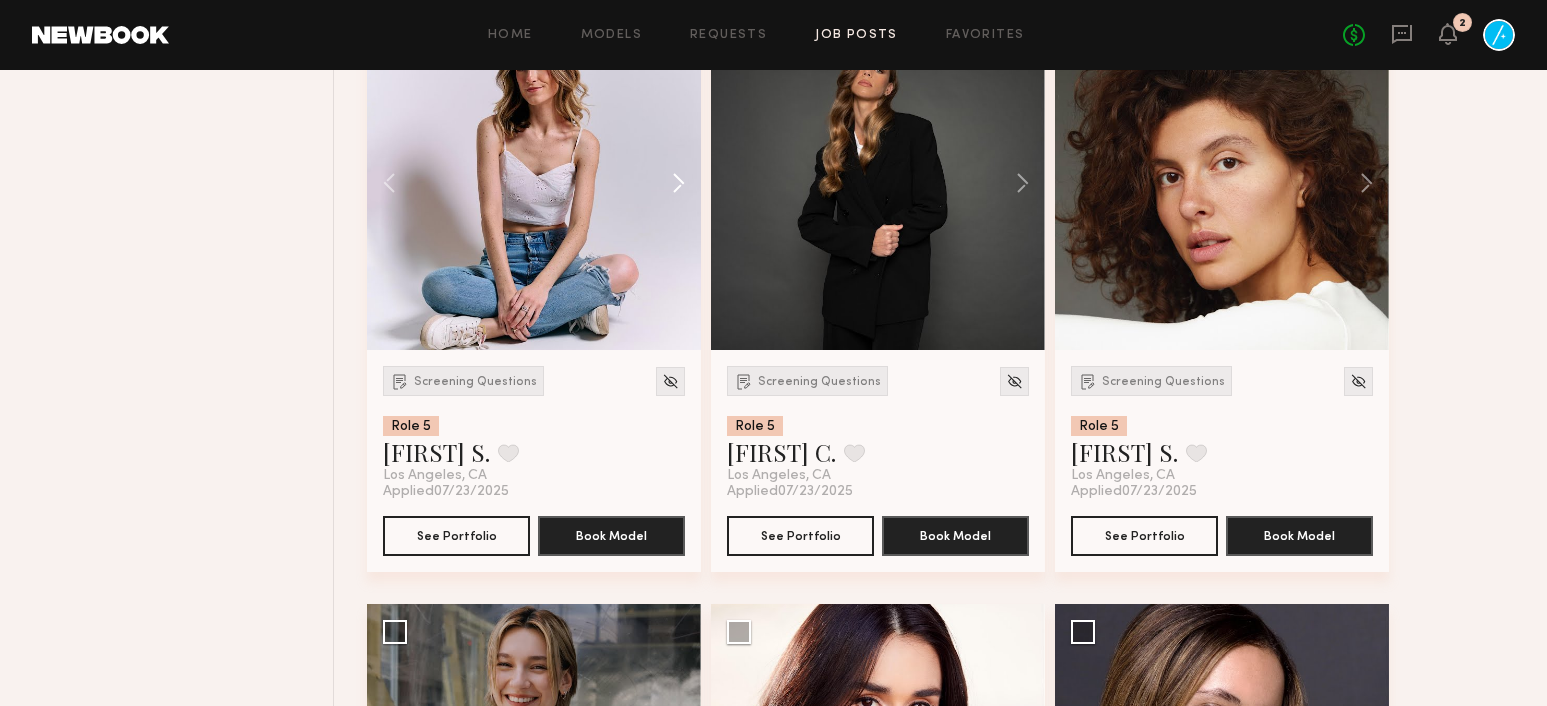 click 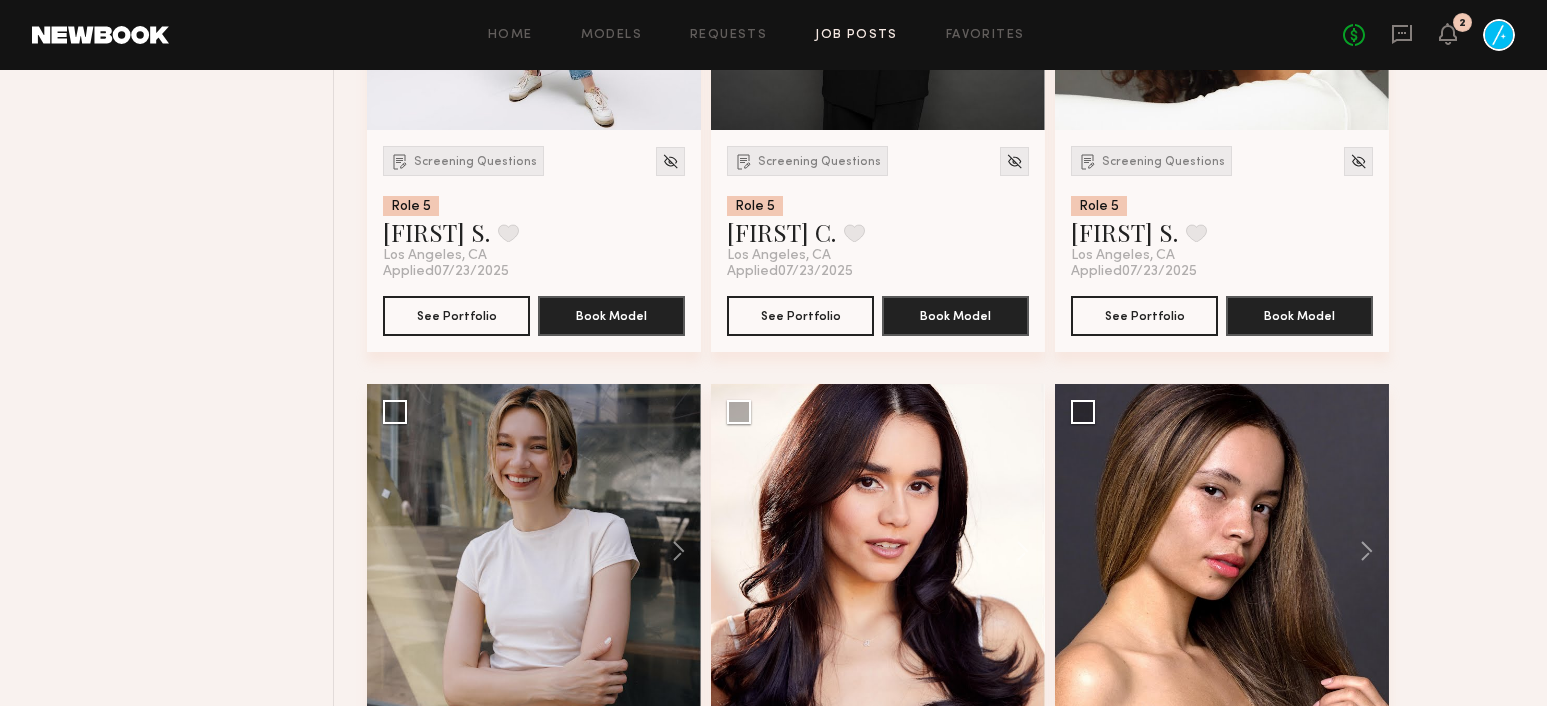 scroll, scrollTop: 25849, scrollLeft: 0, axis: vertical 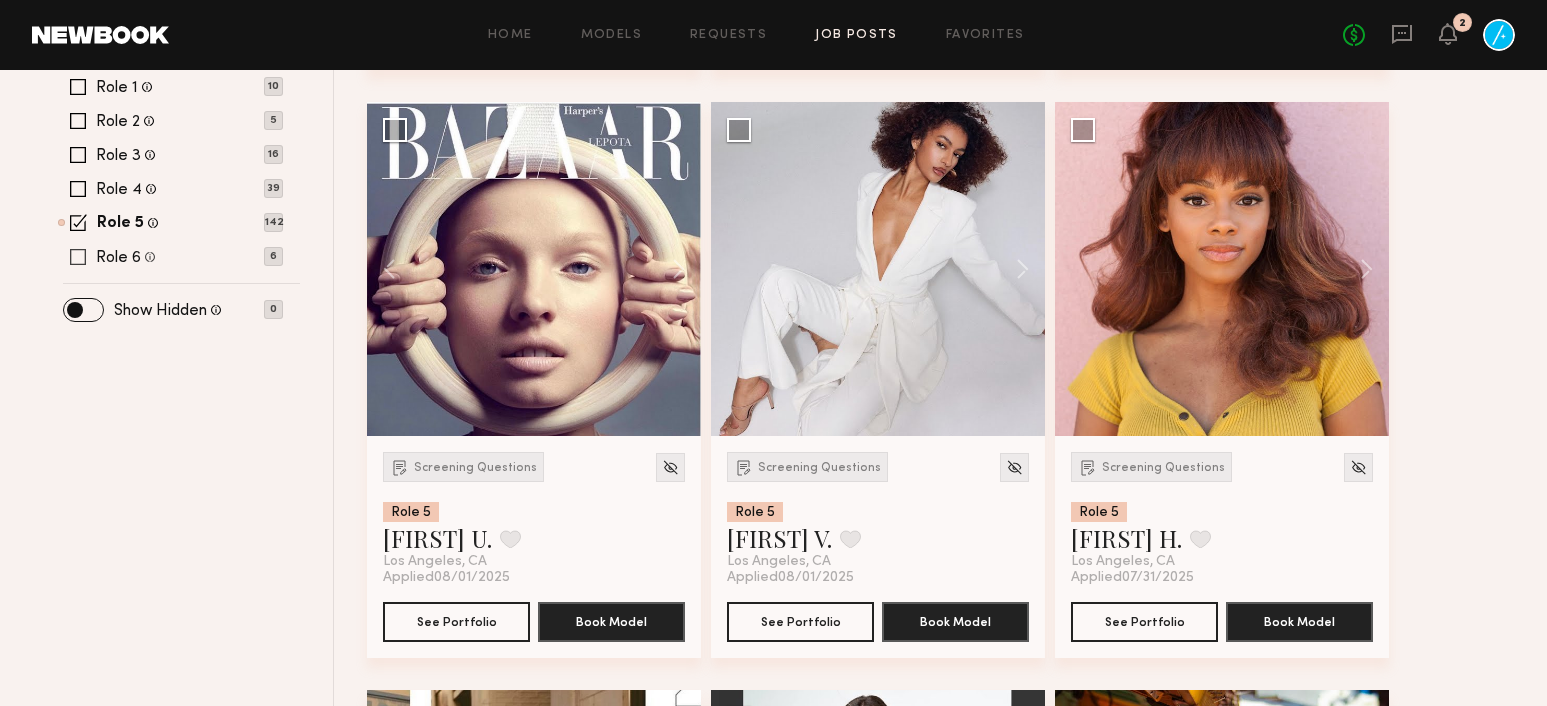 click 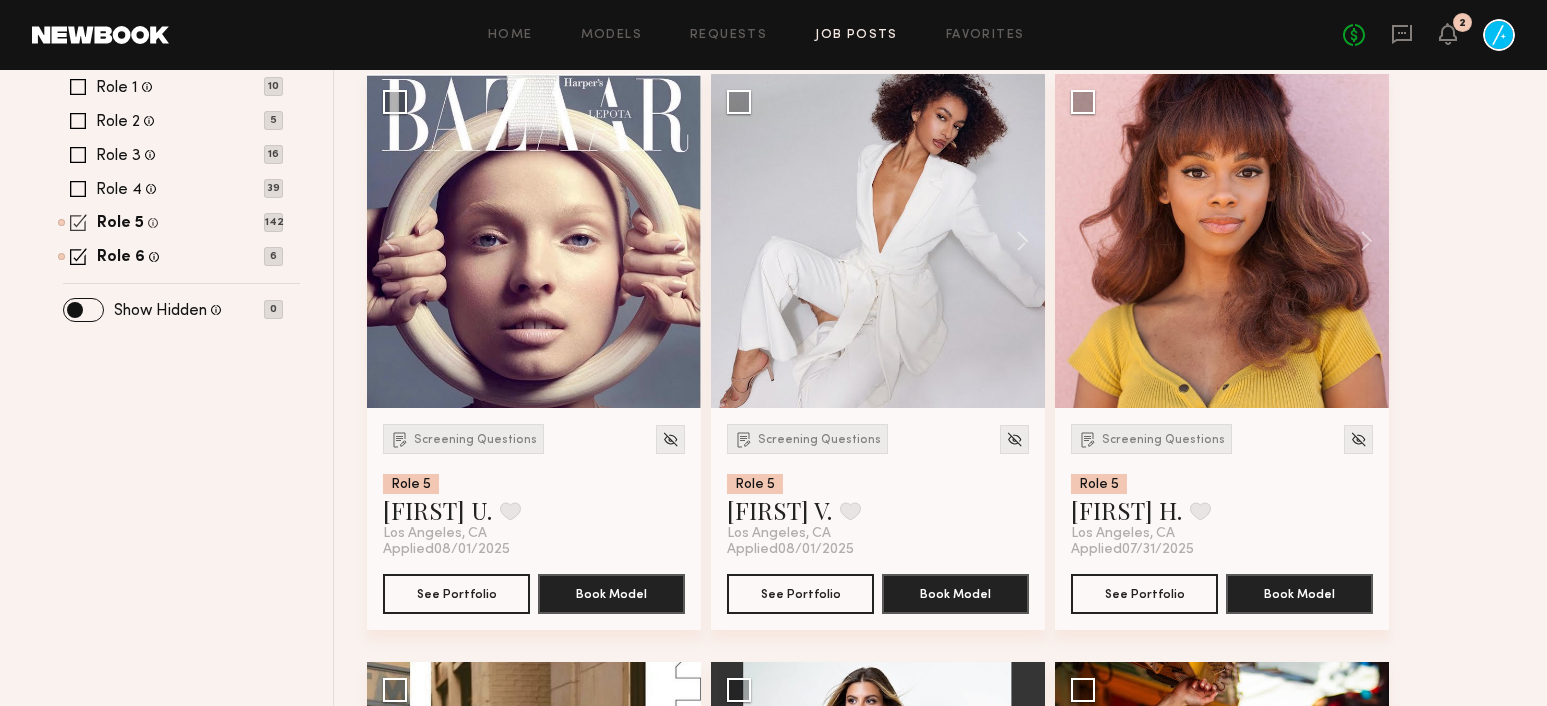 click 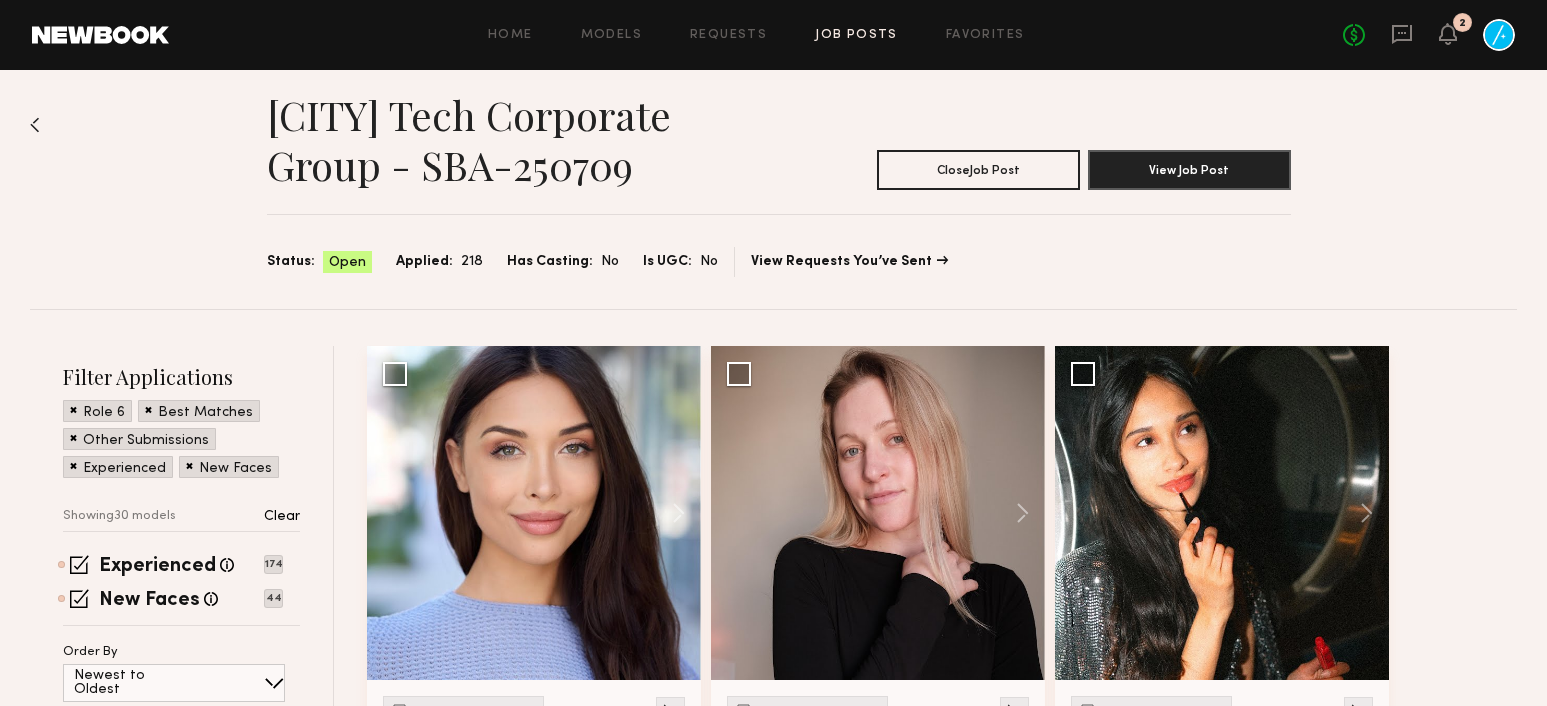 scroll, scrollTop: 0, scrollLeft: 0, axis: both 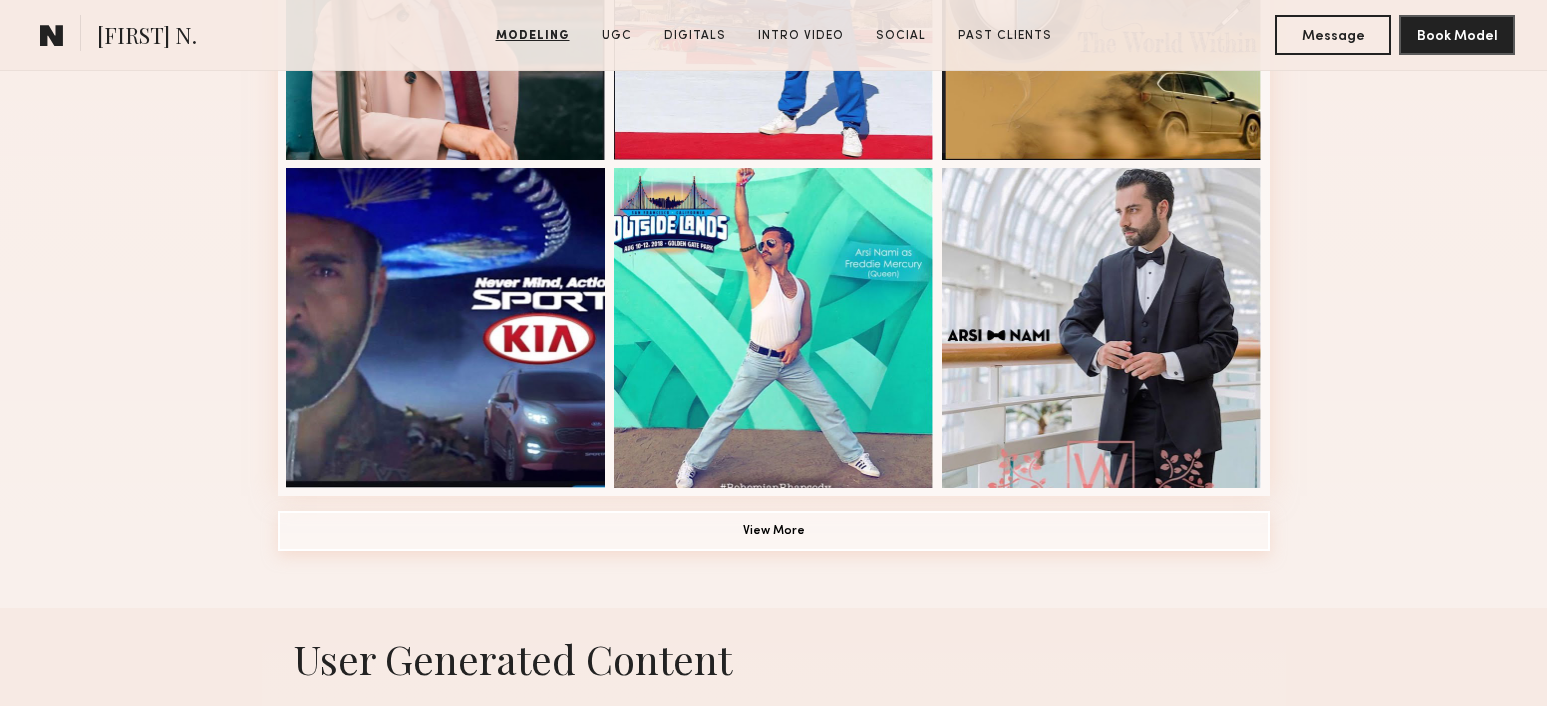 click on "View More" 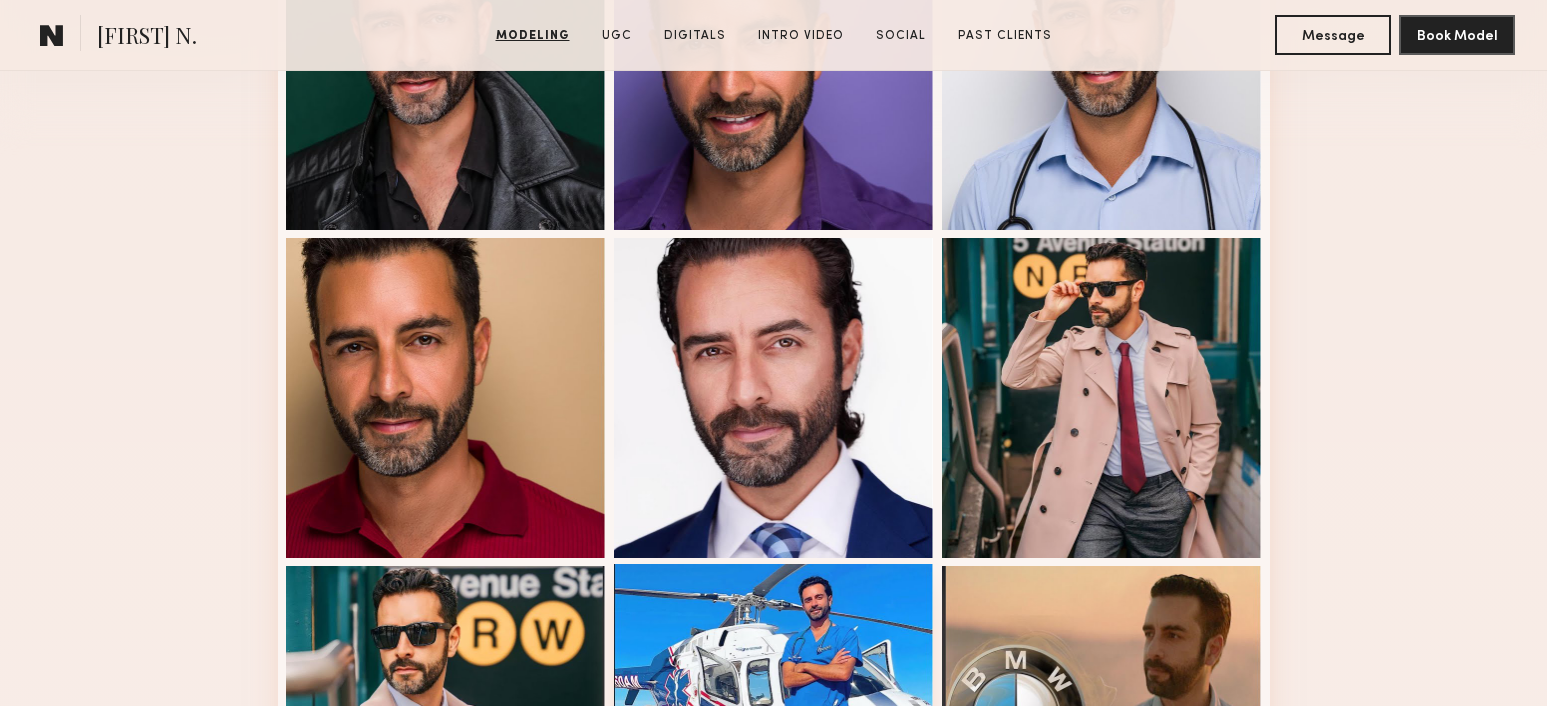 scroll, scrollTop: 535, scrollLeft: 0, axis: vertical 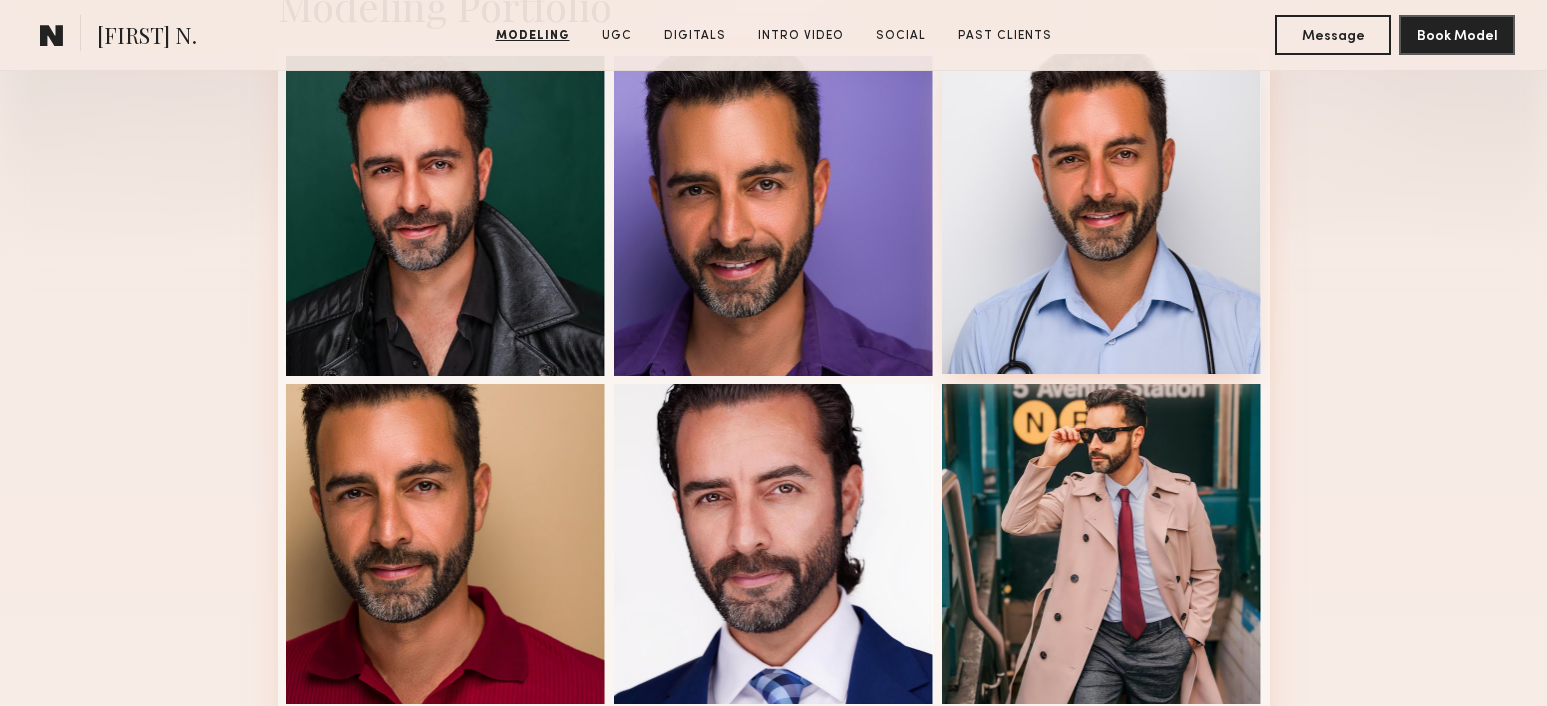 click at bounding box center (1102, 214) 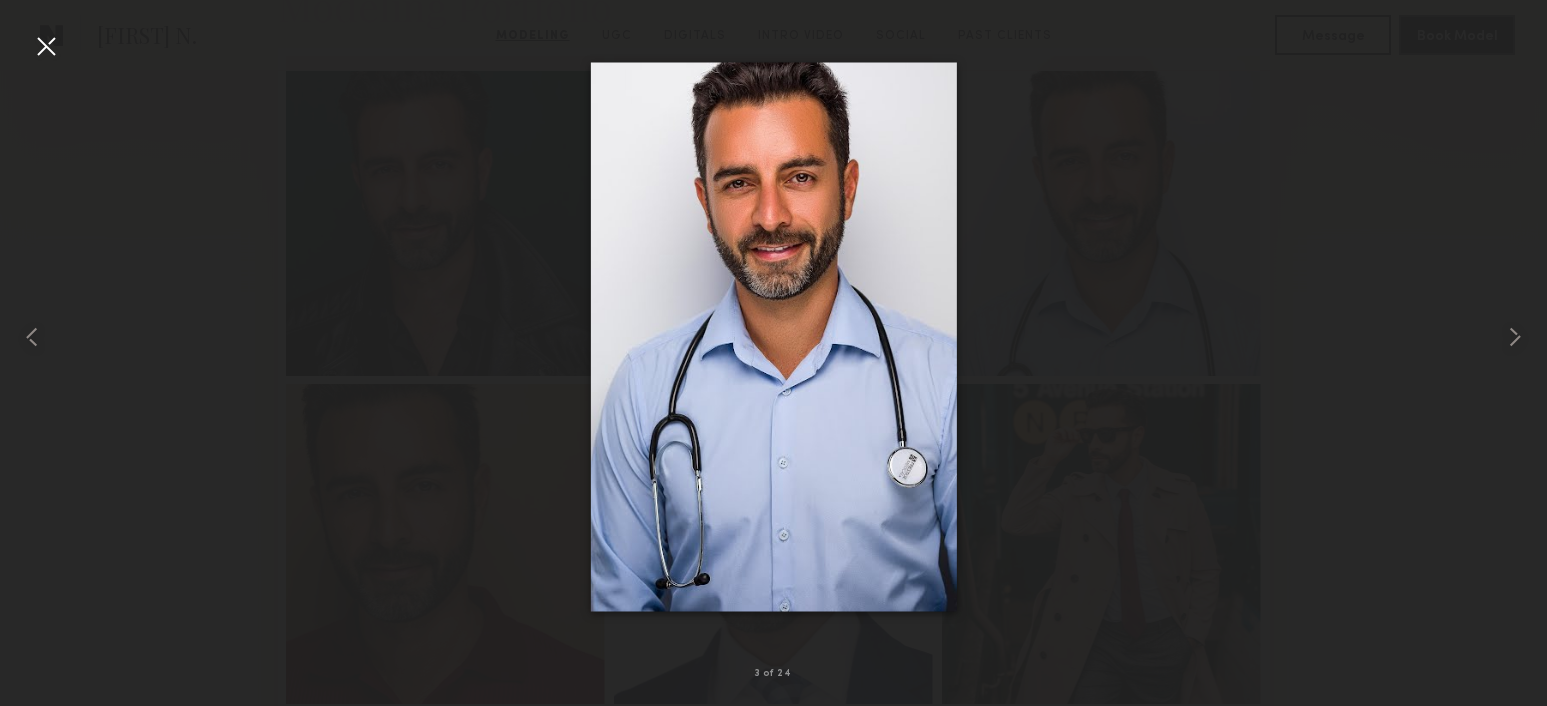 click at bounding box center (46, 46) 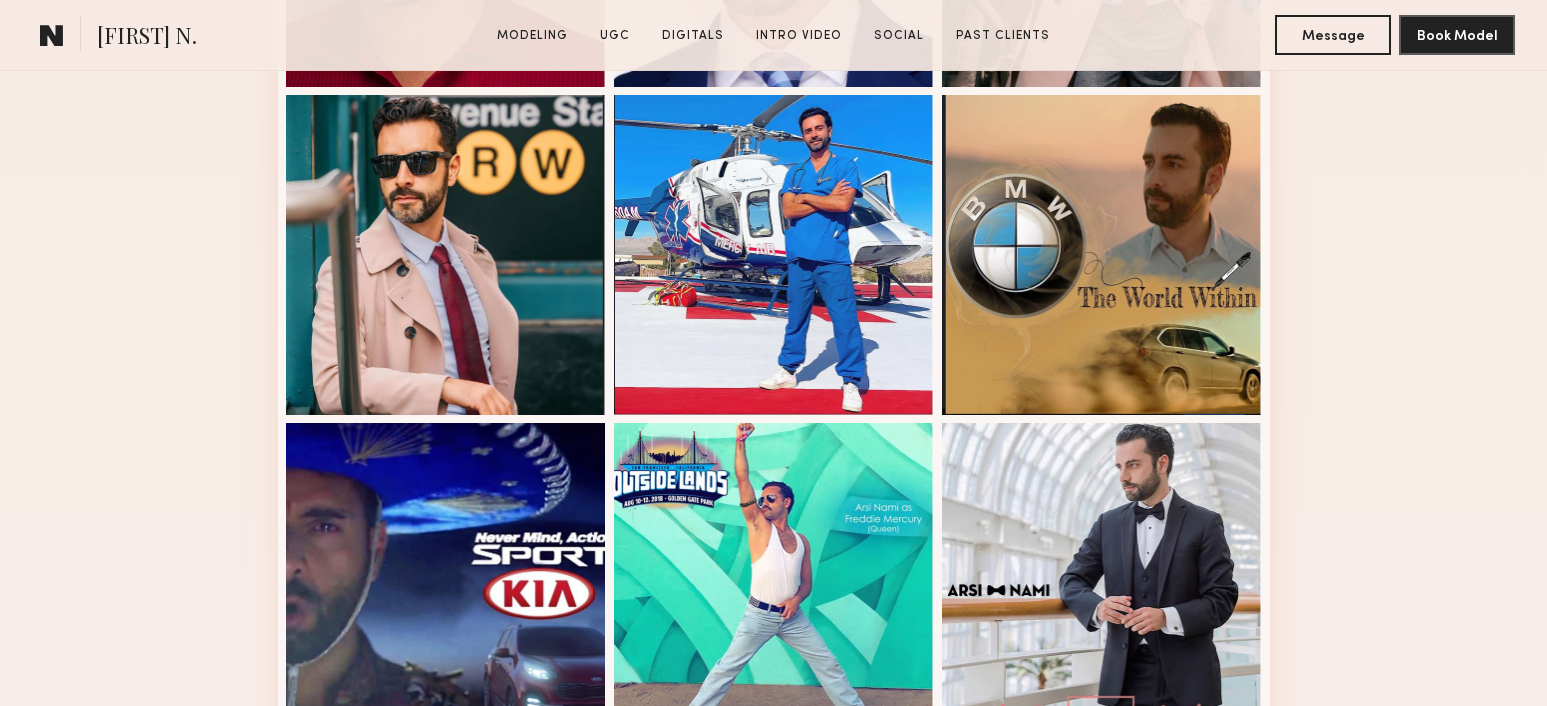 scroll, scrollTop: 1164, scrollLeft: 0, axis: vertical 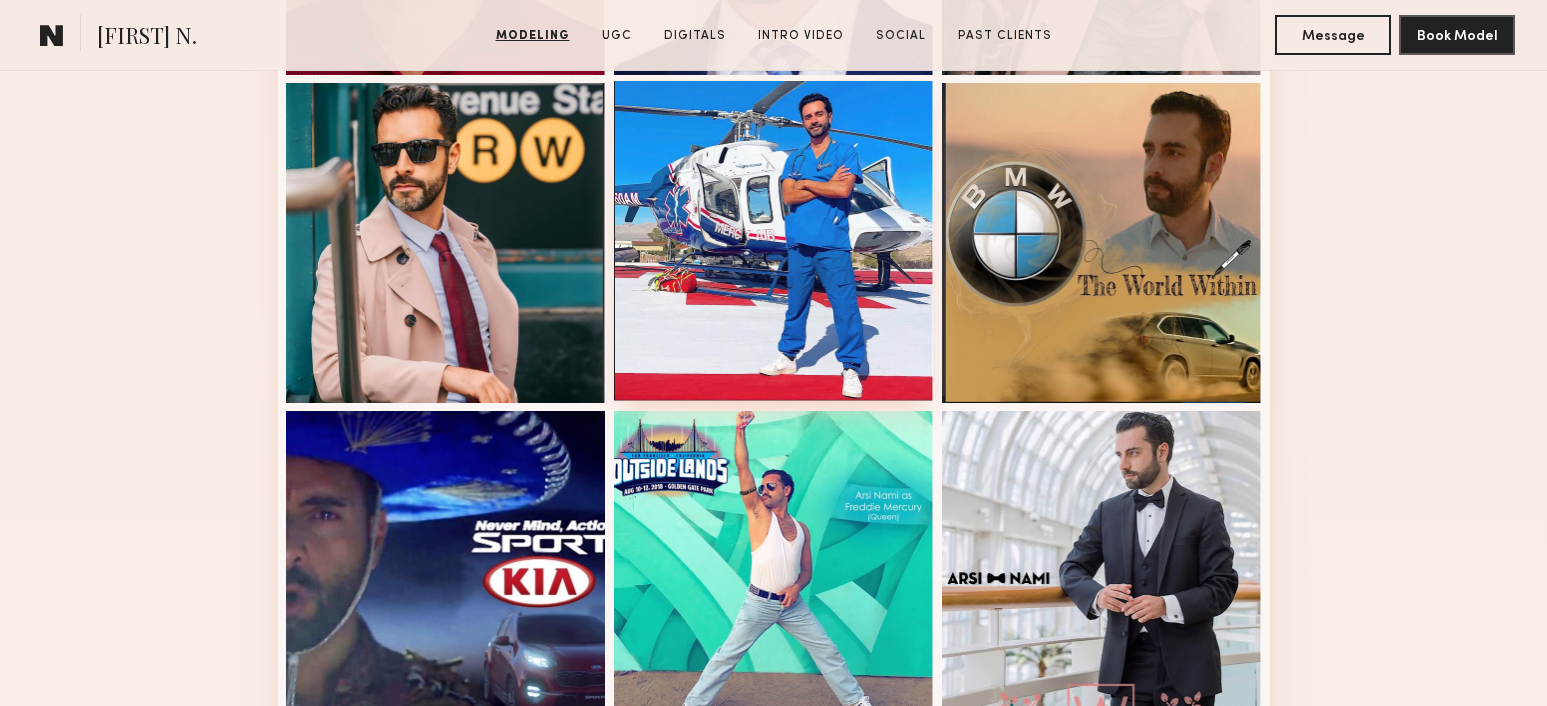 click at bounding box center (774, 241) 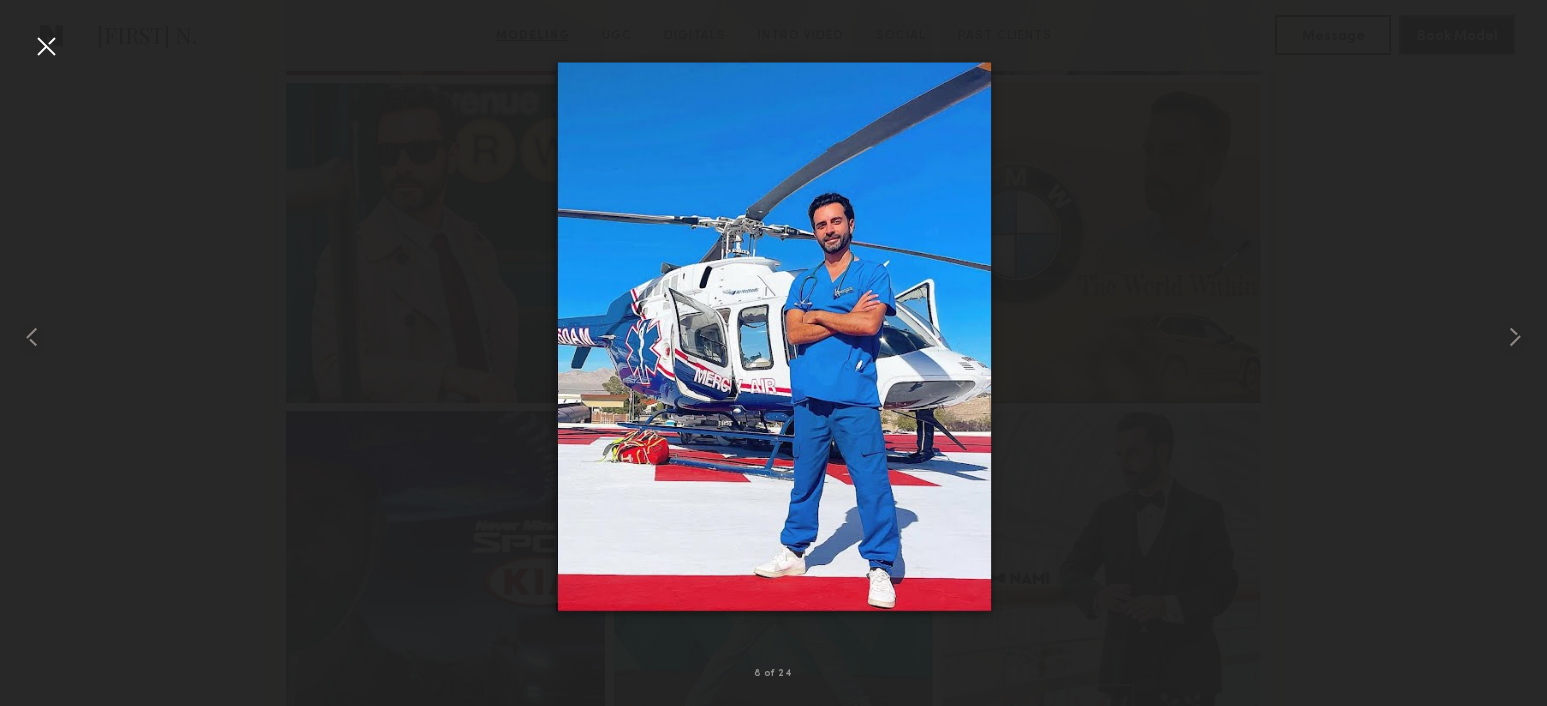 click at bounding box center (46, 46) 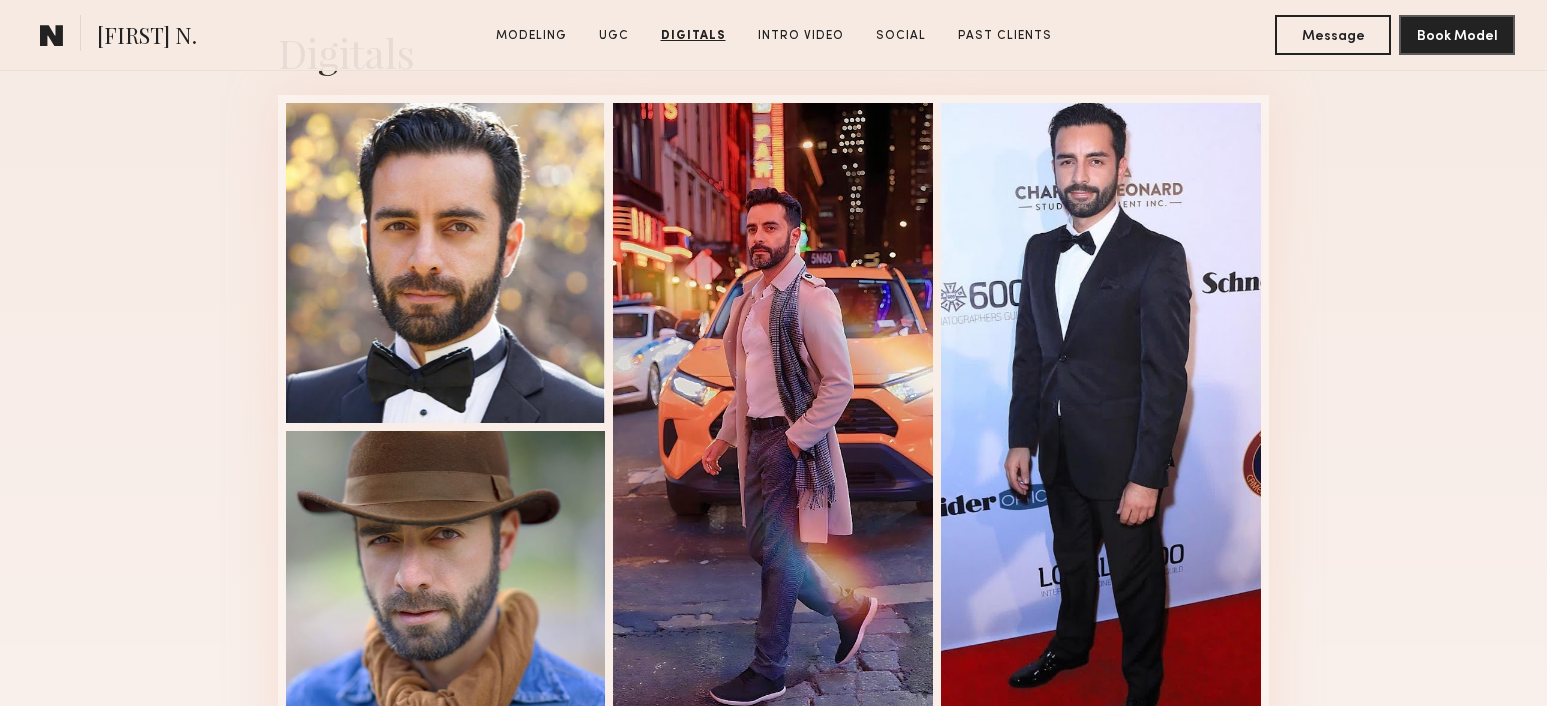 scroll, scrollTop: 3803, scrollLeft: 0, axis: vertical 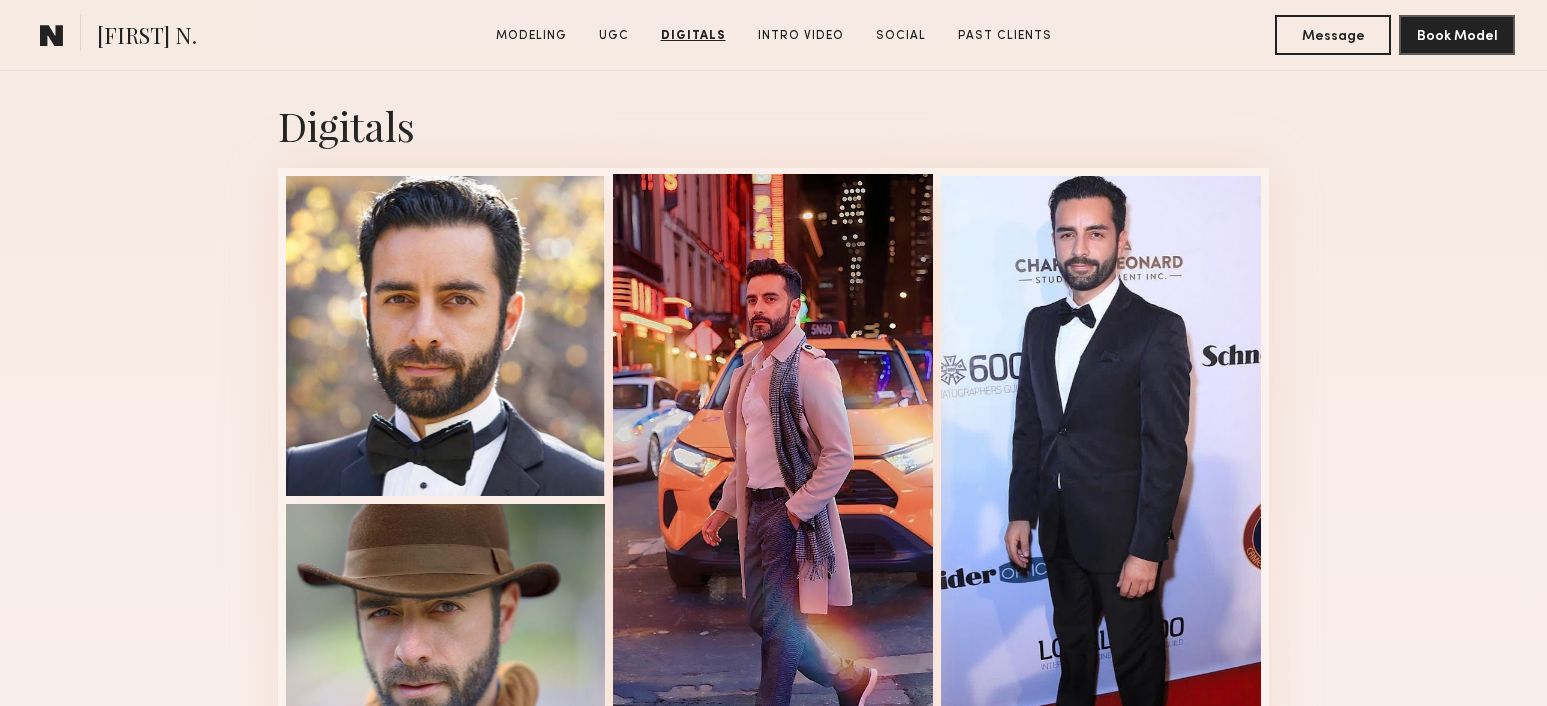 click at bounding box center (773, 498) 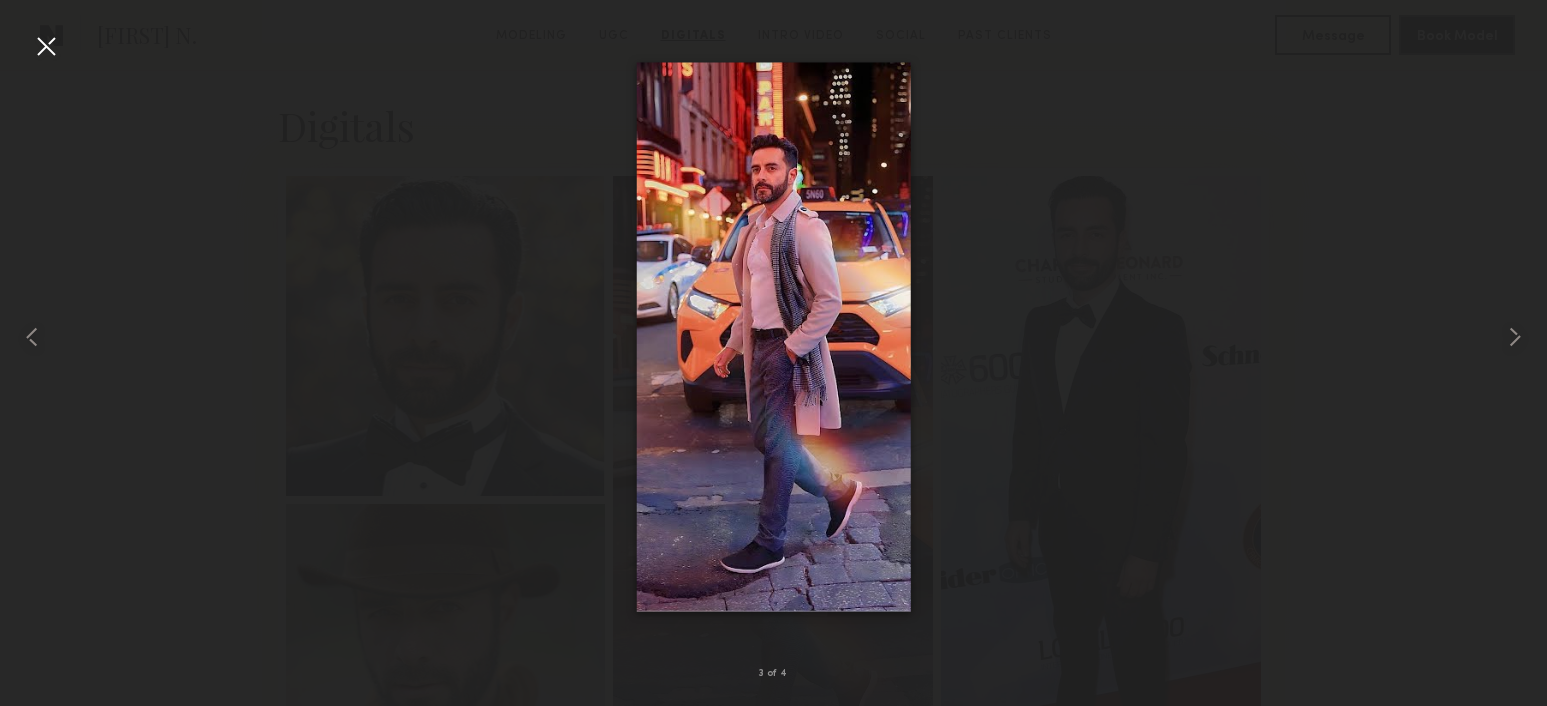 click at bounding box center [46, 46] 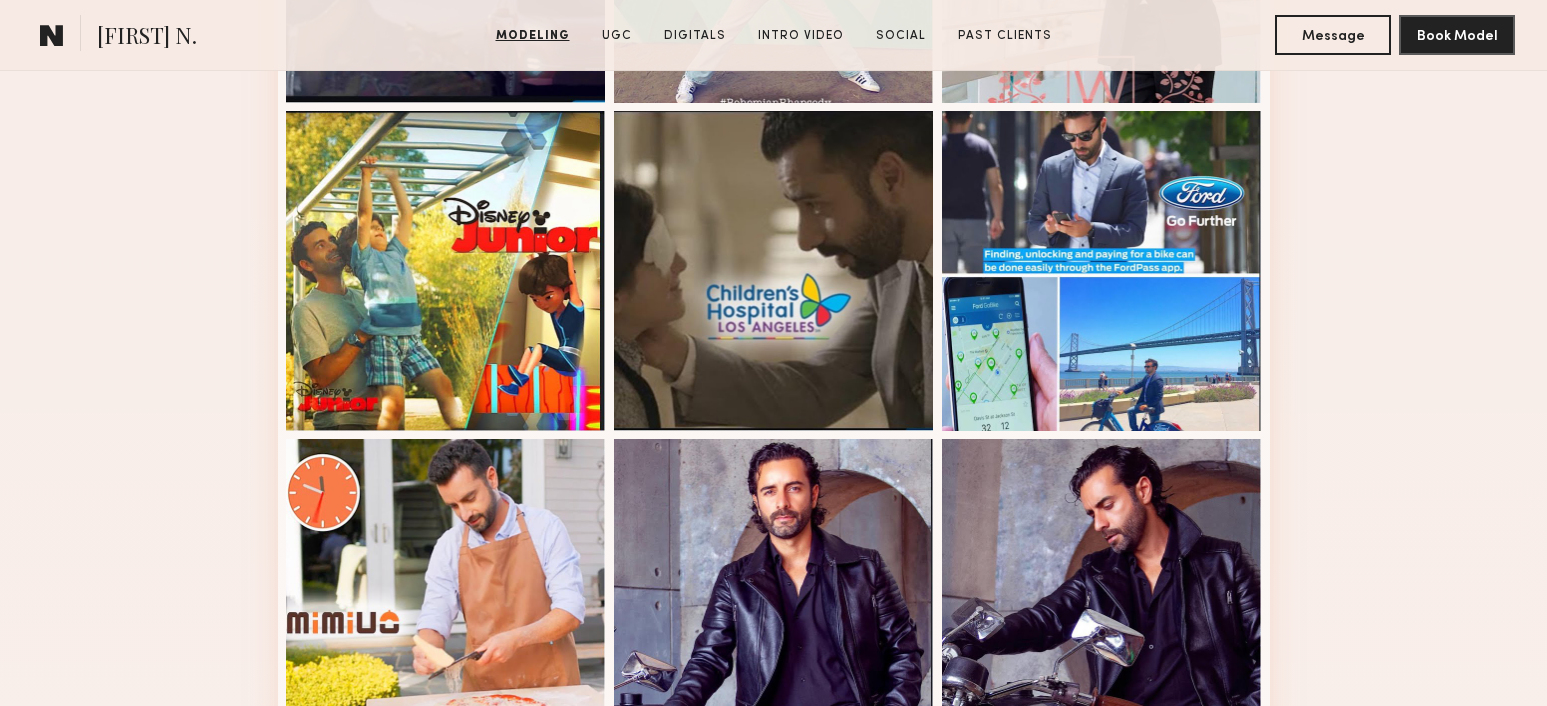 scroll, scrollTop: 1704, scrollLeft: 0, axis: vertical 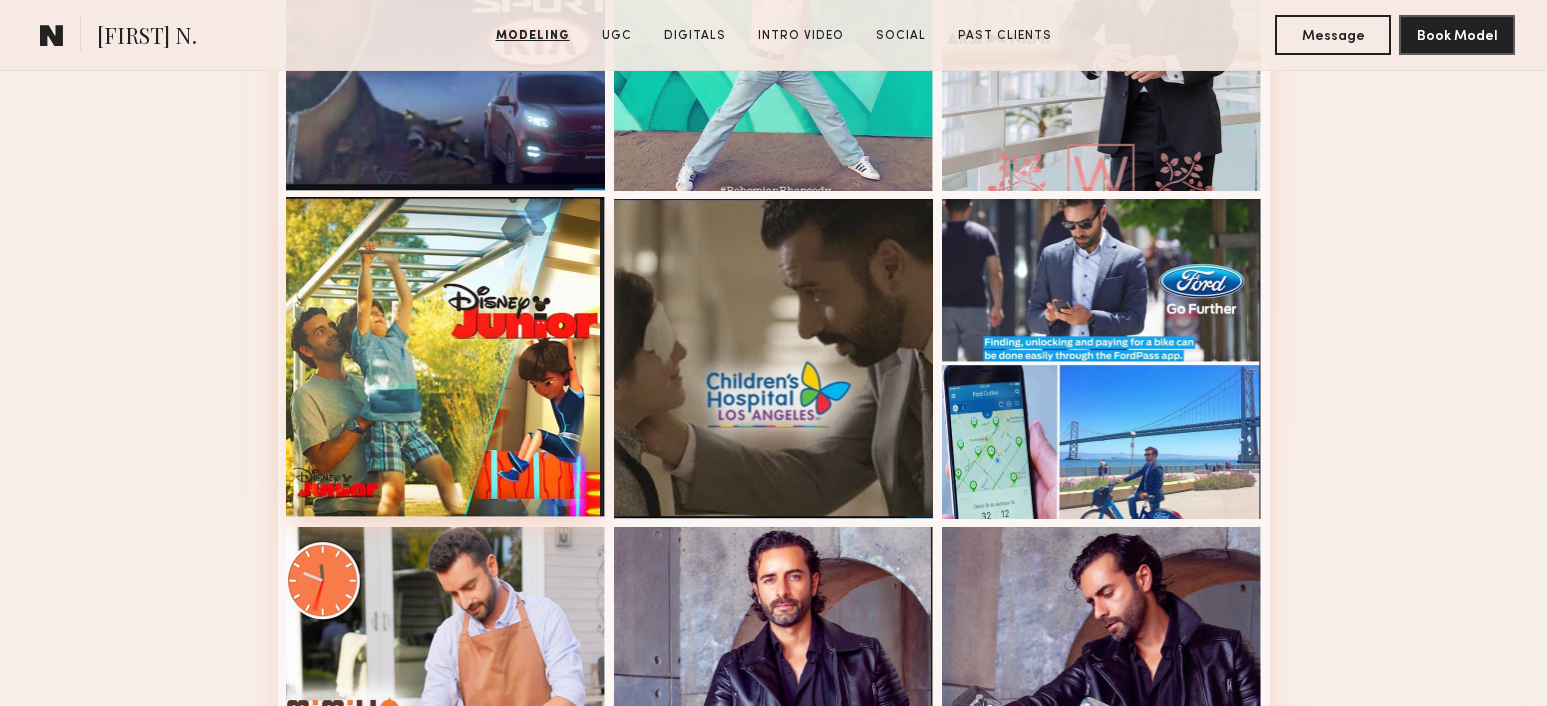 click at bounding box center [446, 357] 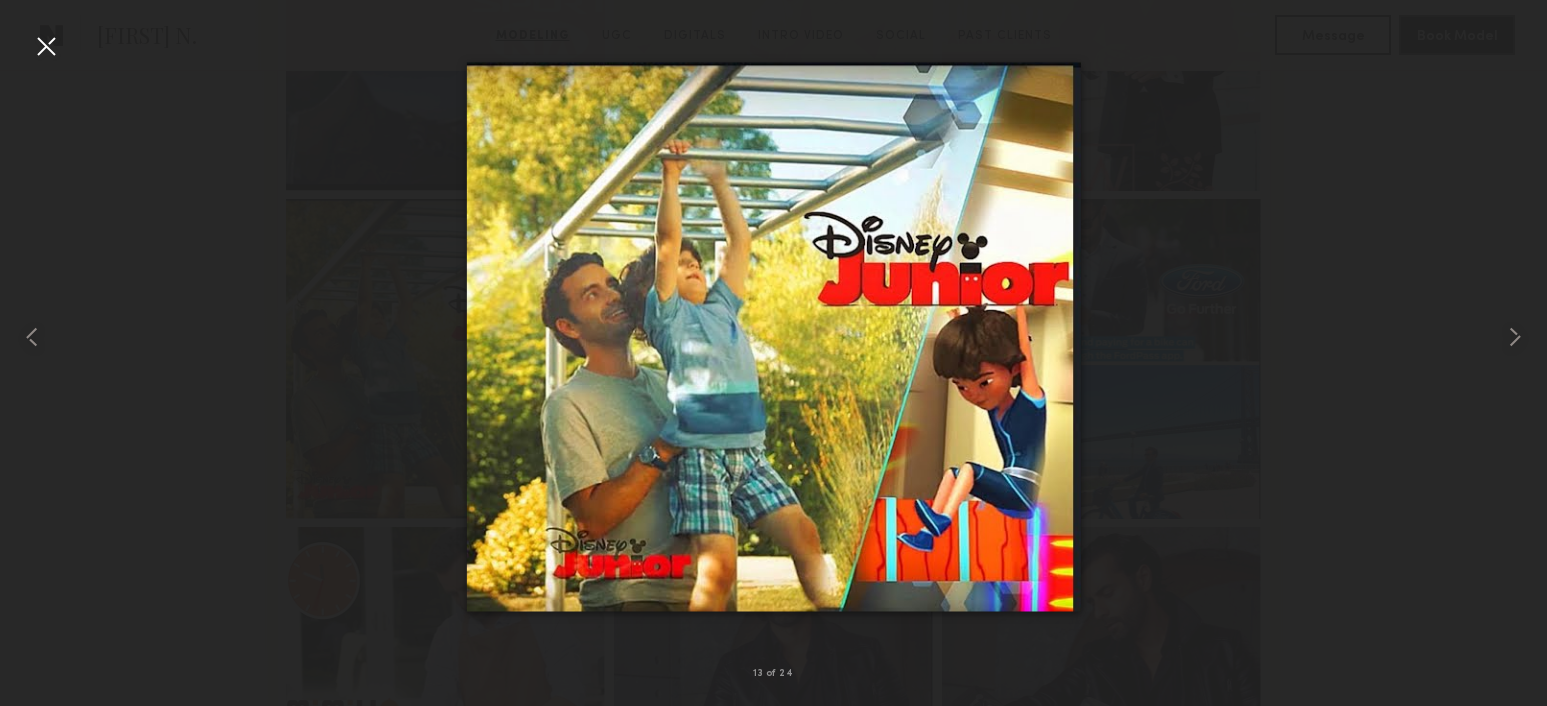 click at bounding box center (46, 46) 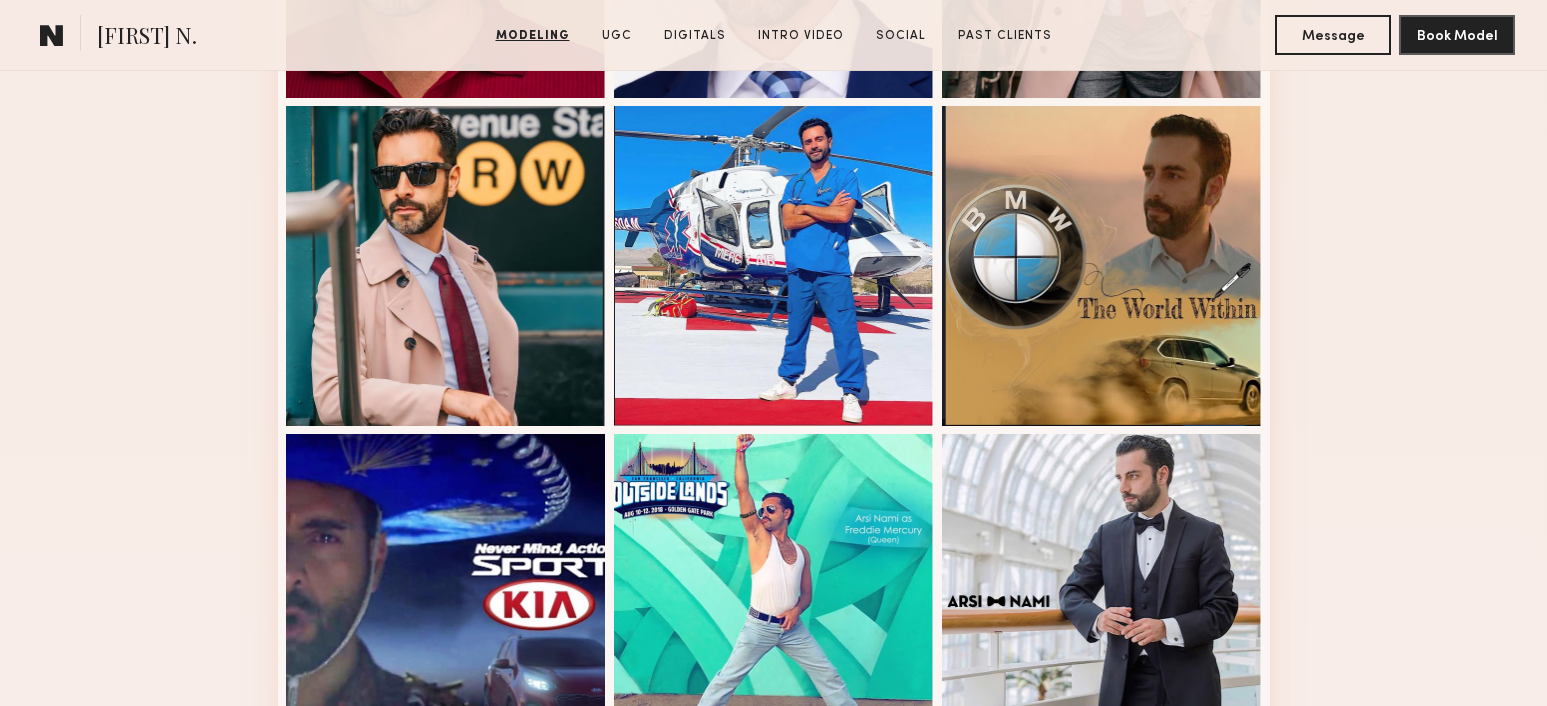 scroll, scrollTop: 1068, scrollLeft: 0, axis: vertical 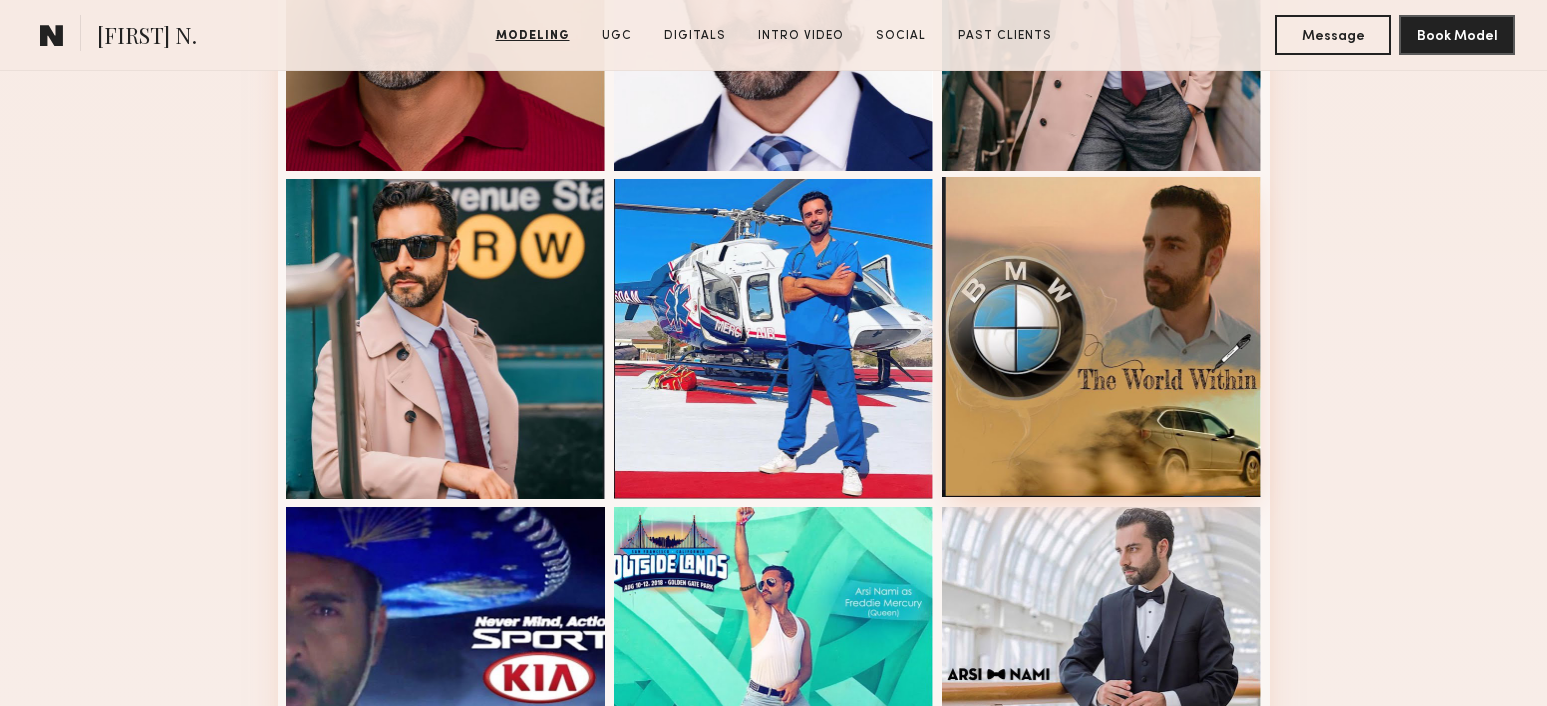 click at bounding box center (1102, 337) 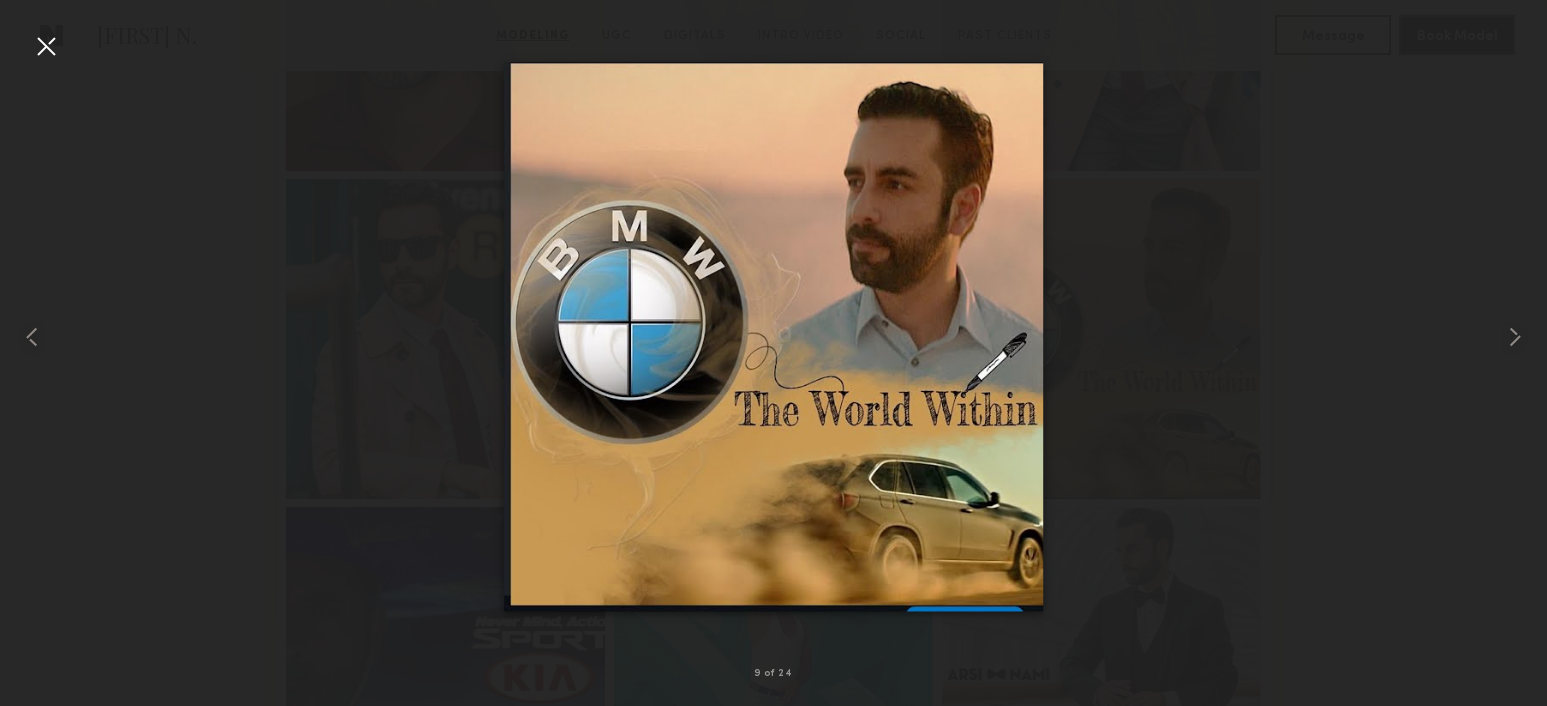 click at bounding box center (46, 46) 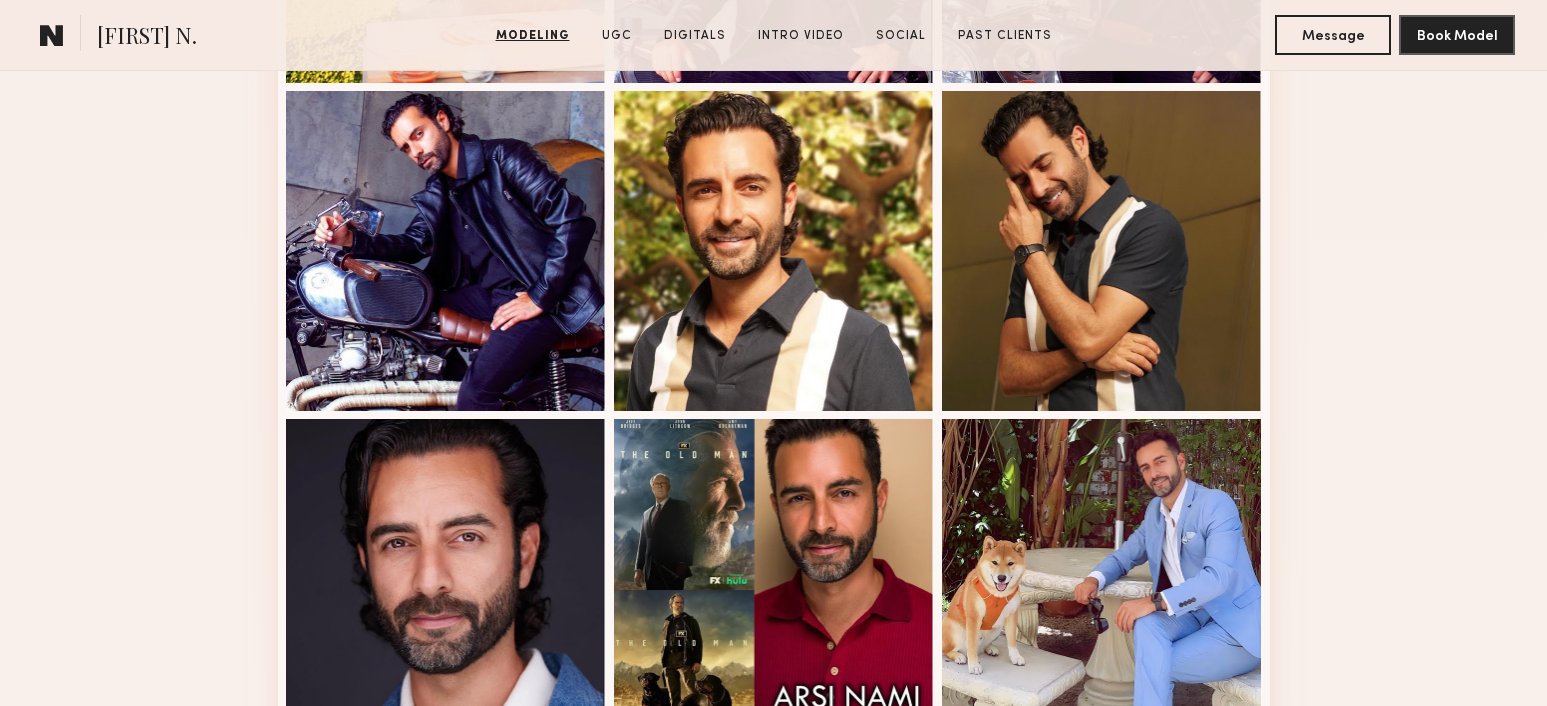 scroll, scrollTop: 2413, scrollLeft: 0, axis: vertical 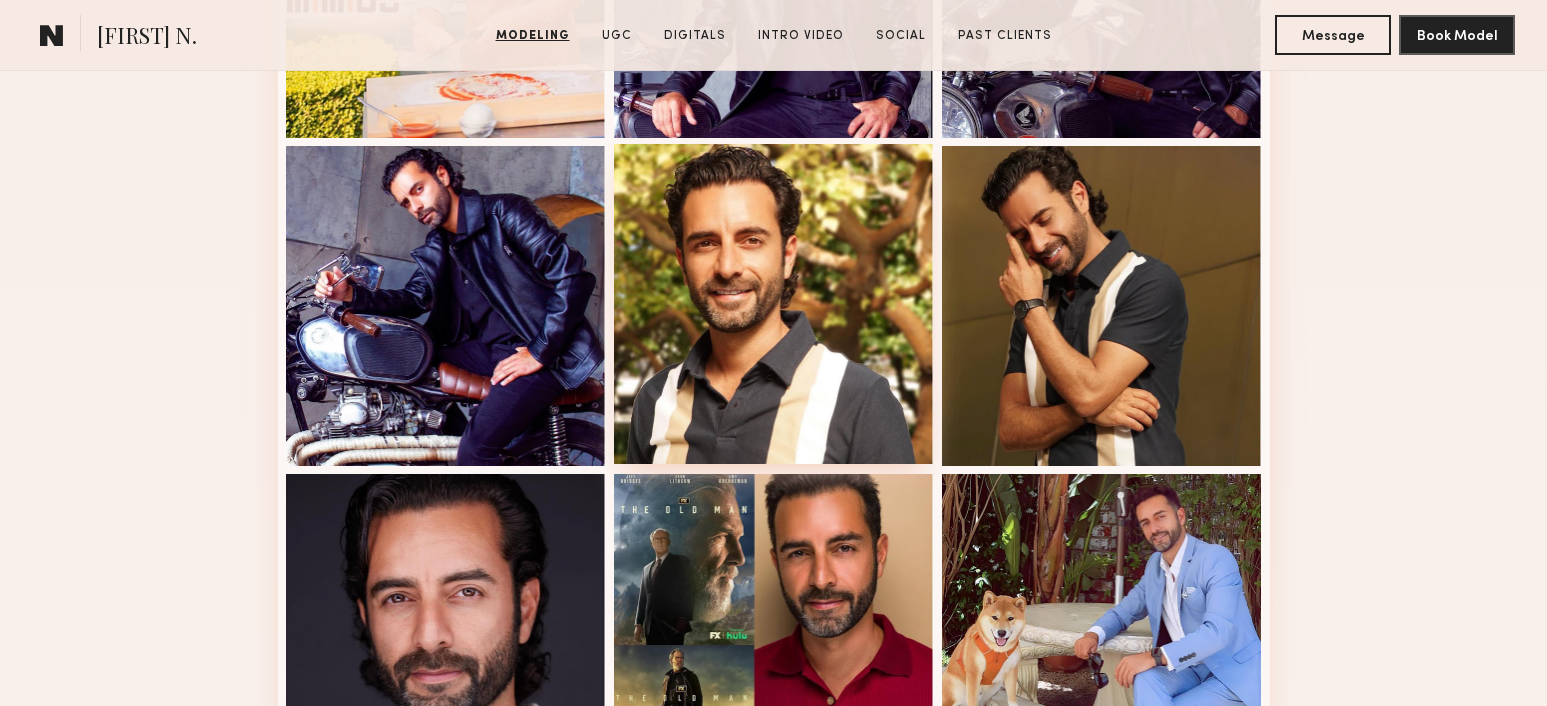 click at bounding box center (774, 304) 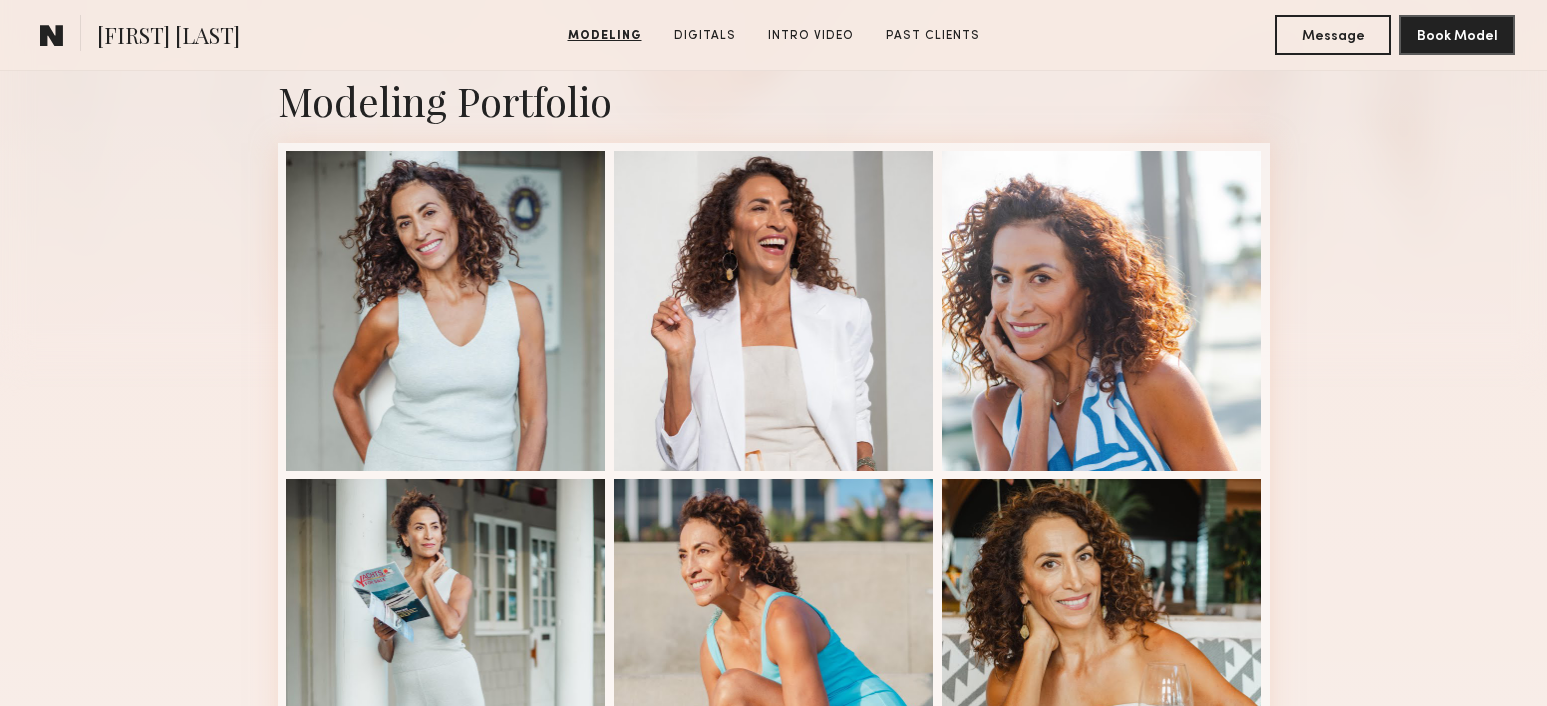 scroll, scrollTop: 441, scrollLeft: 0, axis: vertical 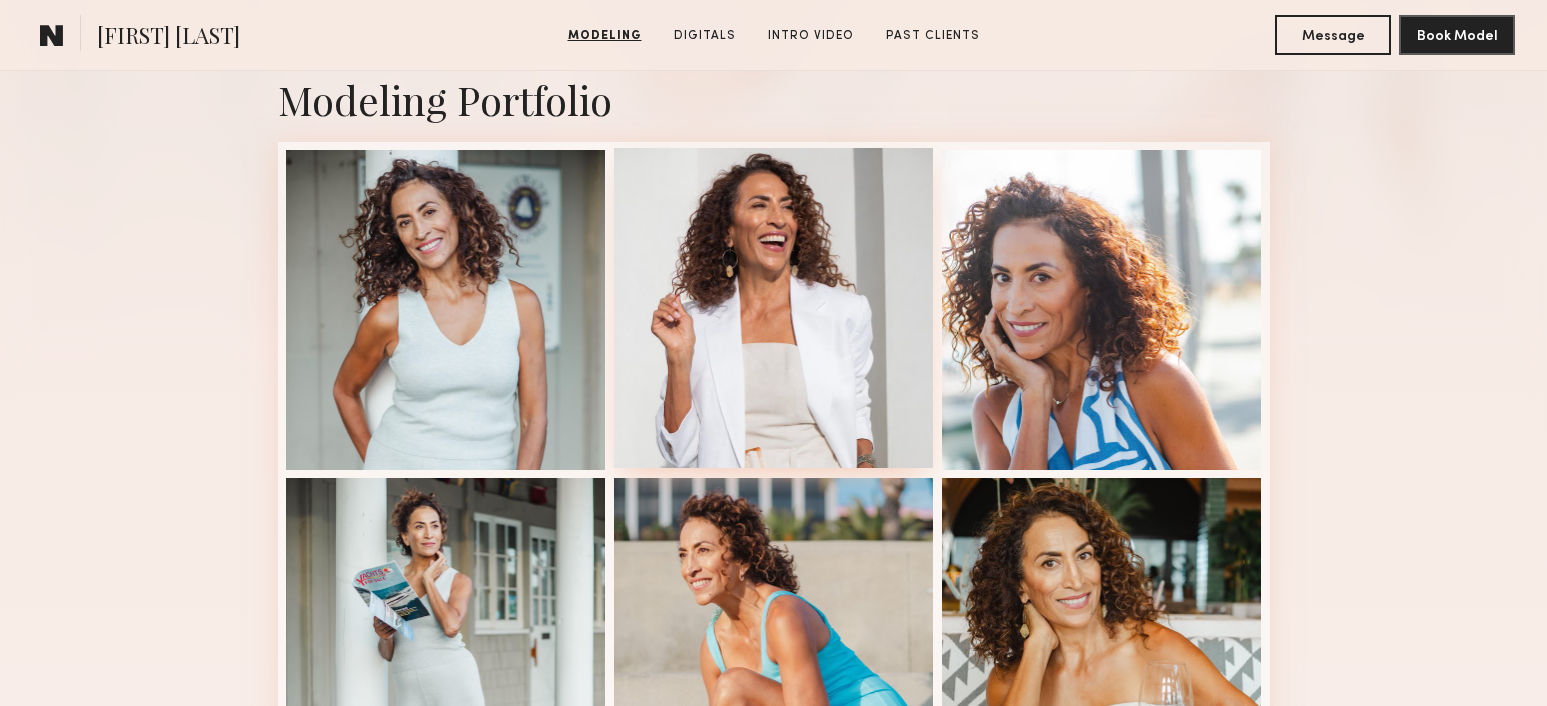 click at bounding box center [774, 308] 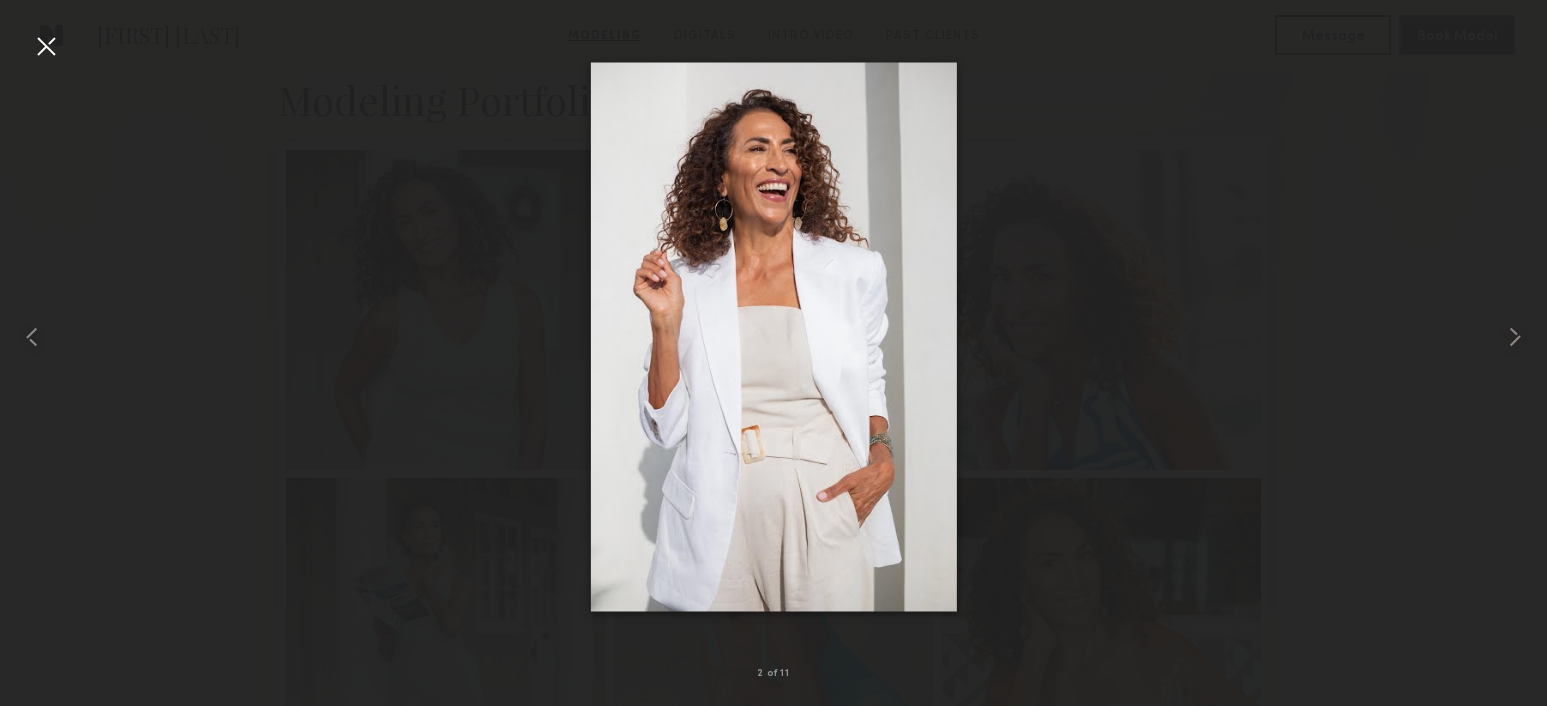click at bounding box center (46, 46) 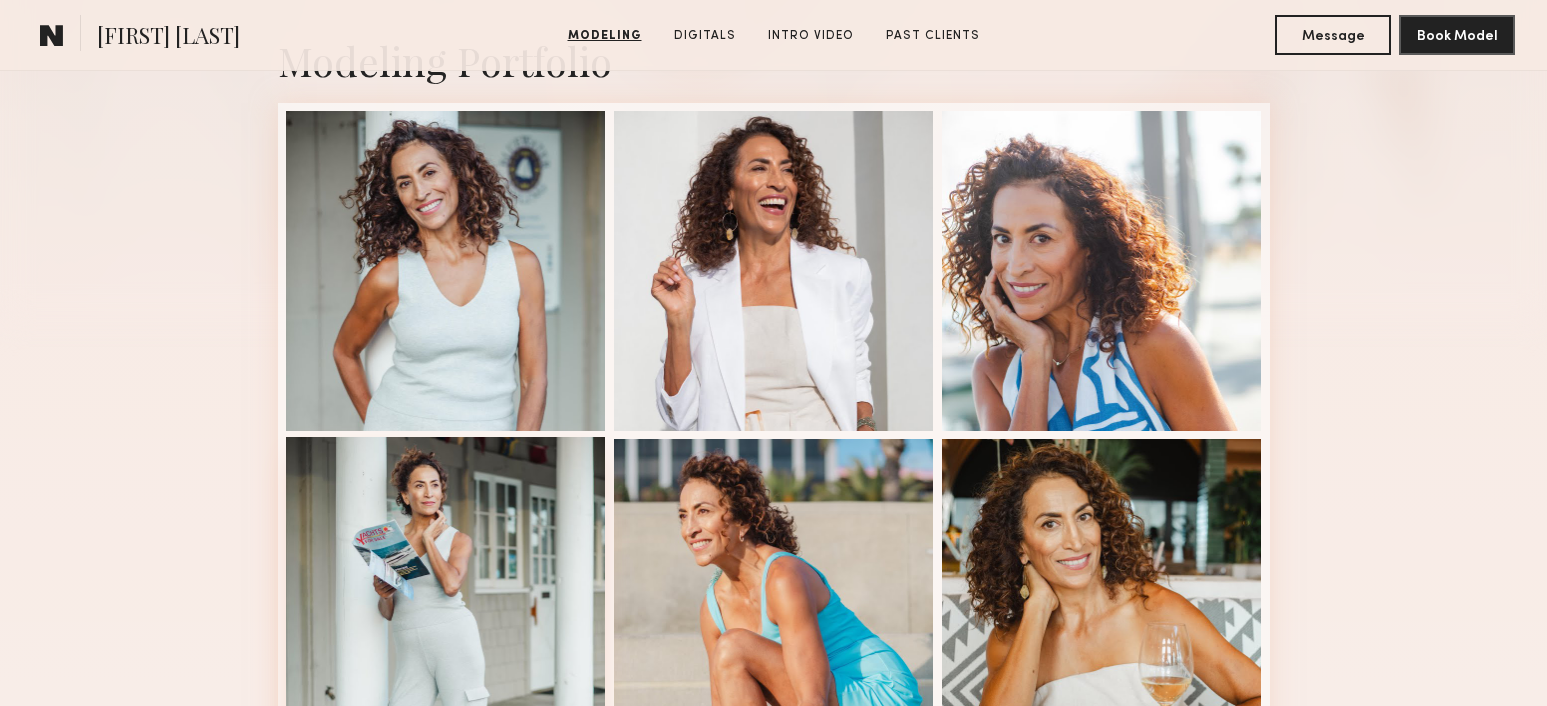 scroll, scrollTop: 475, scrollLeft: 0, axis: vertical 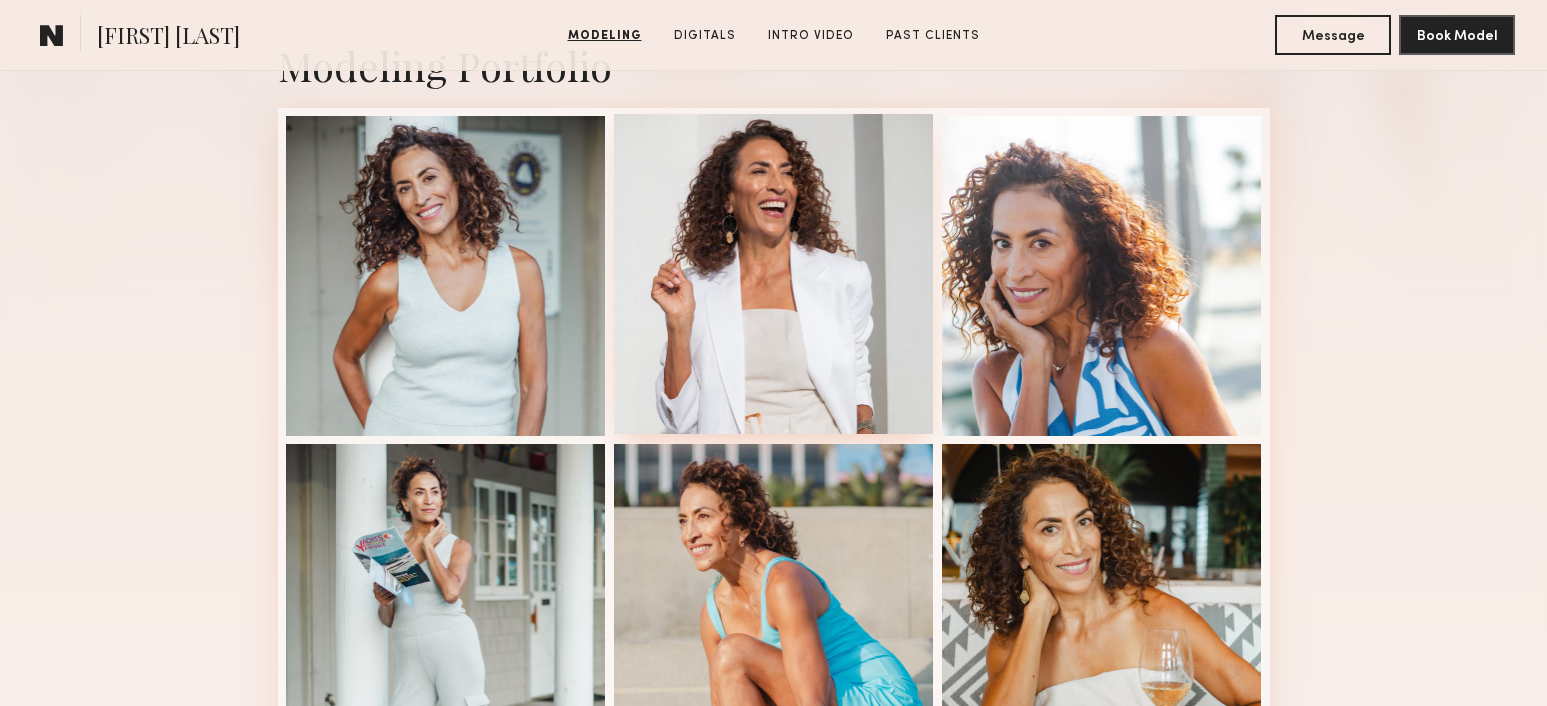click at bounding box center (774, 274) 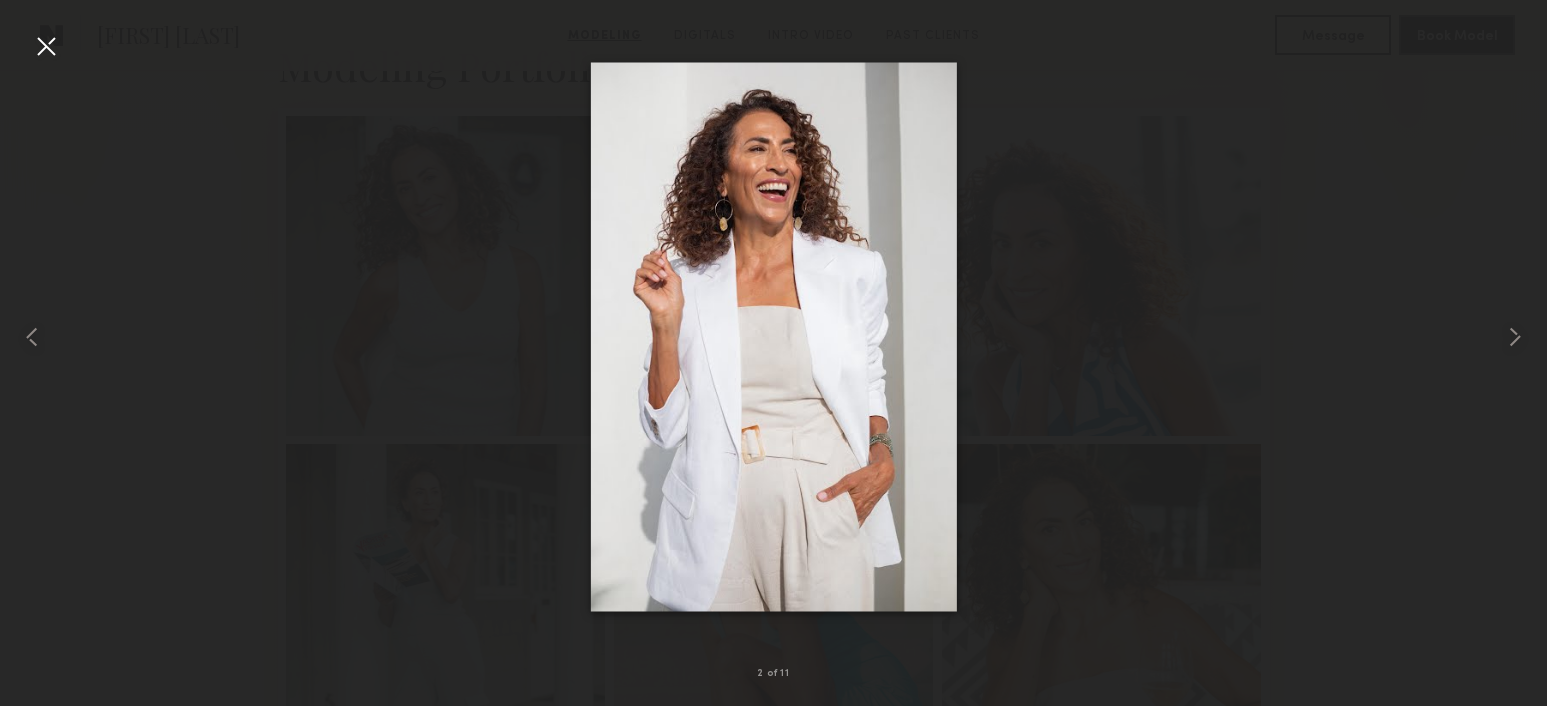 click at bounding box center [46, 46] 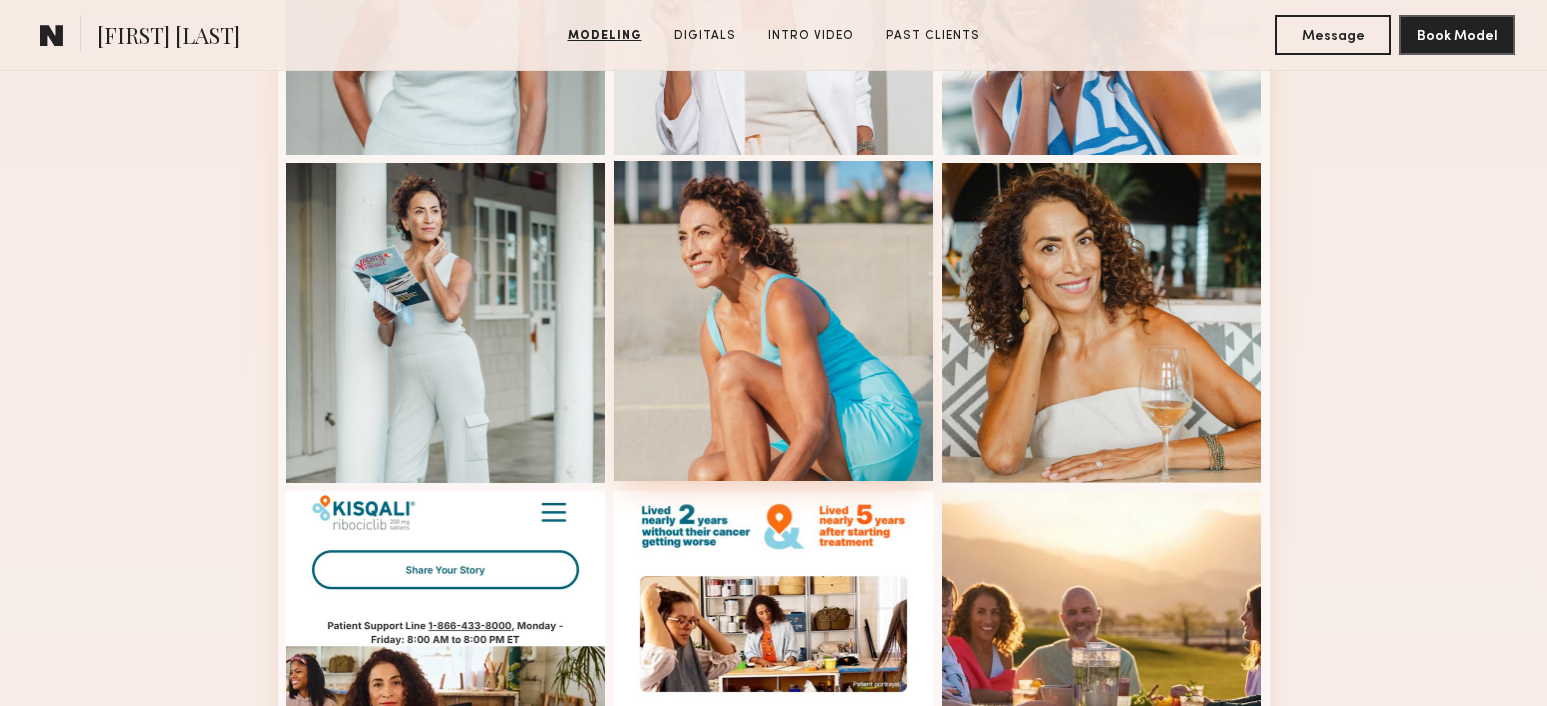 scroll, scrollTop: 634, scrollLeft: 0, axis: vertical 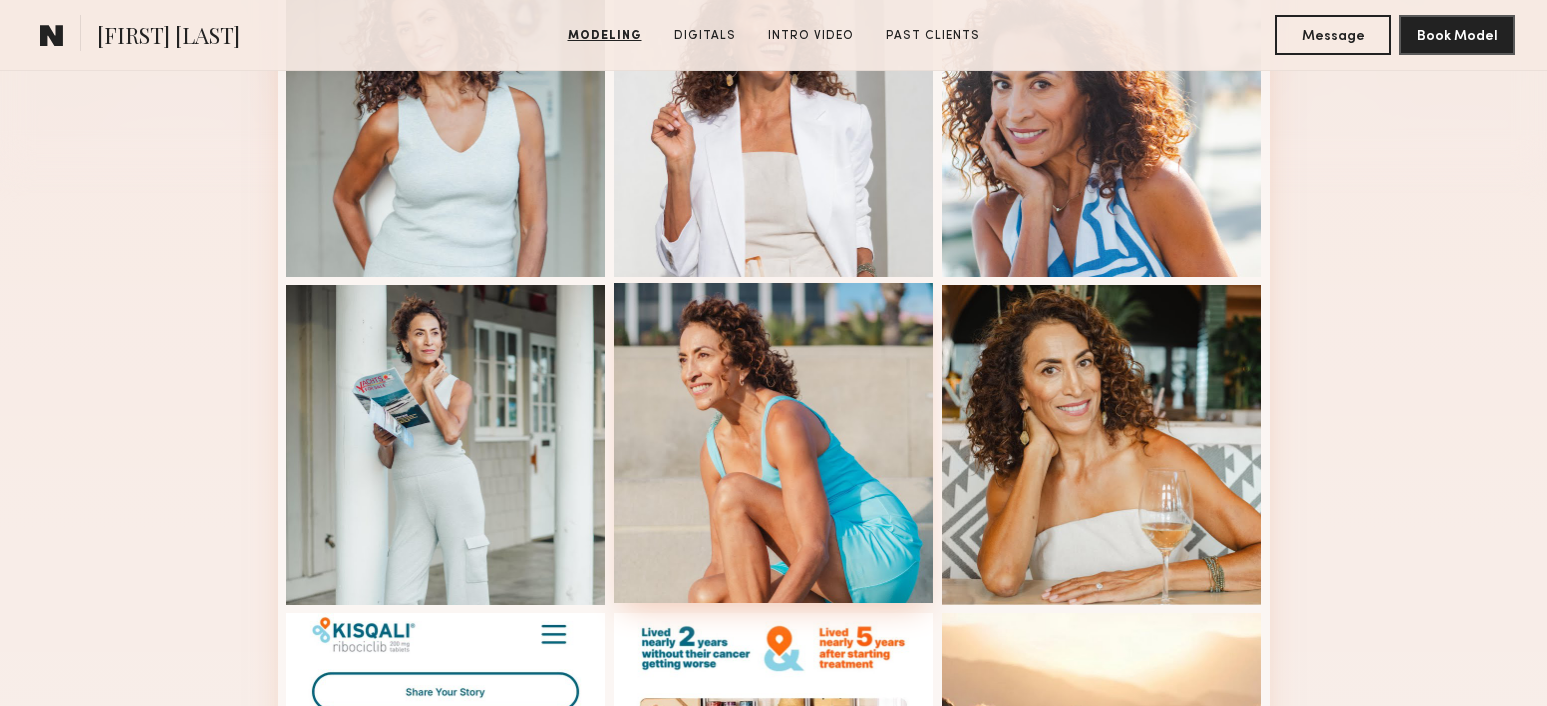 click at bounding box center [774, 443] 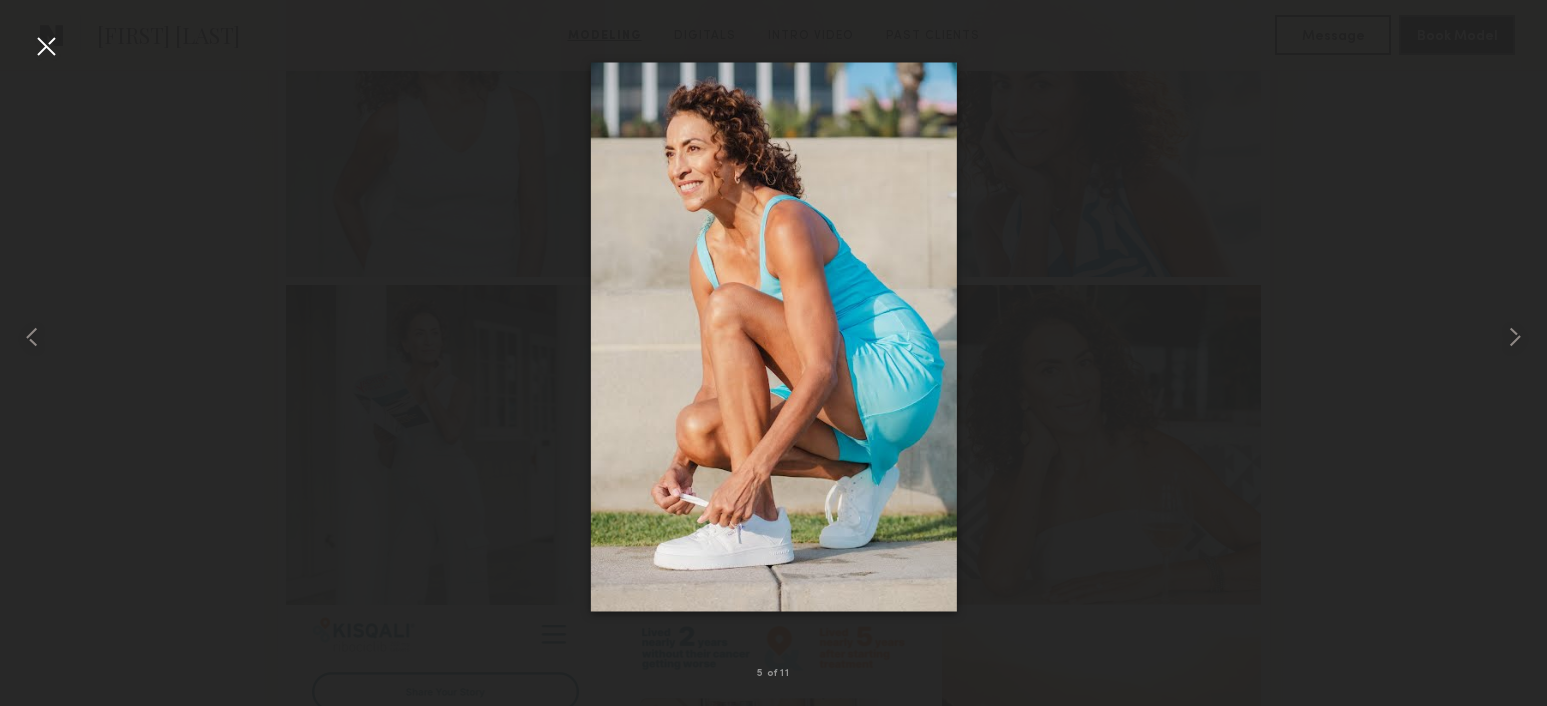 click at bounding box center (46, 46) 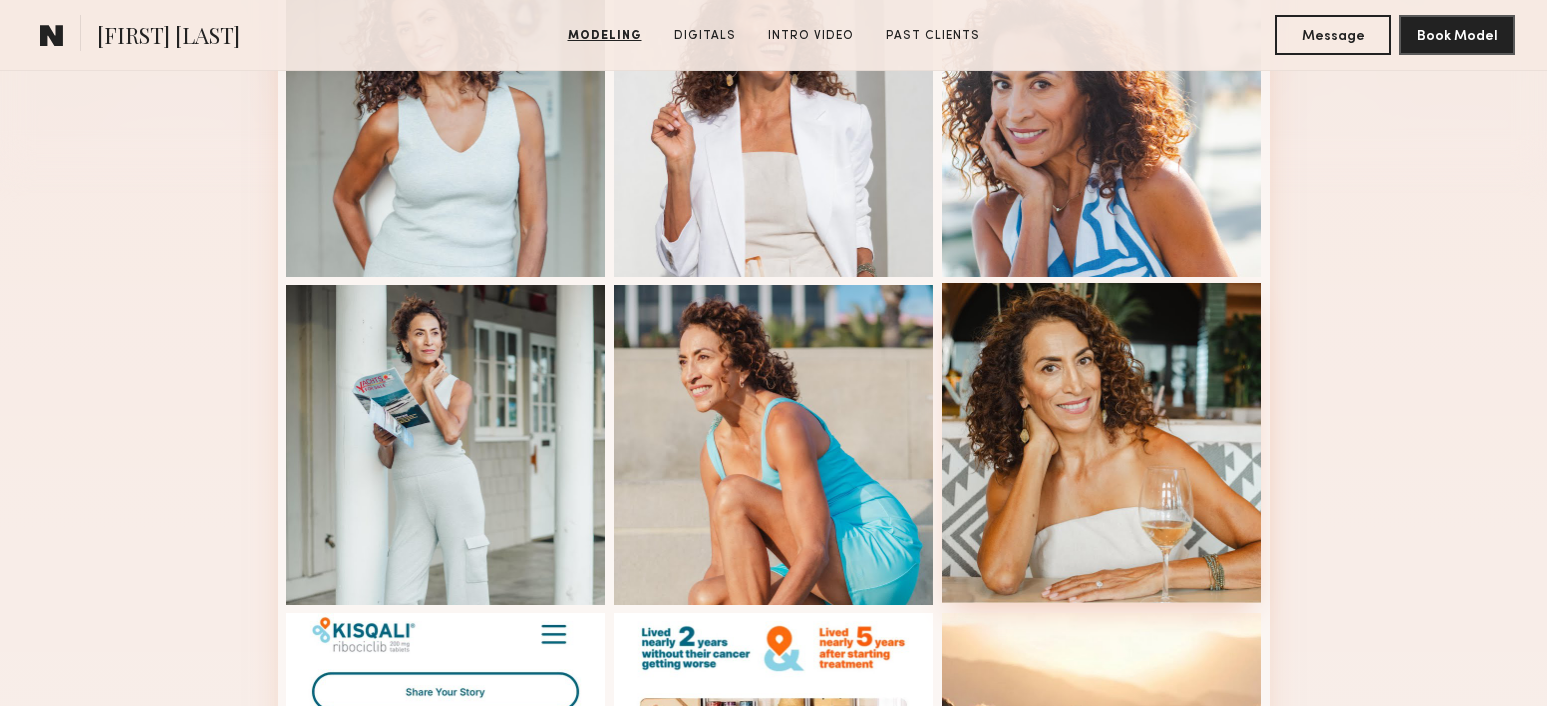 click at bounding box center (1102, 443) 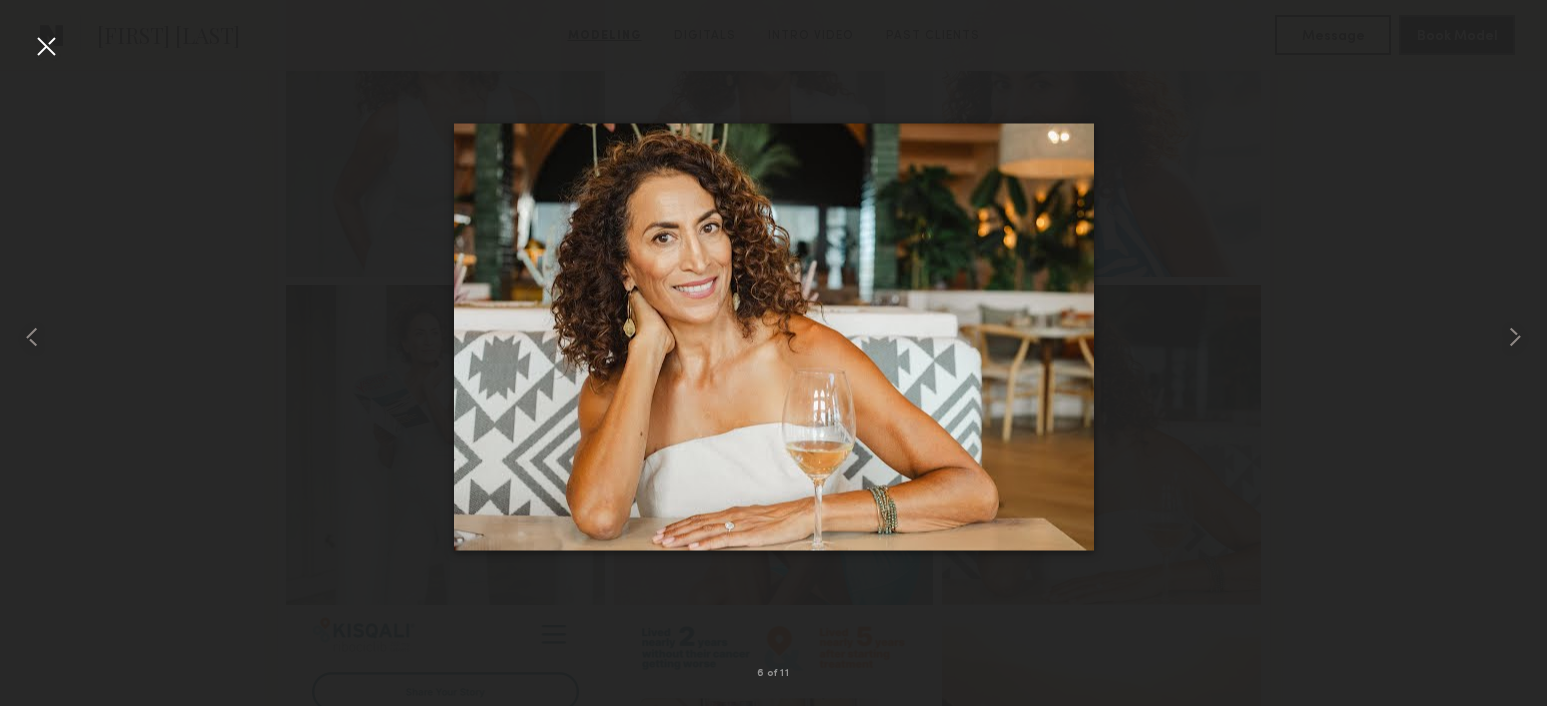 click at bounding box center (46, 46) 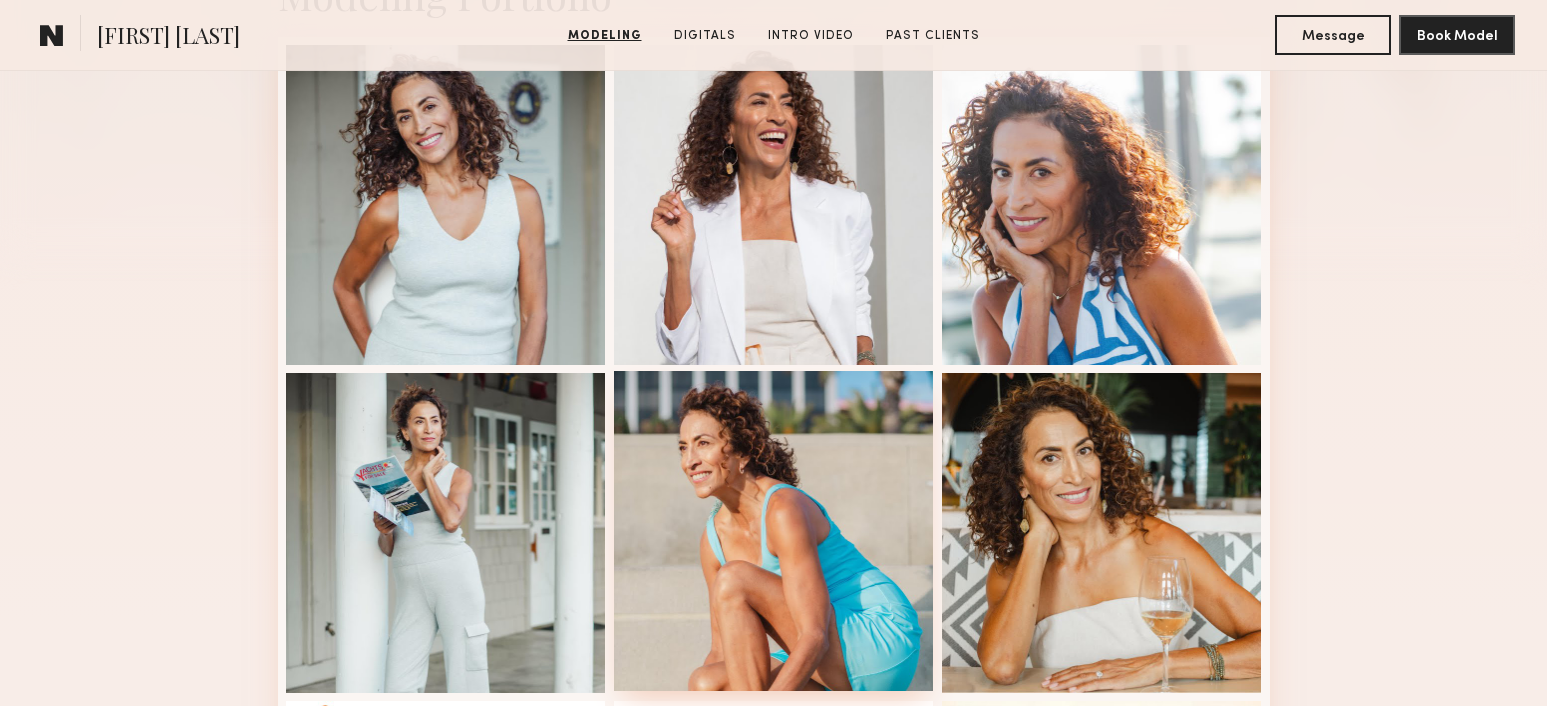 scroll, scrollTop: 538, scrollLeft: 0, axis: vertical 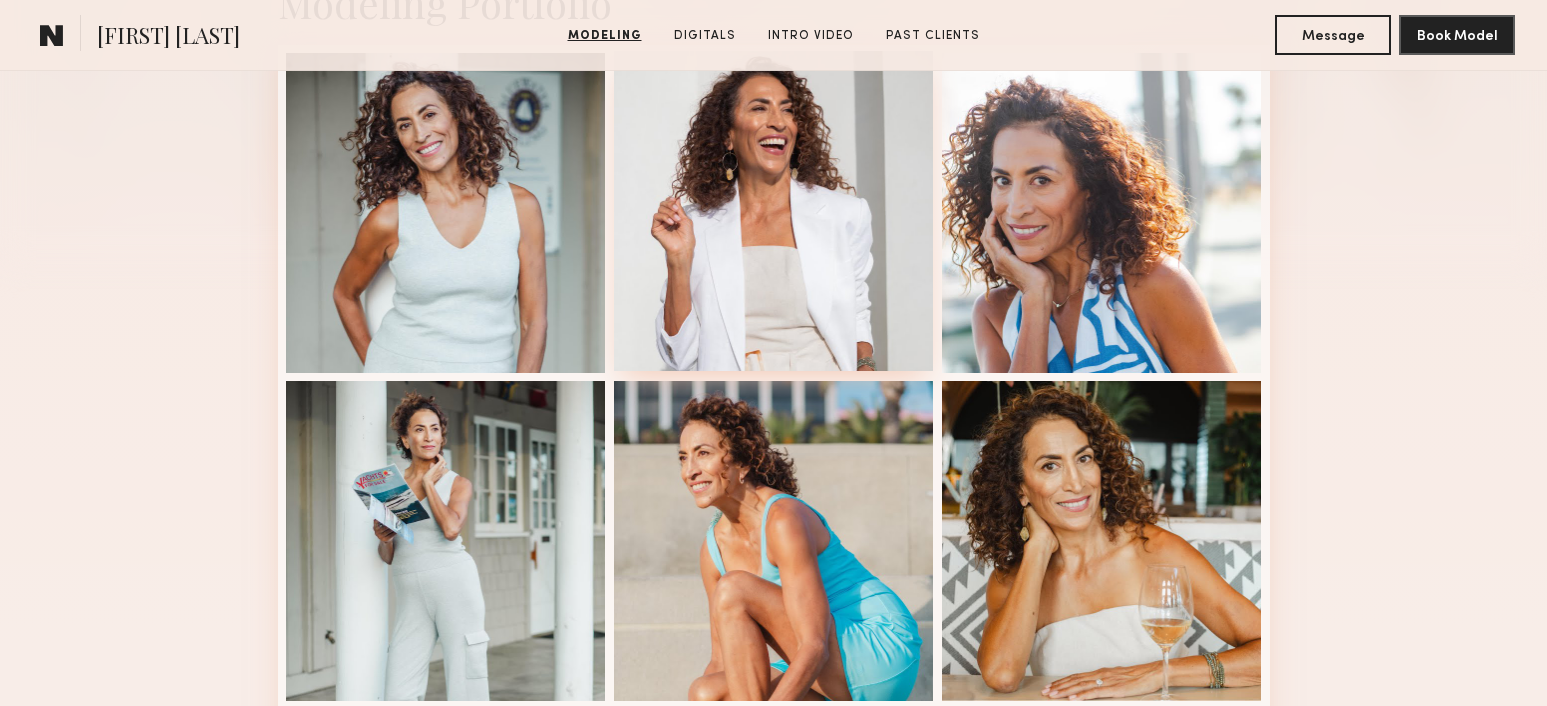 click at bounding box center [774, 211] 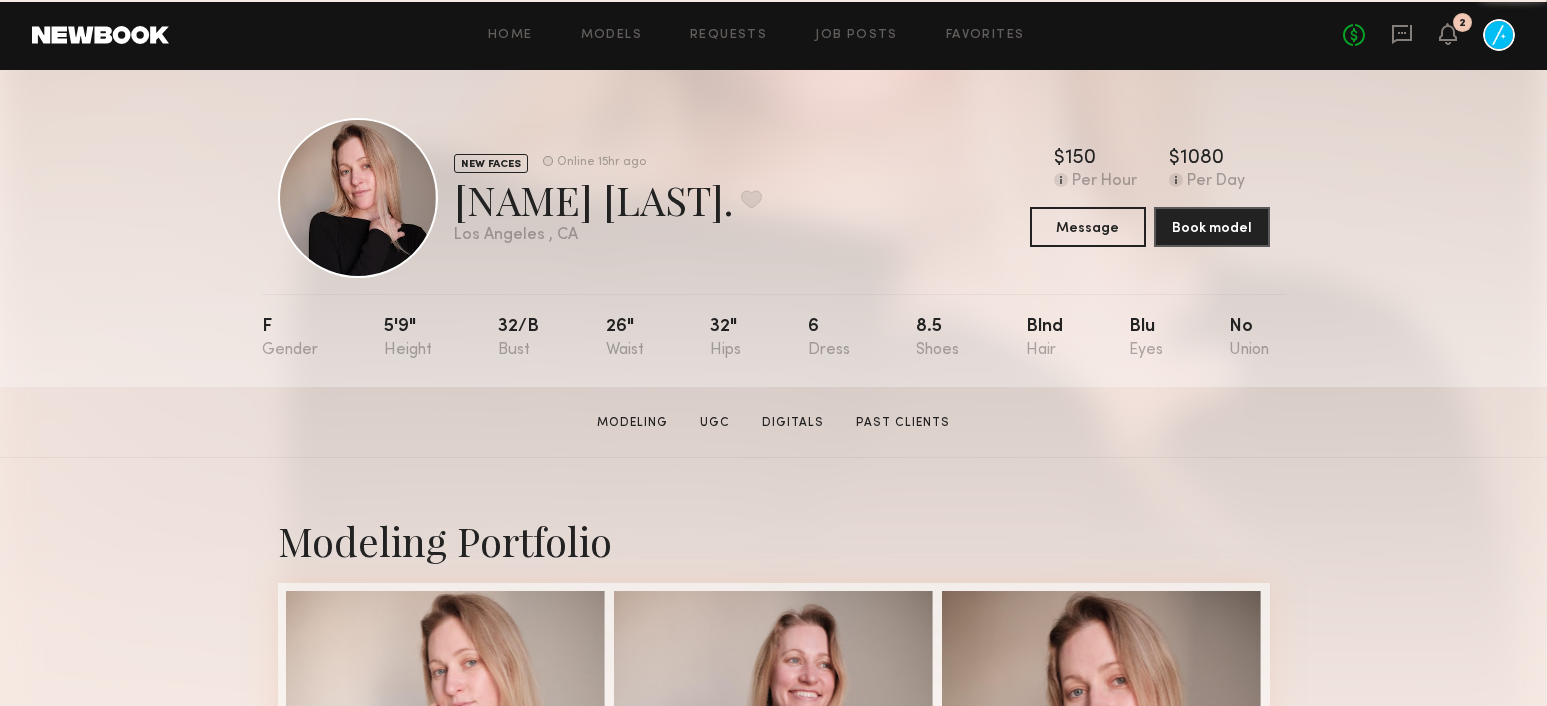 scroll, scrollTop: 0, scrollLeft: 0, axis: both 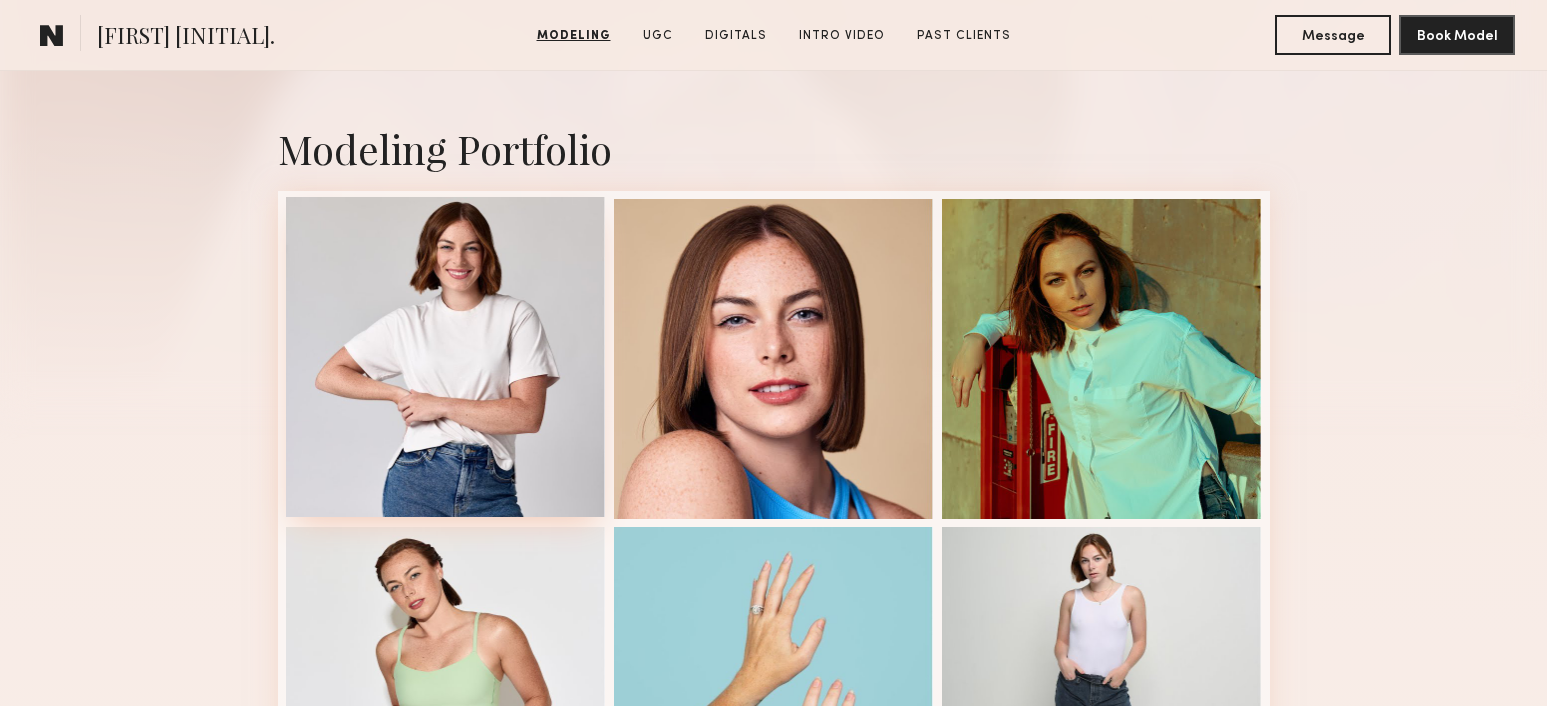 click at bounding box center (446, 357) 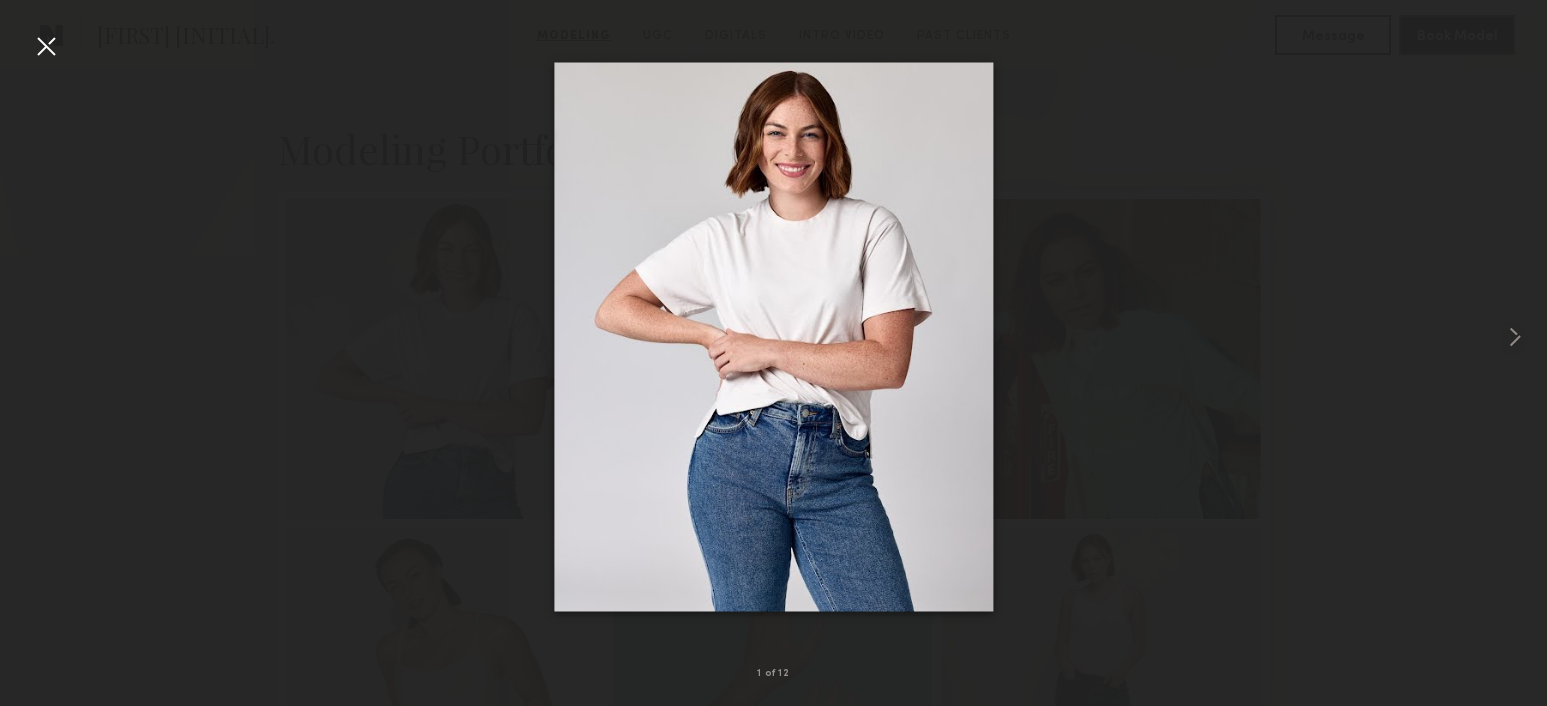 click at bounding box center [46, 46] 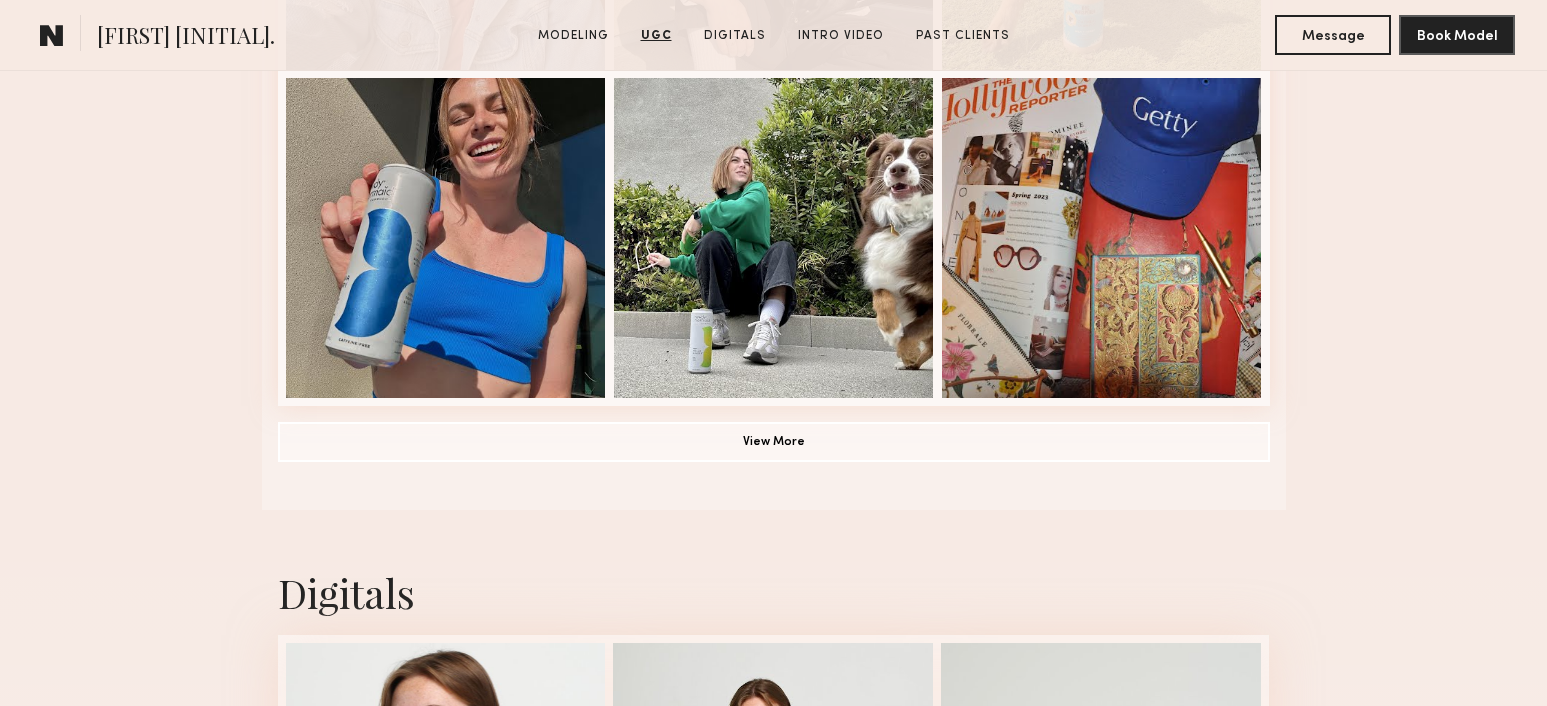 scroll, scrollTop: 4180, scrollLeft: 0, axis: vertical 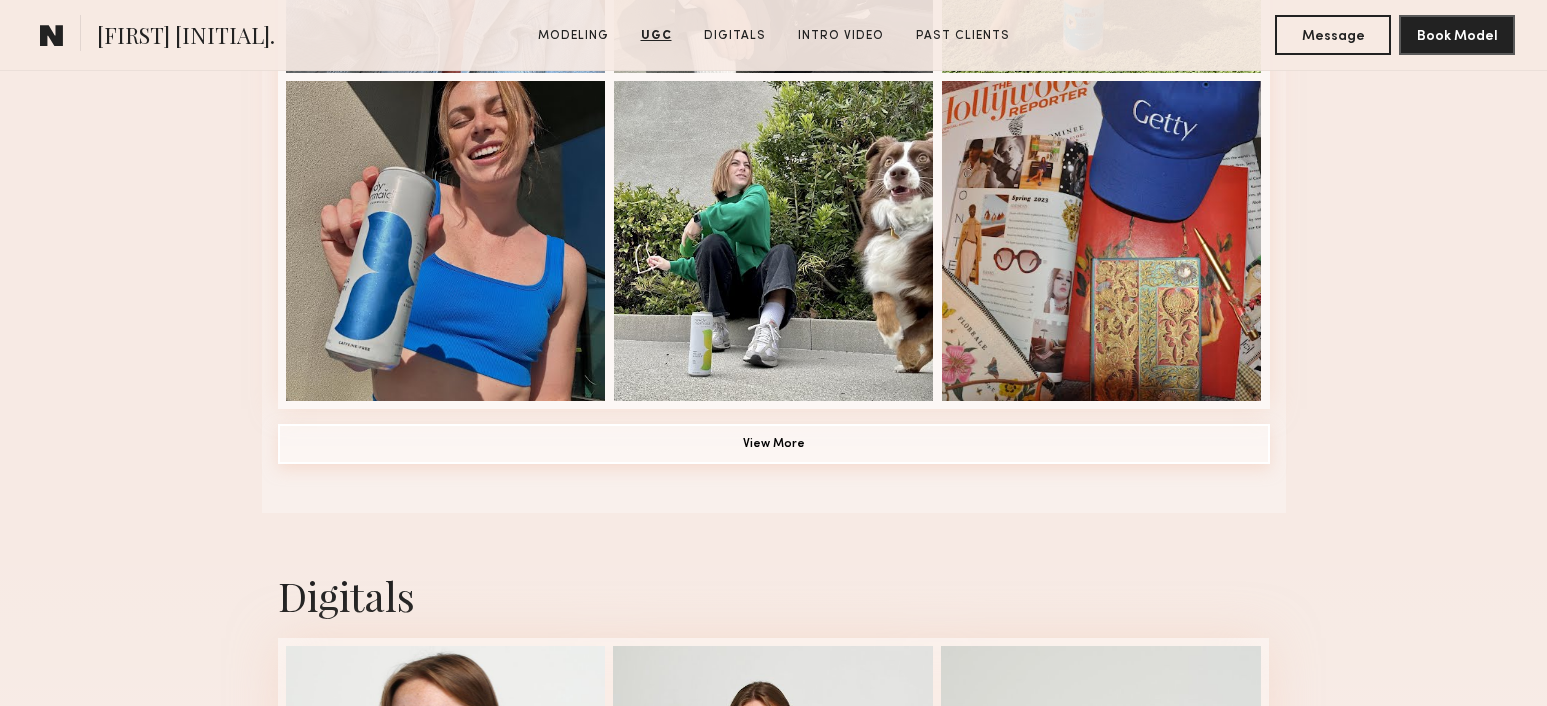 click on "View More" 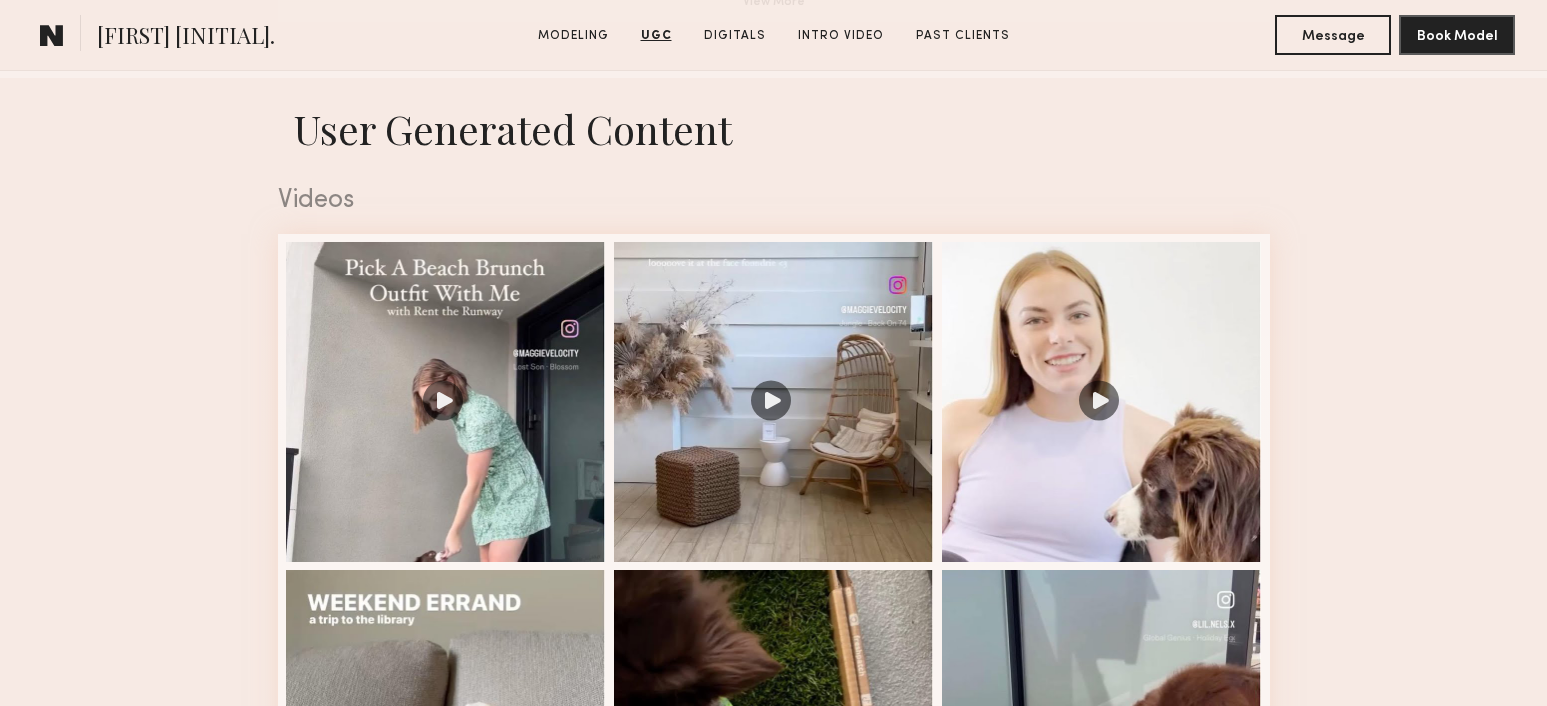 scroll, scrollTop: 1907, scrollLeft: 0, axis: vertical 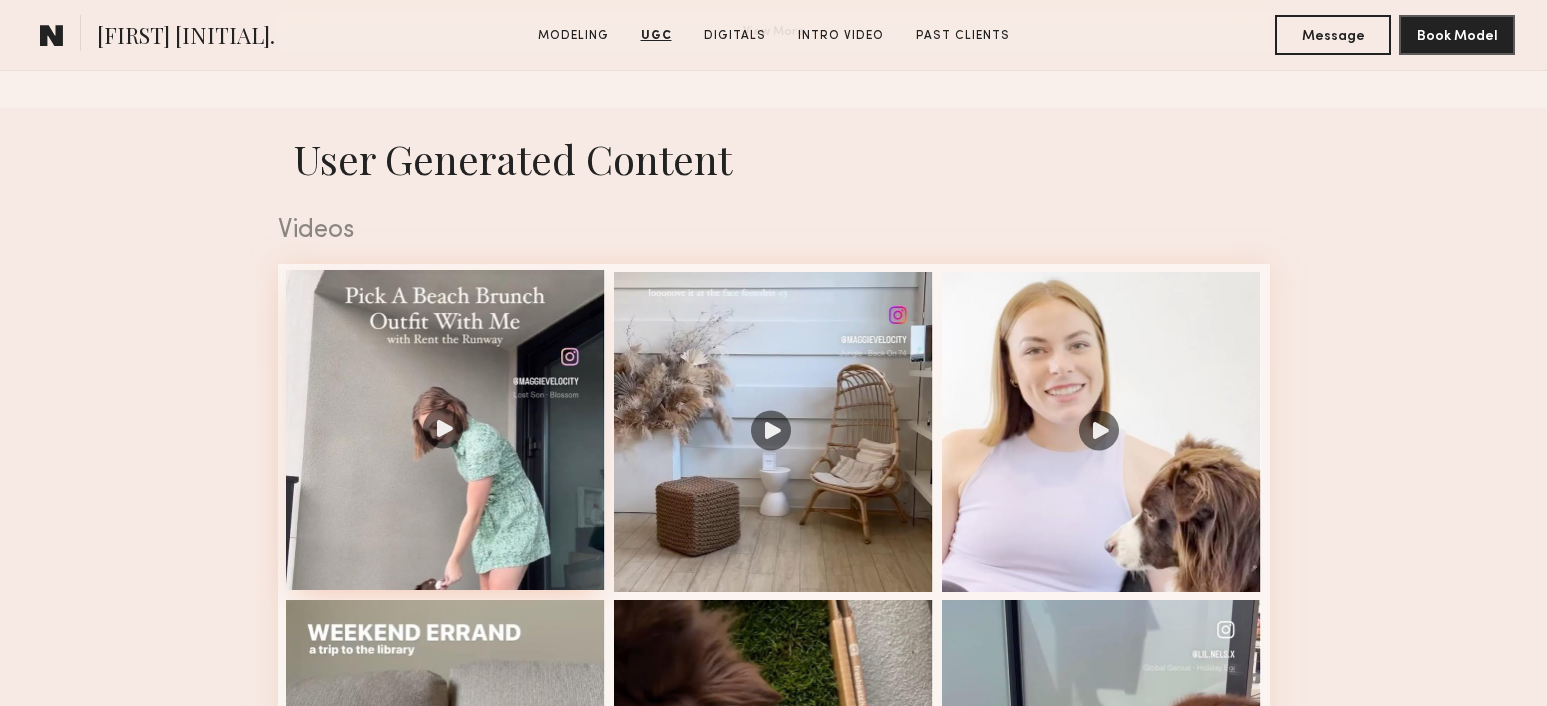 click at bounding box center (446, 430) 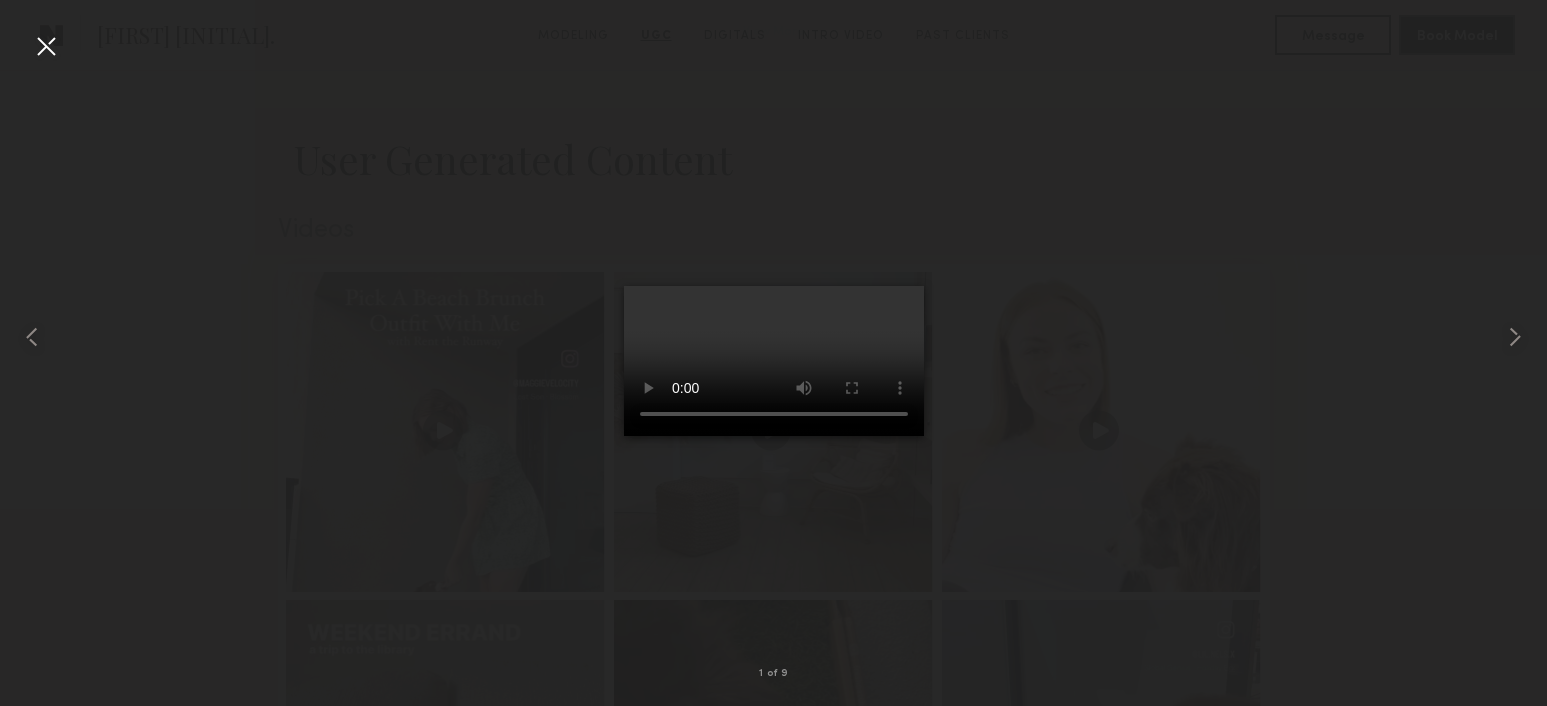 type 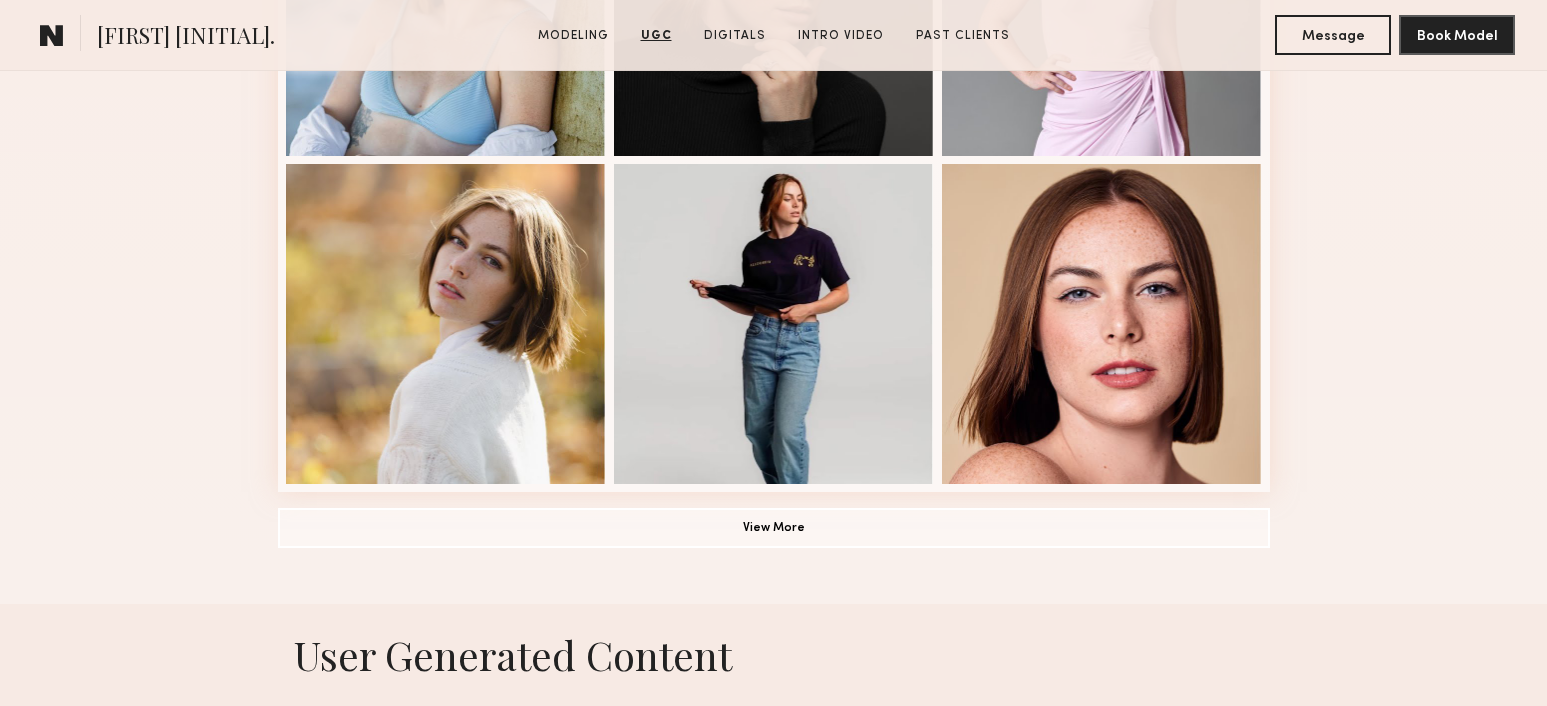 scroll, scrollTop: 1403, scrollLeft: 0, axis: vertical 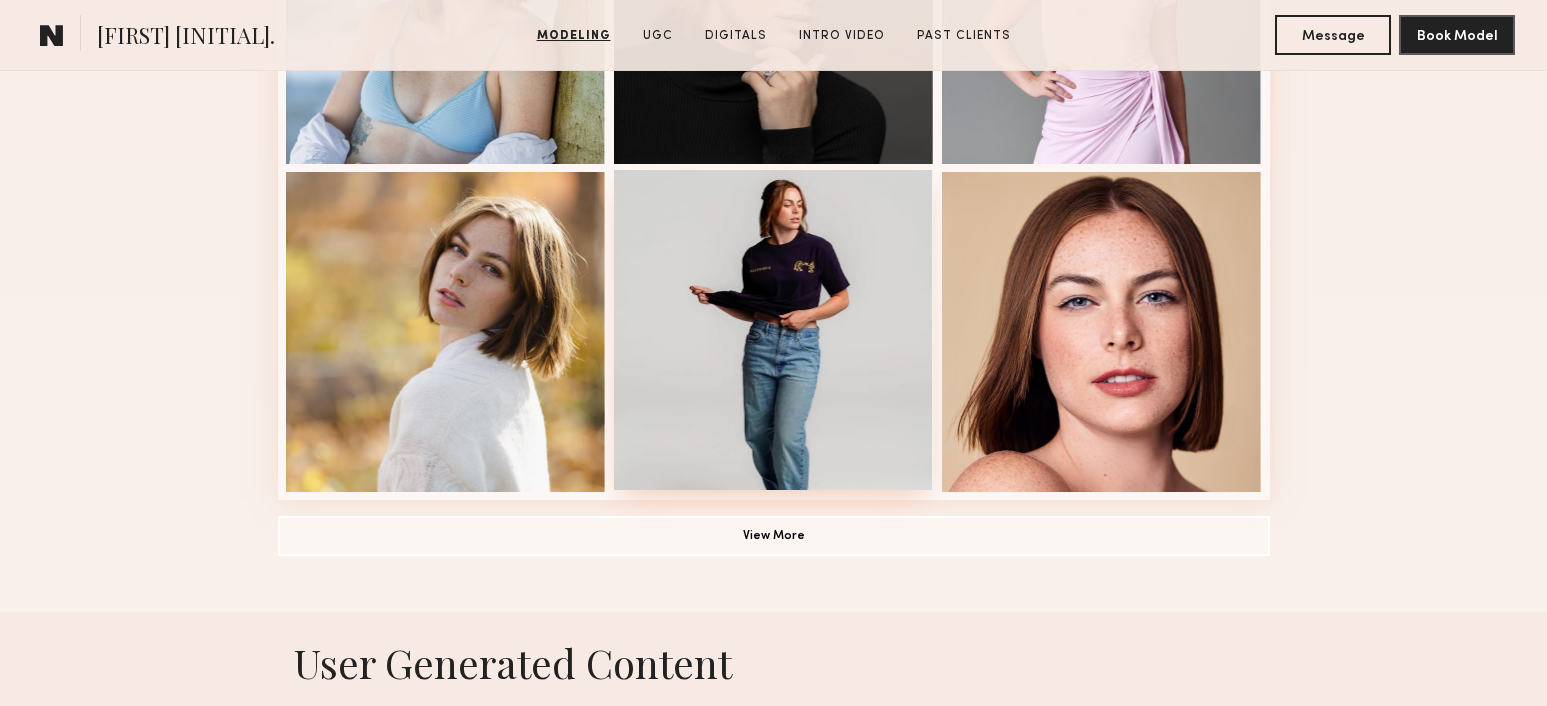 click at bounding box center (774, 330) 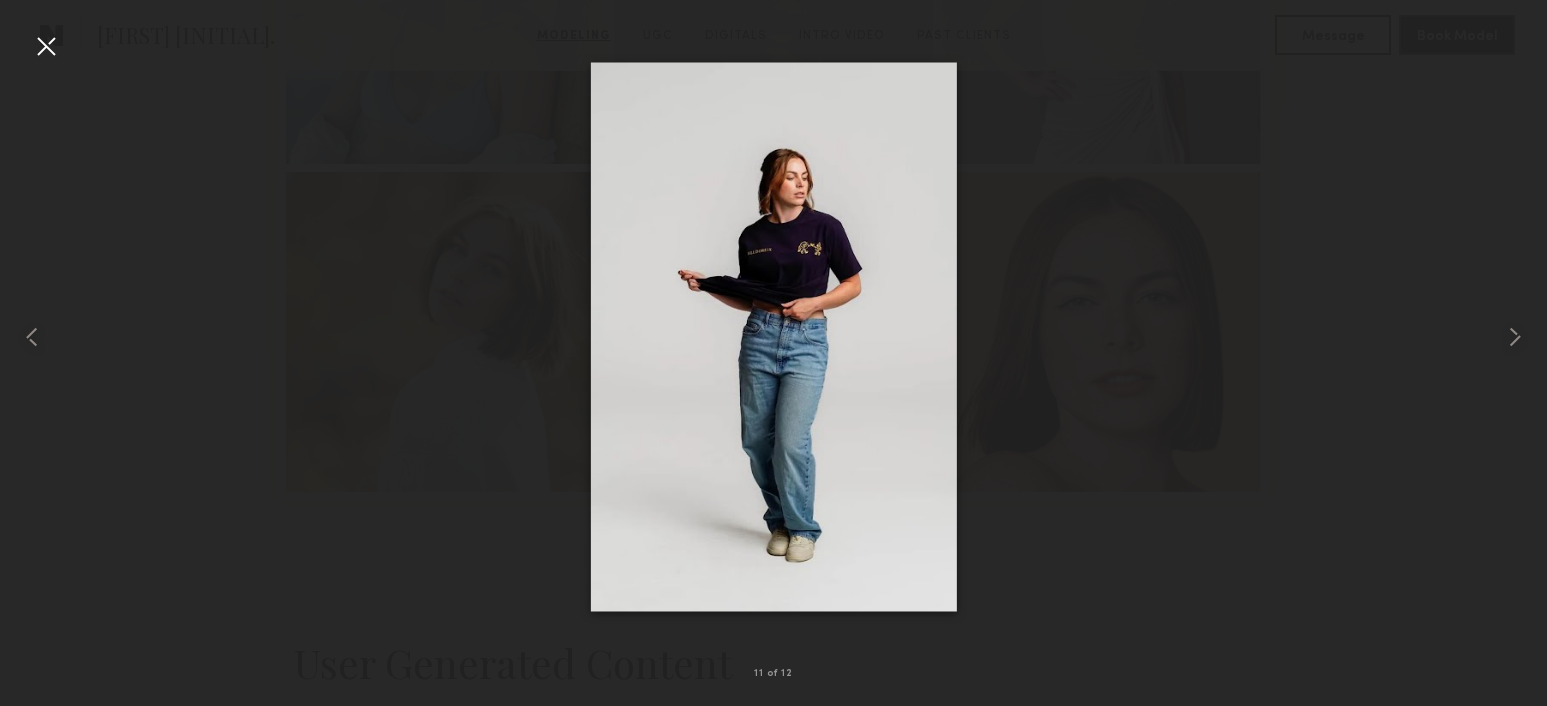 click at bounding box center [46, 46] 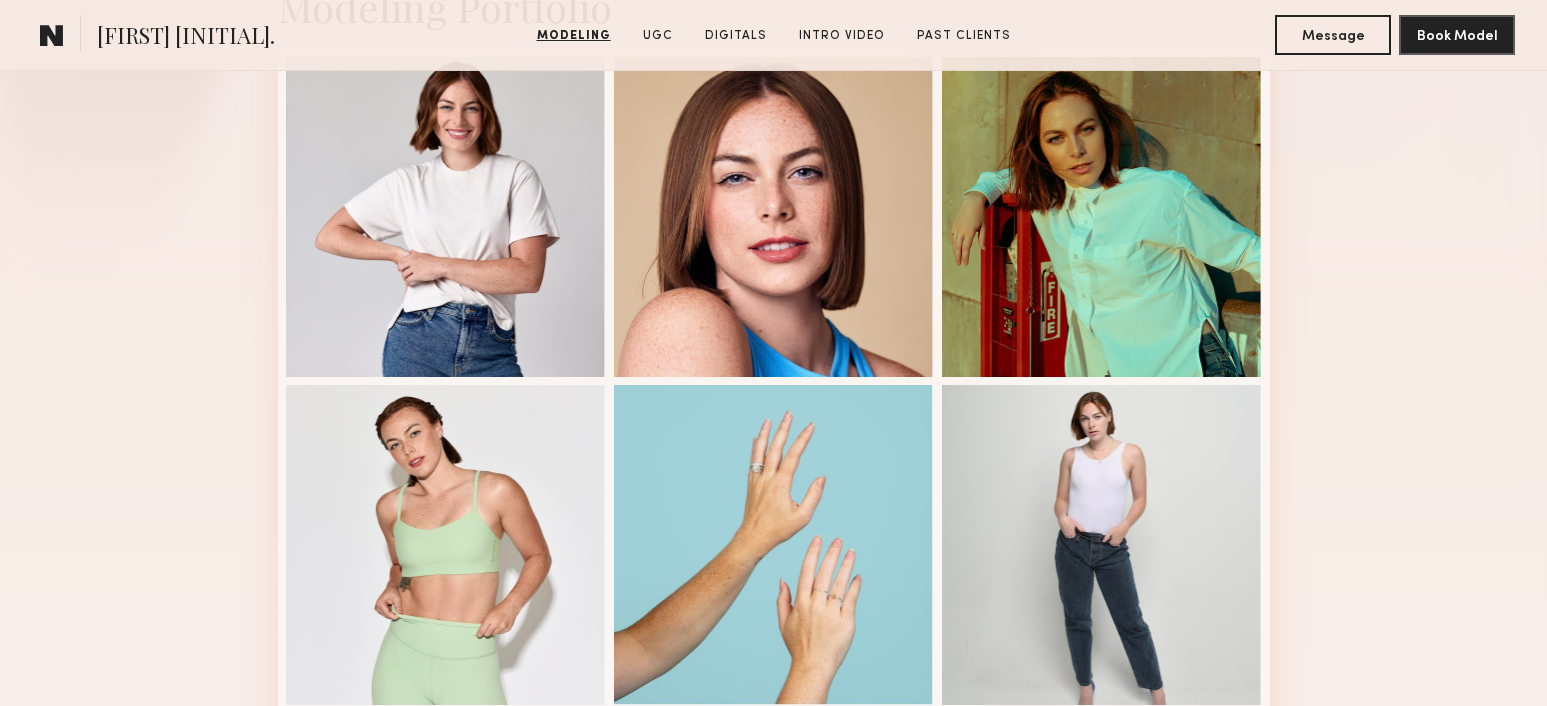 scroll, scrollTop: 522, scrollLeft: 0, axis: vertical 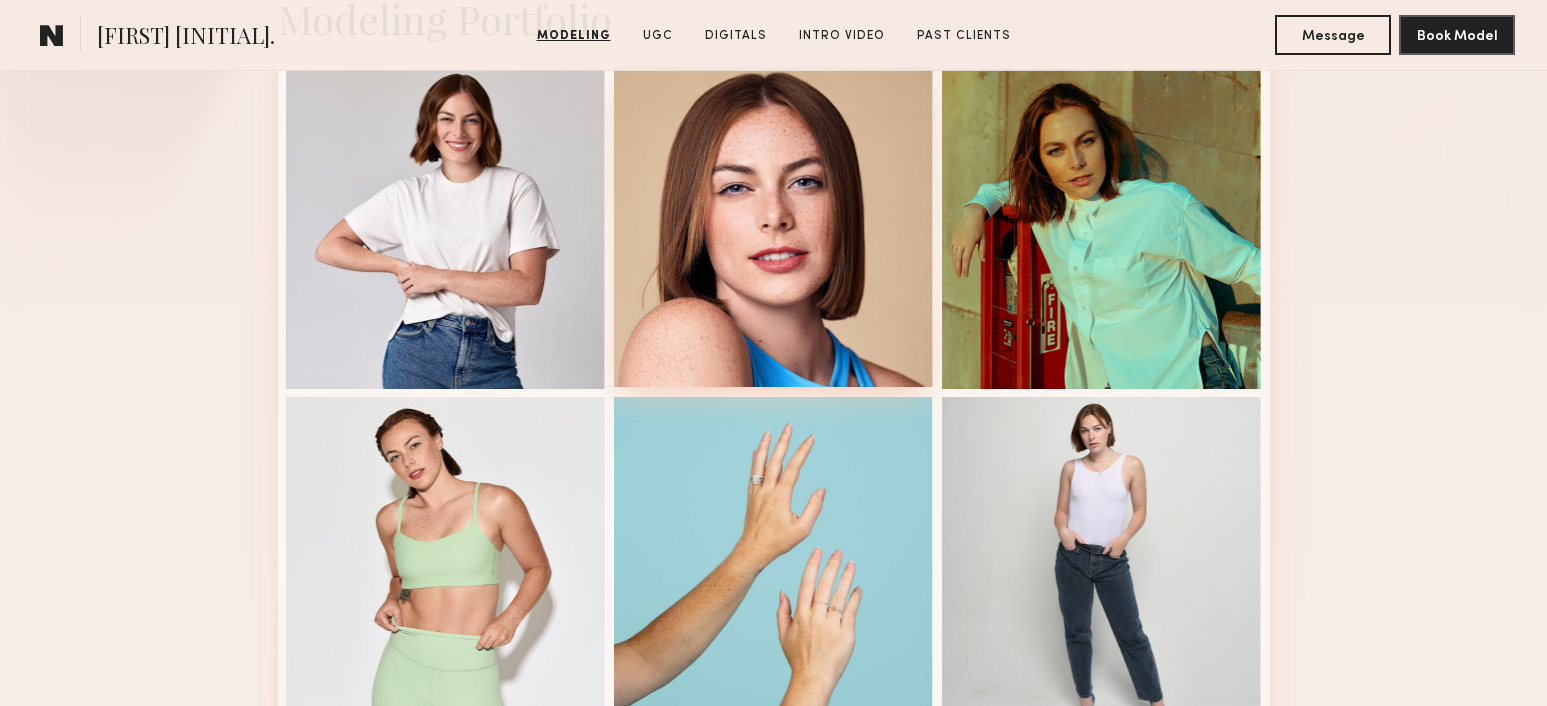 click at bounding box center [774, 227] 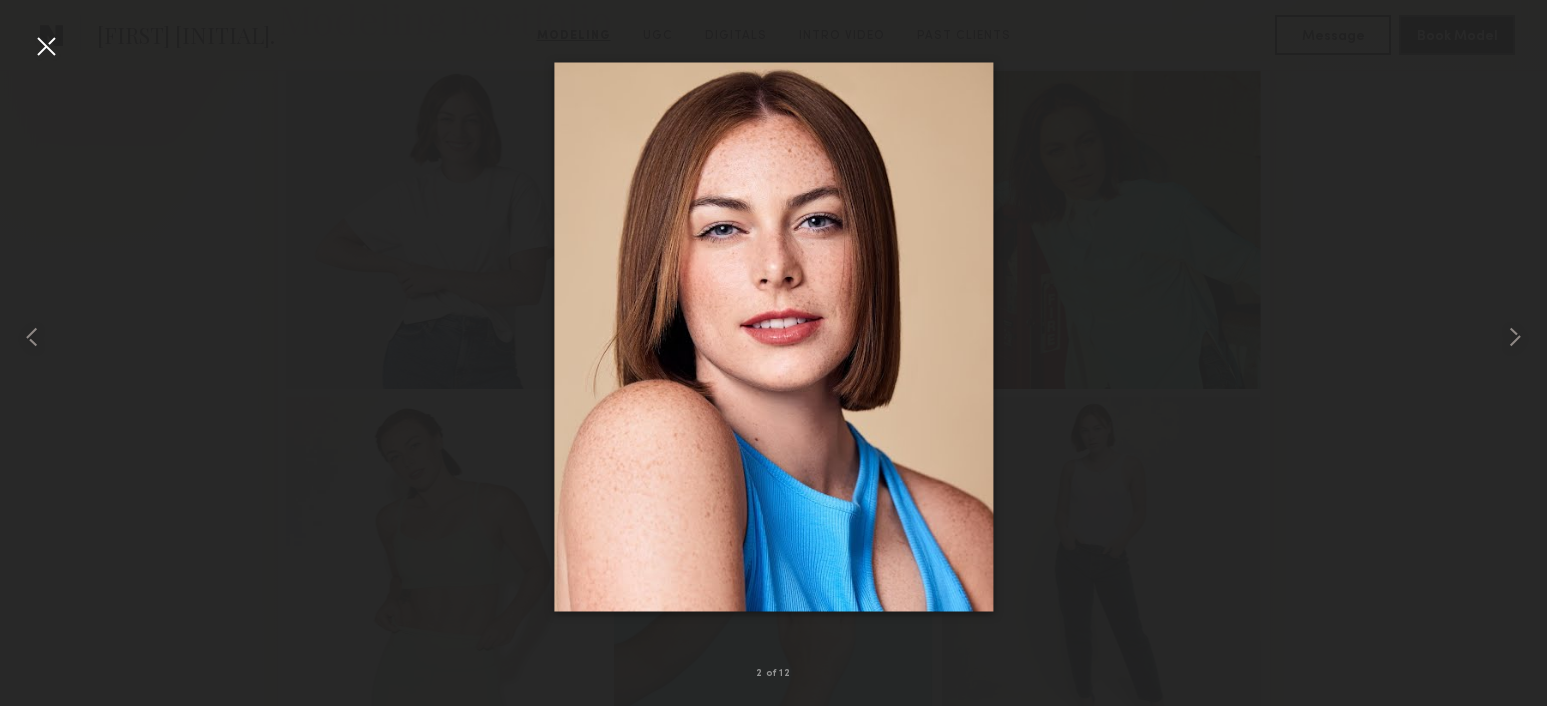drag, startPoint x: 51, startPoint y: 52, endPoint x: 119, endPoint y: 2, distance: 84.40379 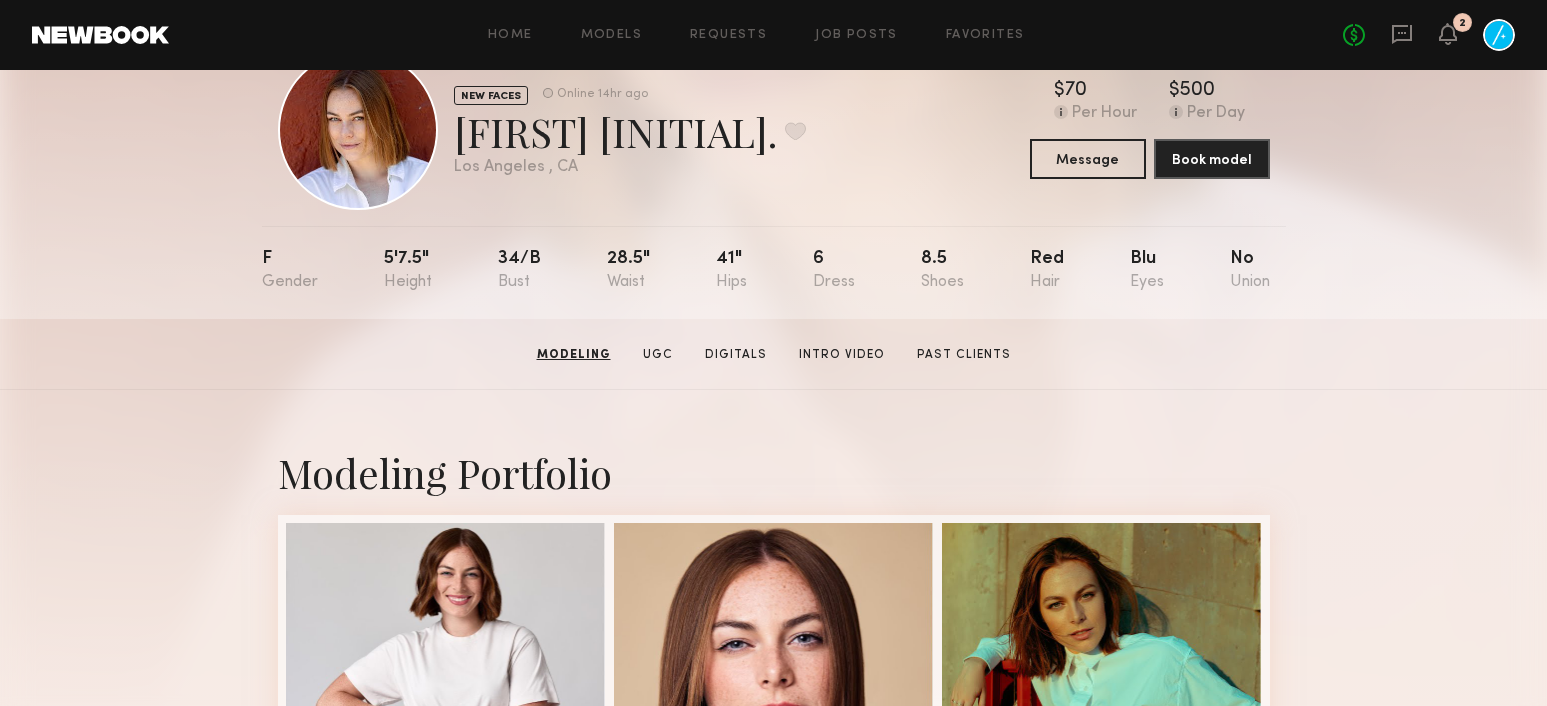 scroll, scrollTop: 0, scrollLeft: 0, axis: both 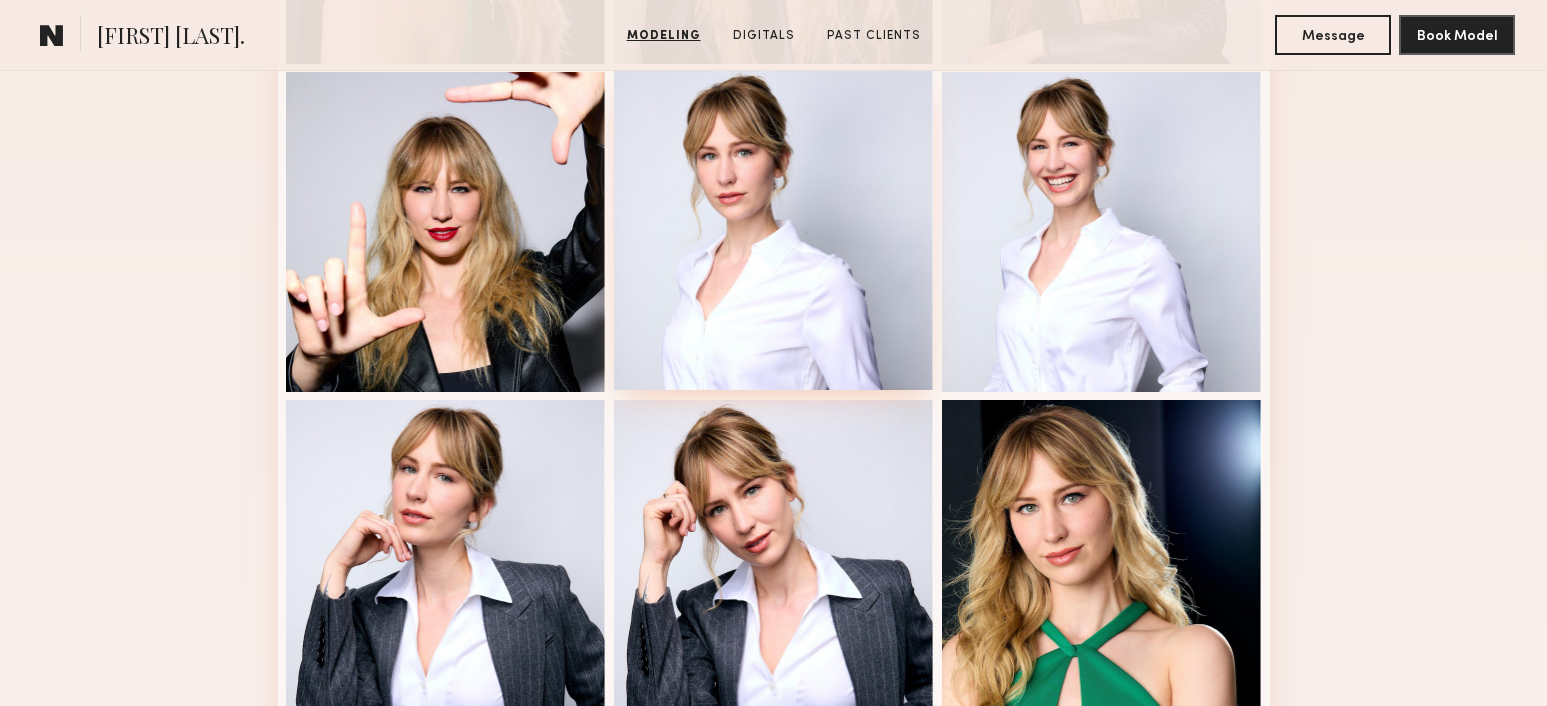 click at bounding box center (774, 230) 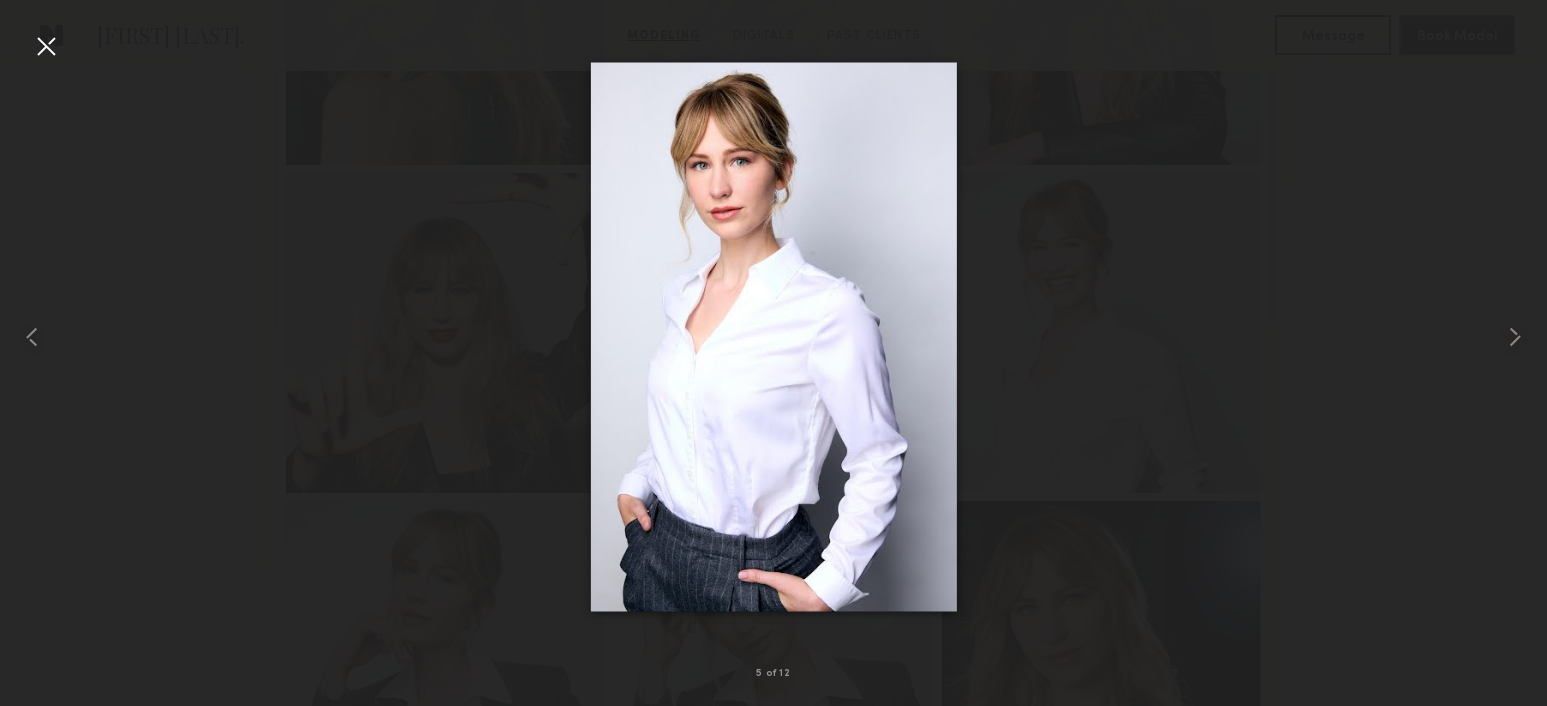 scroll, scrollTop: 743, scrollLeft: 0, axis: vertical 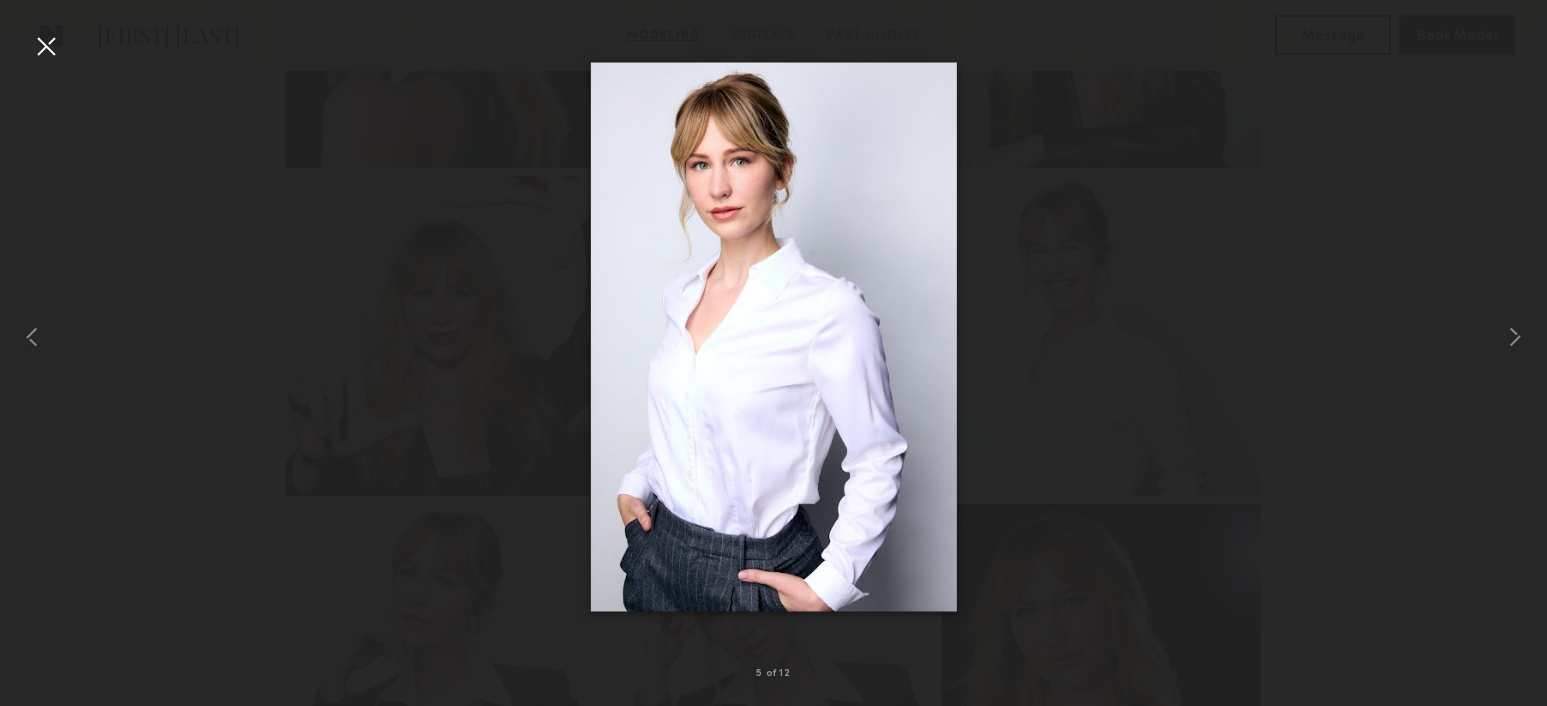 click at bounding box center [46, 46] 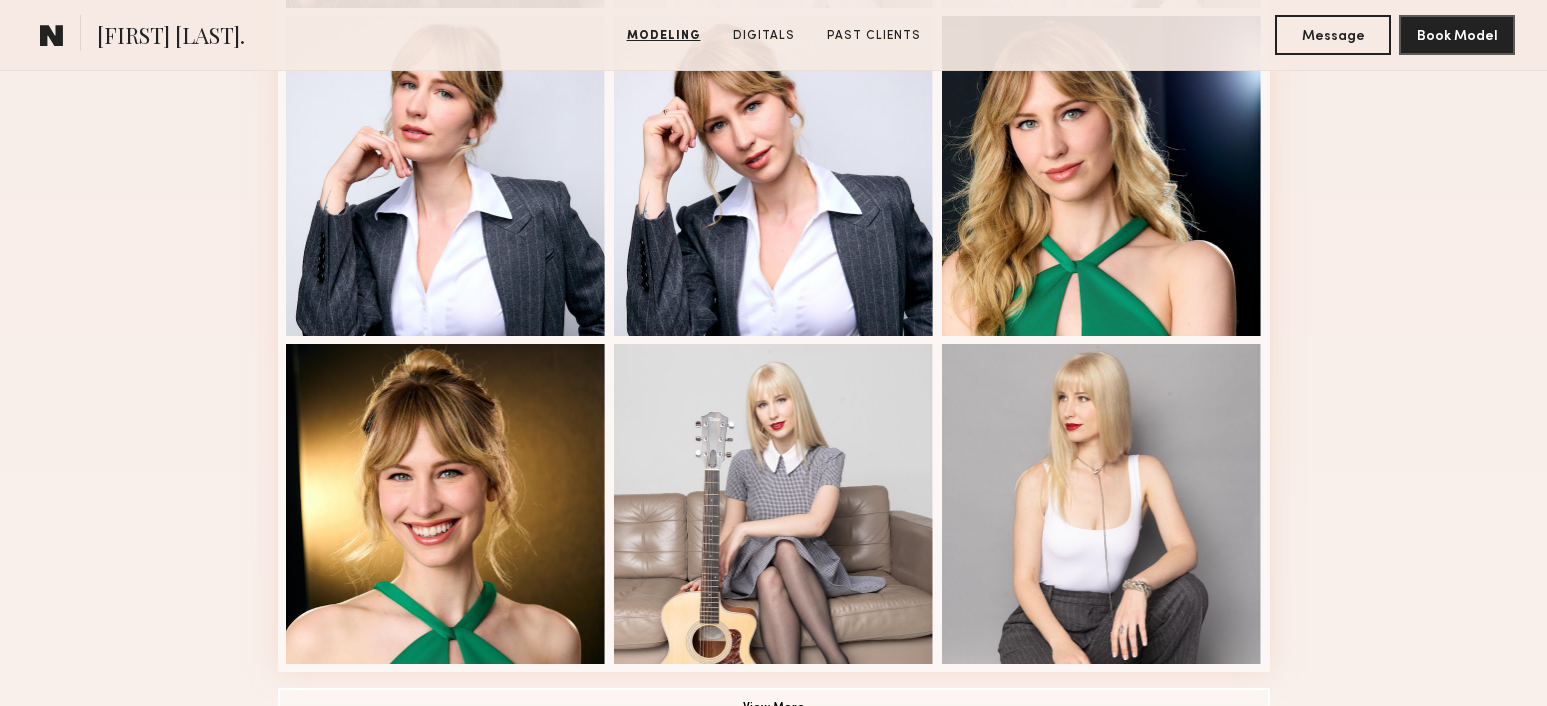 scroll, scrollTop: 1615, scrollLeft: 0, axis: vertical 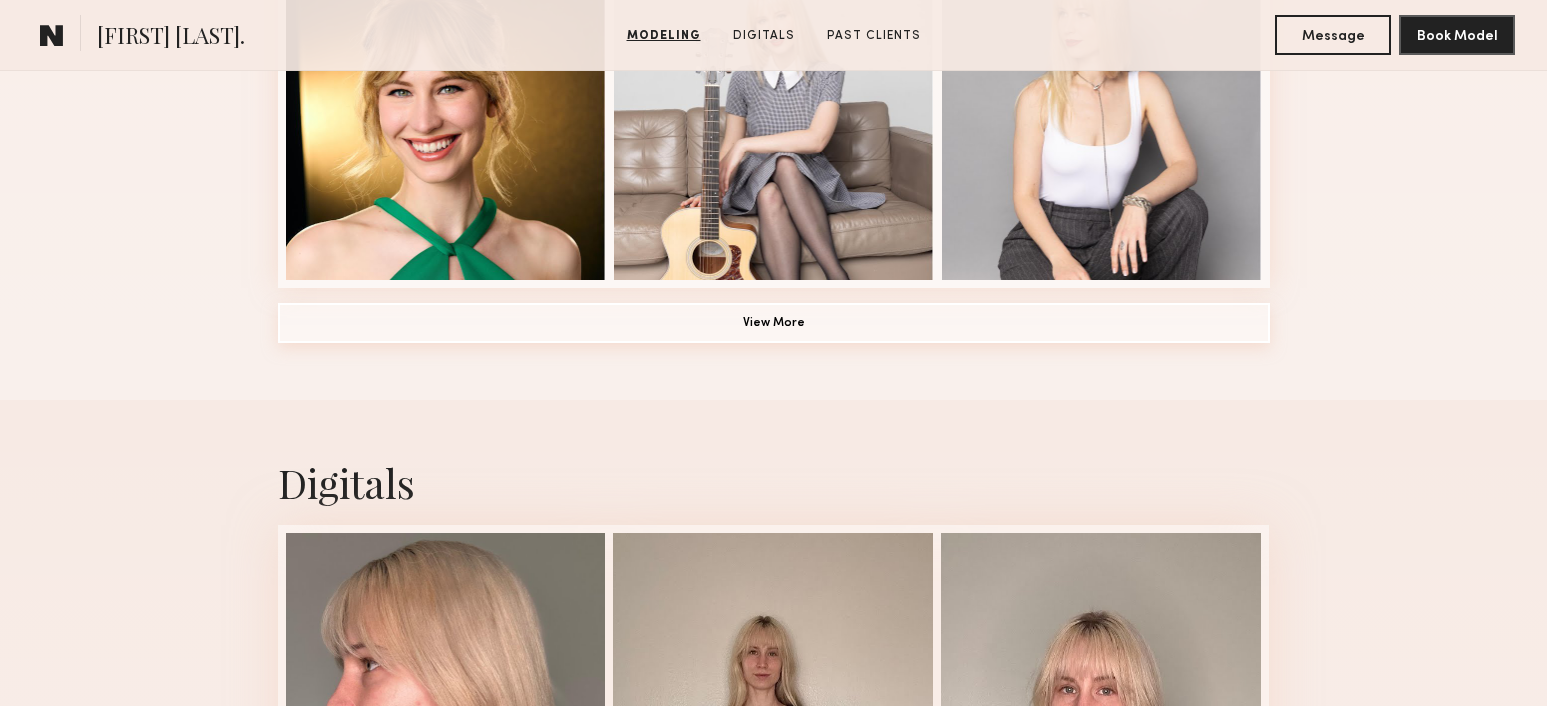 click on "View More" 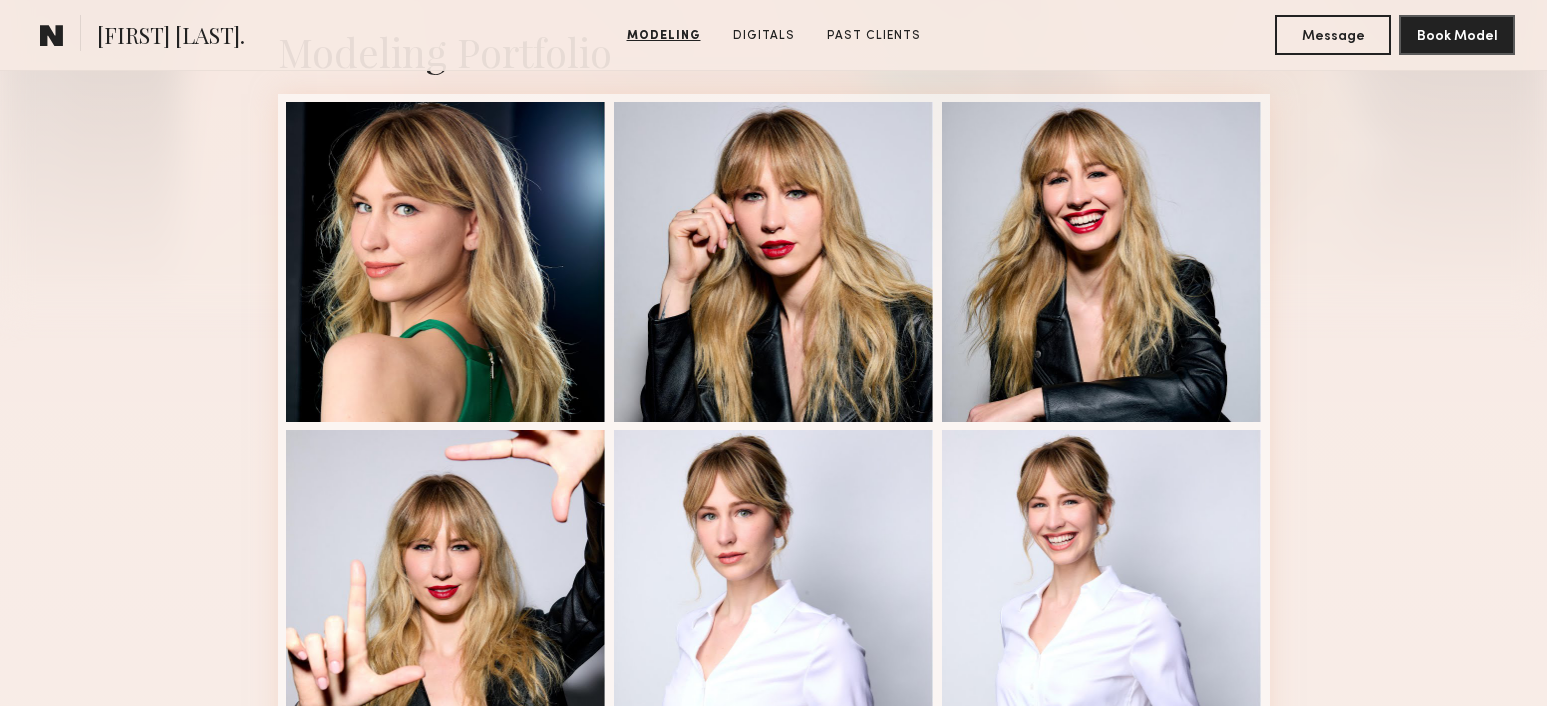 scroll, scrollTop: 480, scrollLeft: 0, axis: vertical 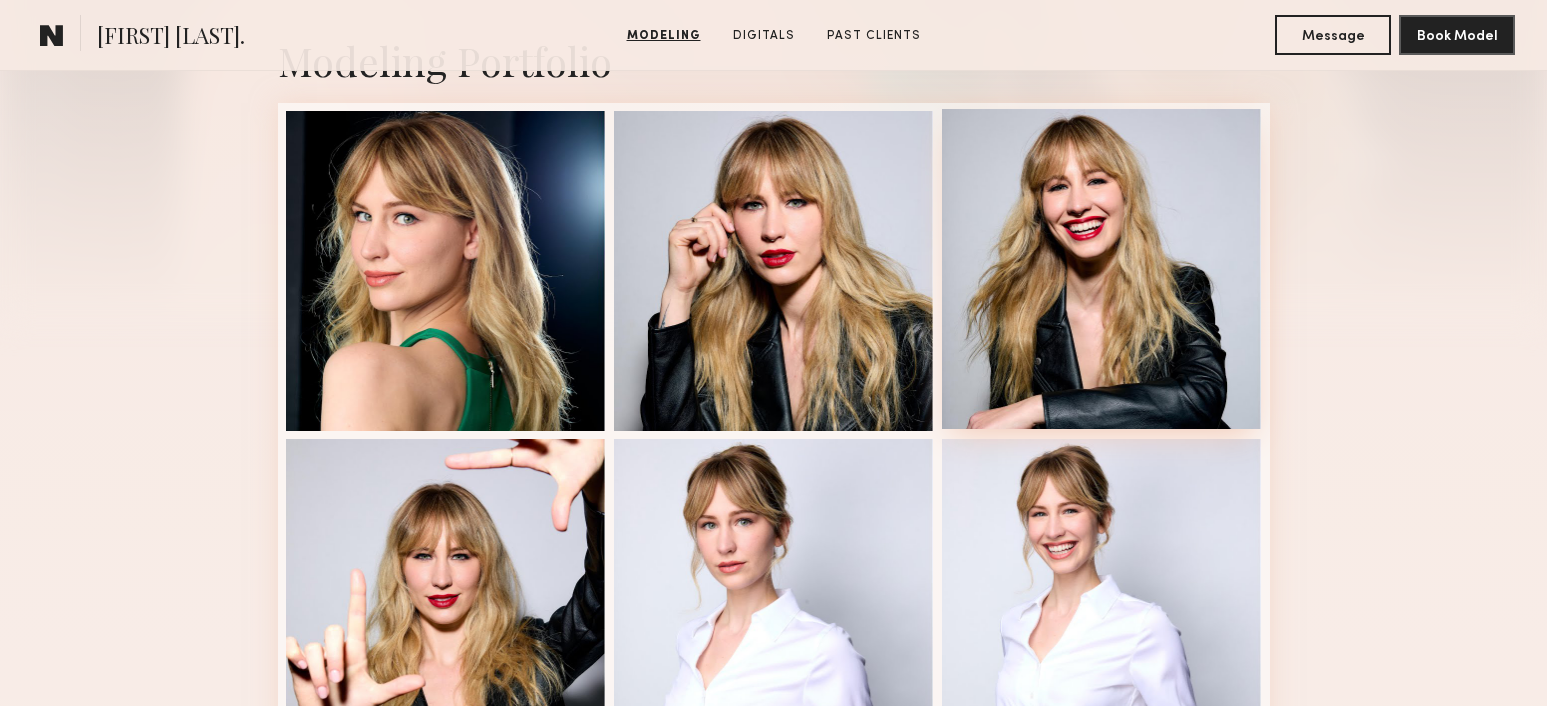 click at bounding box center [1102, 269] 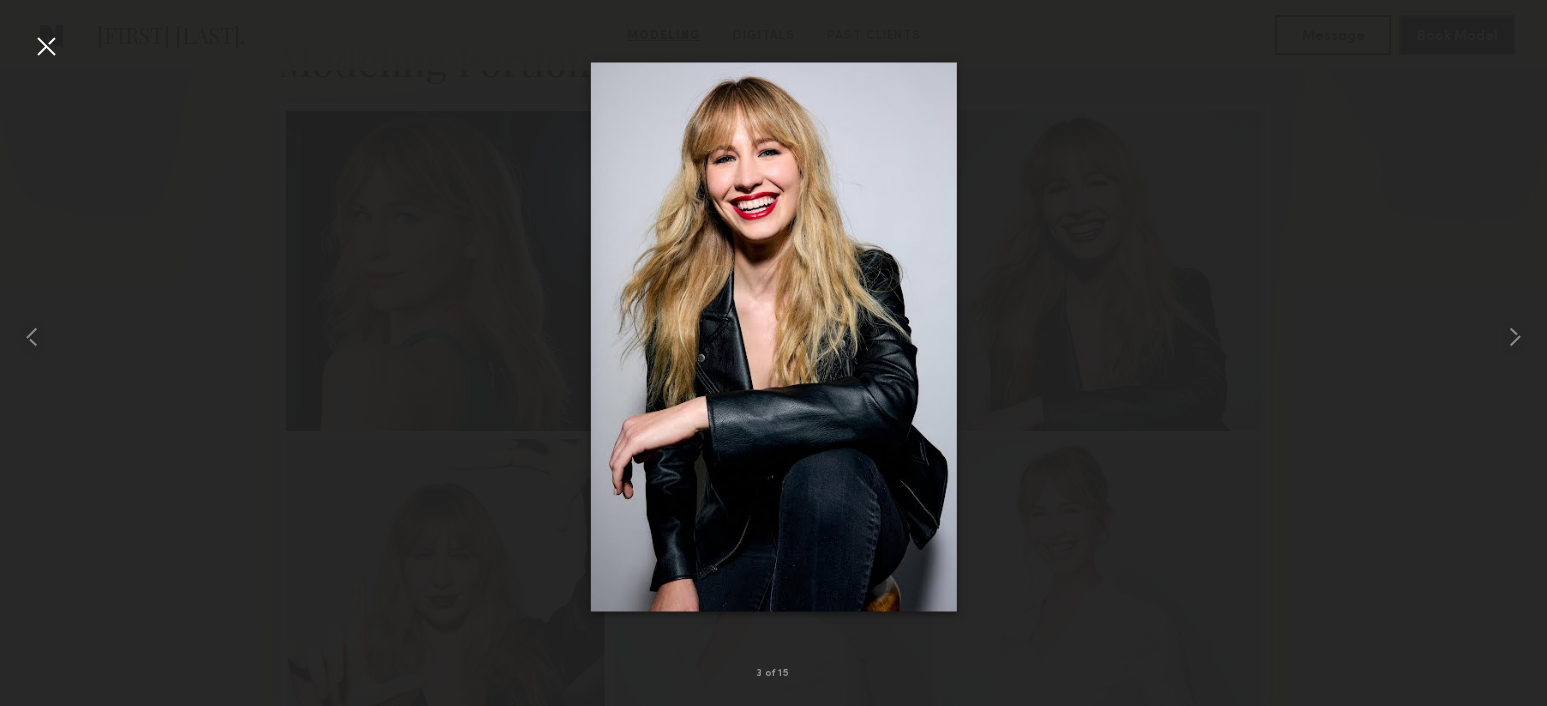 click at bounding box center (46, 46) 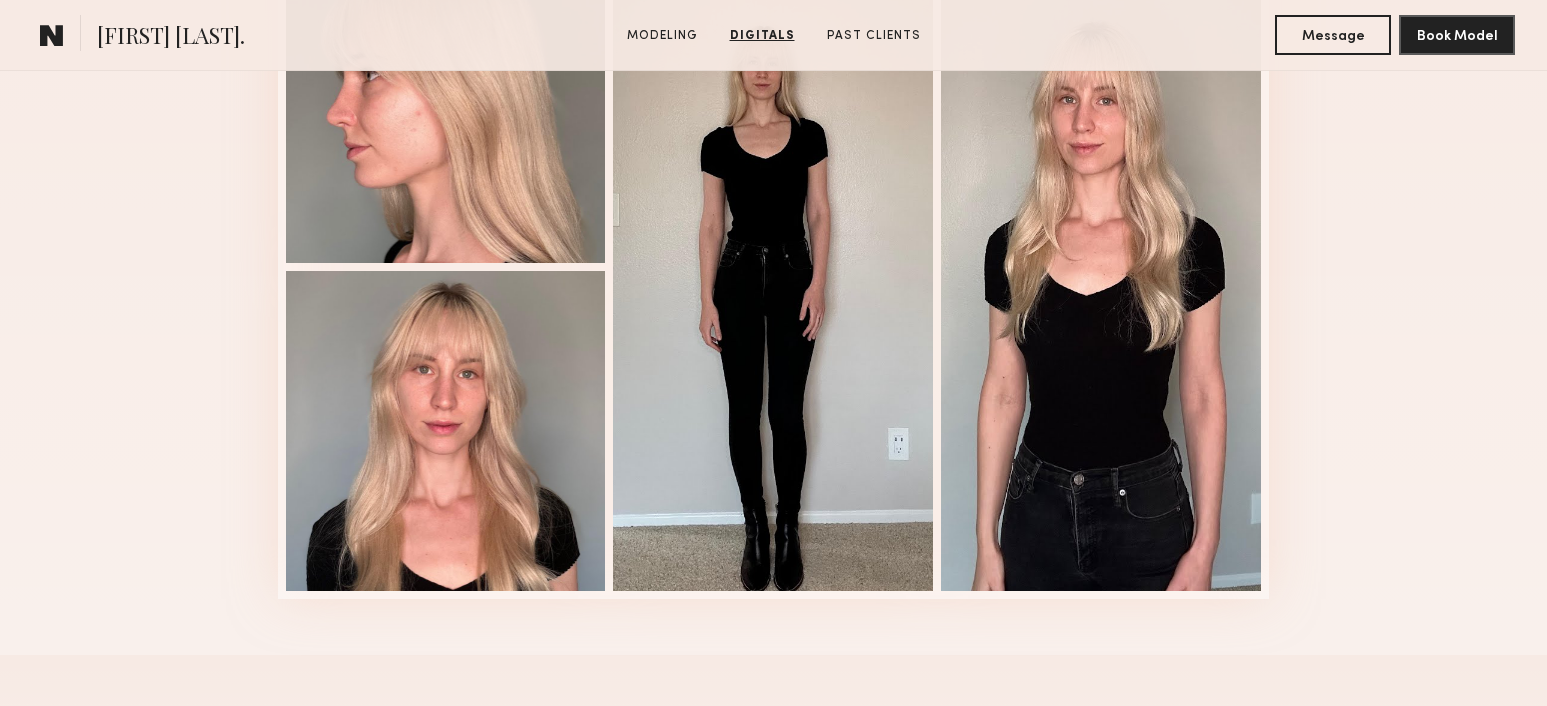 scroll, scrollTop: 2485, scrollLeft: 0, axis: vertical 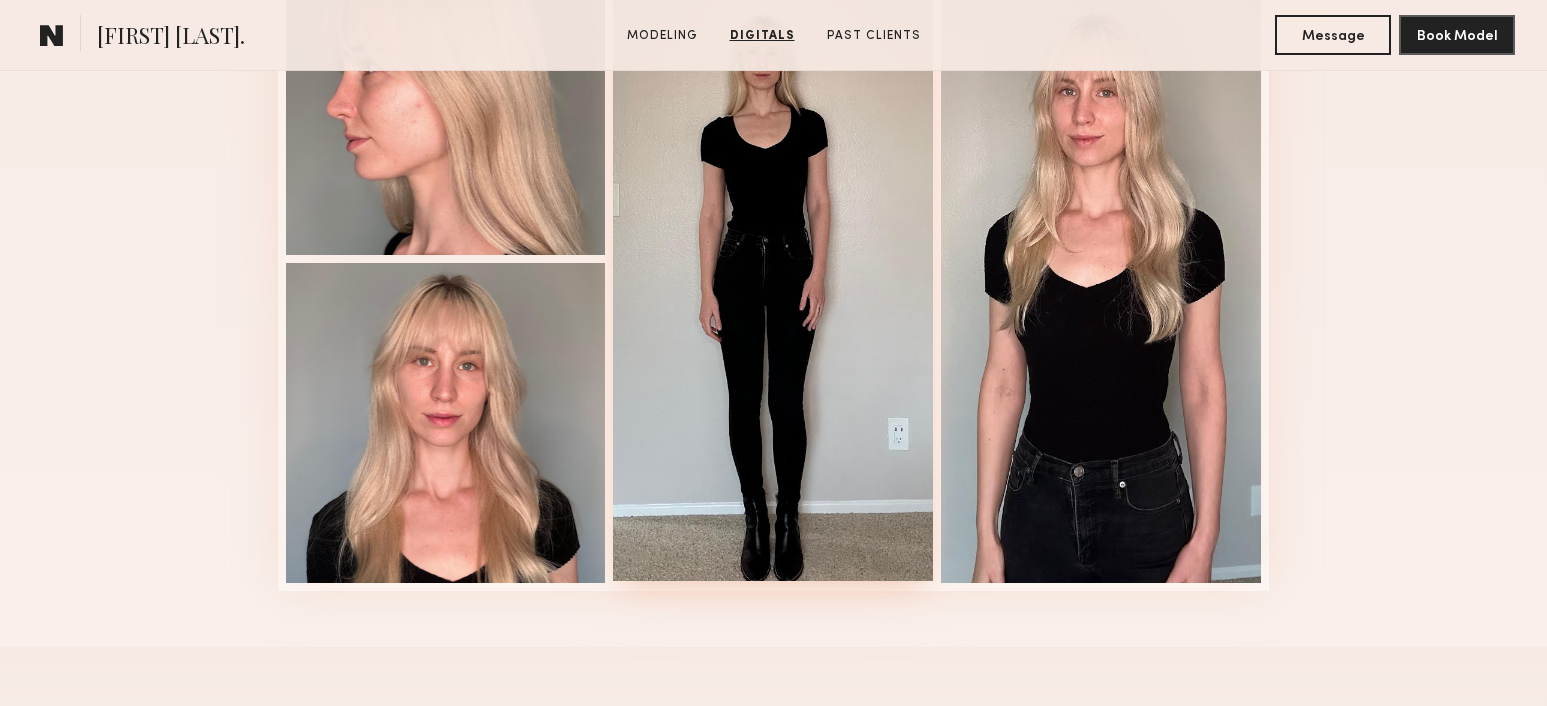 click at bounding box center [773, 257] 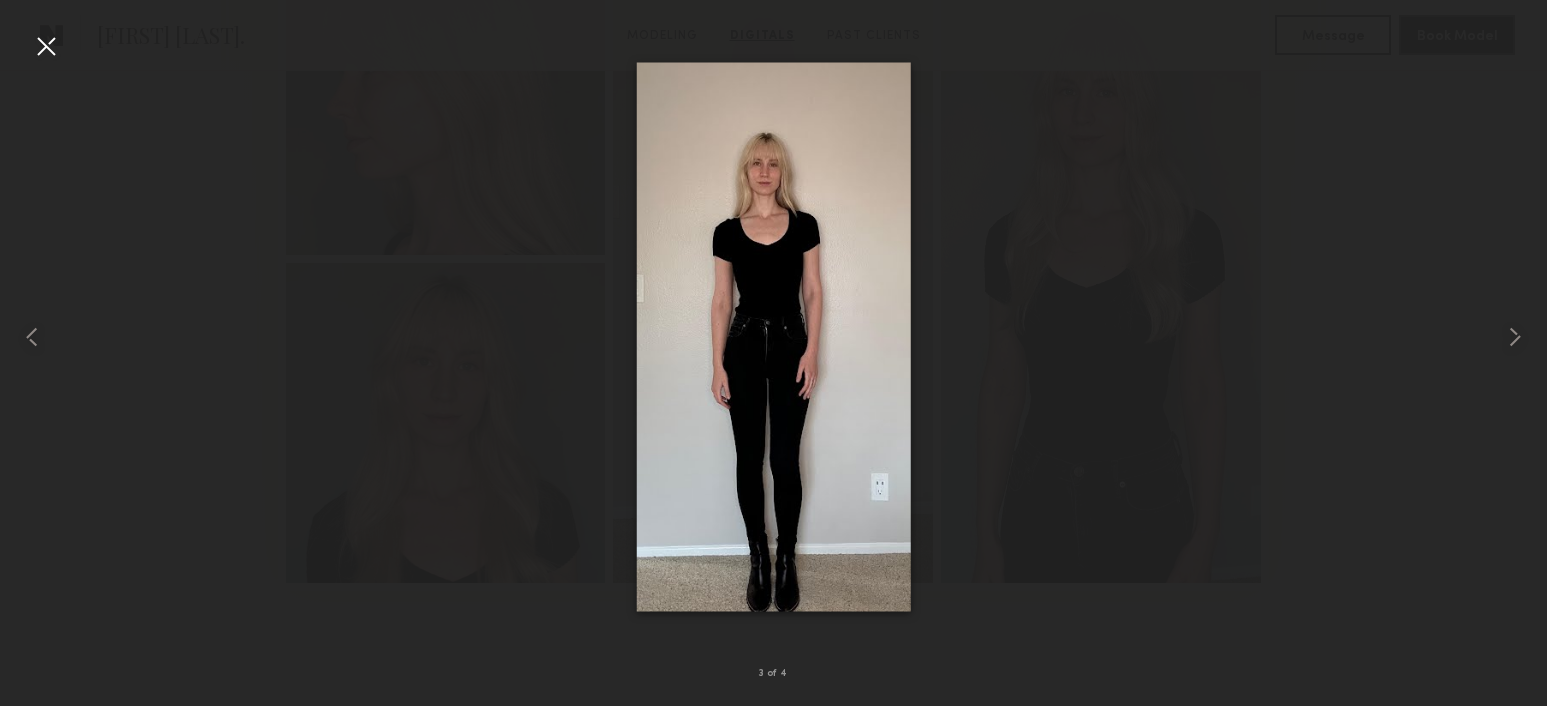 click at bounding box center [46, 46] 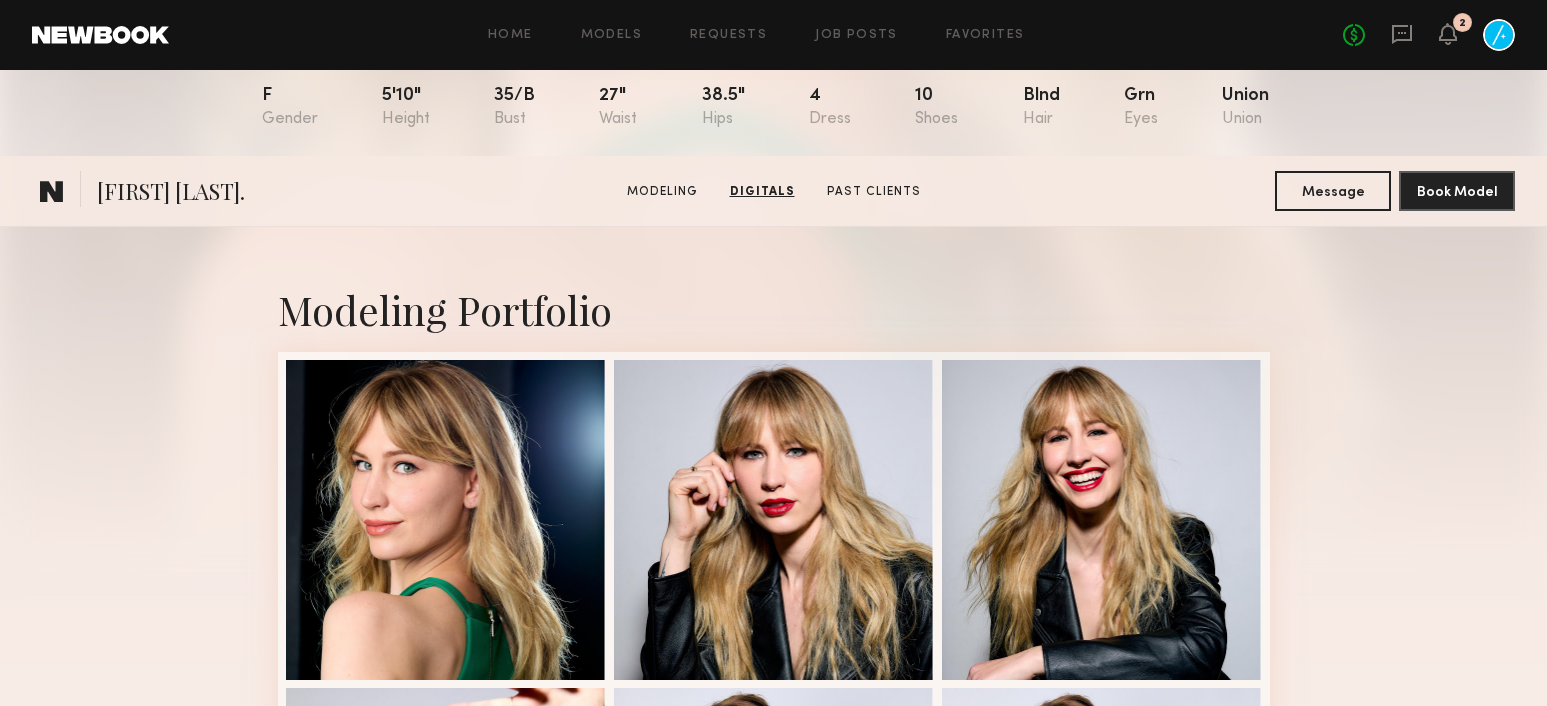 scroll, scrollTop: 0, scrollLeft: 0, axis: both 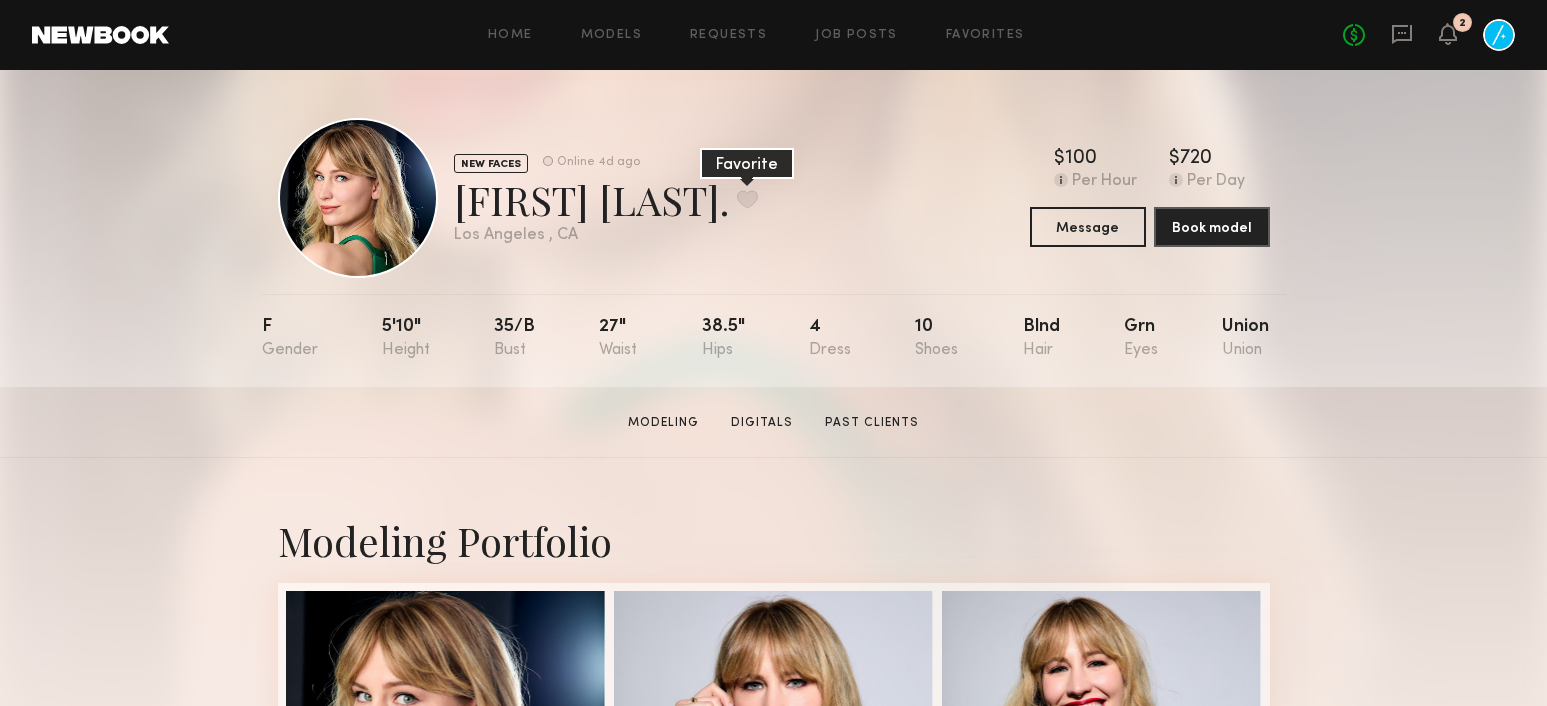 click 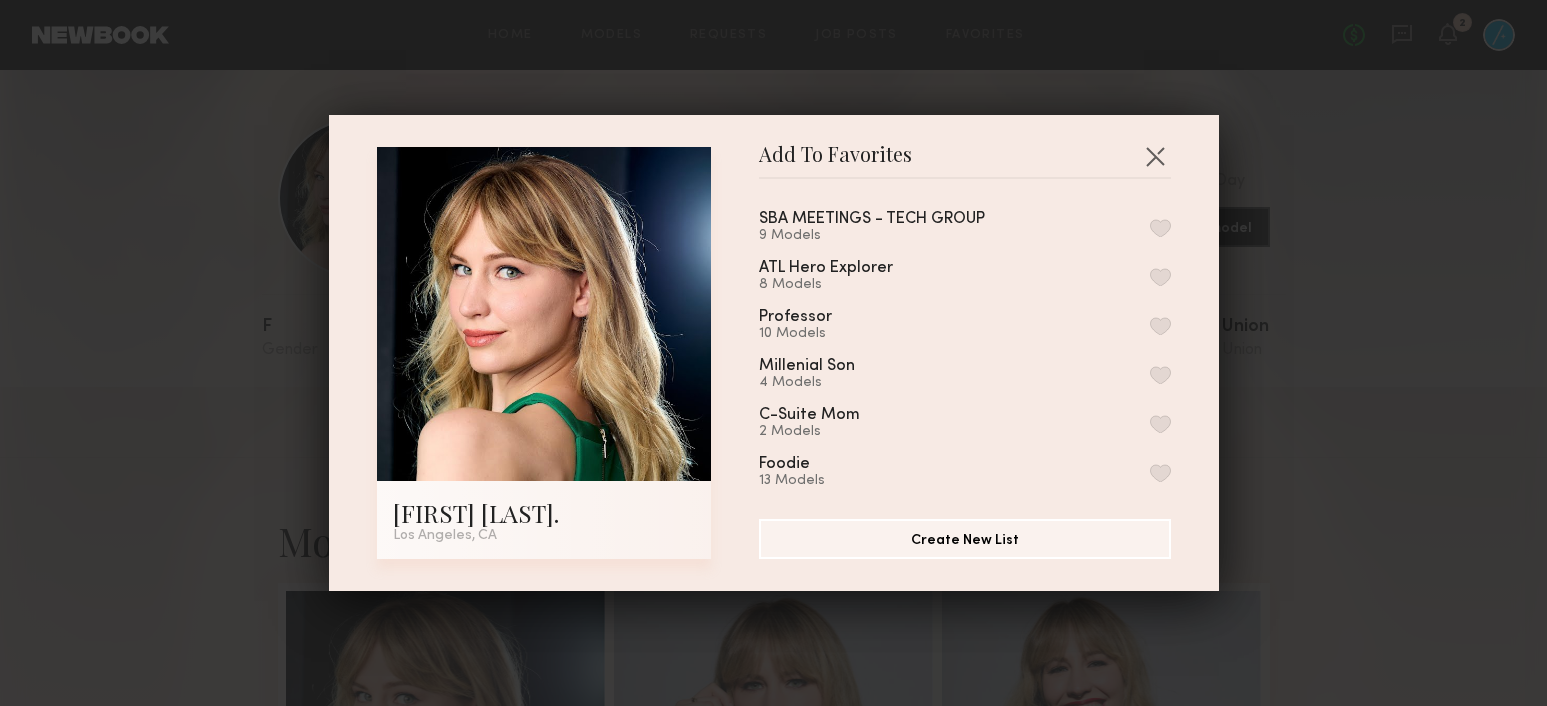 click at bounding box center (1160, 228) 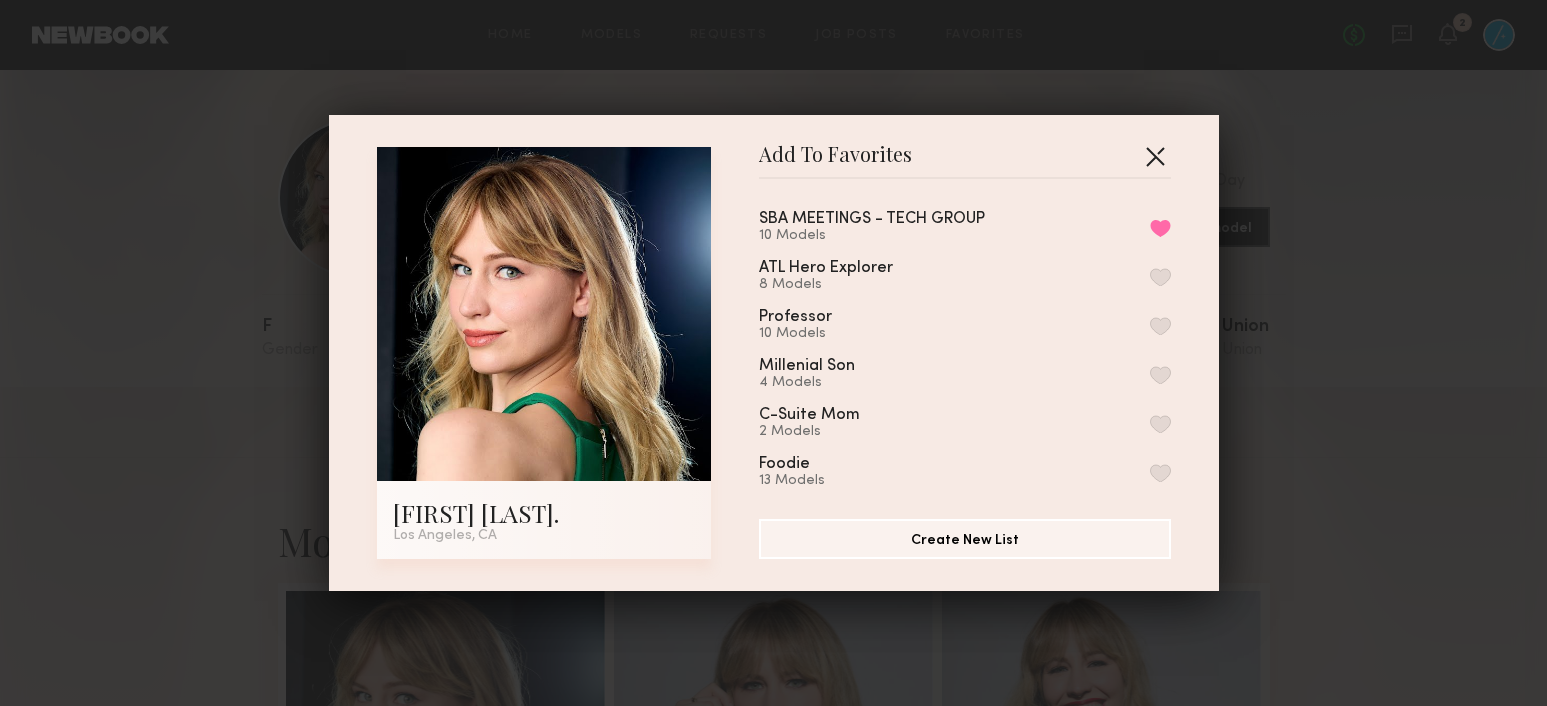 click at bounding box center [1155, 156] 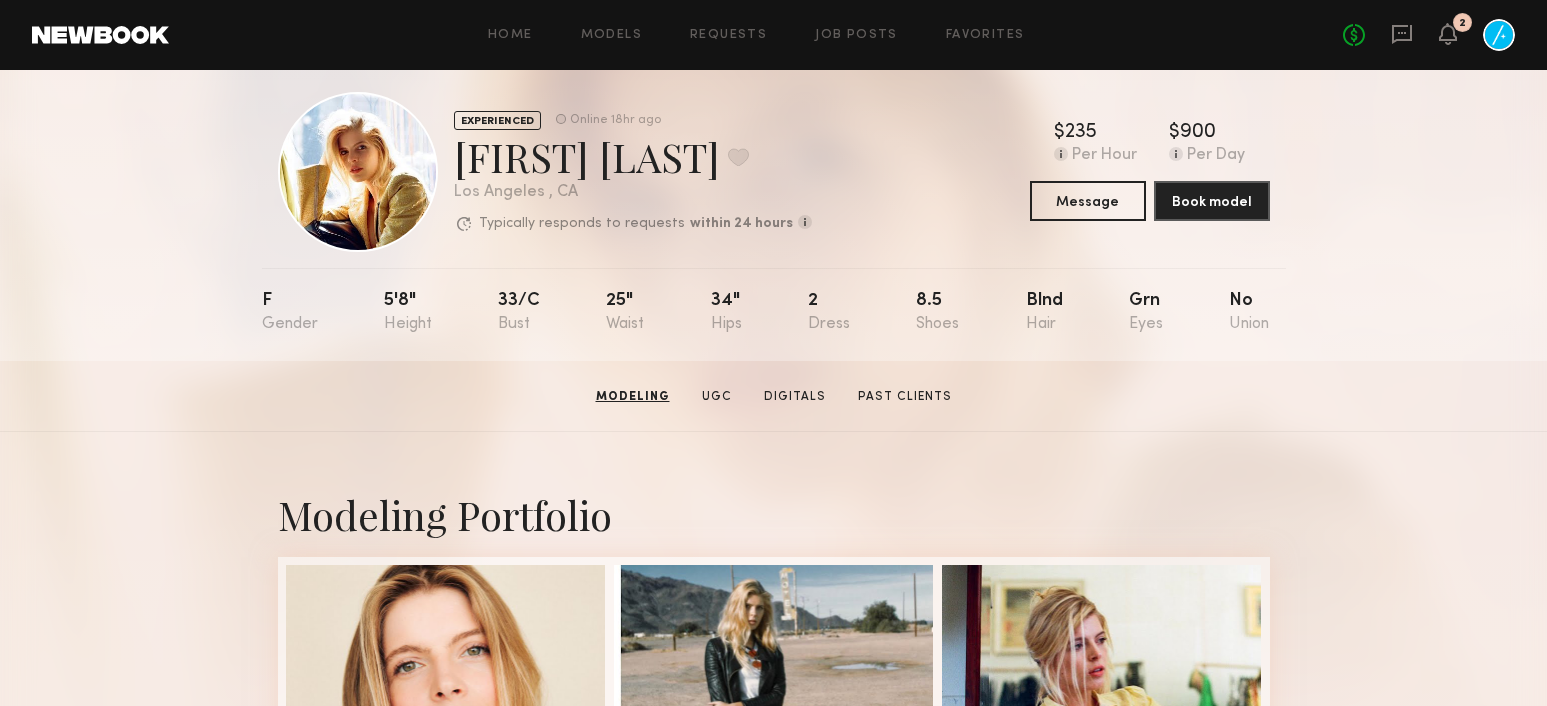 scroll, scrollTop: 0, scrollLeft: 0, axis: both 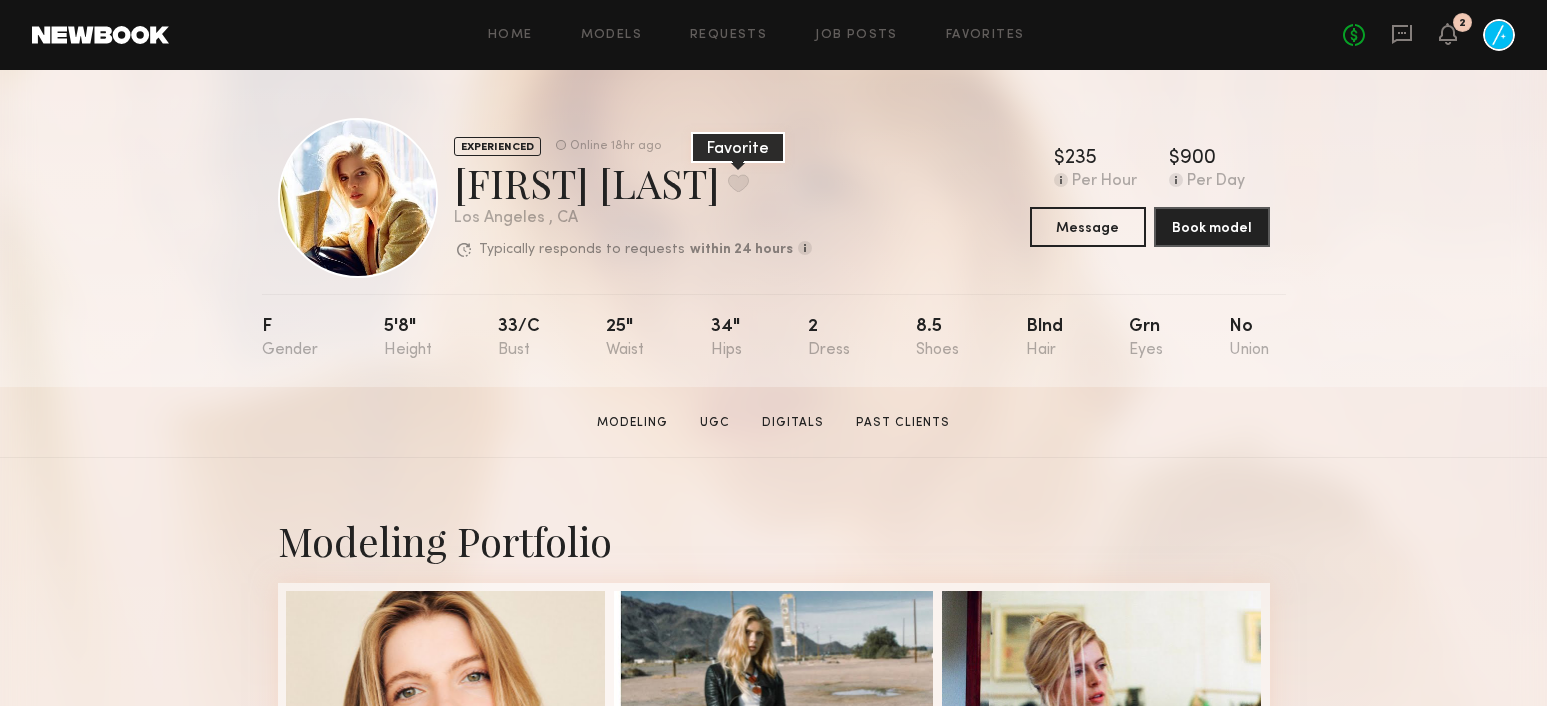 click 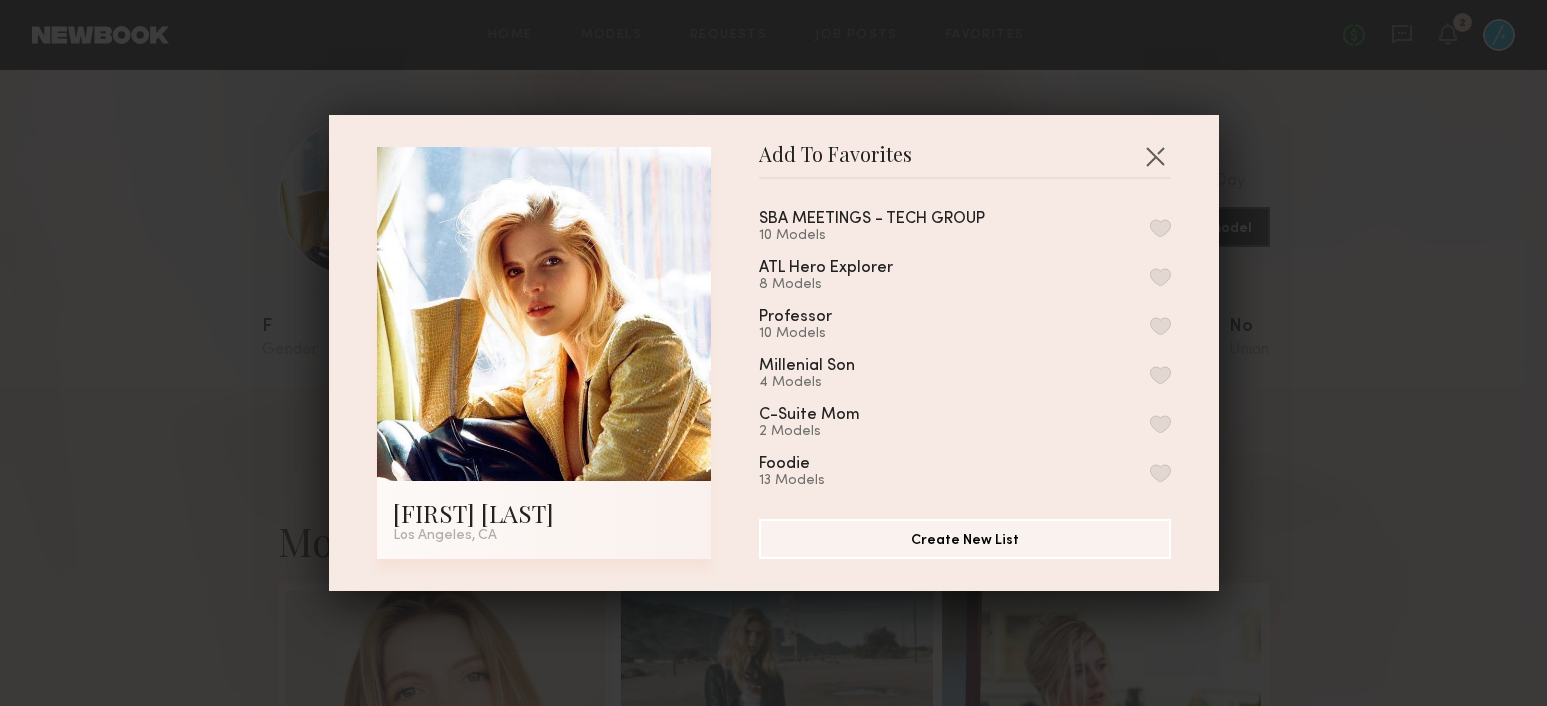 click at bounding box center [1160, 228] 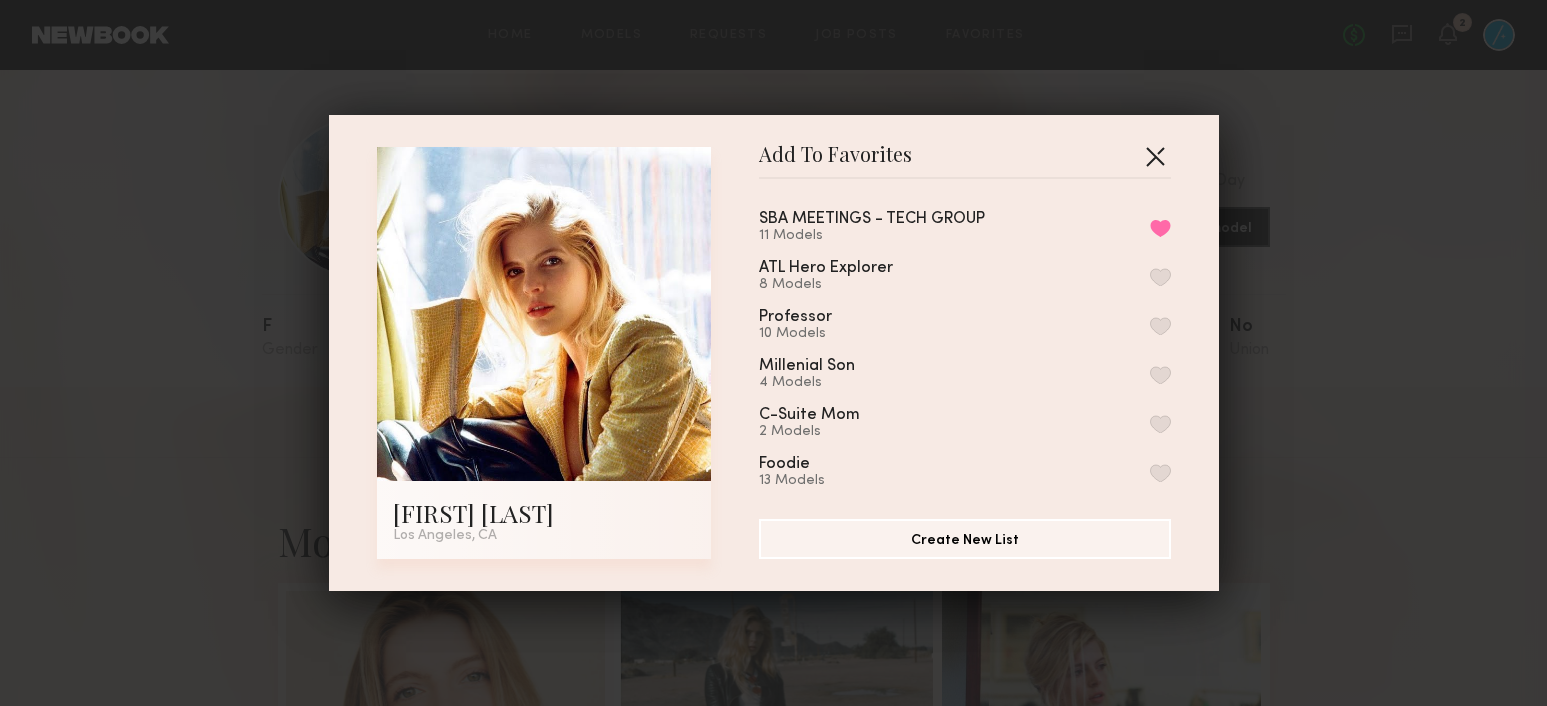 click at bounding box center (1155, 156) 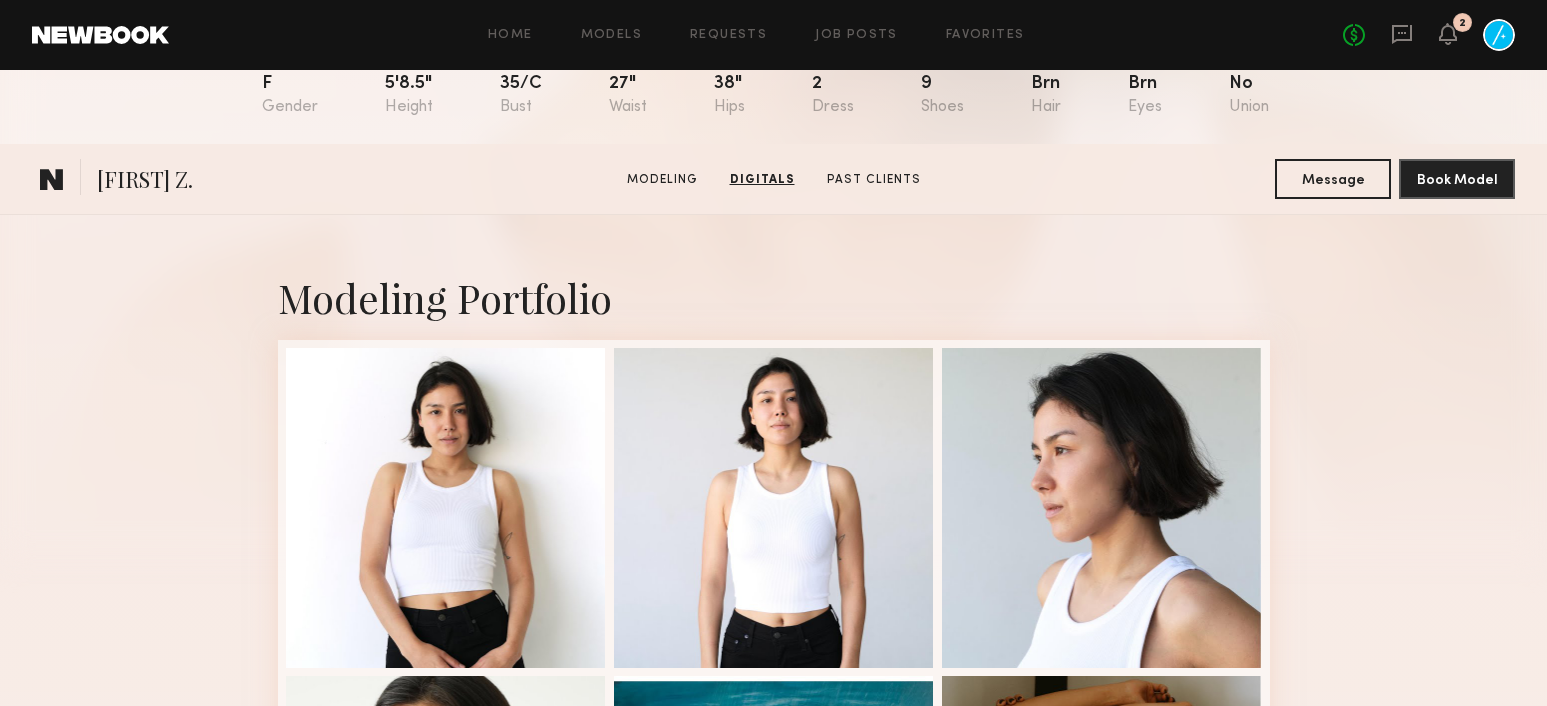 scroll, scrollTop: 0, scrollLeft: 0, axis: both 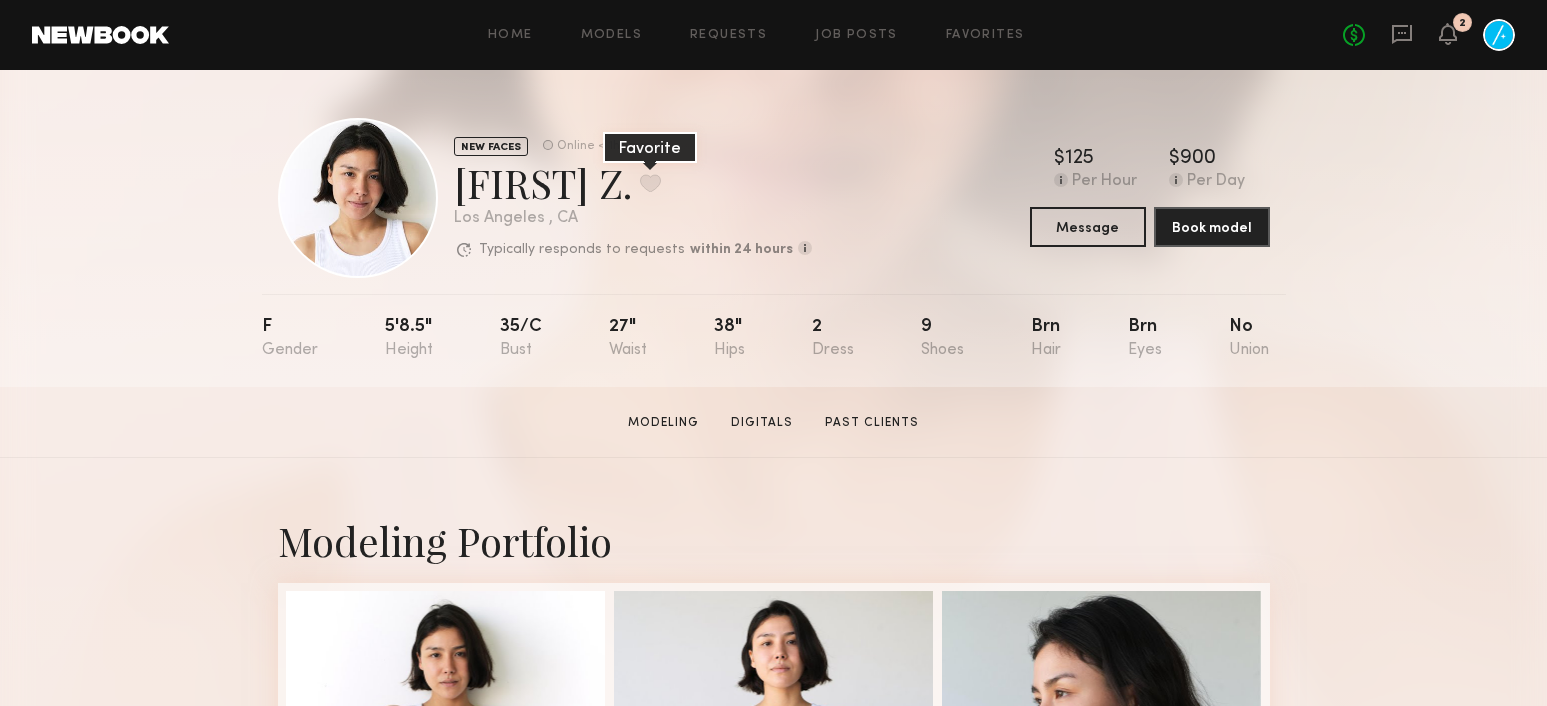 click 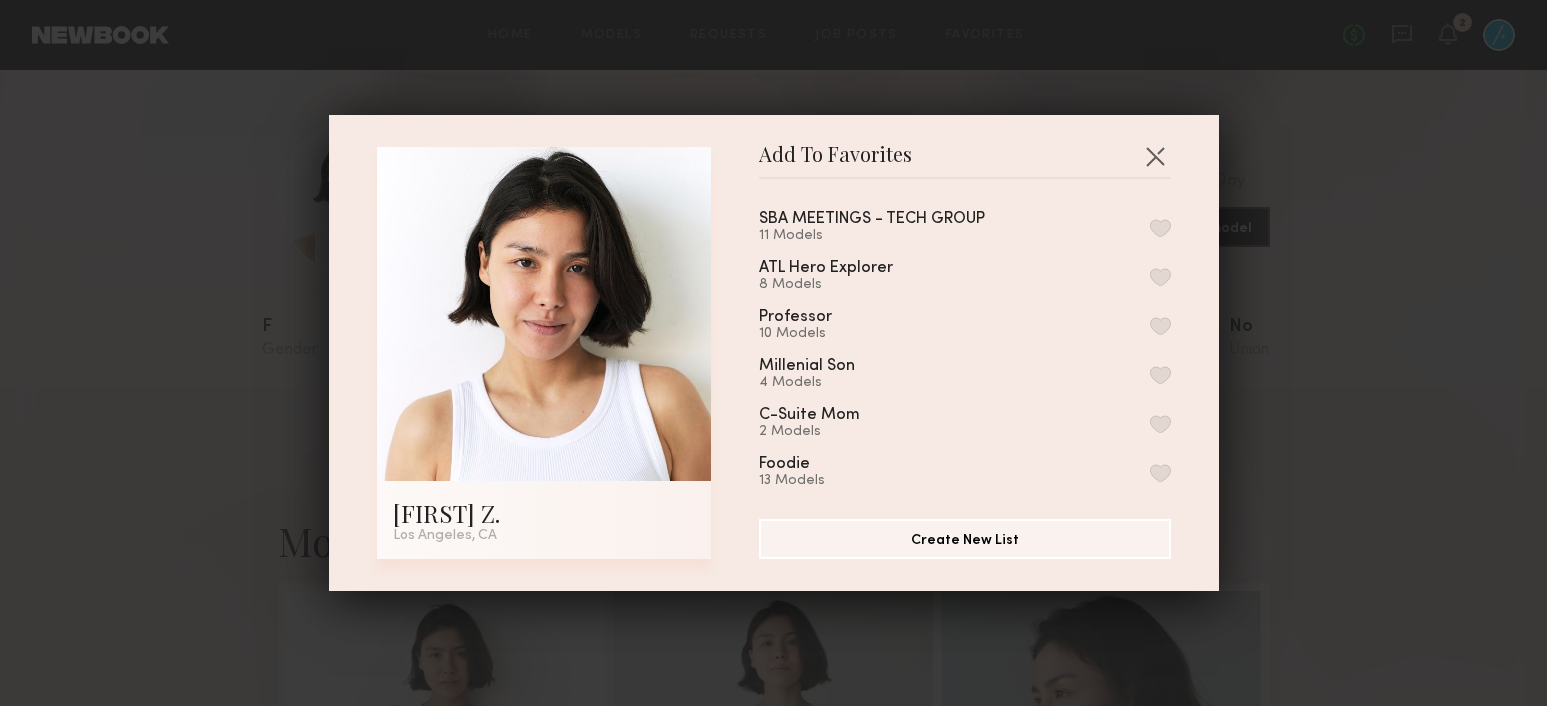 click at bounding box center [1160, 228] 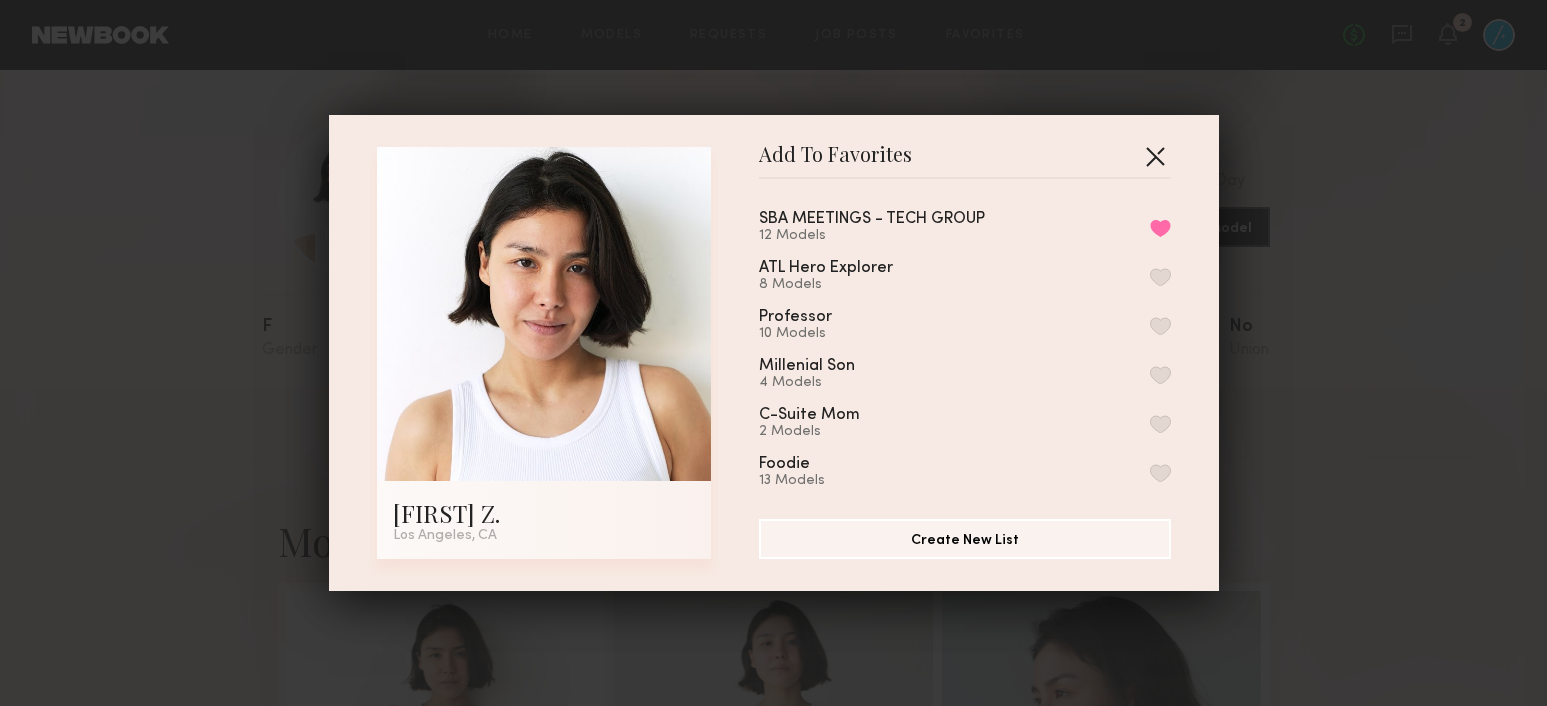 click at bounding box center [1155, 156] 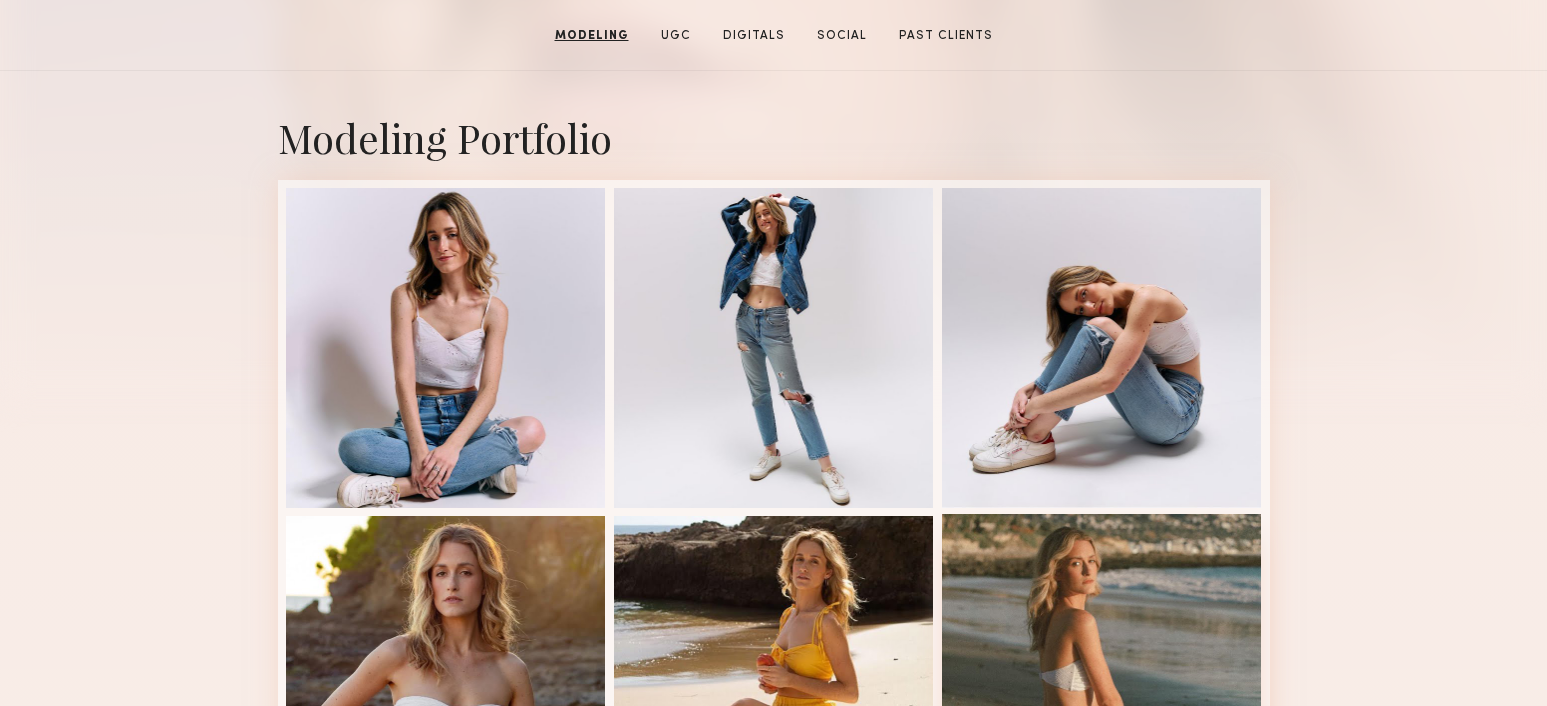 scroll, scrollTop: 0, scrollLeft: 0, axis: both 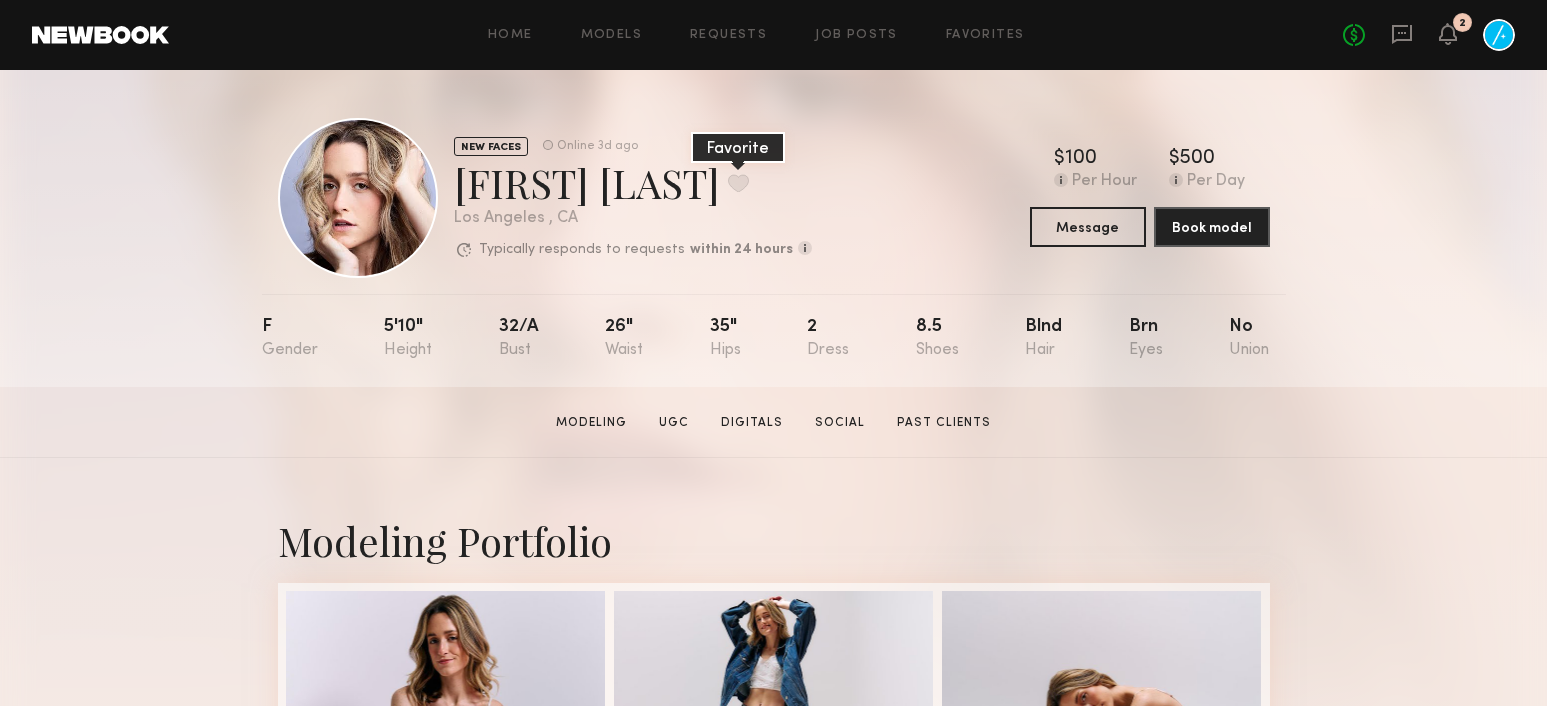 click 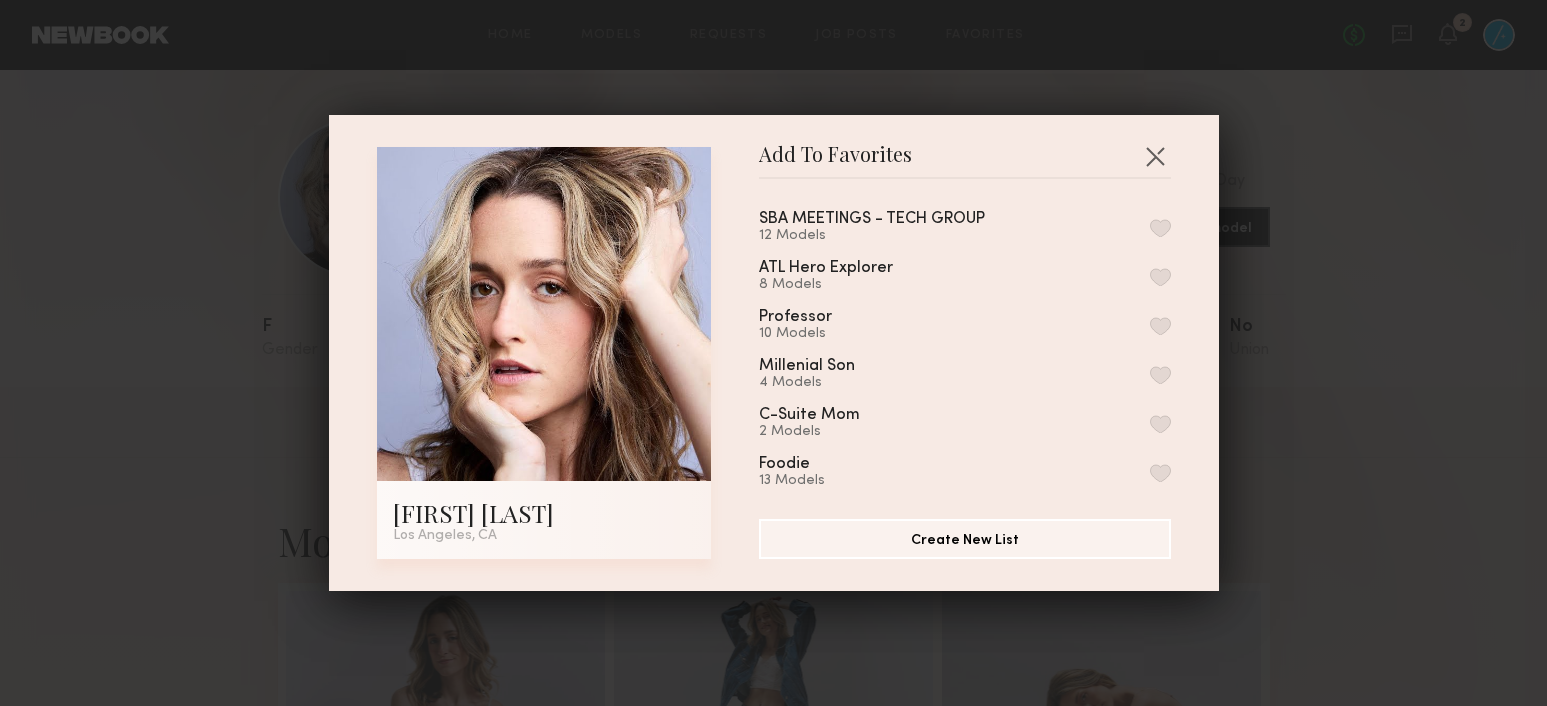 click at bounding box center [1160, 228] 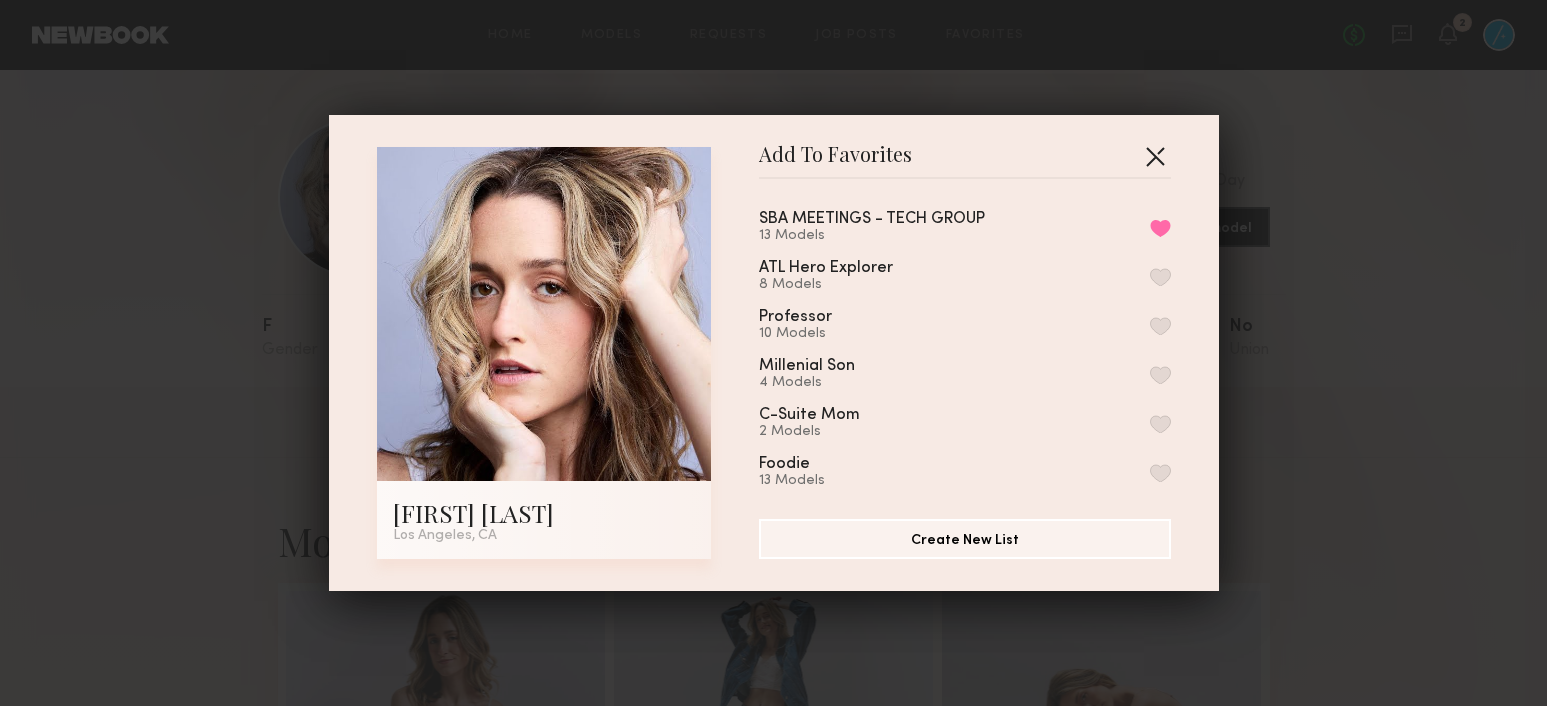 click at bounding box center (1155, 156) 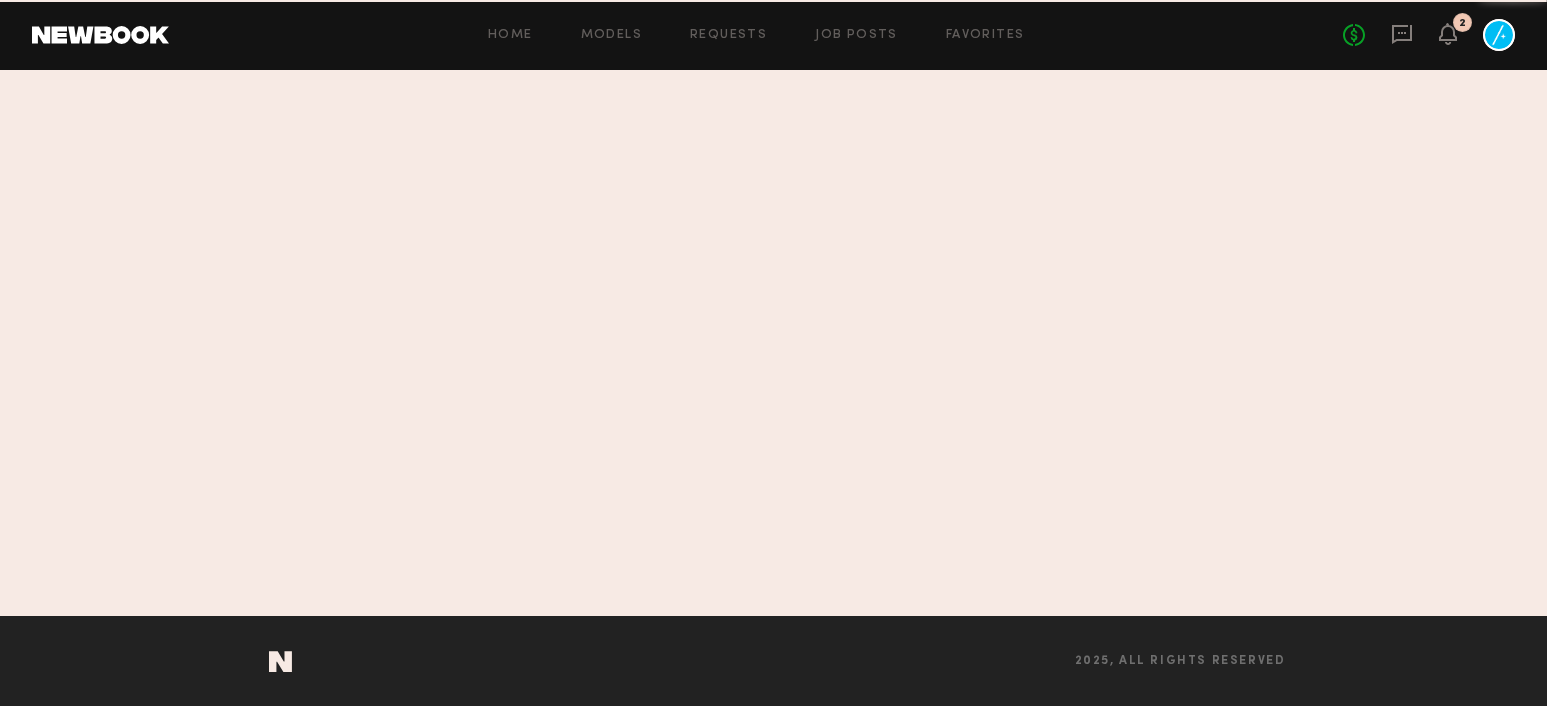 scroll, scrollTop: 0, scrollLeft: 0, axis: both 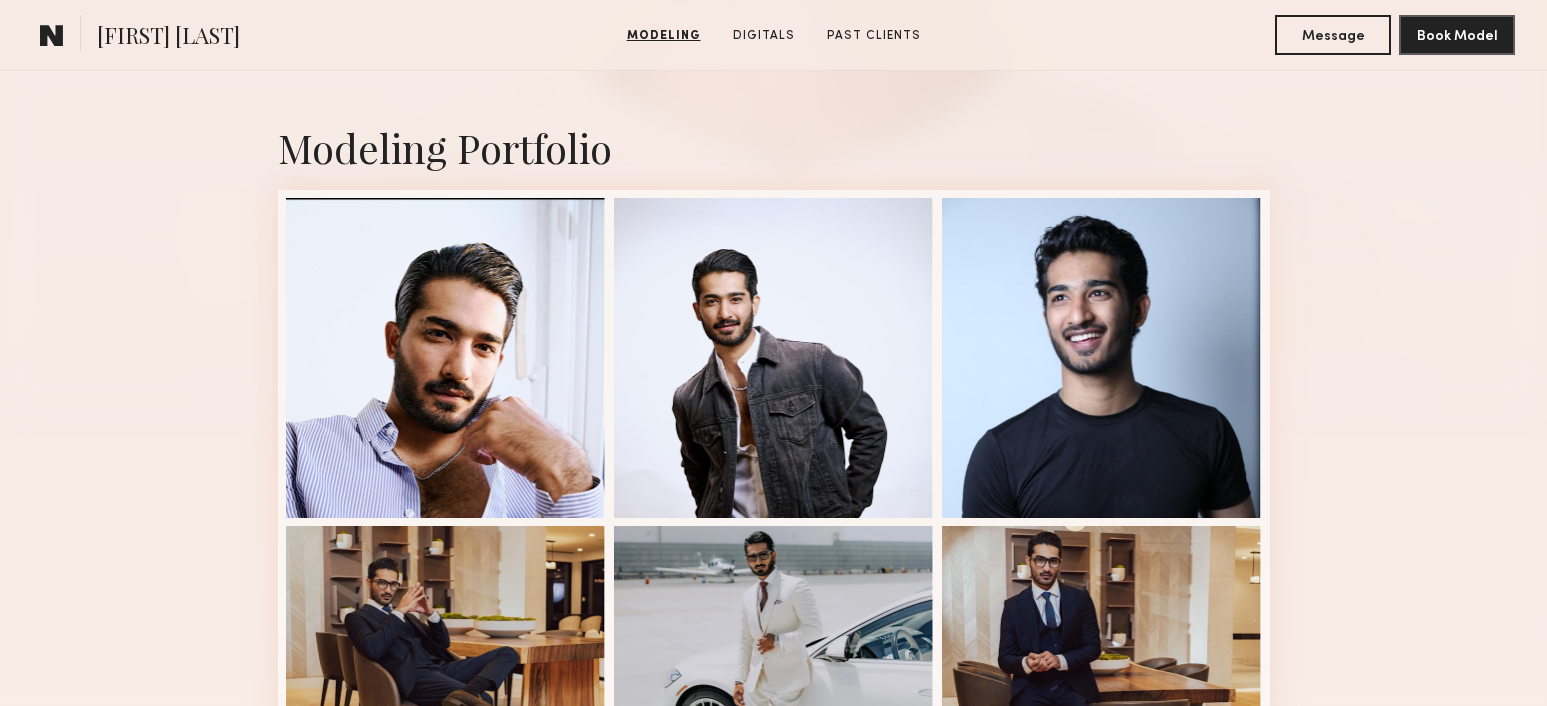 click at bounding box center (774, 358) 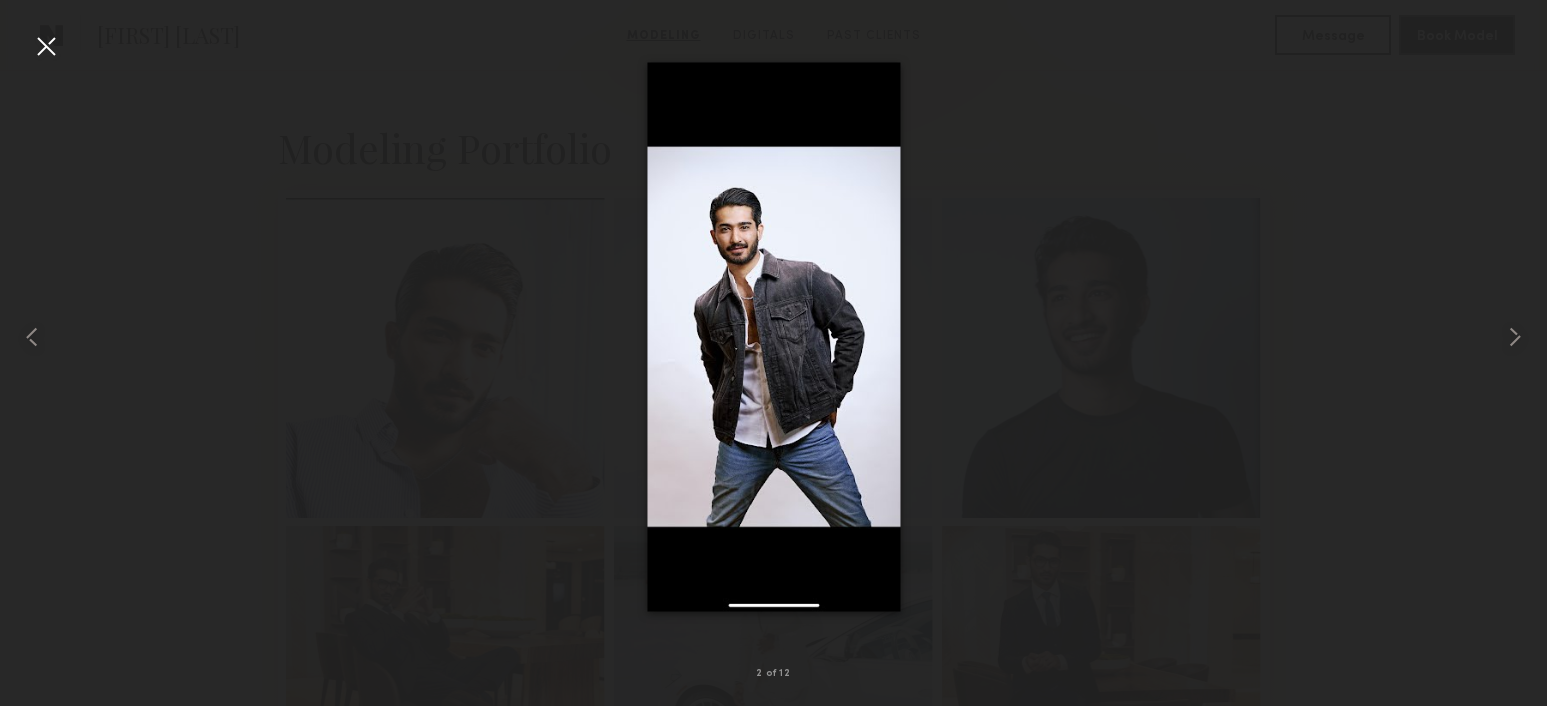 click at bounding box center (46, 46) 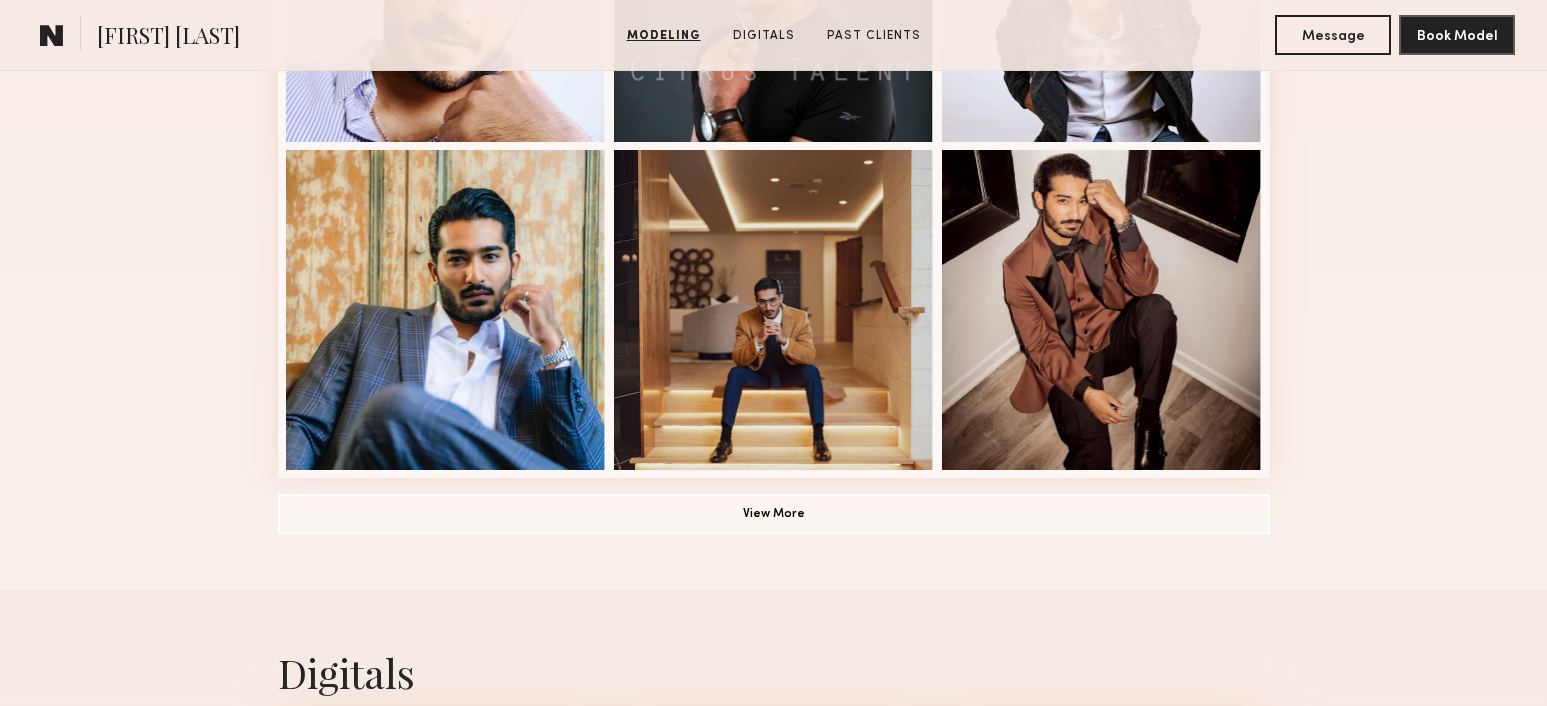 scroll, scrollTop: 1435, scrollLeft: 0, axis: vertical 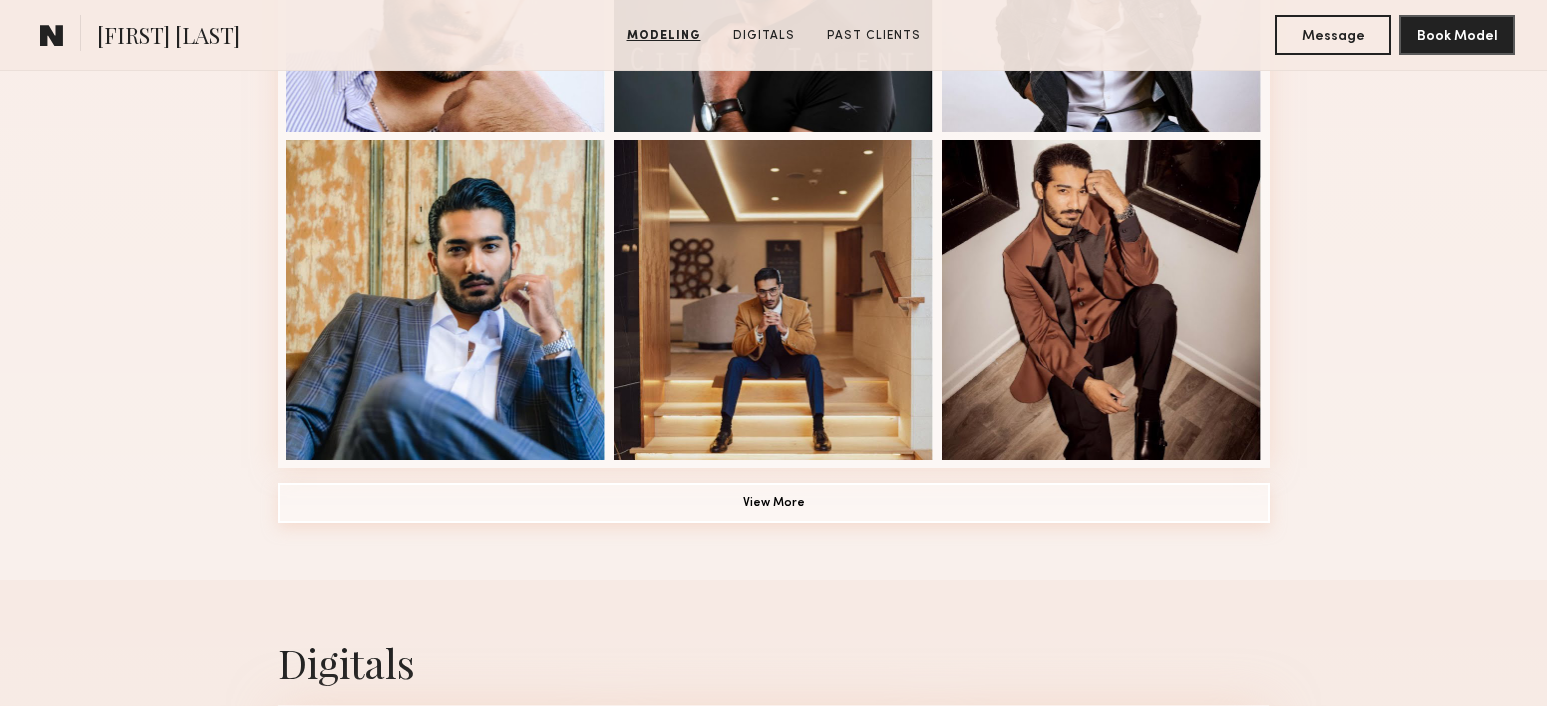 click on "View More" 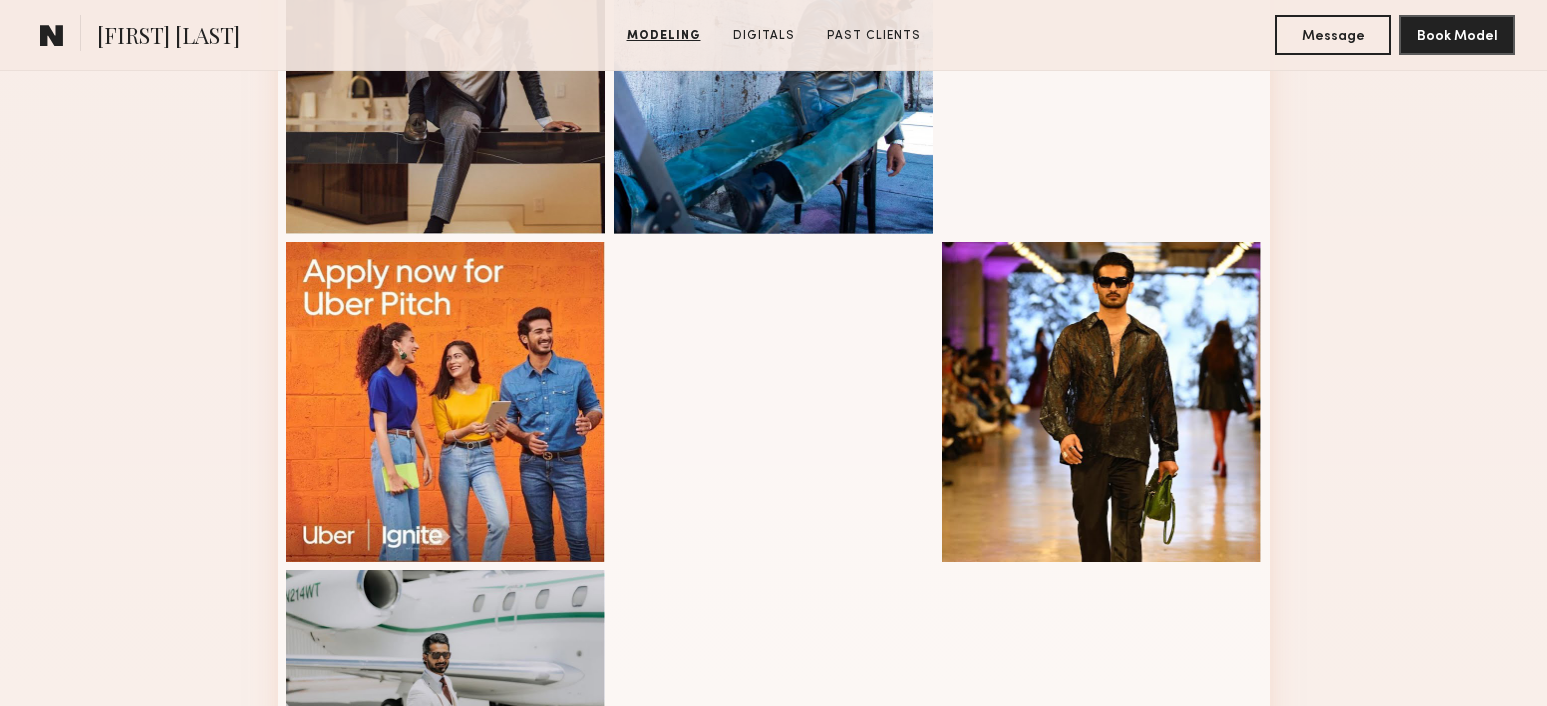 scroll, scrollTop: 2019, scrollLeft: 0, axis: vertical 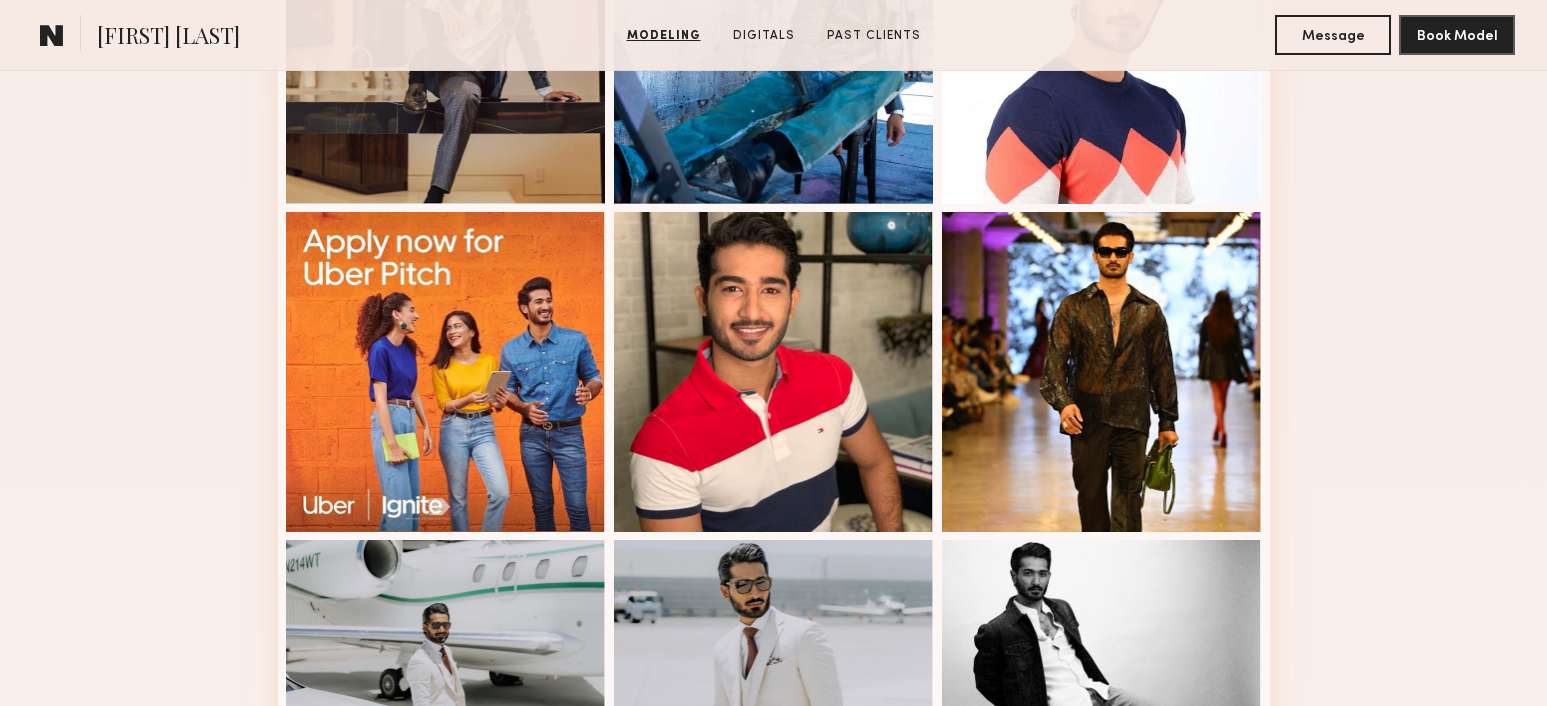 click at bounding box center [774, 372] 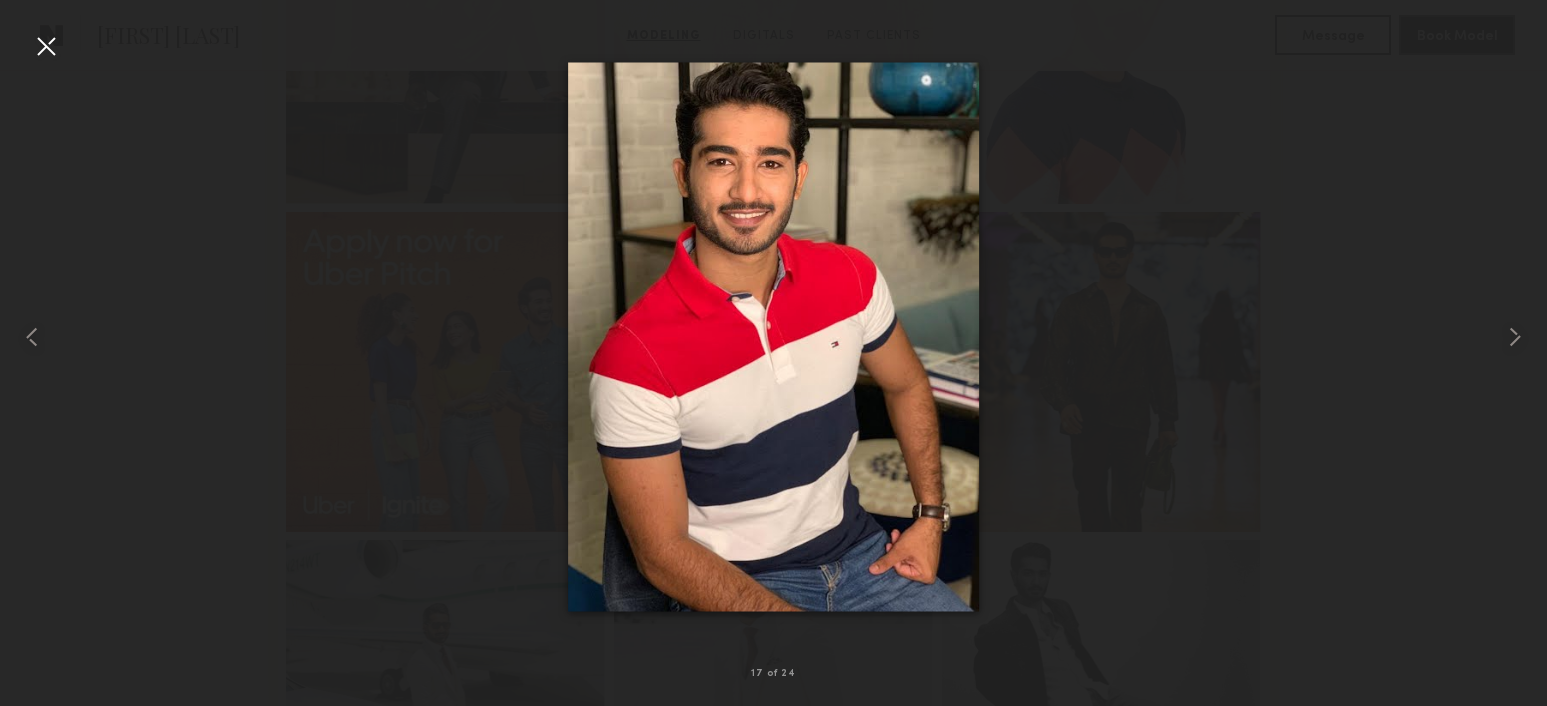 click at bounding box center [46, 46] 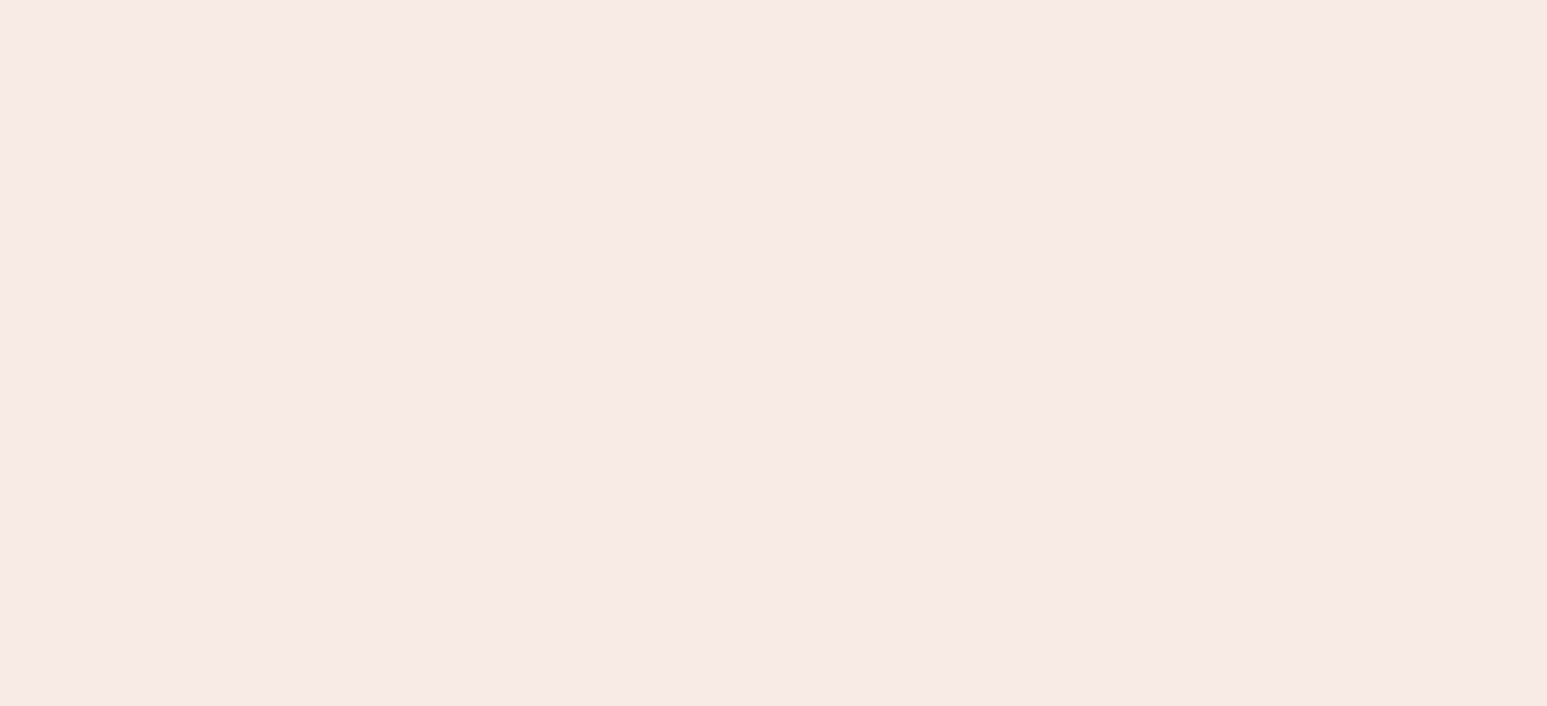 scroll, scrollTop: 0, scrollLeft: 0, axis: both 